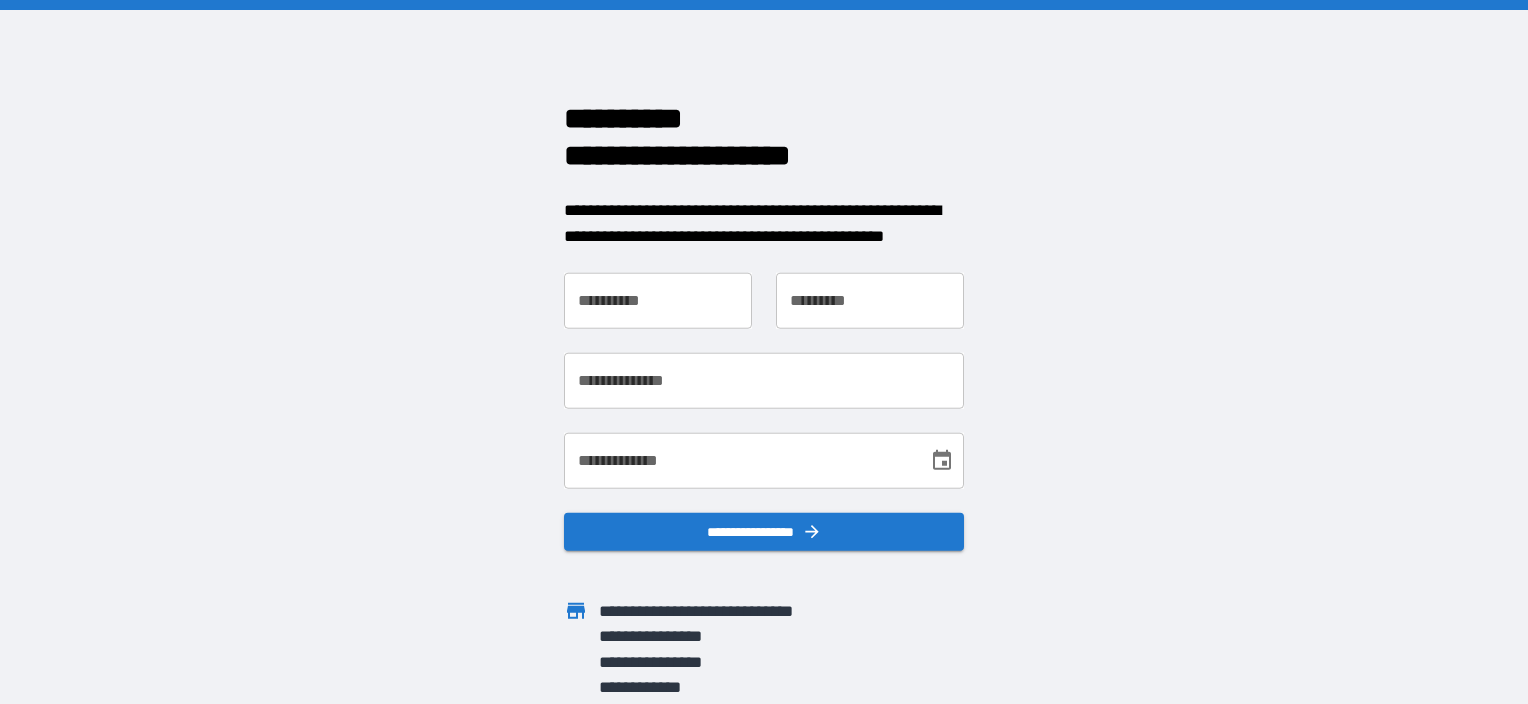 scroll, scrollTop: 0, scrollLeft: 0, axis: both 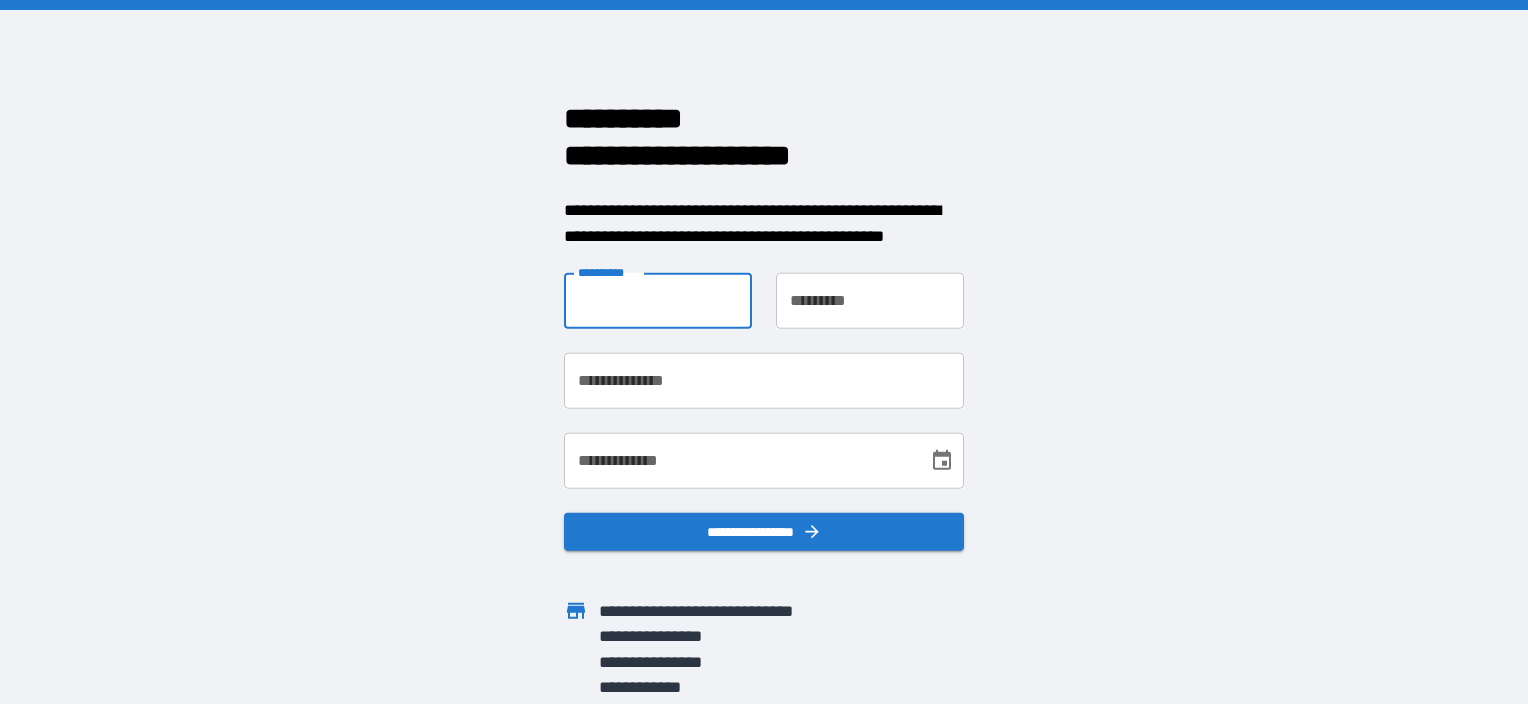type on "*******" 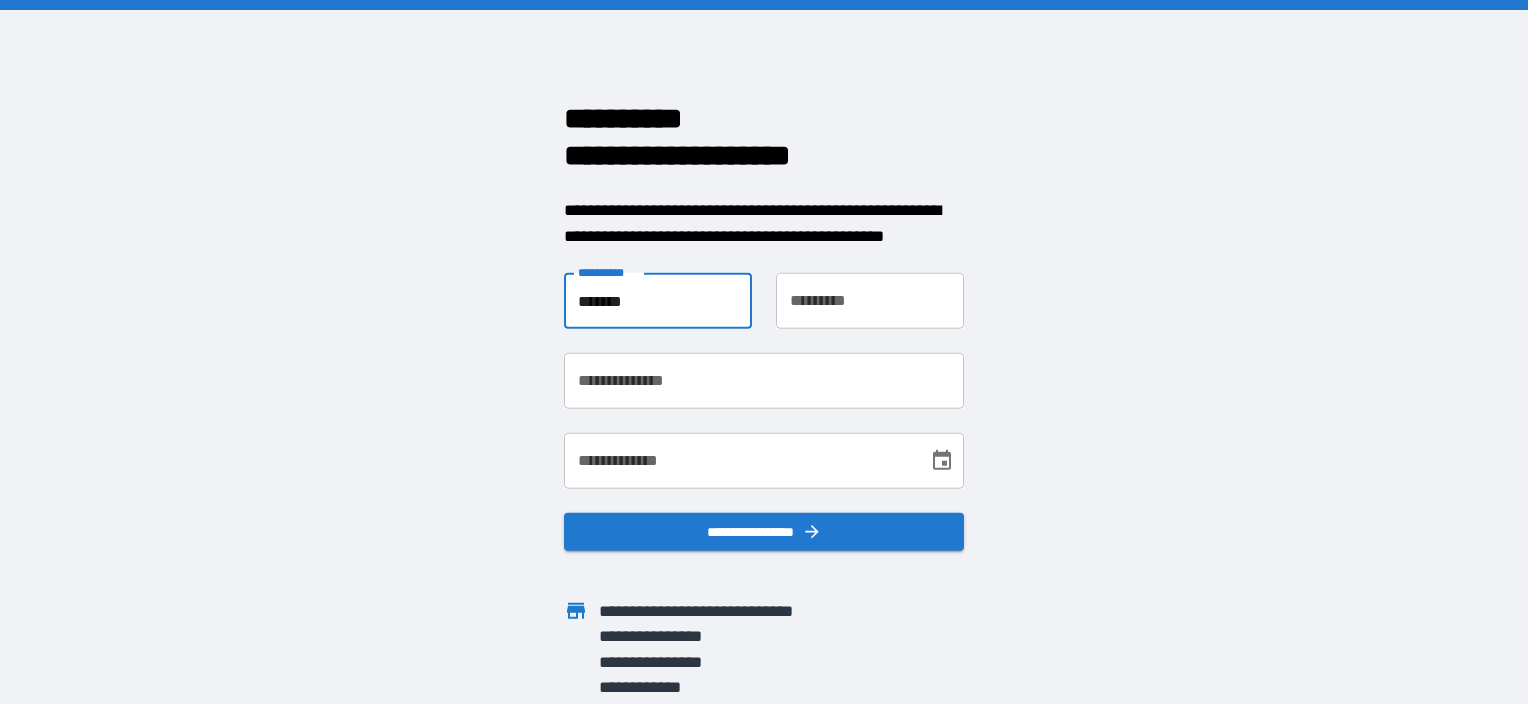 type on "******" 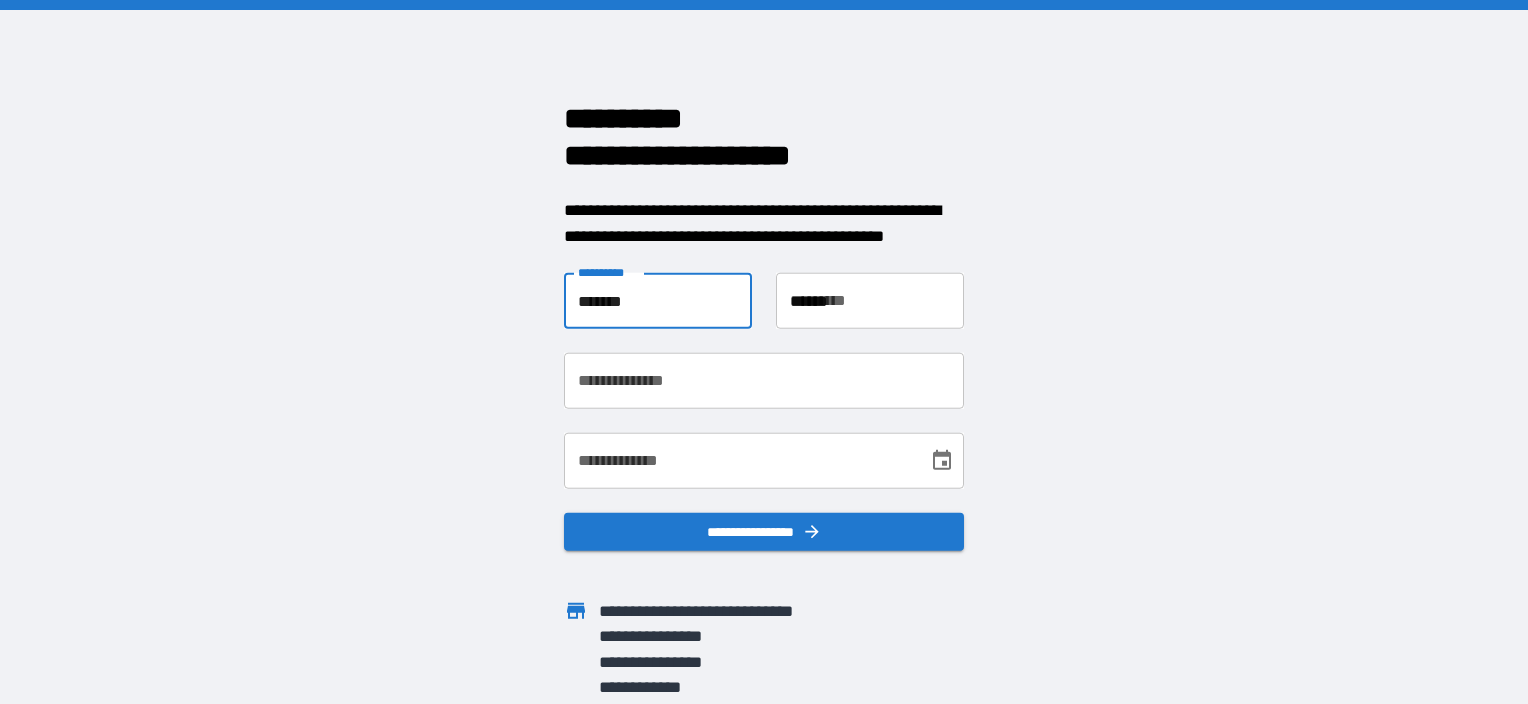 type on "**********" 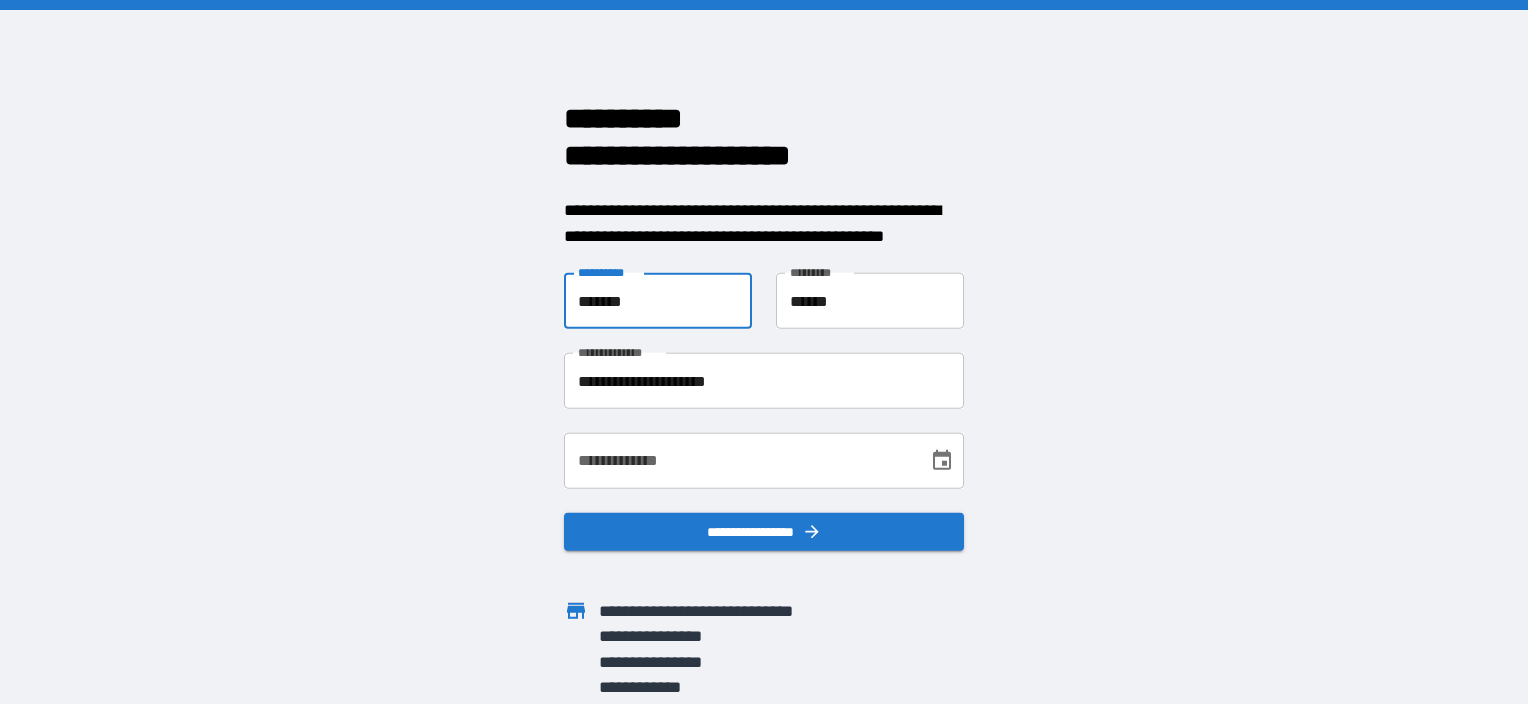 click on "**********" at bounding box center (739, 461) 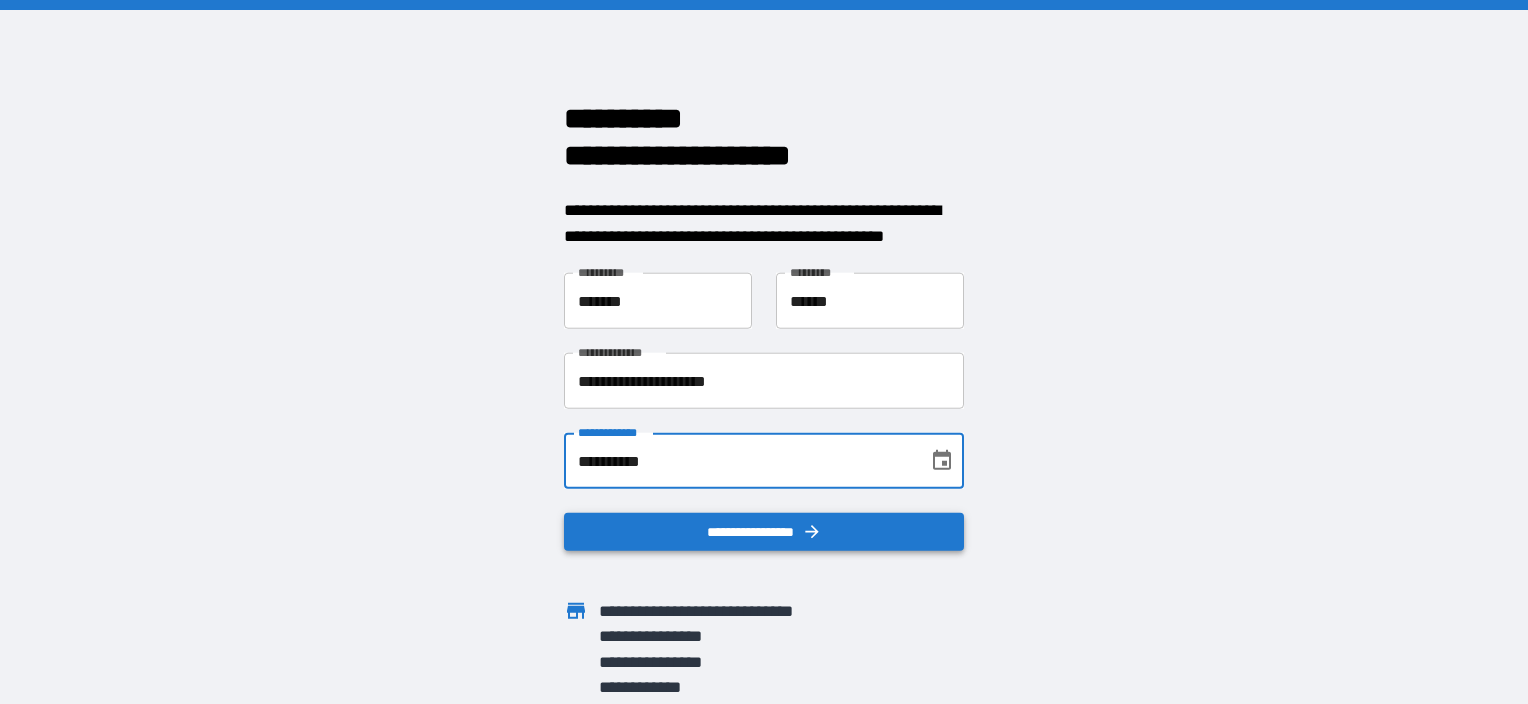 type on "**********" 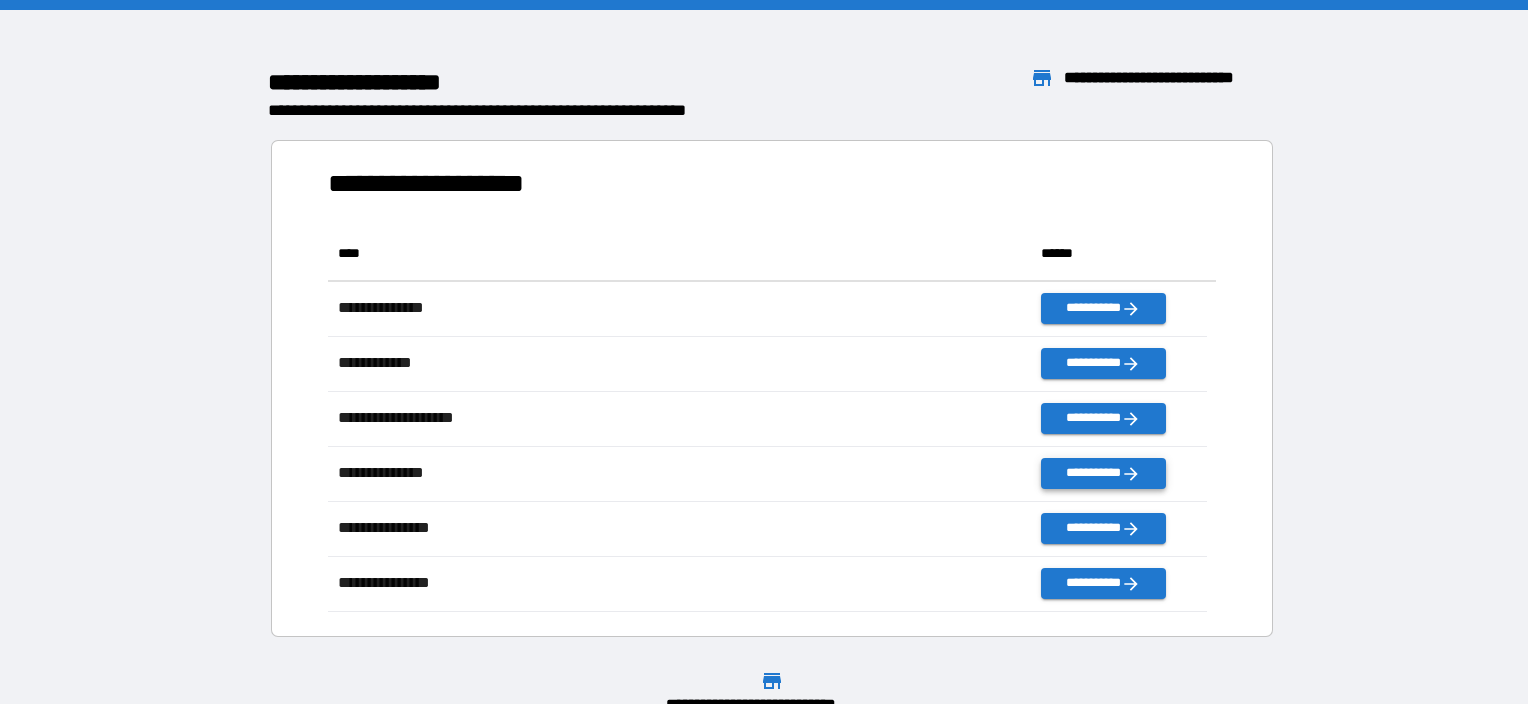 scroll, scrollTop: 16, scrollLeft: 16, axis: both 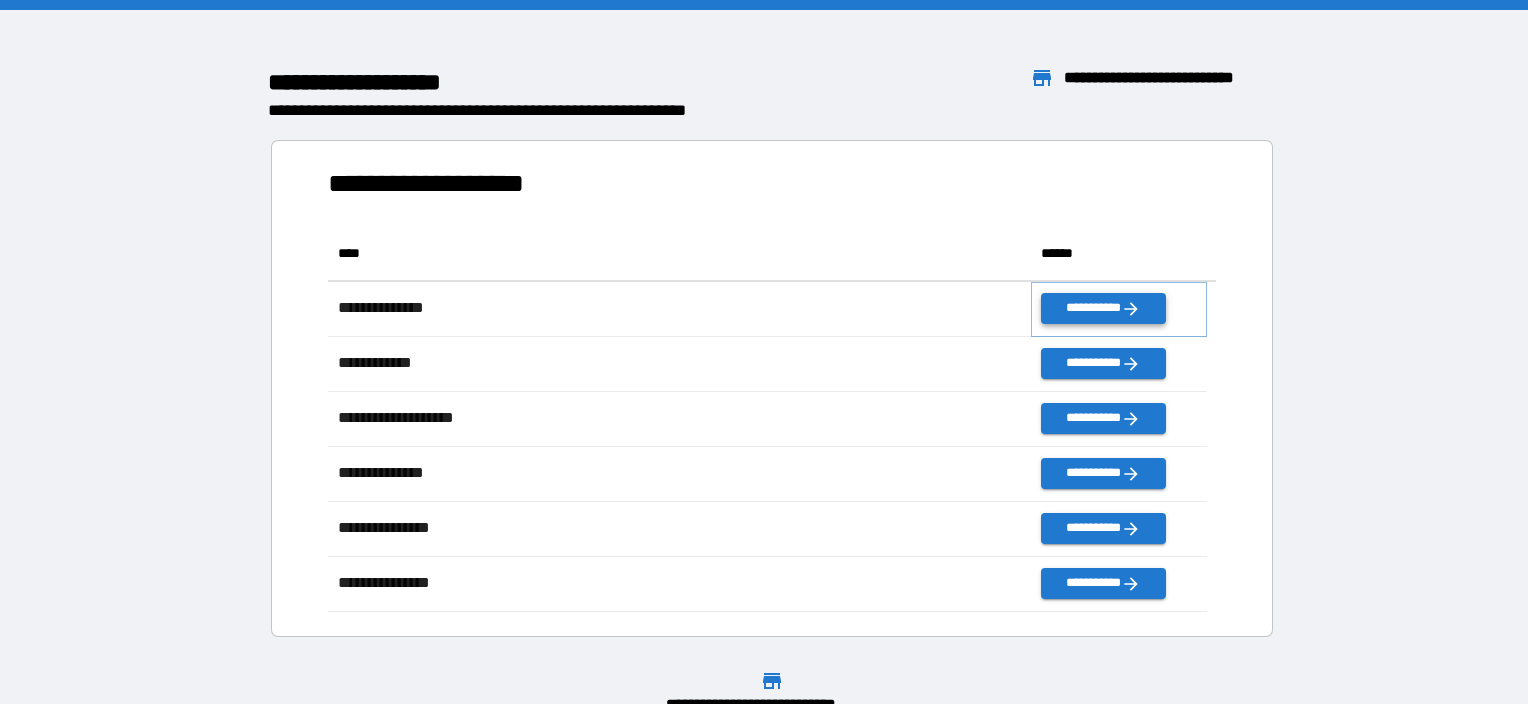 click on "**********" at bounding box center [1103, 308] 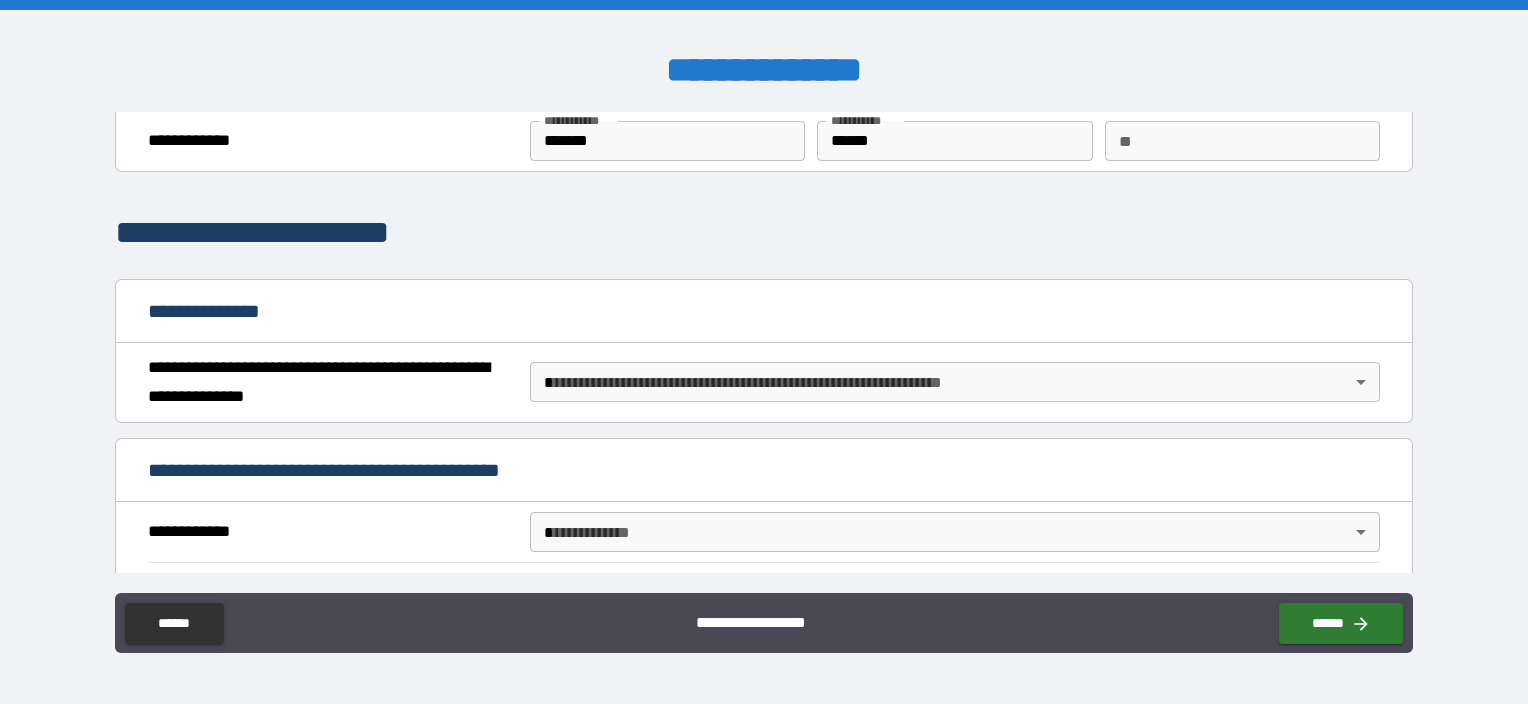 scroll, scrollTop: 100, scrollLeft: 0, axis: vertical 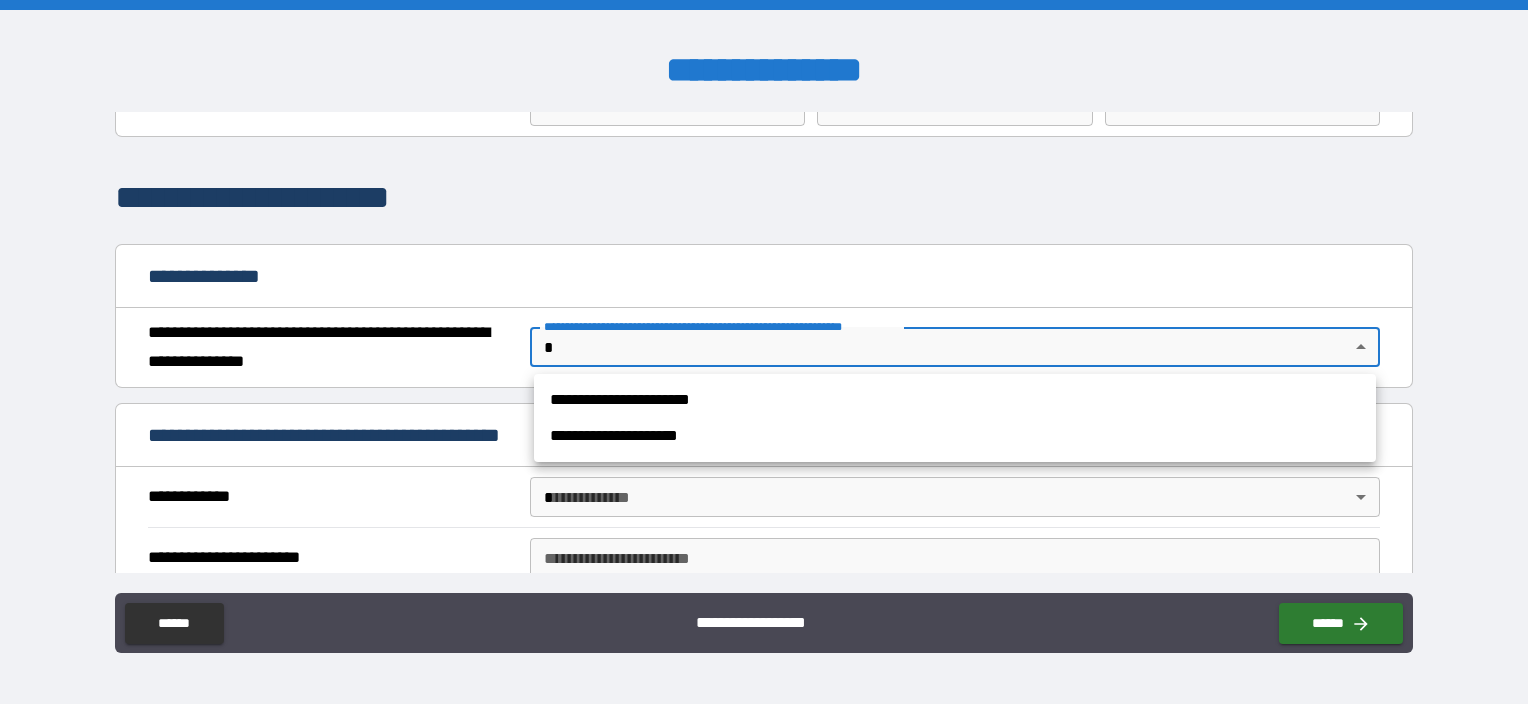 click on "**********" at bounding box center (764, 352) 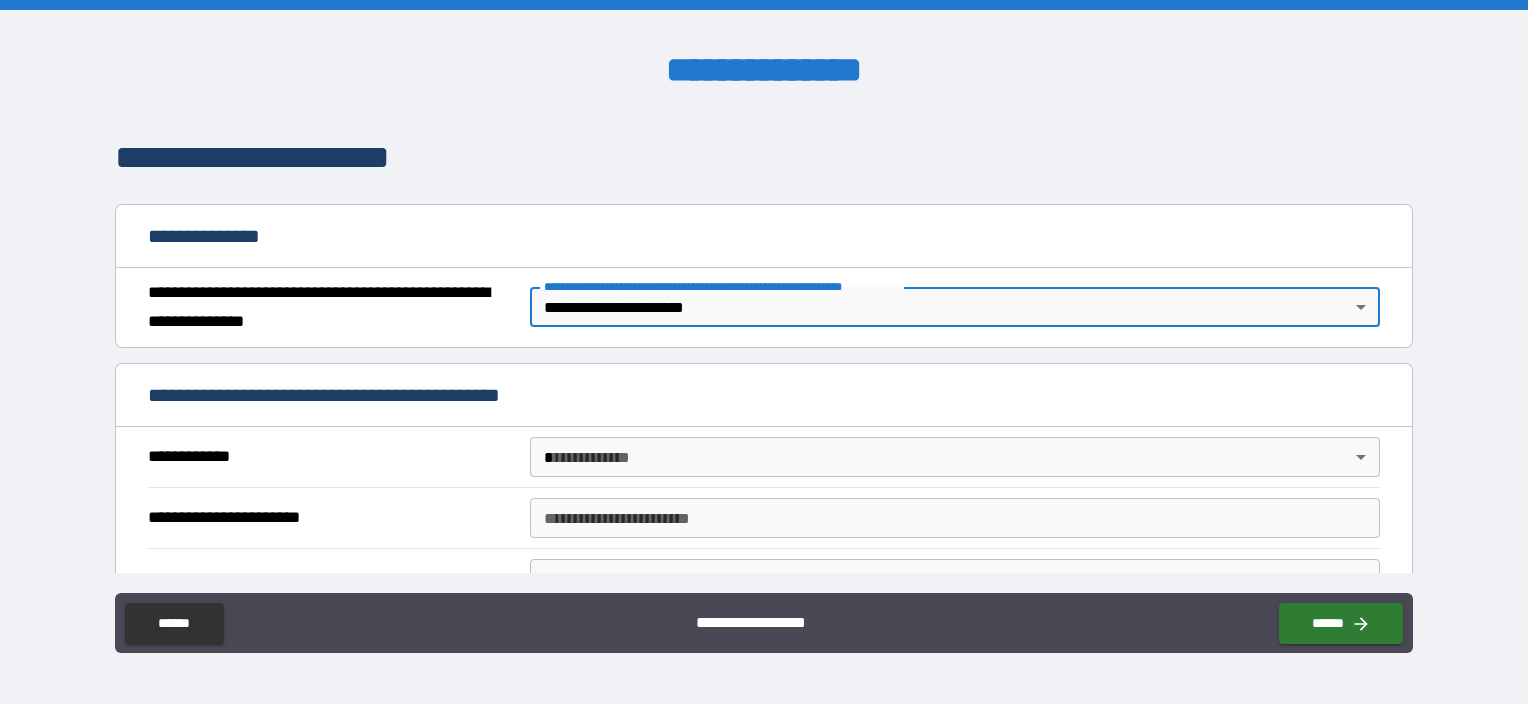 scroll, scrollTop: 200, scrollLeft: 0, axis: vertical 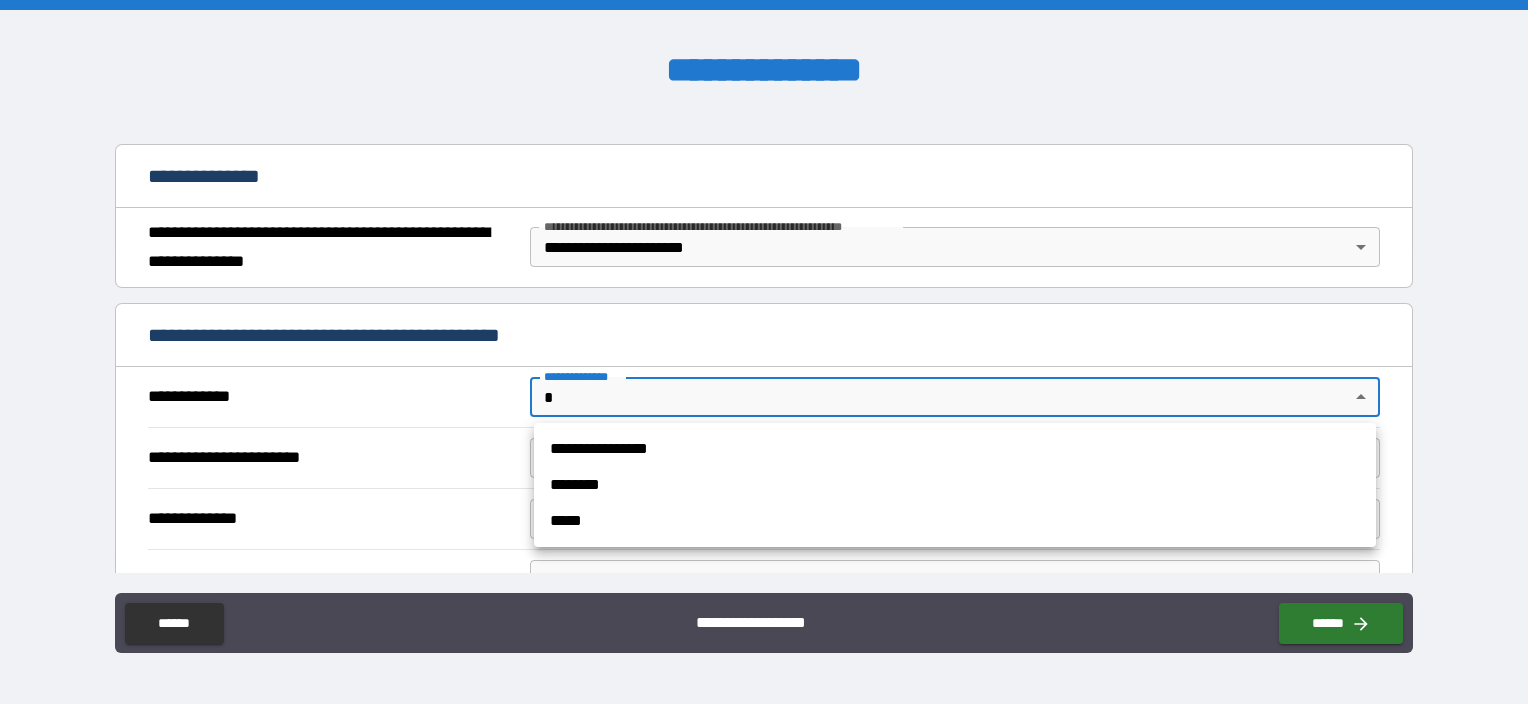 click on "**********" at bounding box center (764, 352) 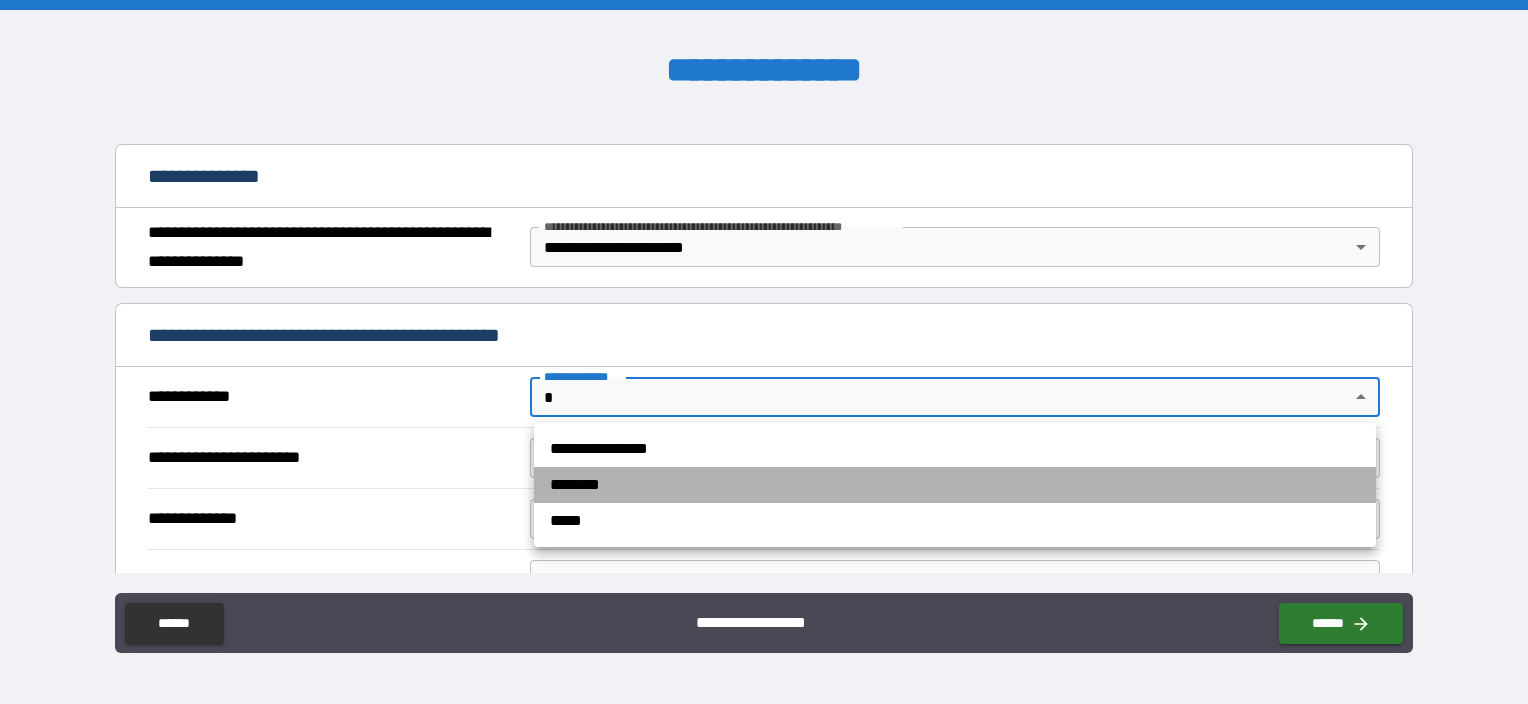 click on "********" at bounding box center (955, 485) 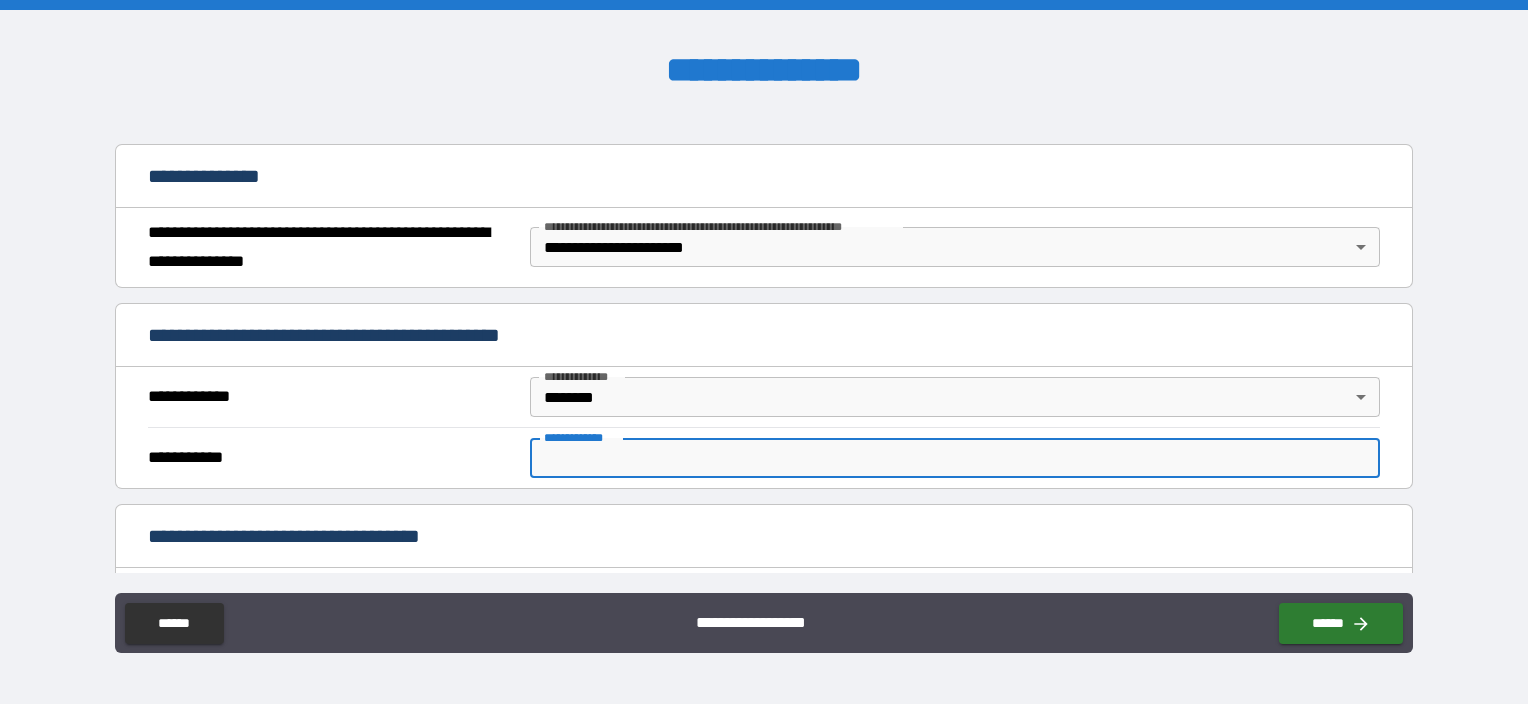 click on "**********" at bounding box center (955, 458) 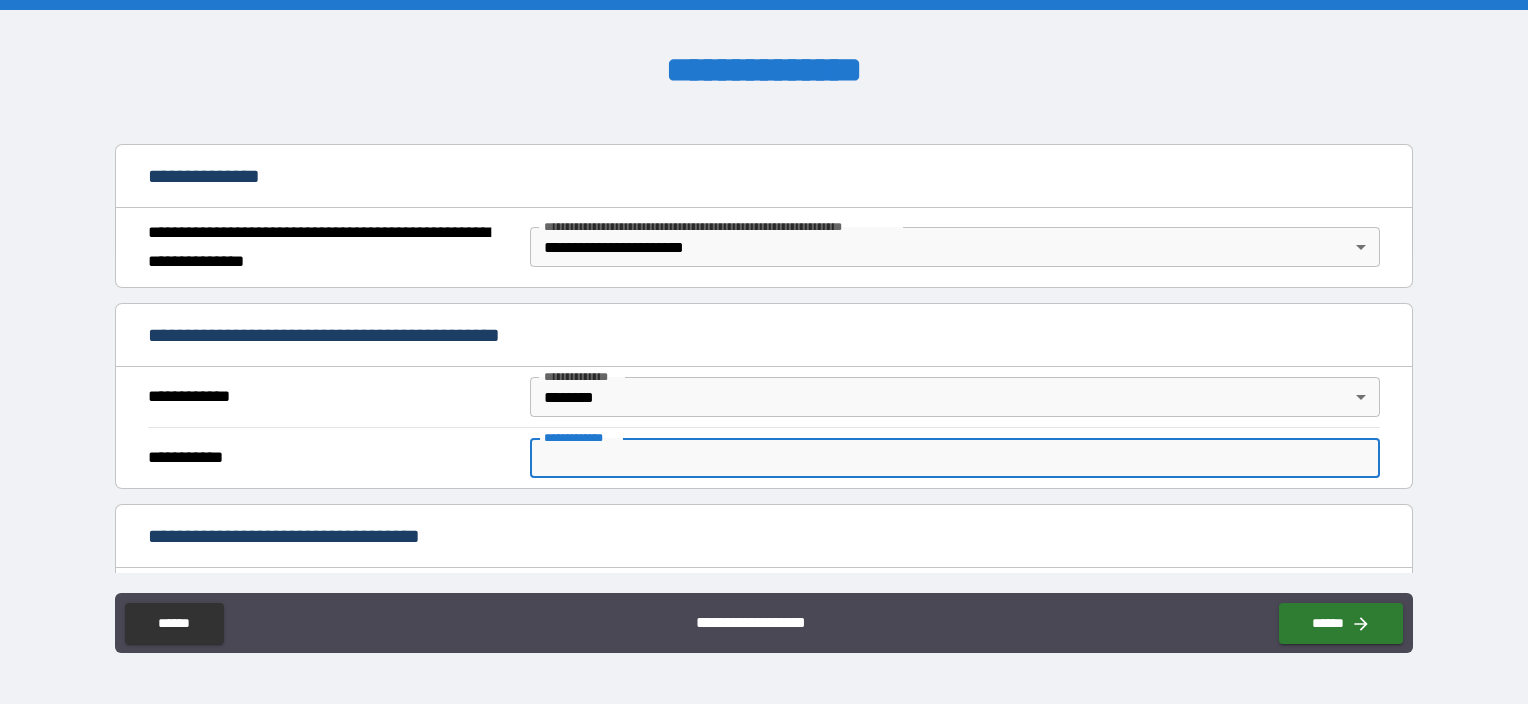 click on "**********" at bounding box center [764, 352] 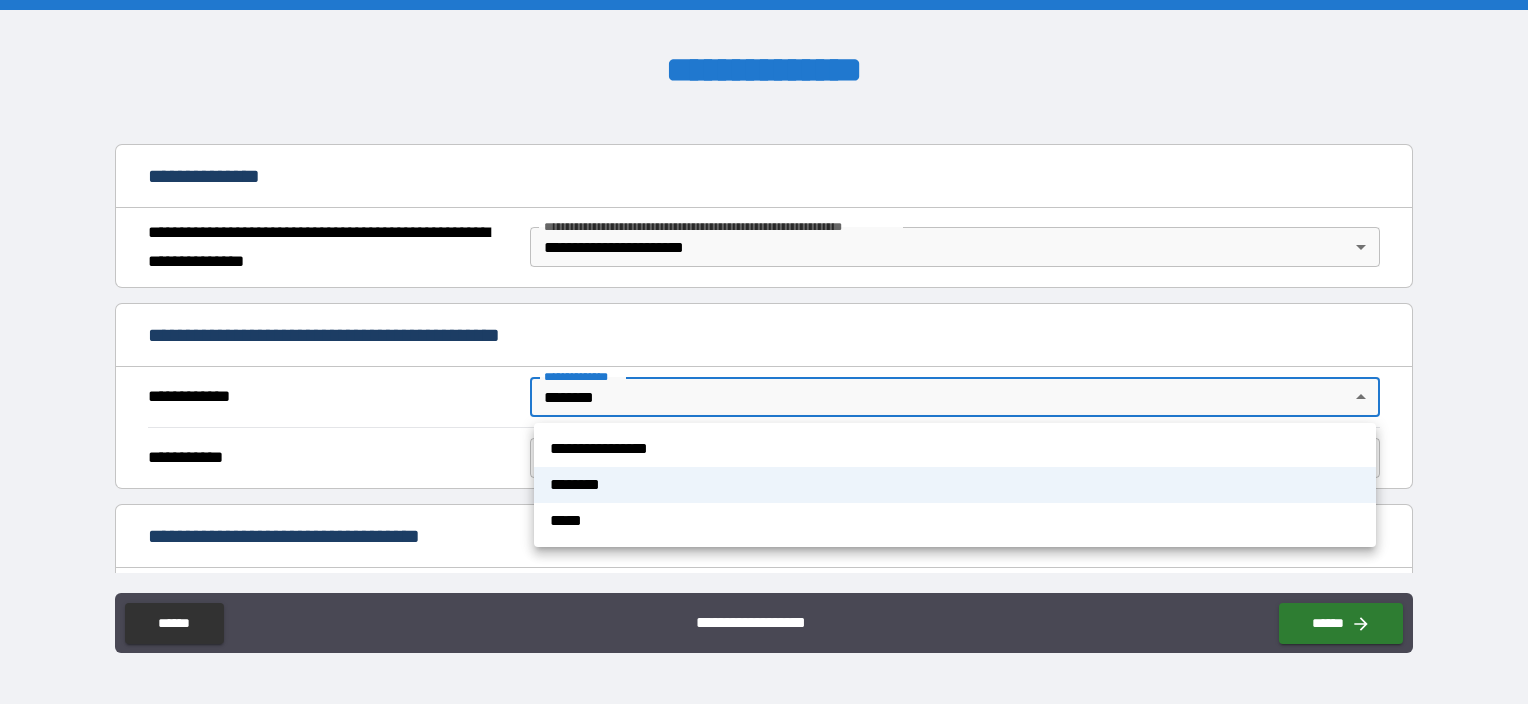 click on "**********" at bounding box center [955, 449] 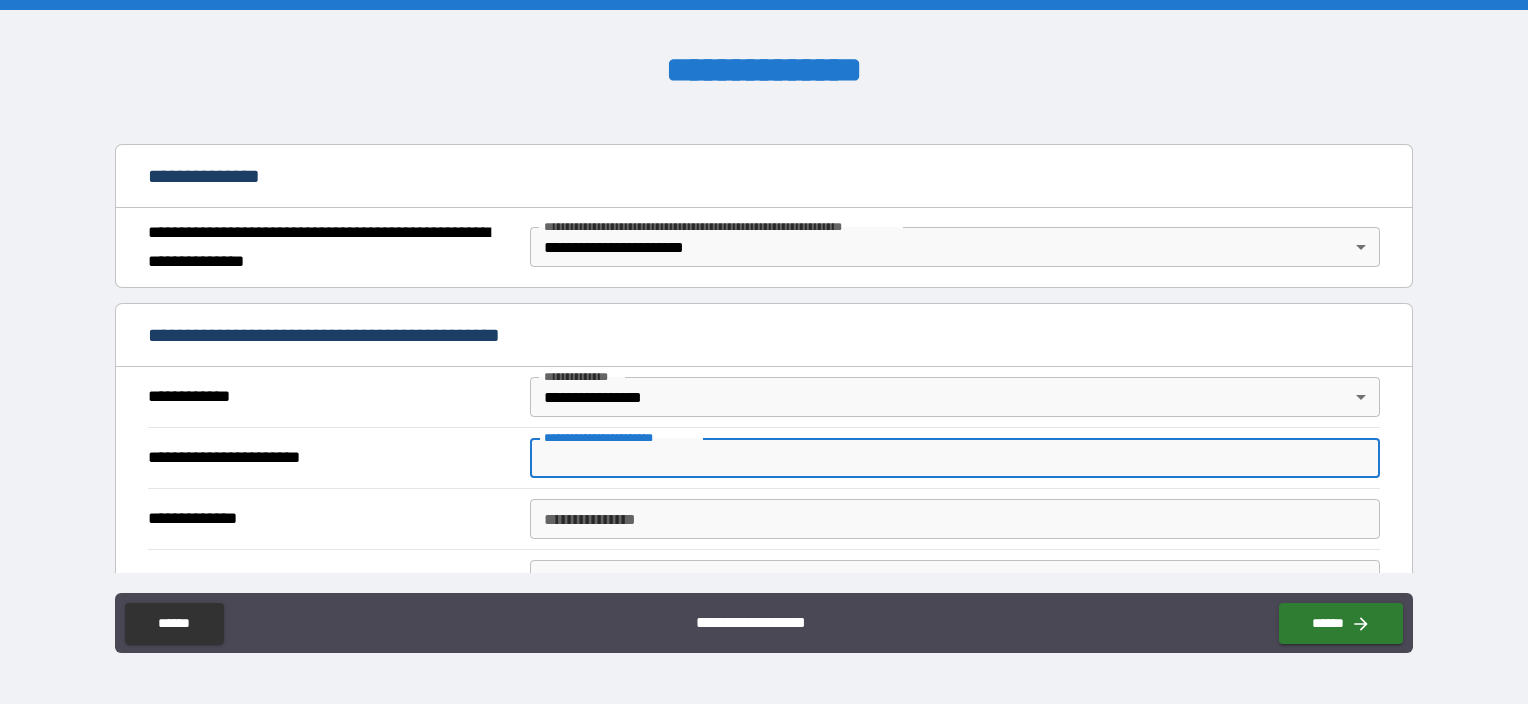 click on "**********" at bounding box center (955, 458) 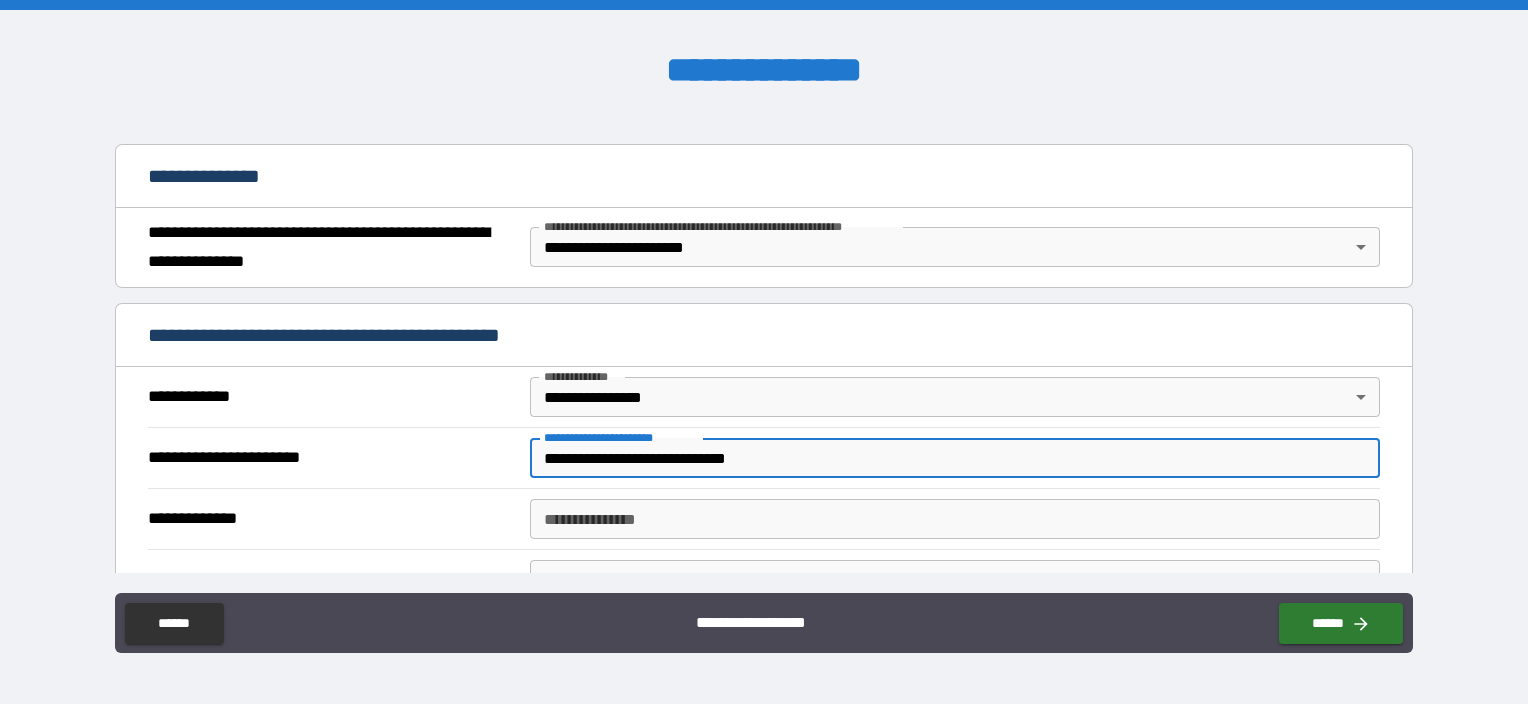 type on "**********" 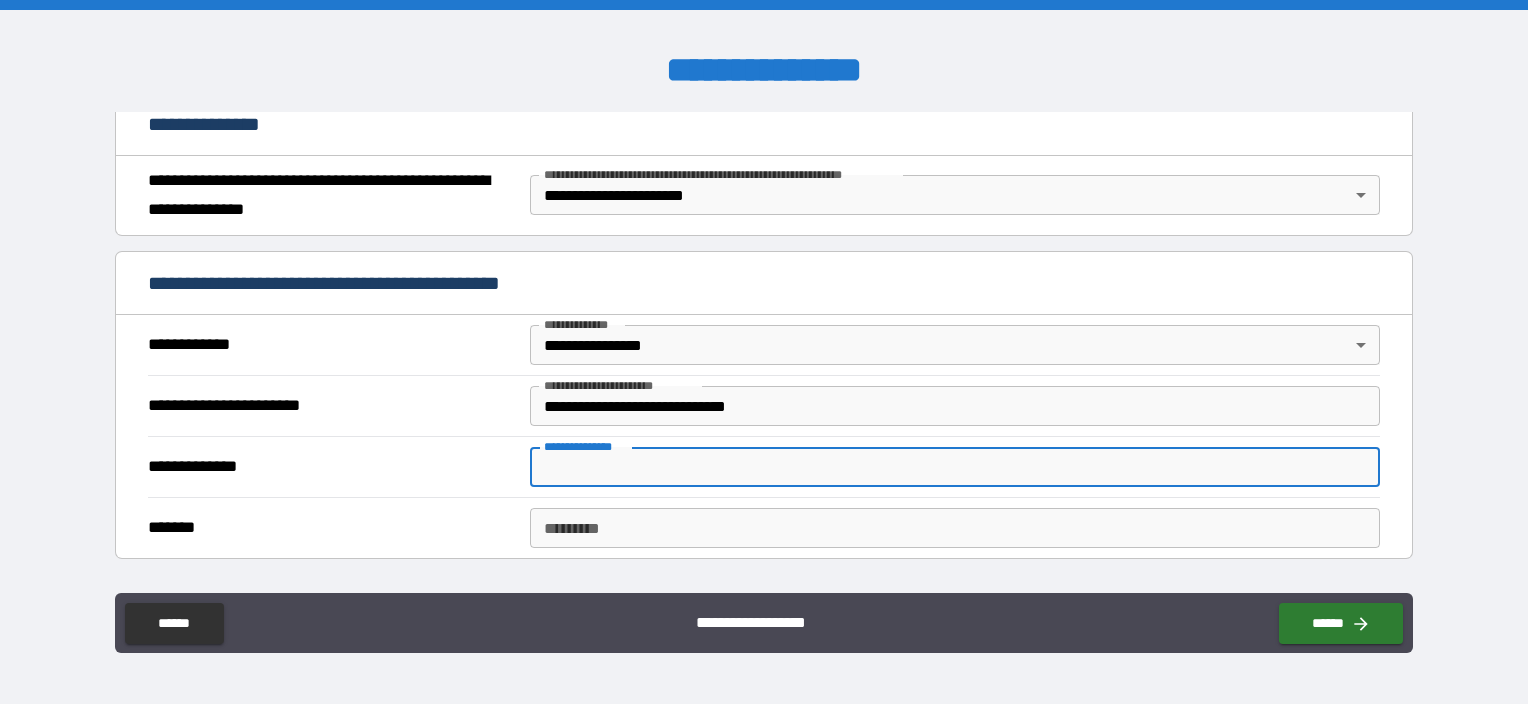 scroll, scrollTop: 300, scrollLeft: 0, axis: vertical 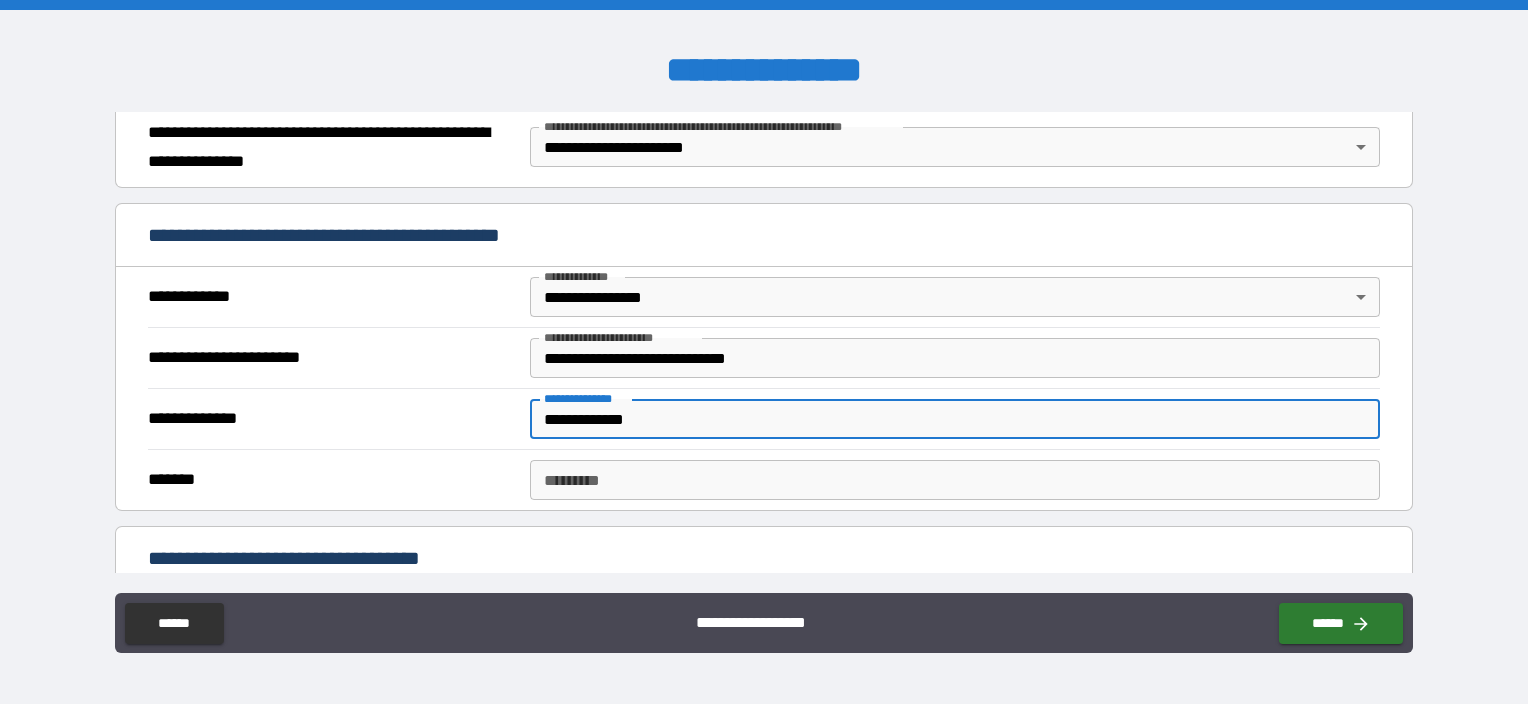 type on "**********" 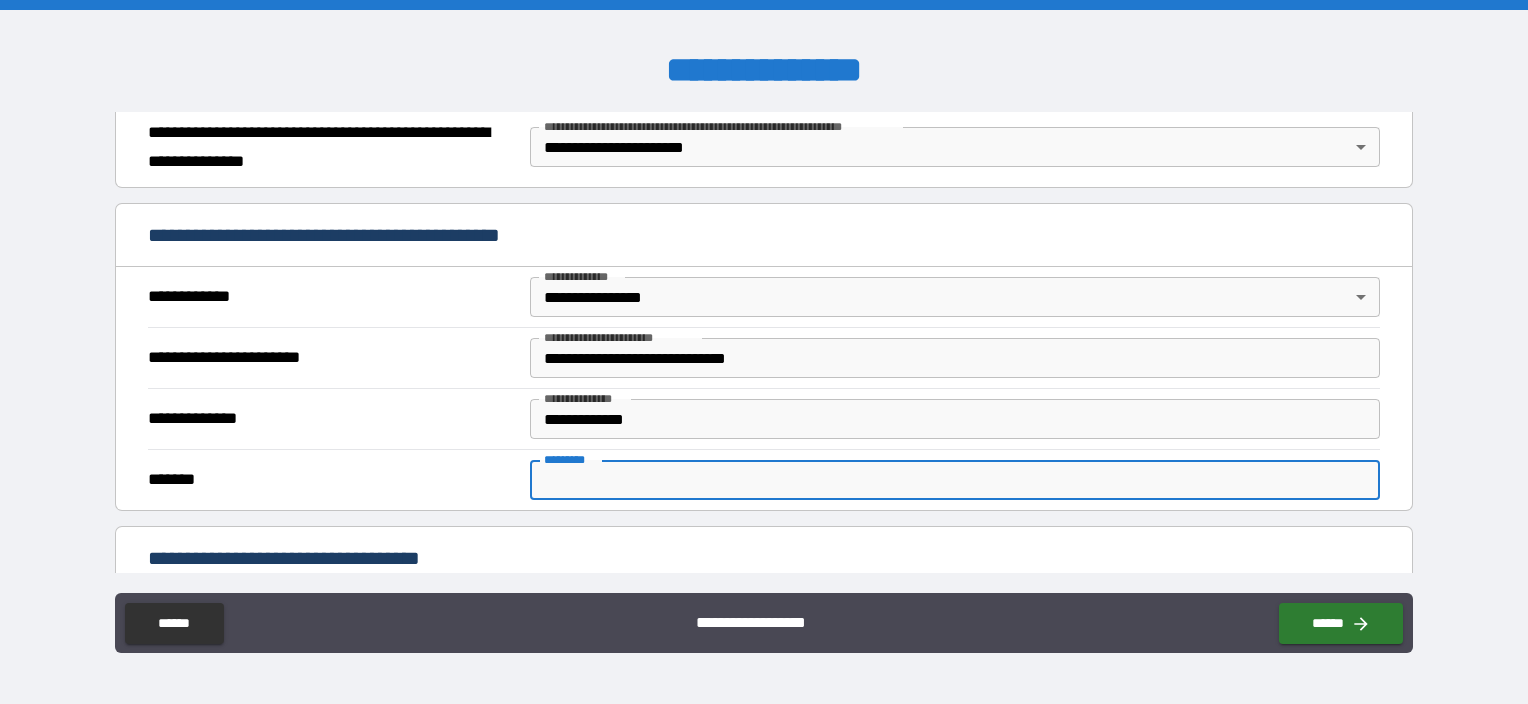 click on "*******   *" at bounding box center [955, 480] 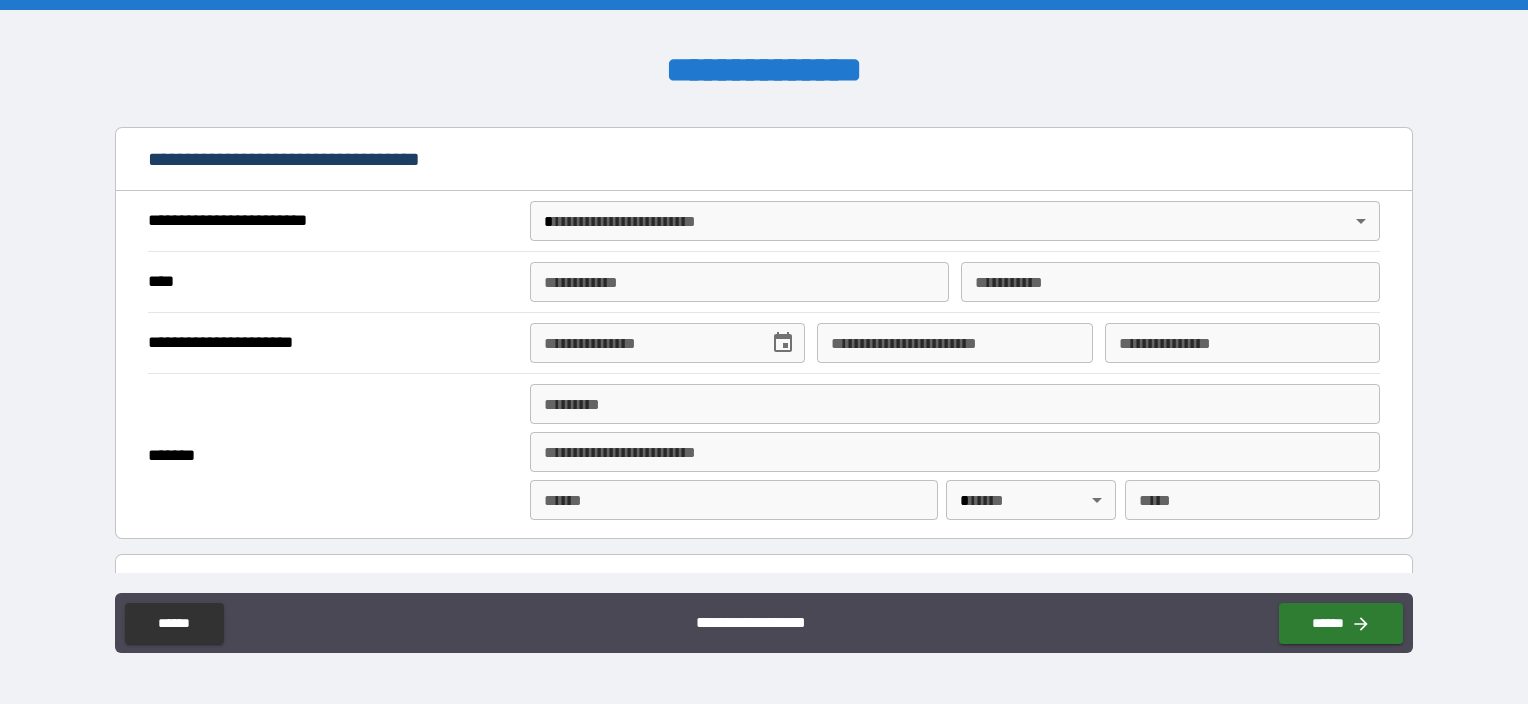 scroll, scrollTop: 700, scrollLeft: 0, axis: vertical 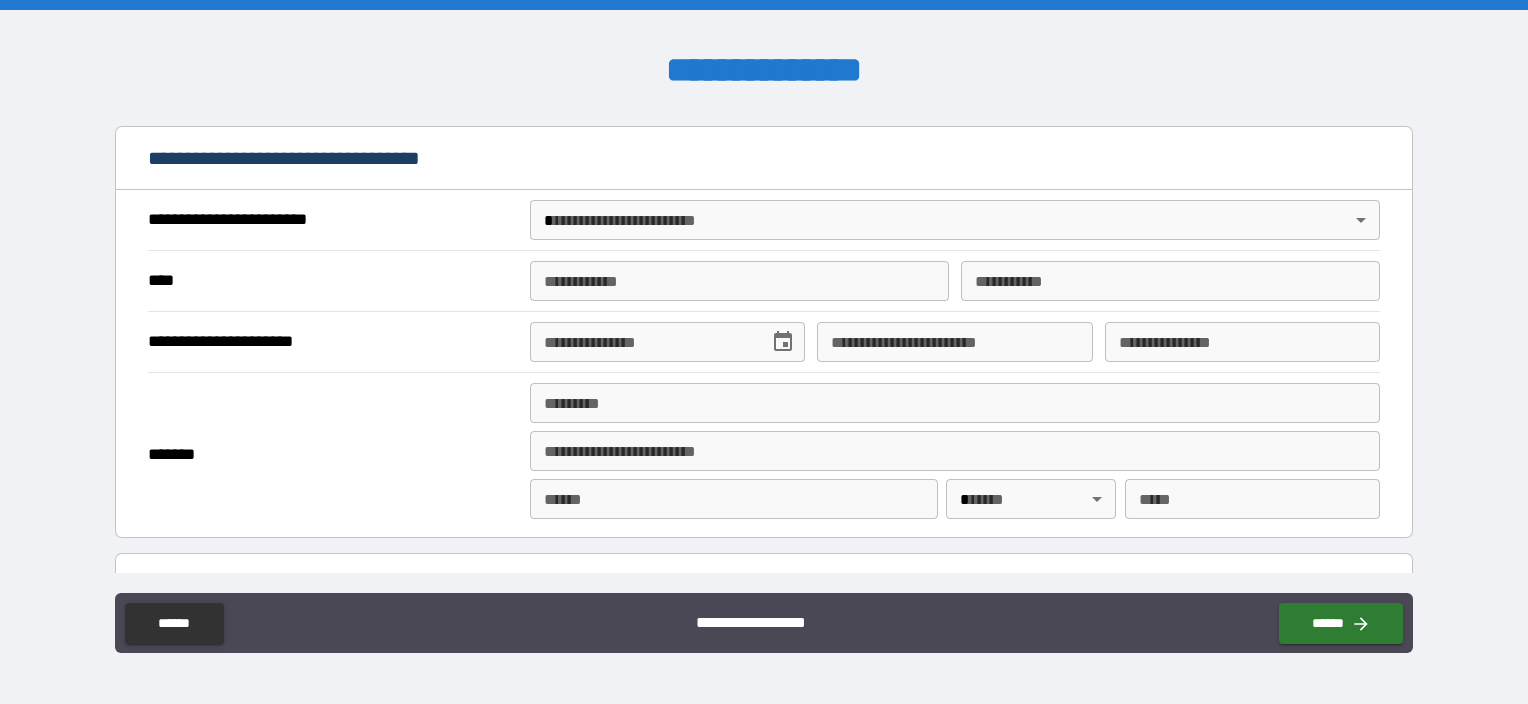 type on "*****" 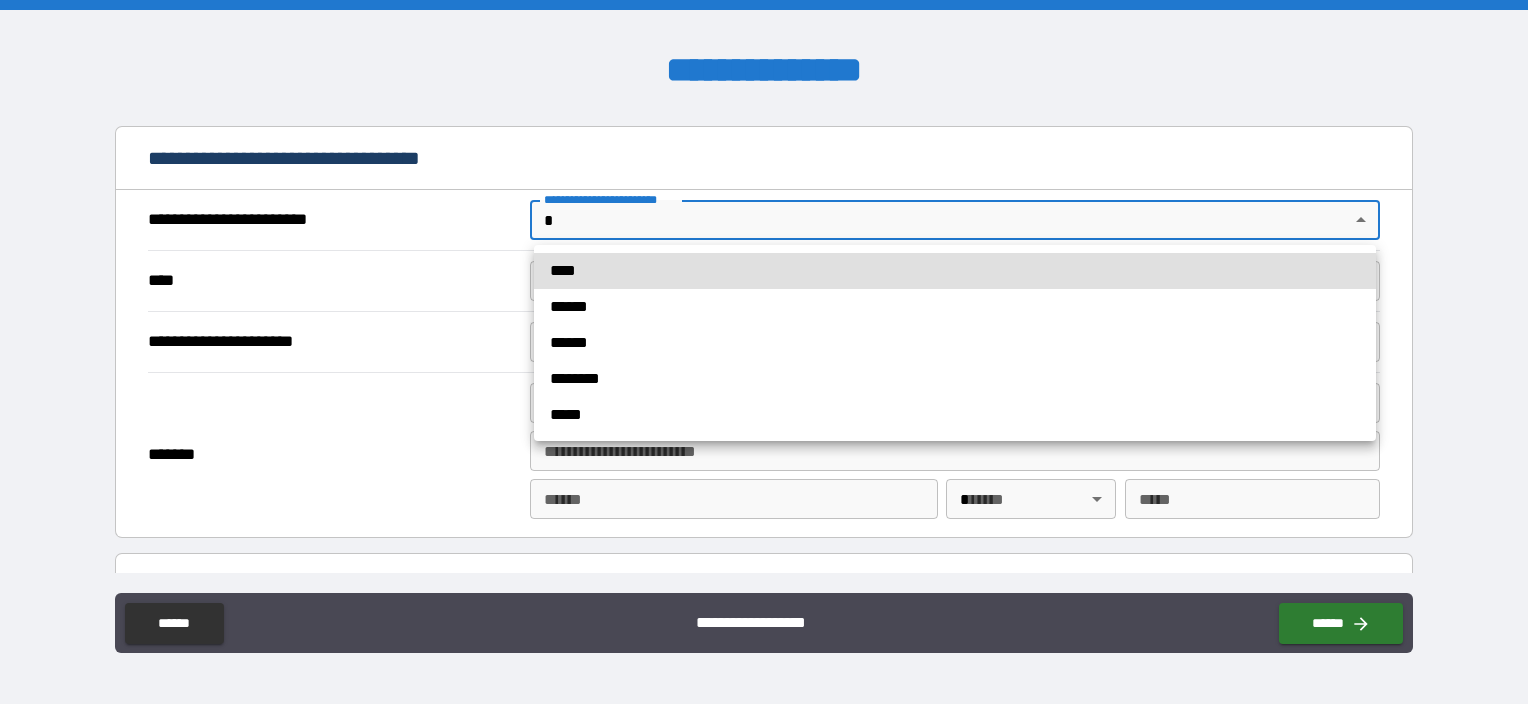 click on "****" at bounding box center [955, 271] 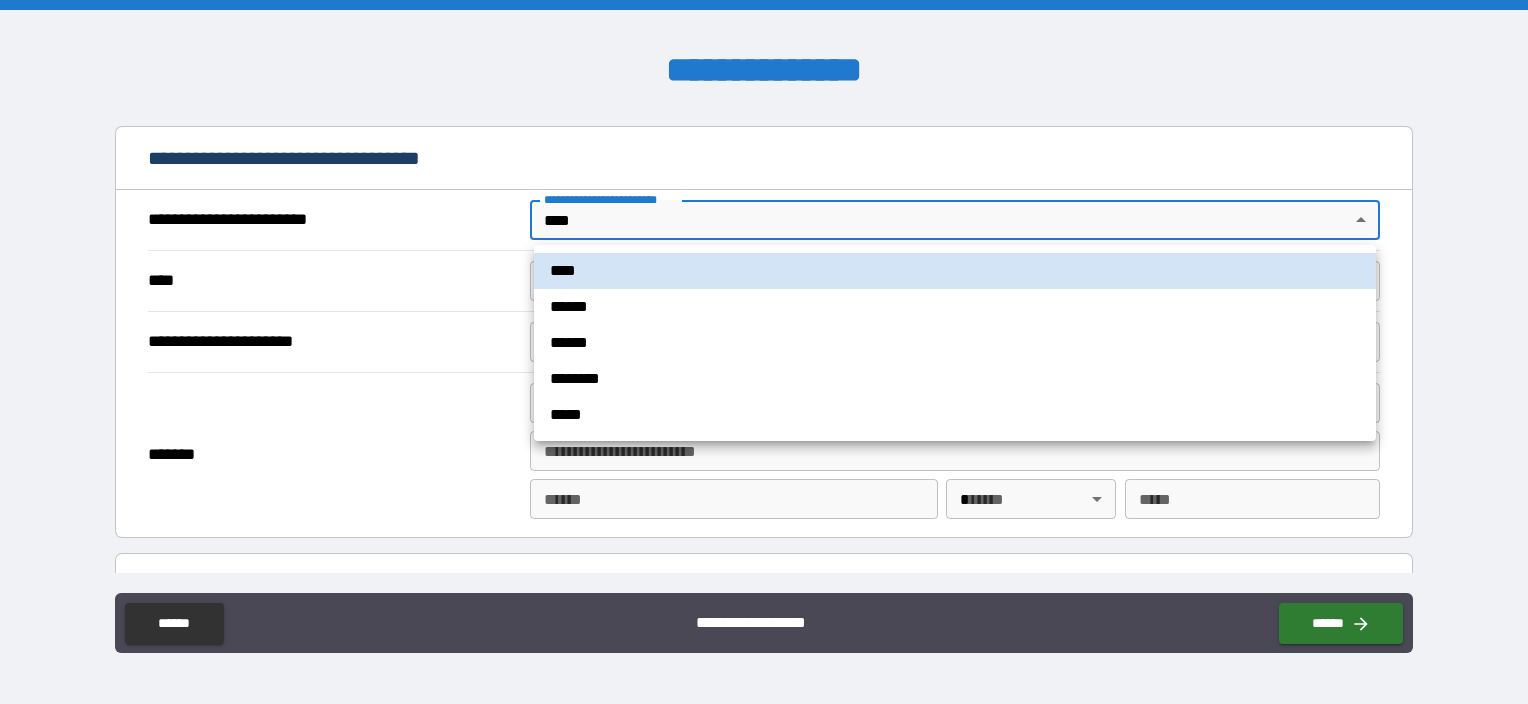 click on "**********" at bounding box center [764, 352] 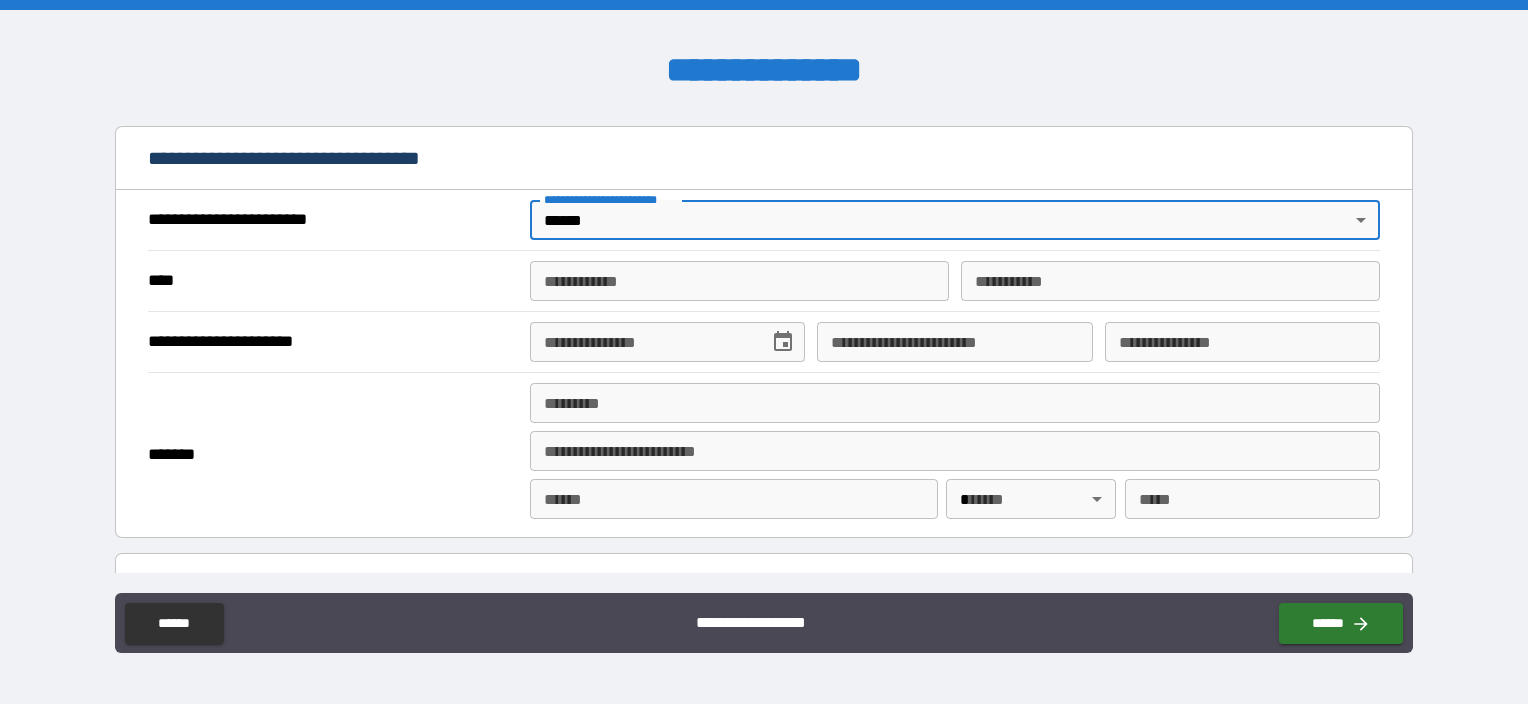 click on "**********" at bounding box center (764, 352) 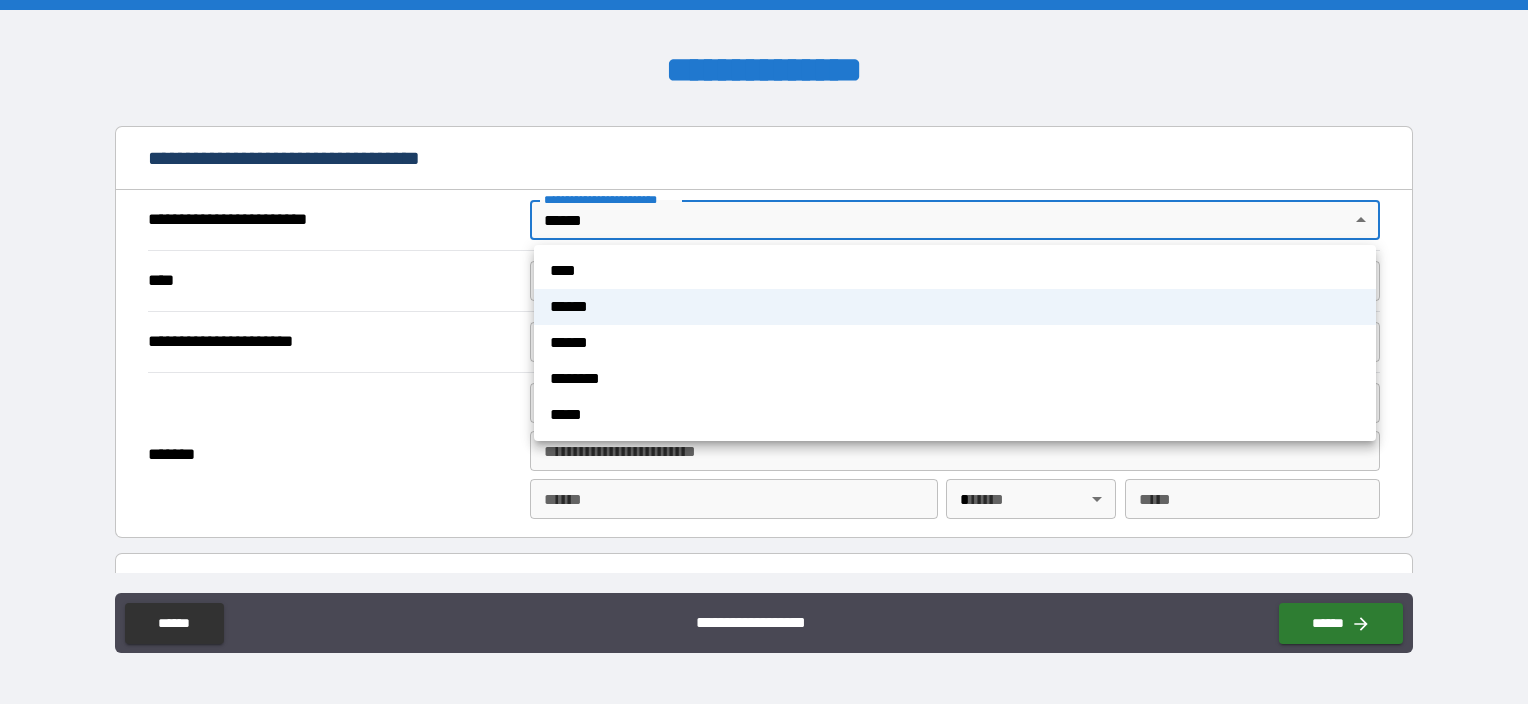 click on "*****" at bounding box center [955, 415] 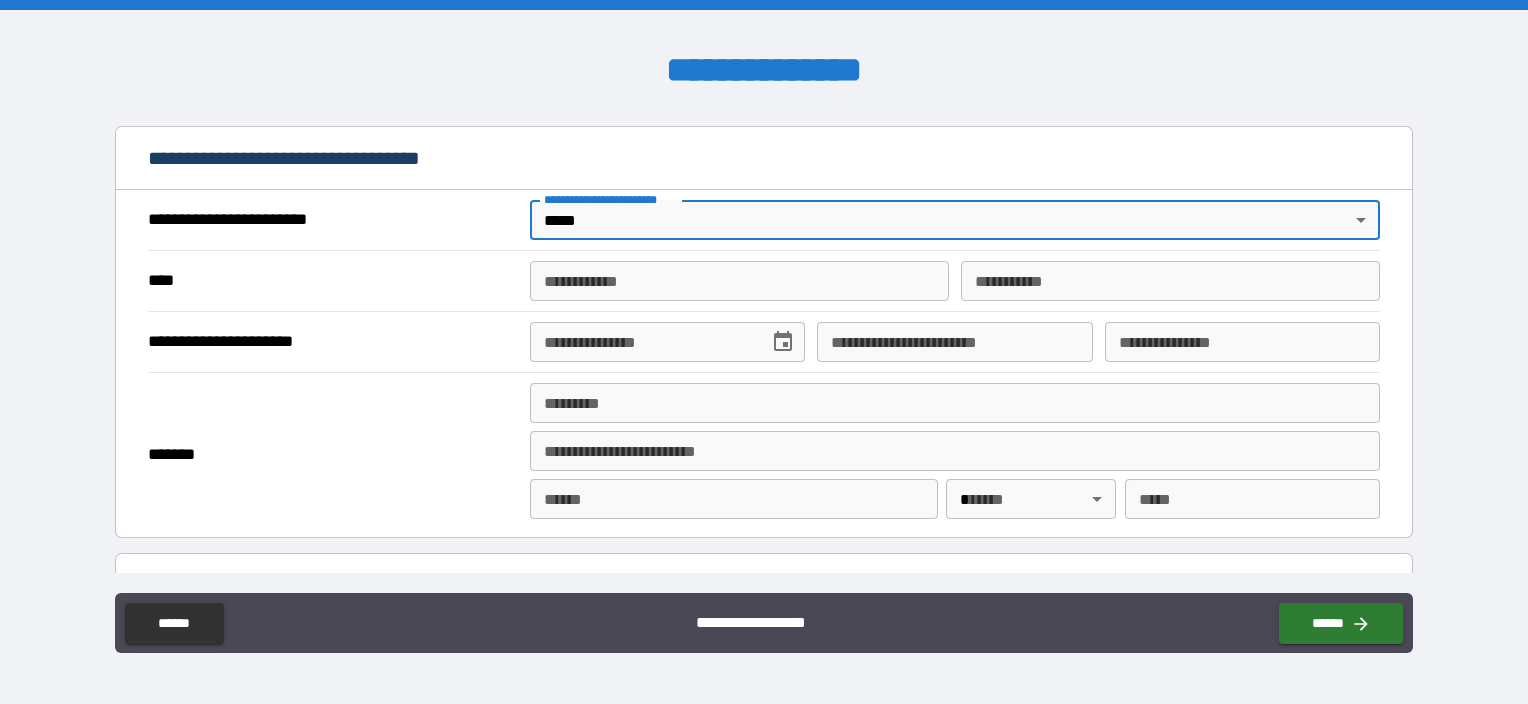 click on "**********" at bounding box center [739, 281] 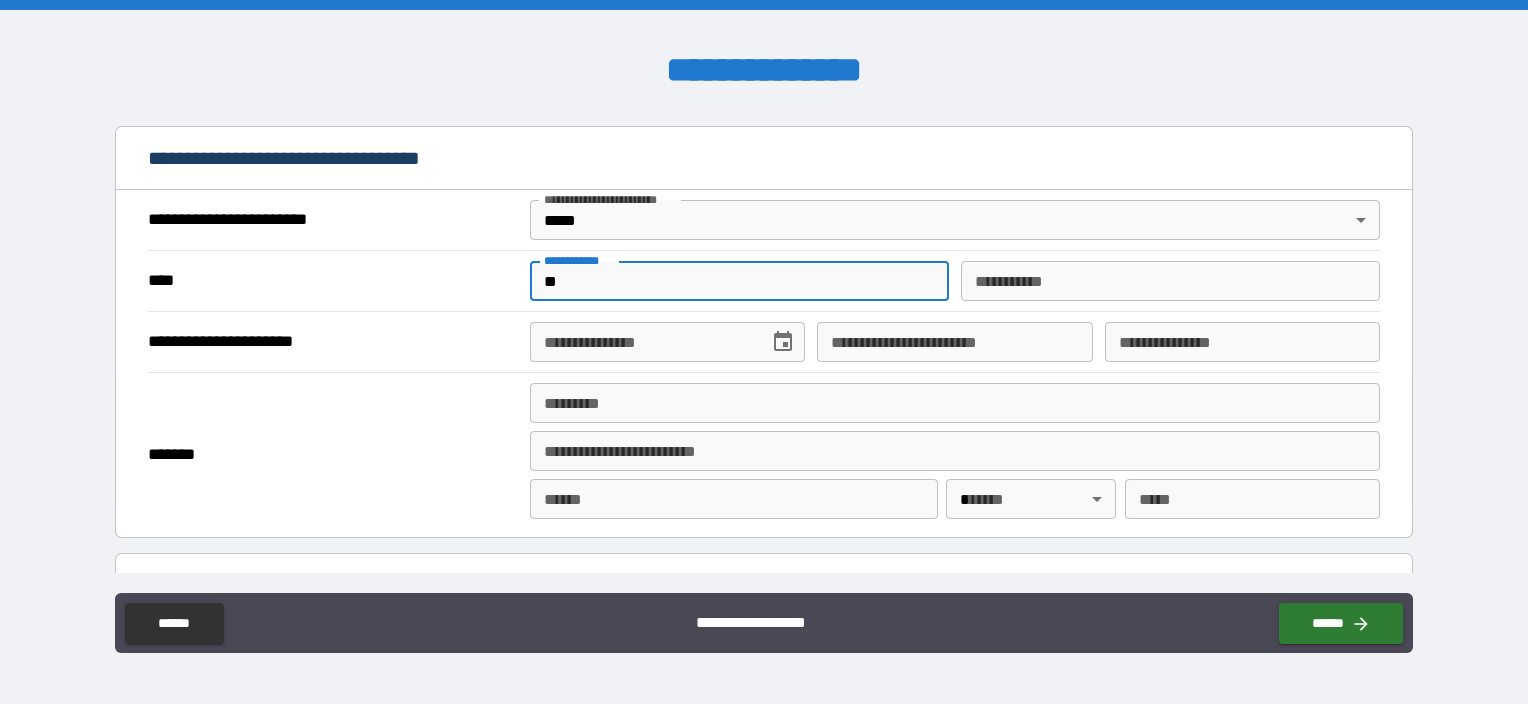 type on "*******" 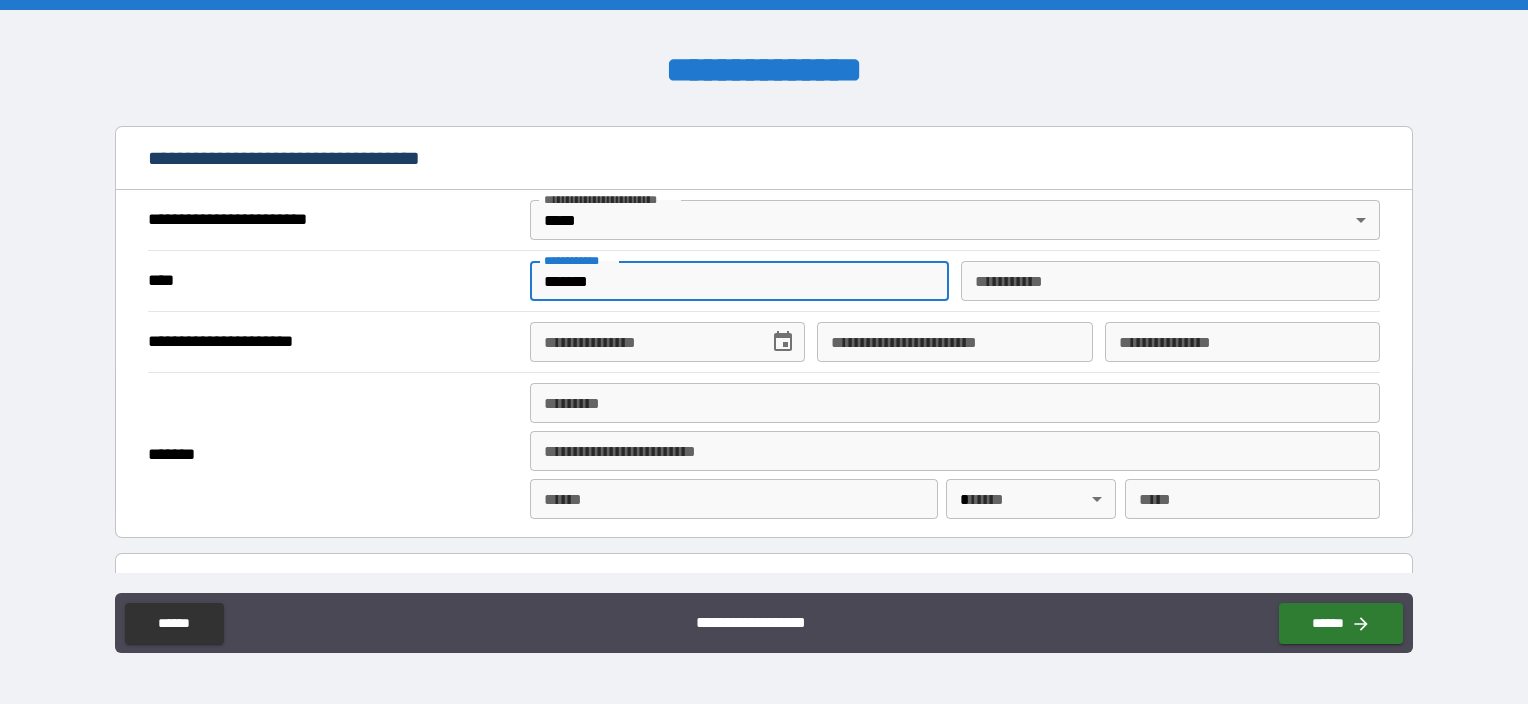 type on "******" 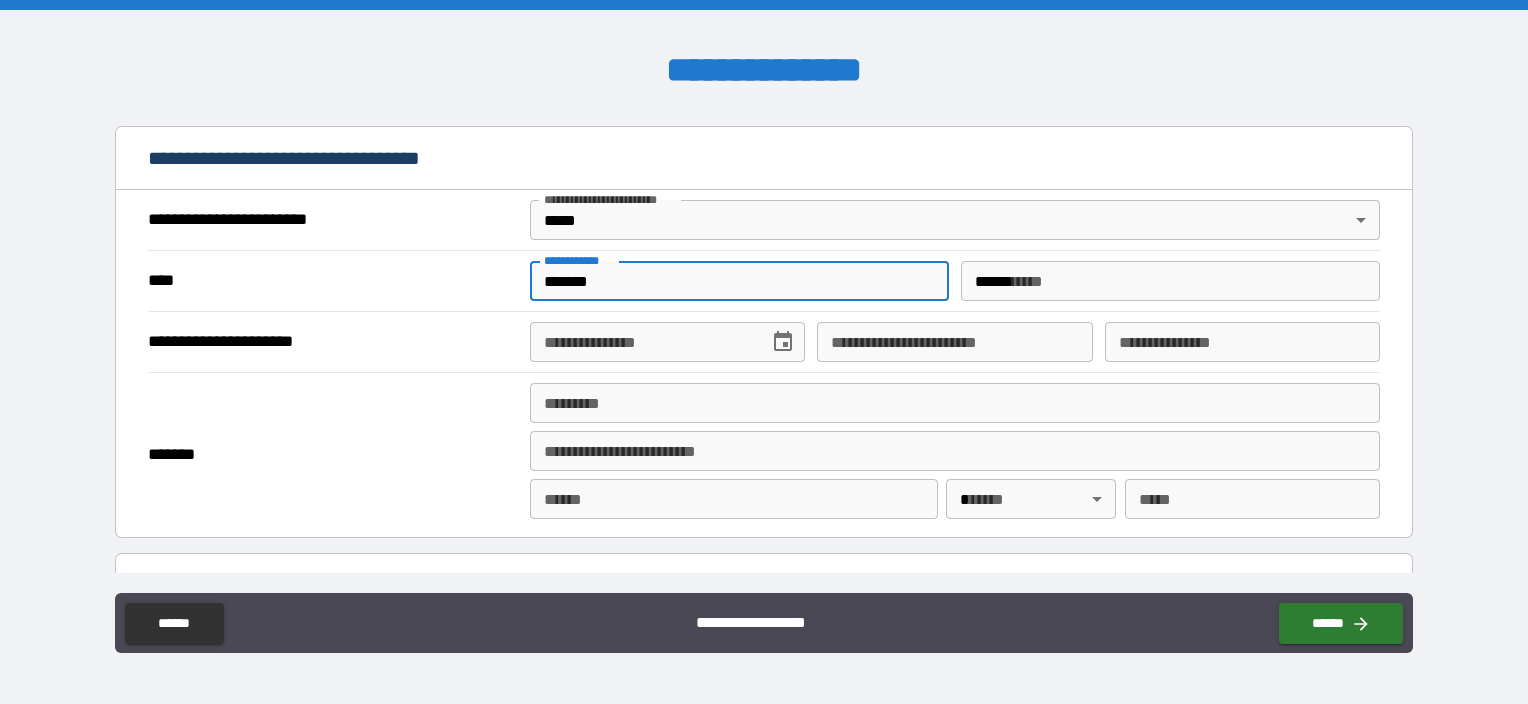 type on "**********" 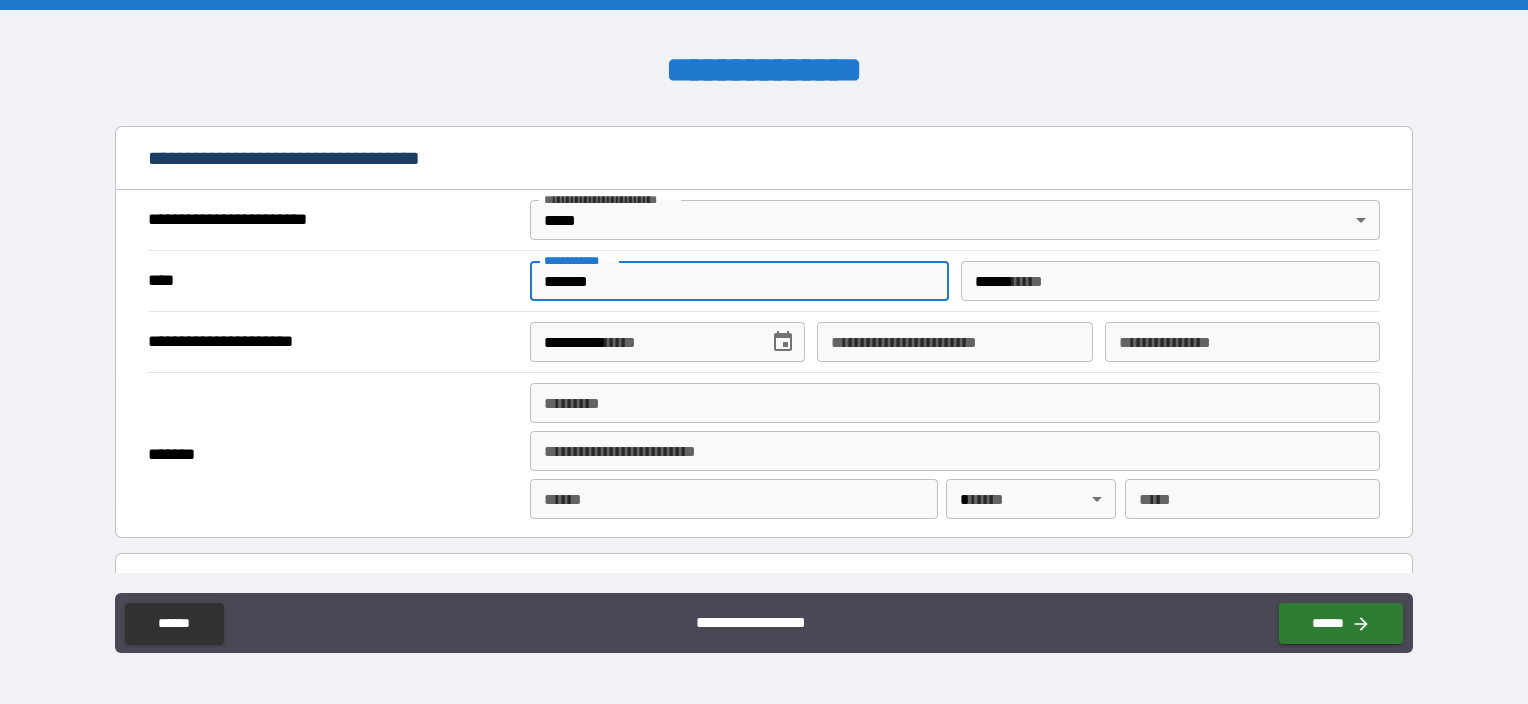 type on "**********" 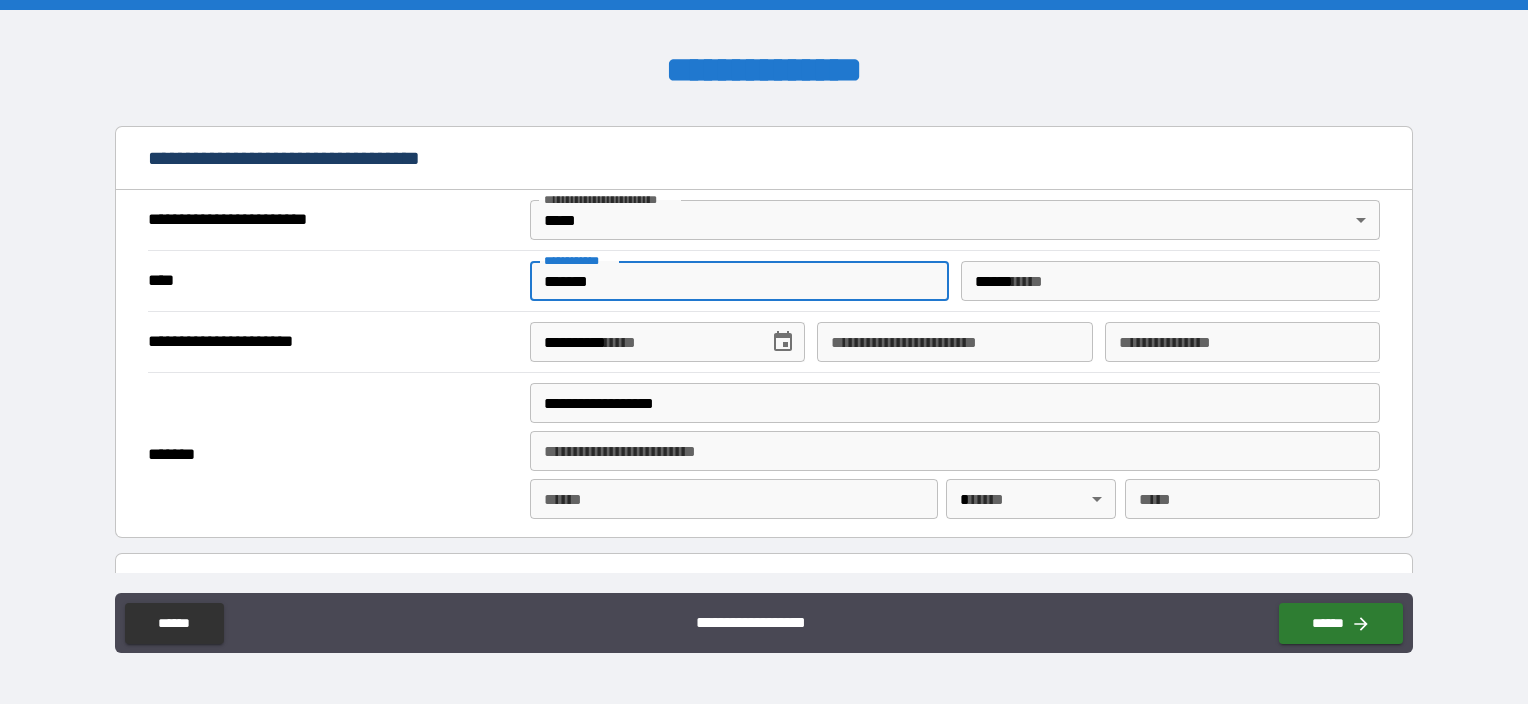 type on "*****" 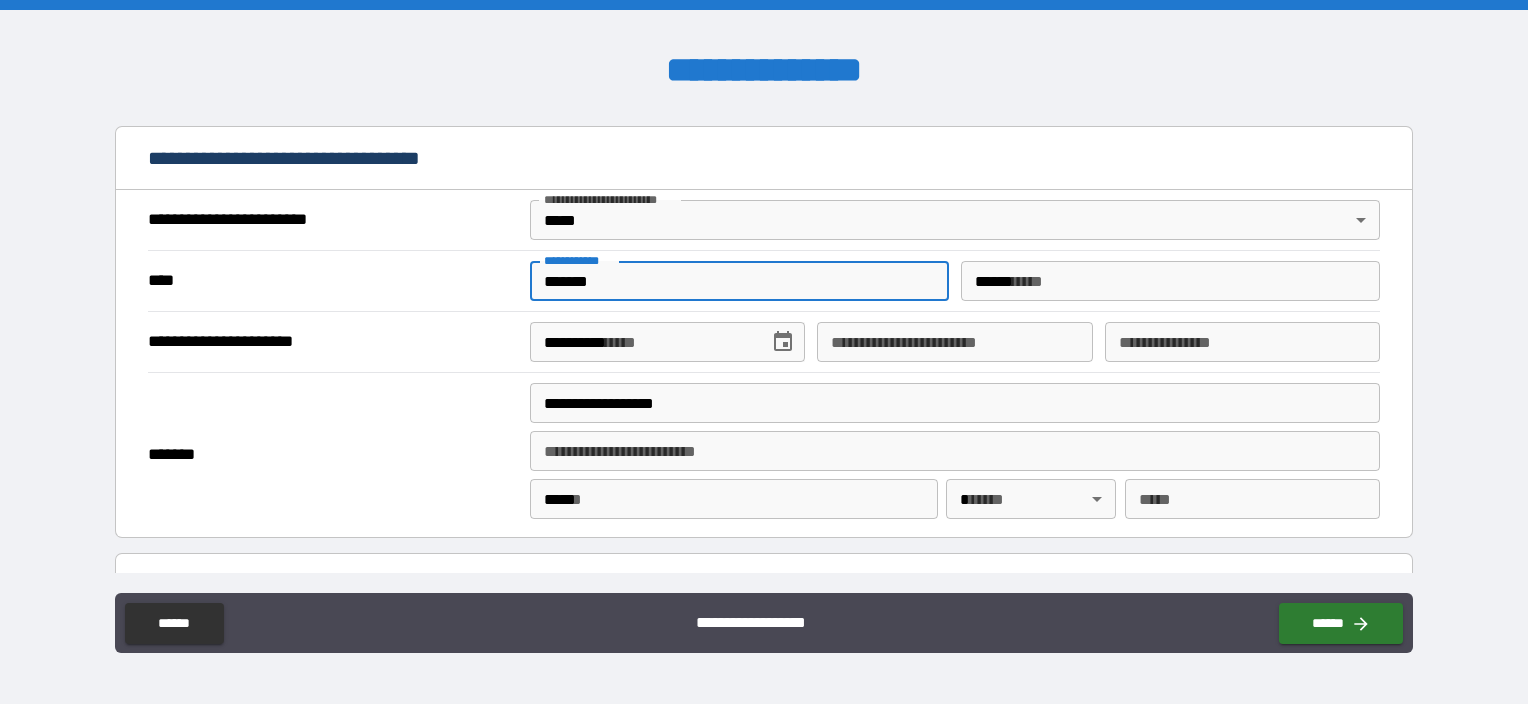 type 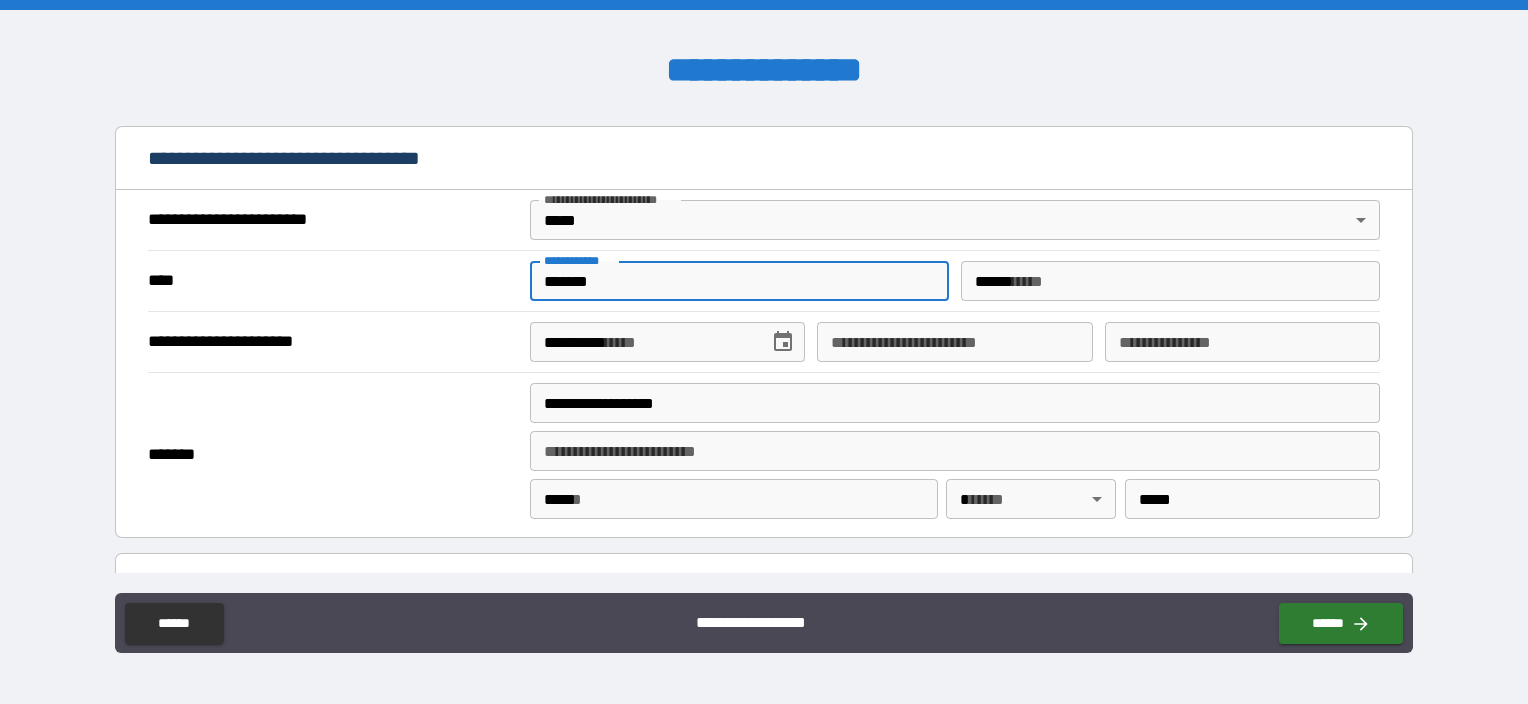 type 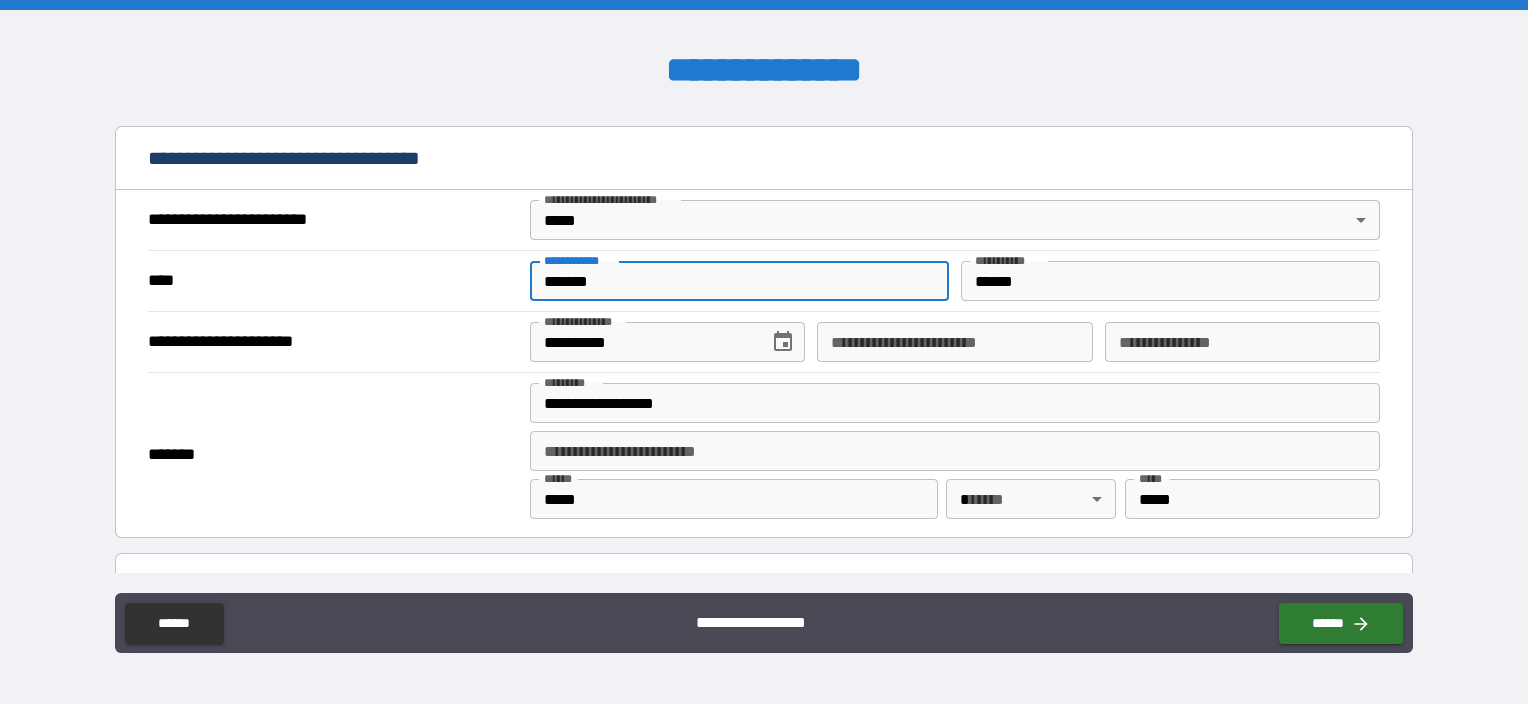 click on "**********" at bounding box center [954, 342] 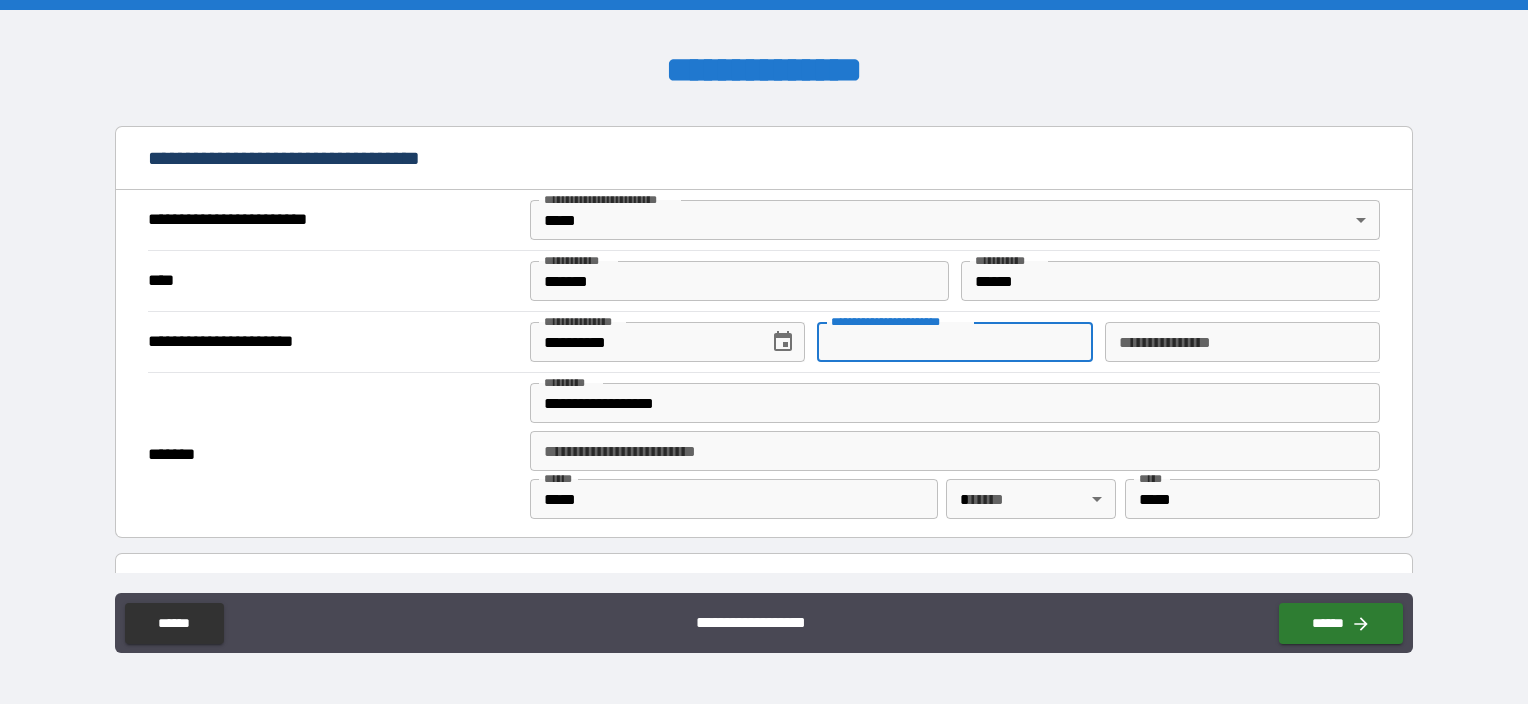 click on "**********" at bounding box center [954, 342] 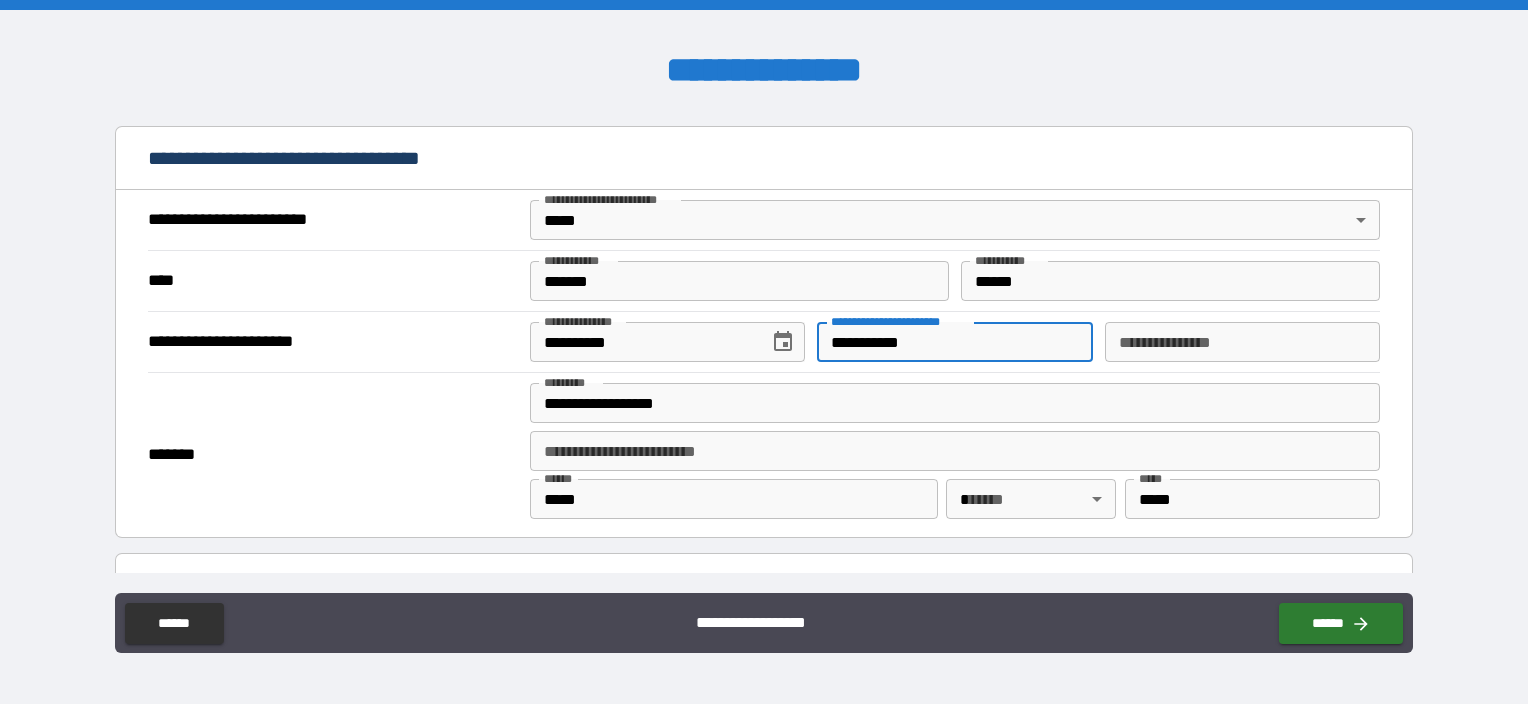 scroll, scrollTop: 900, scrollLeft: 0, axis: vertical 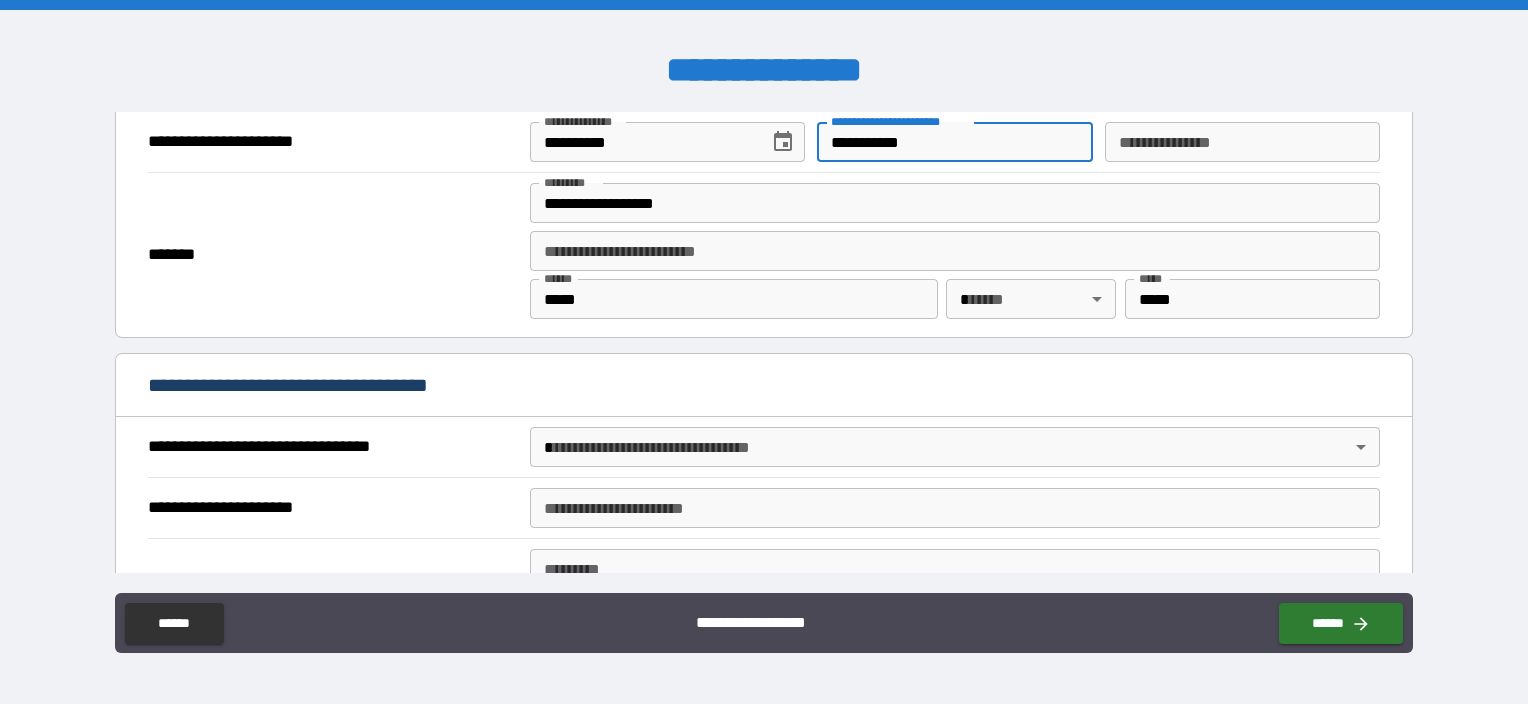type on "**********" 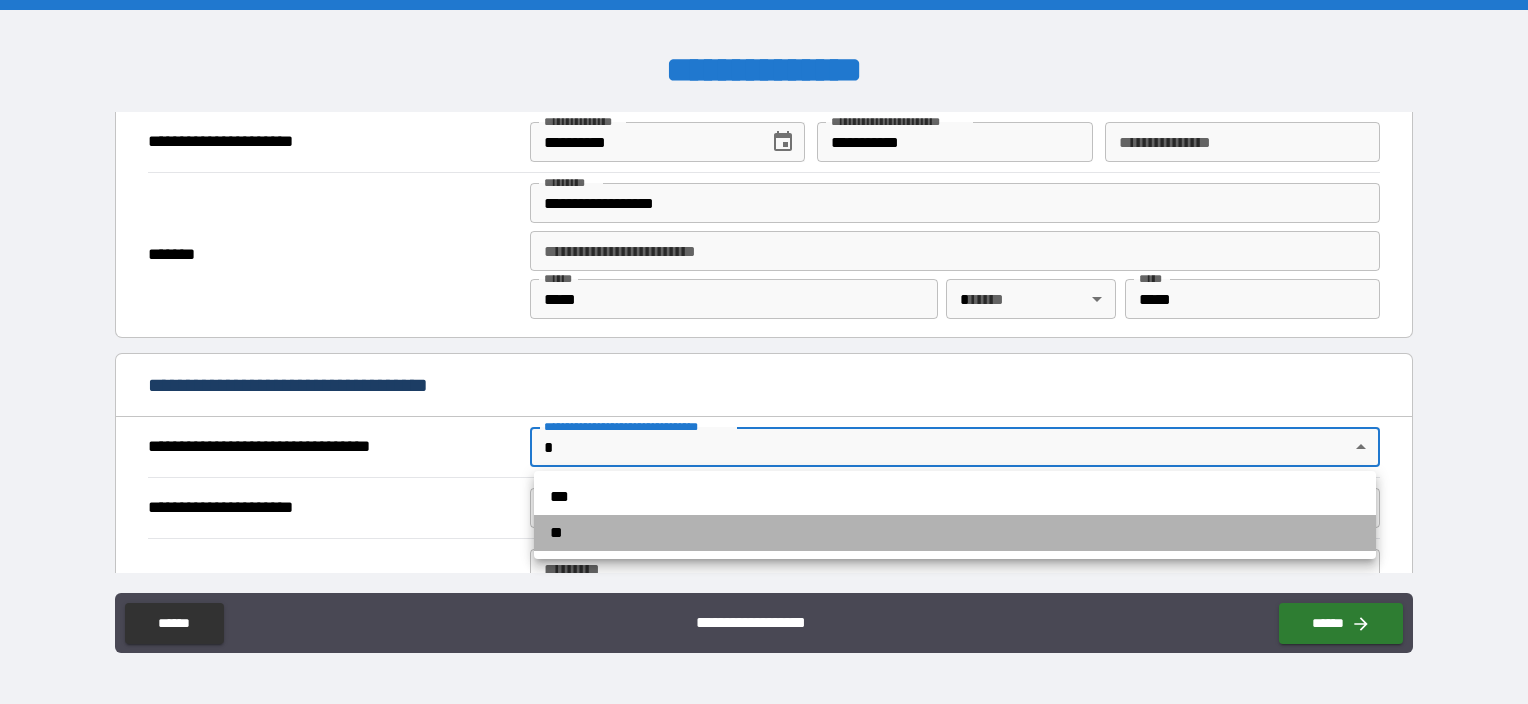 click on "**" at bounding box center (955, 533) 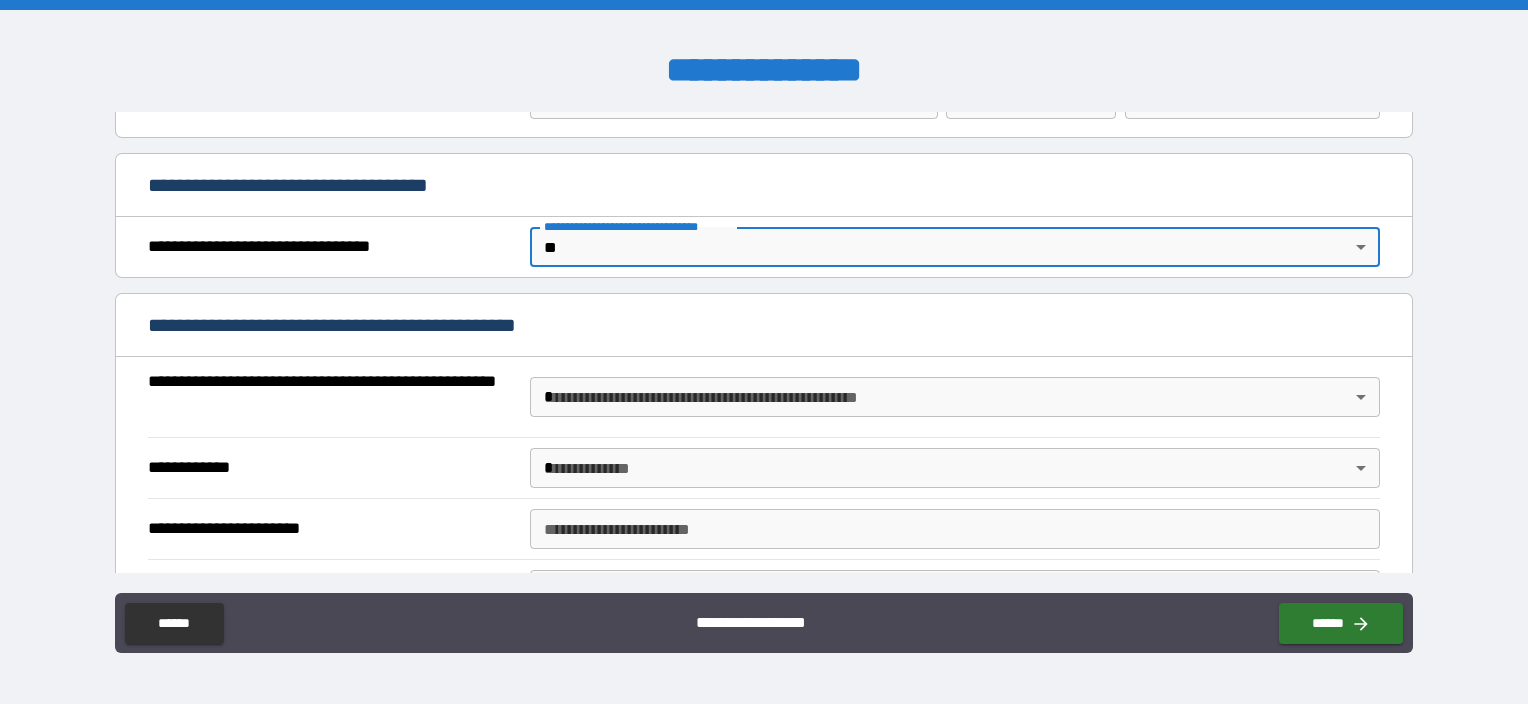 scroll, scrollTop: 1200, scrollLeft: 0, axis: vertical 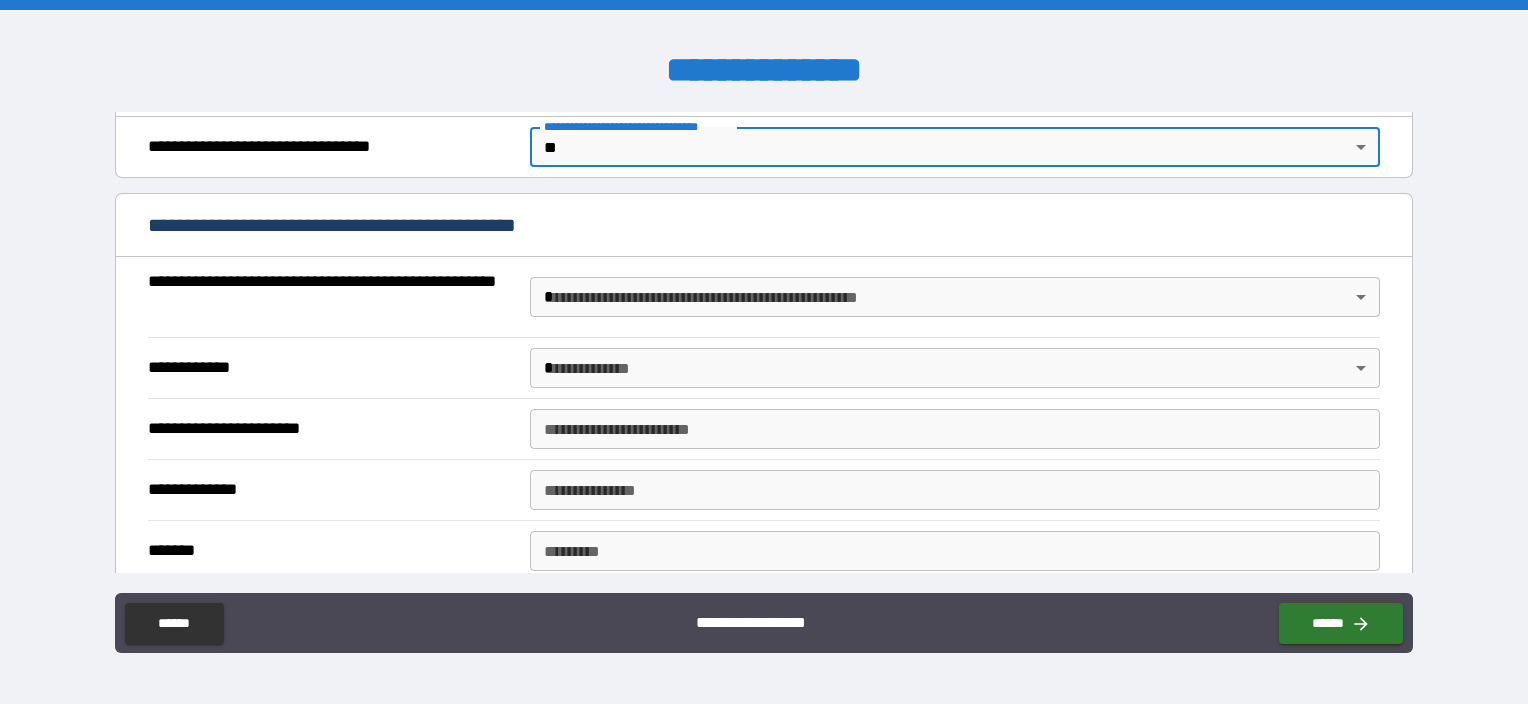 click on "**********" at bounding box center [764, 352] 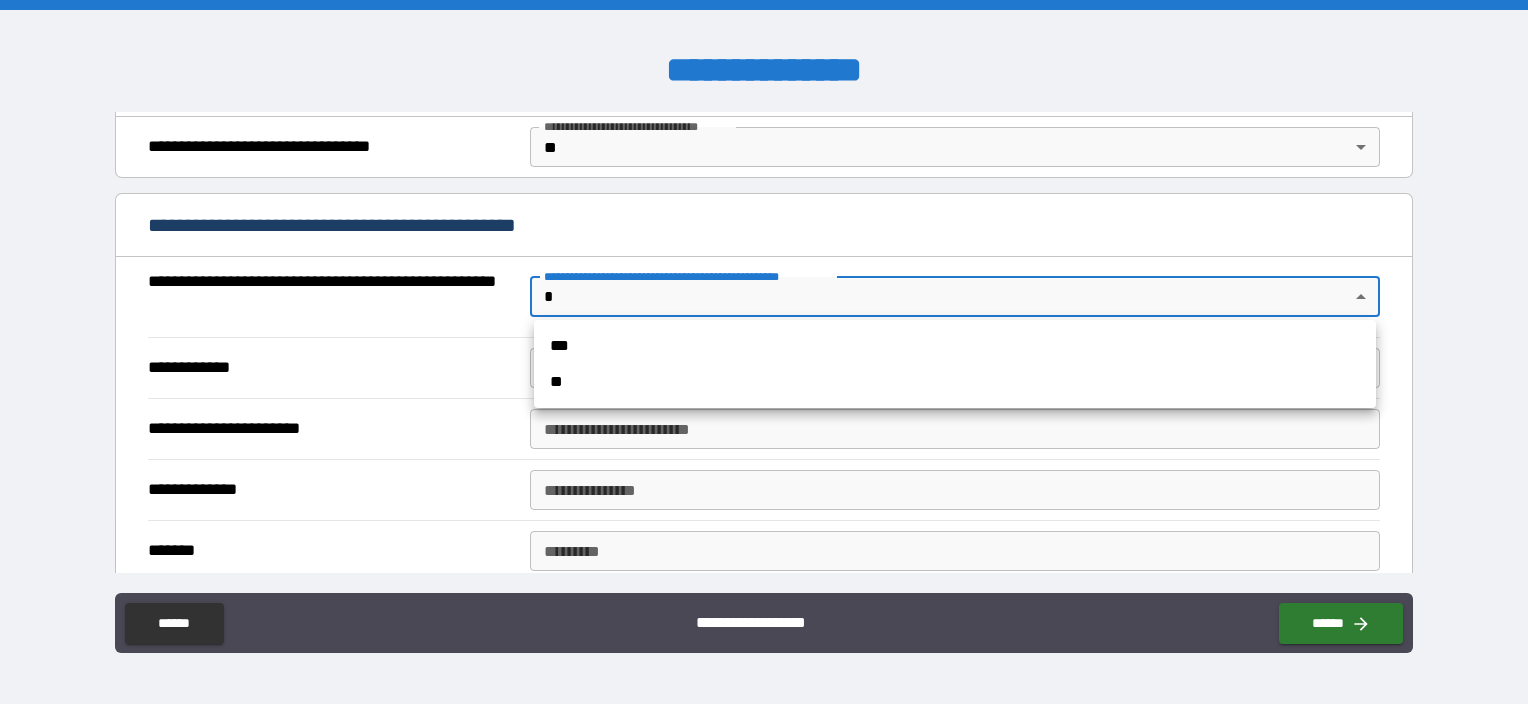 click on "**" at bounding box center (955, 382) 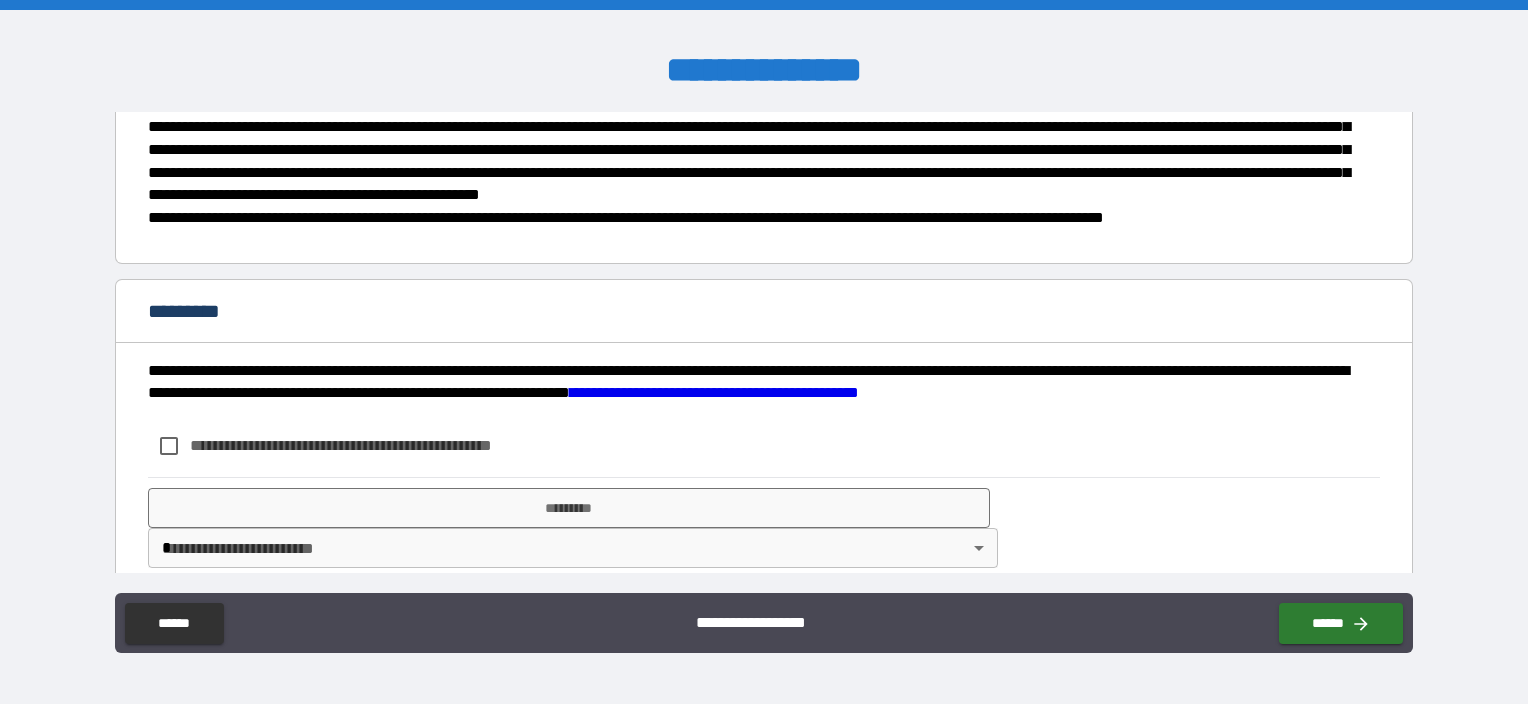 scroll, scrollTop: 1559, scrollLeft: 0, axis: vertical 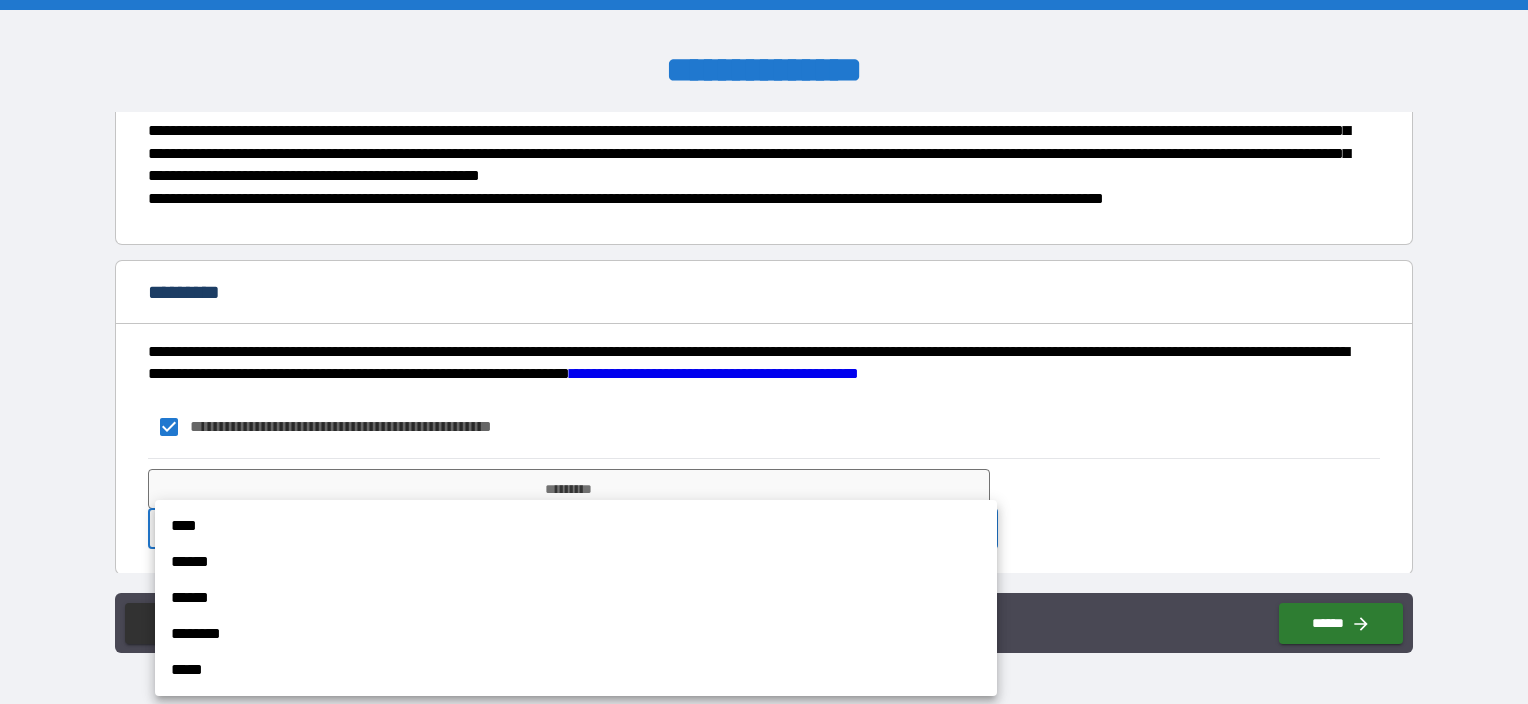 click on "**********" at bounding box center (764, 352) 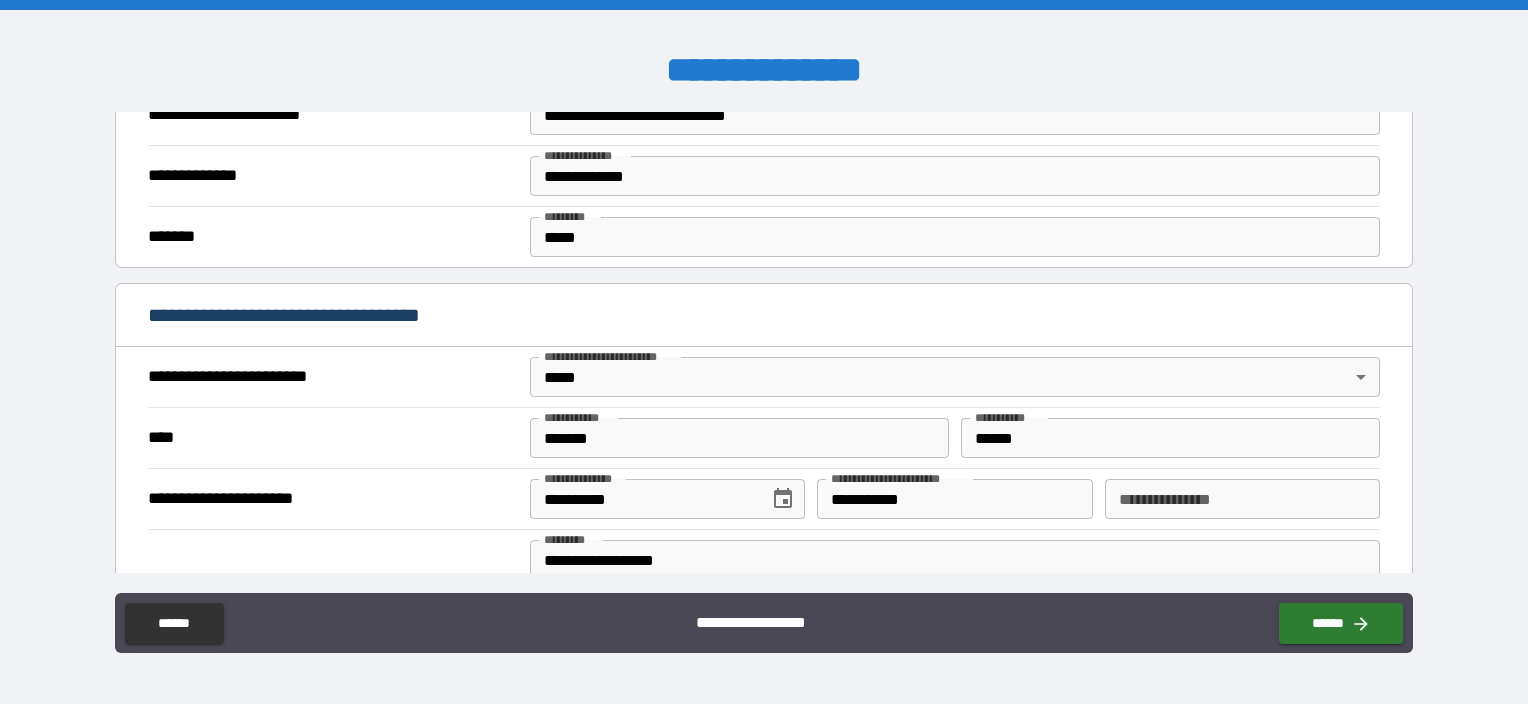 scroll, scrollTop: 700, scrollLeft: 0, axis: vertical 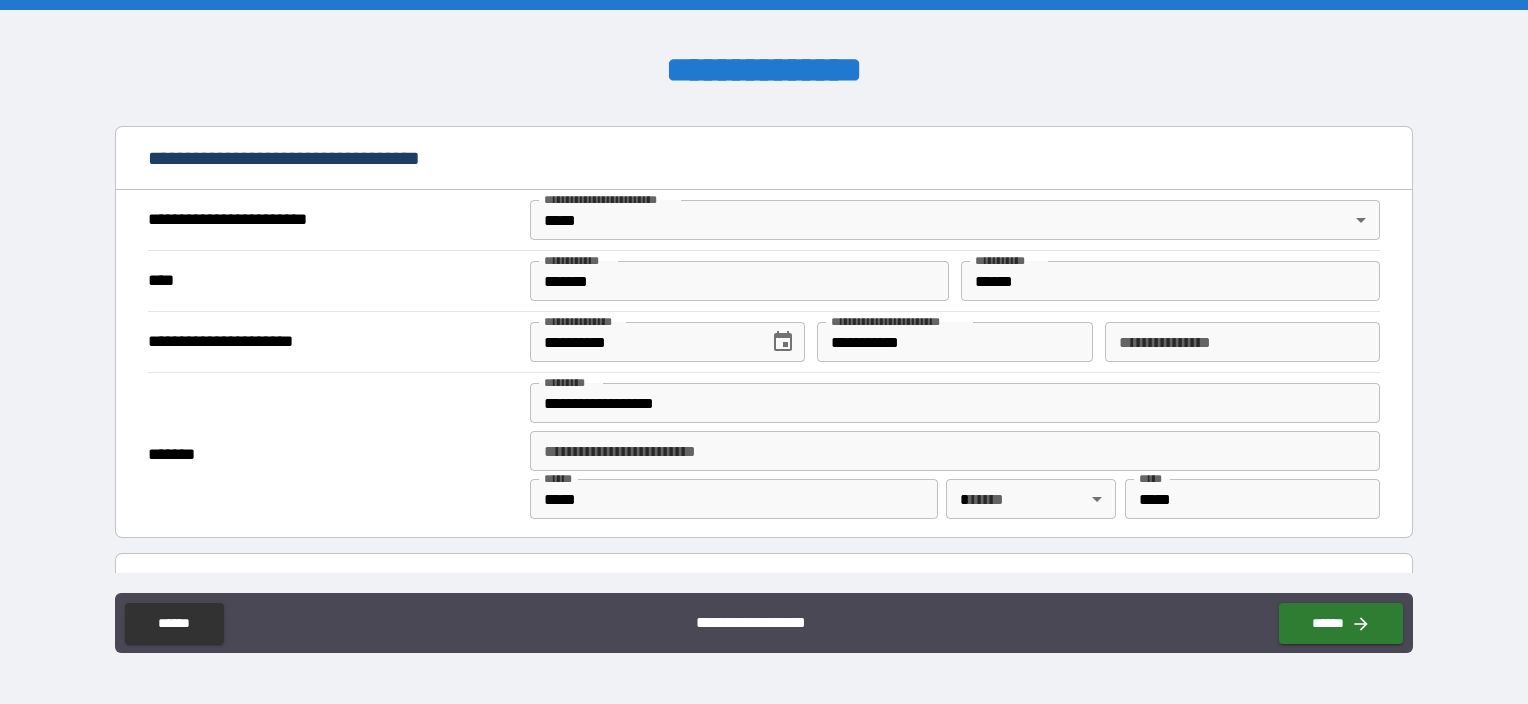 click on "**********" at bounding box center [764, 352] 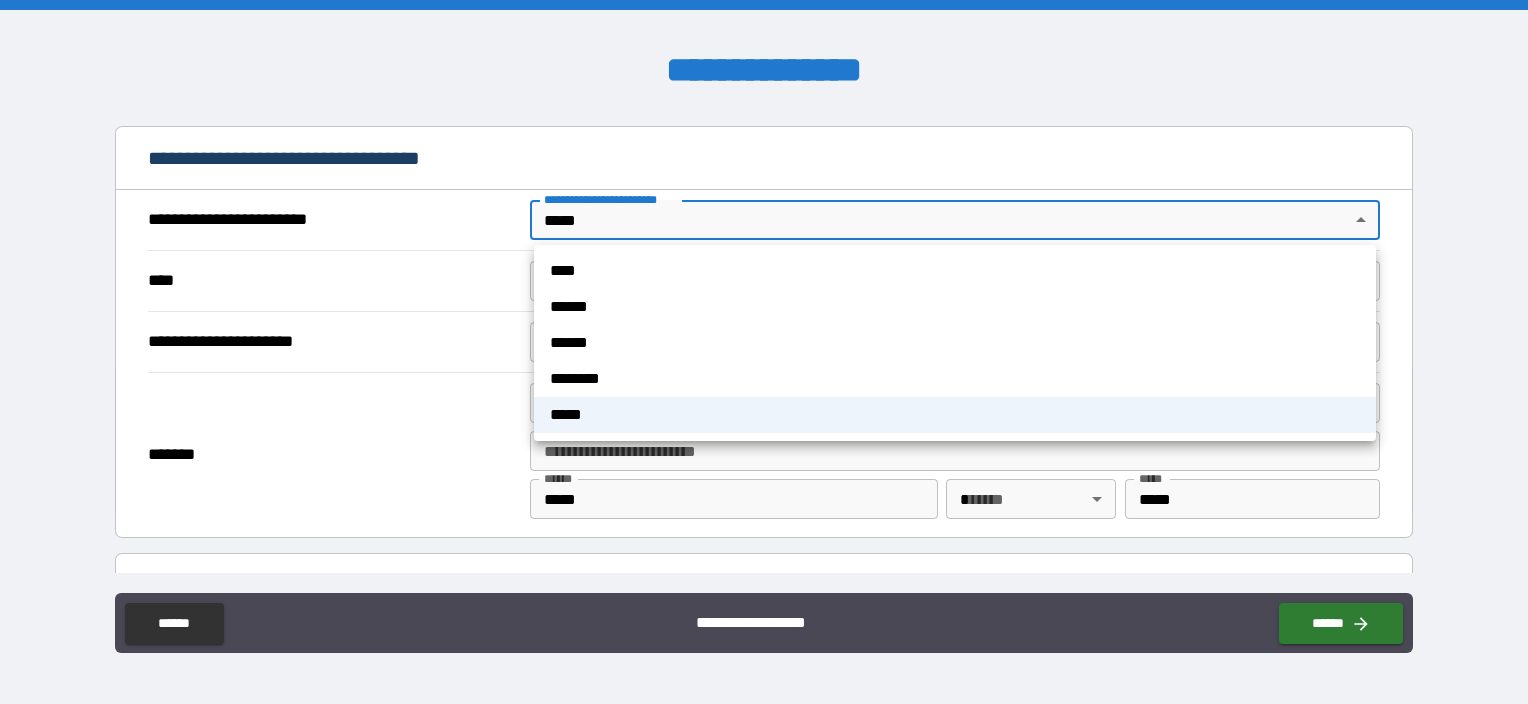 click on "****" at bounding box center [955, 271] 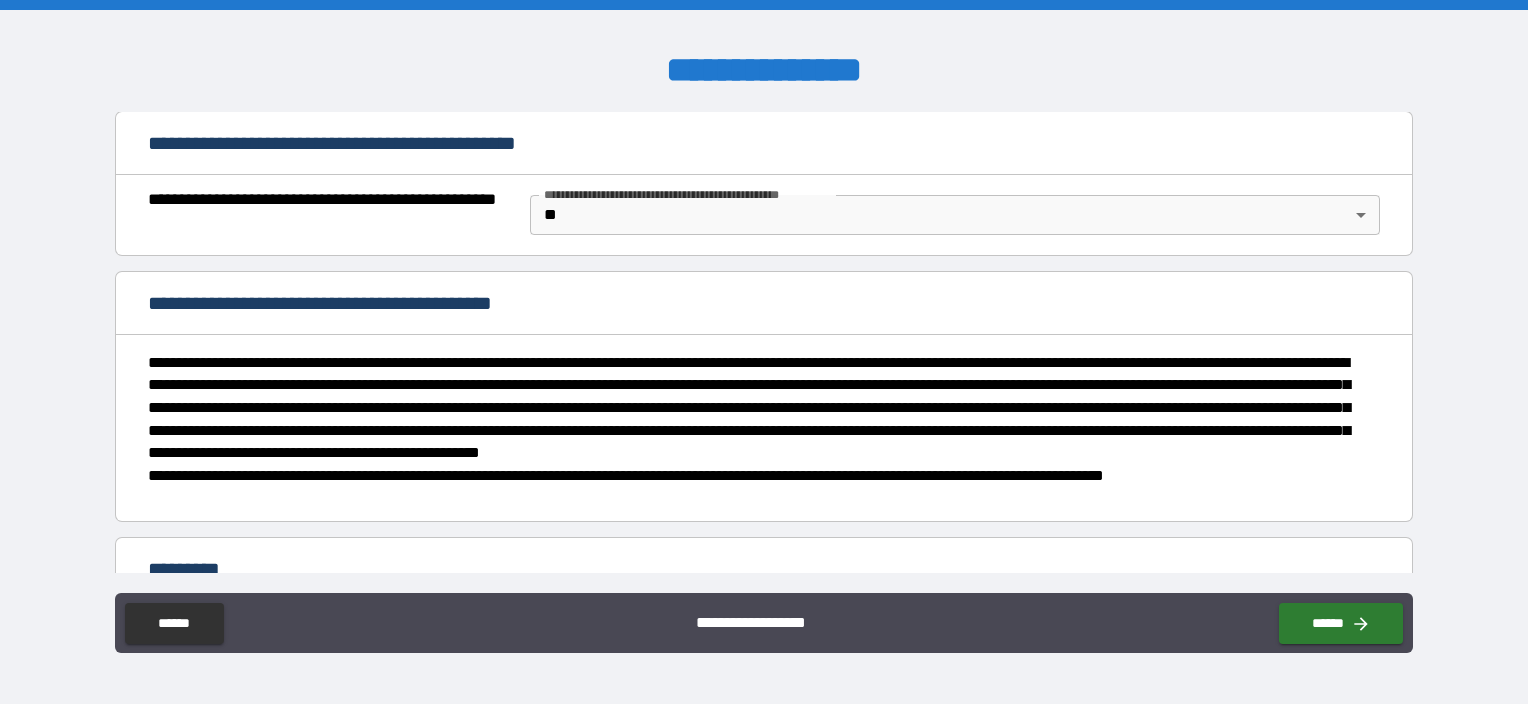 scroll, scrollTop: 1559, scrollLeft: 0, axis: vertical 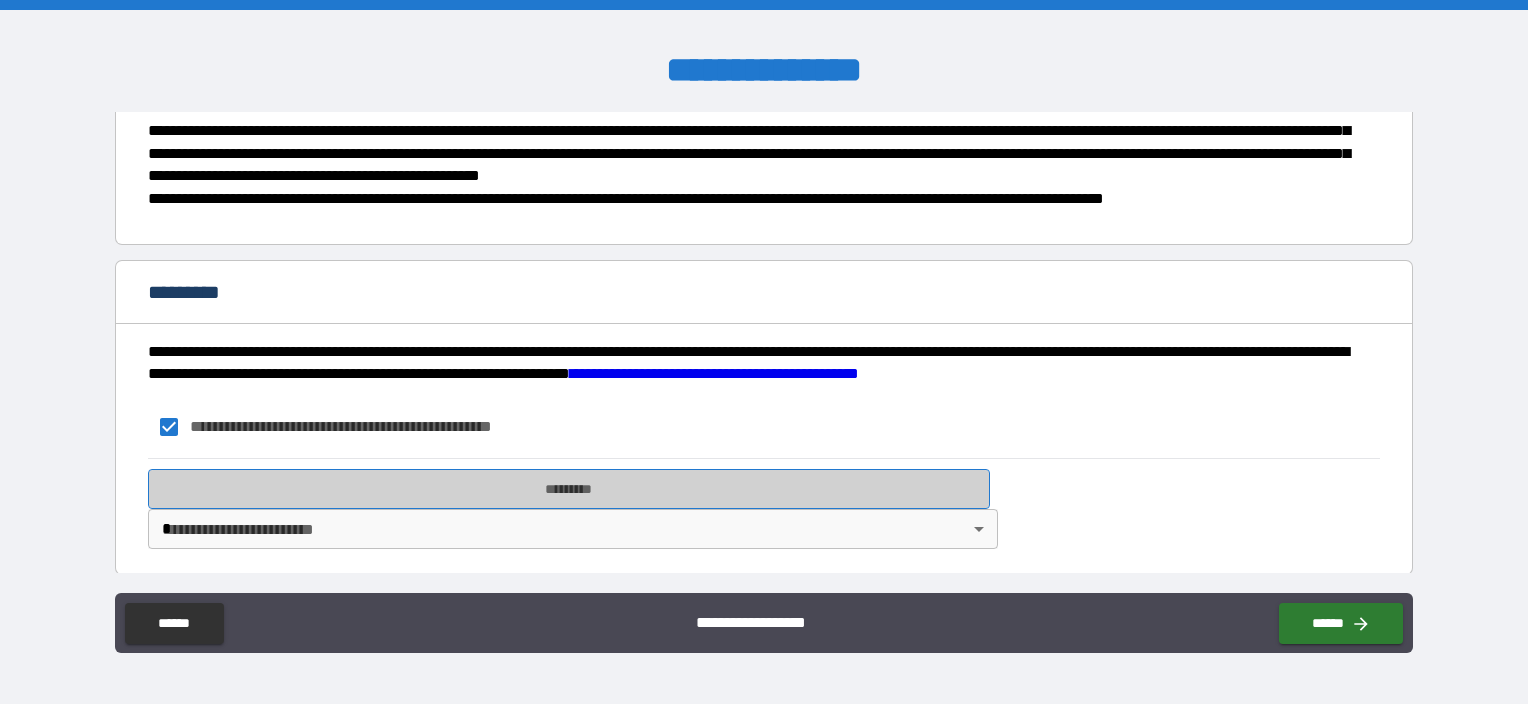 click on "*********" at bounding box center (569, 489) 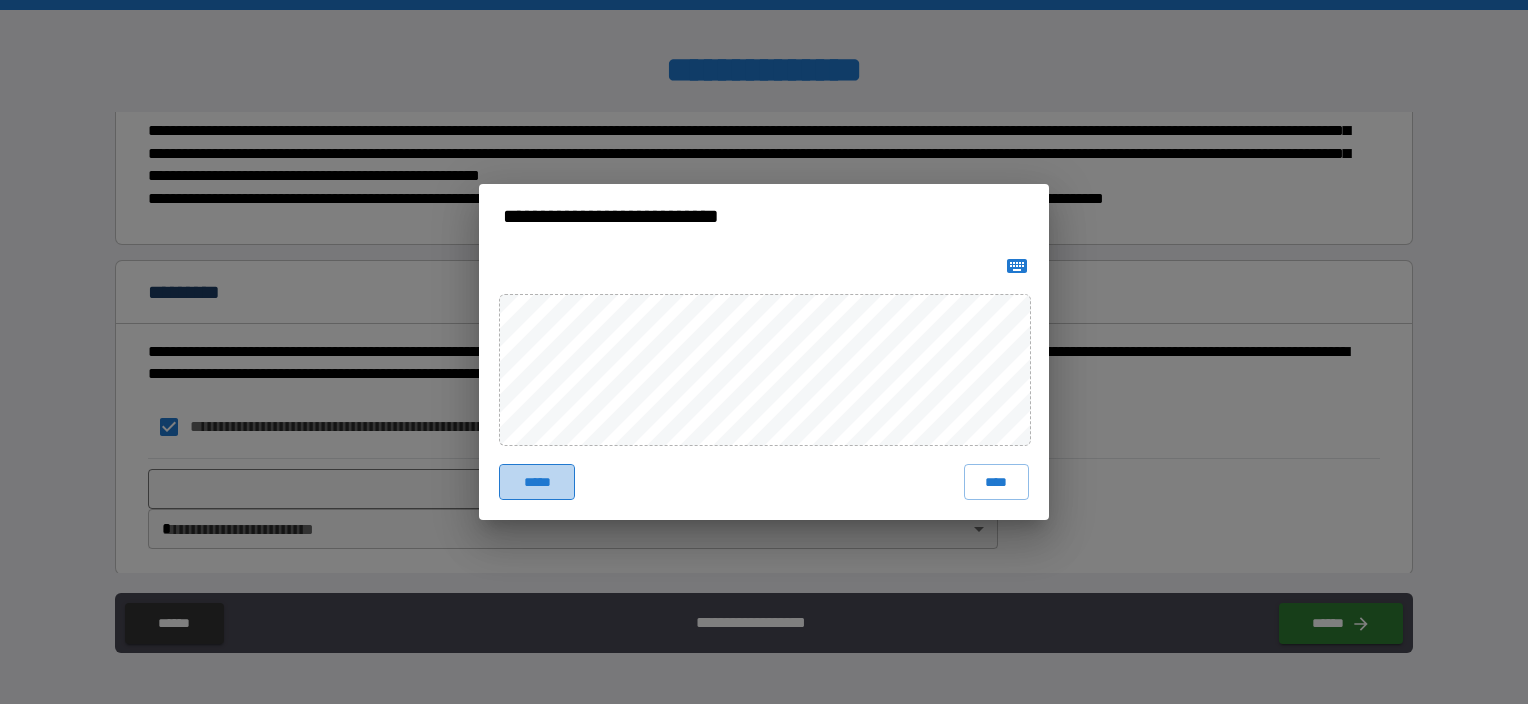 click on "*****" at bounding box center (537, 482) 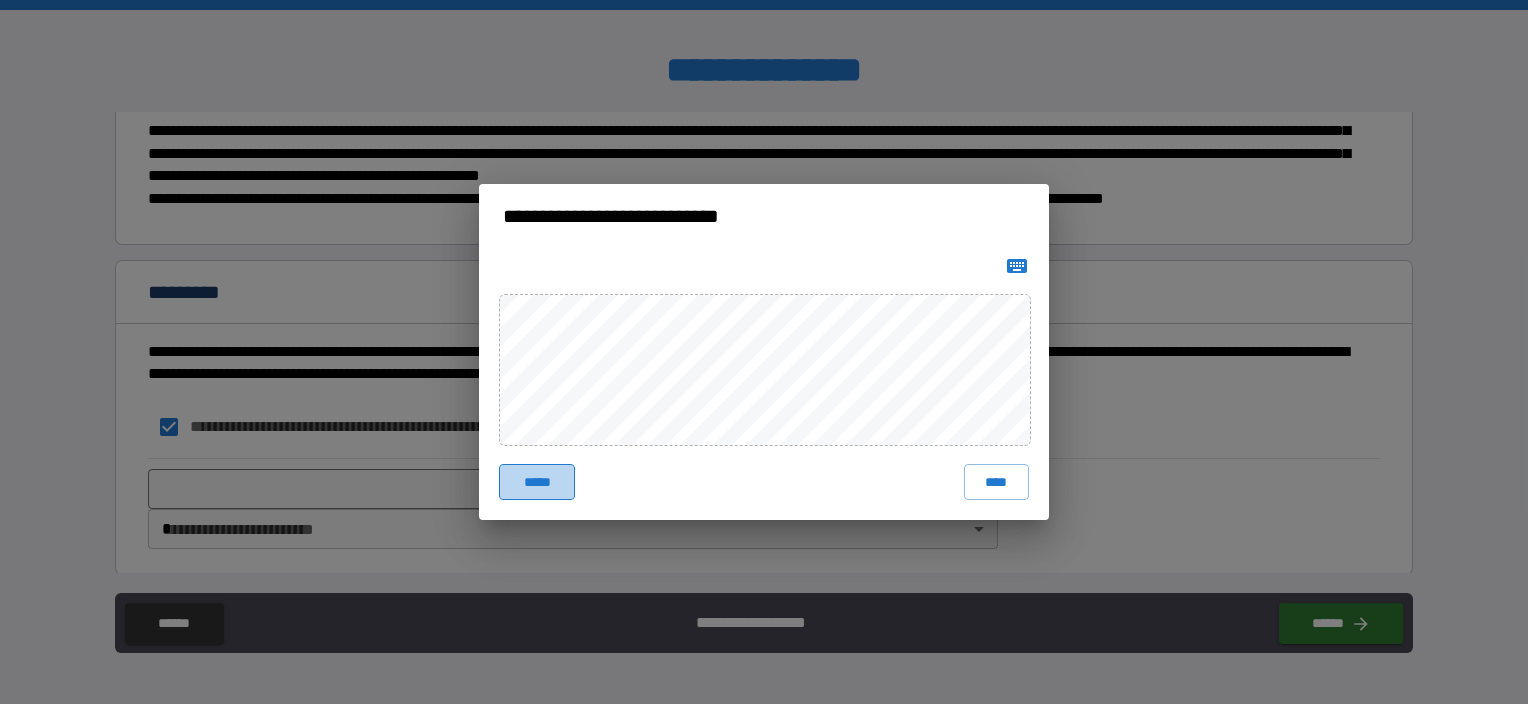 click on "*****" at bounding box center (537, 482) 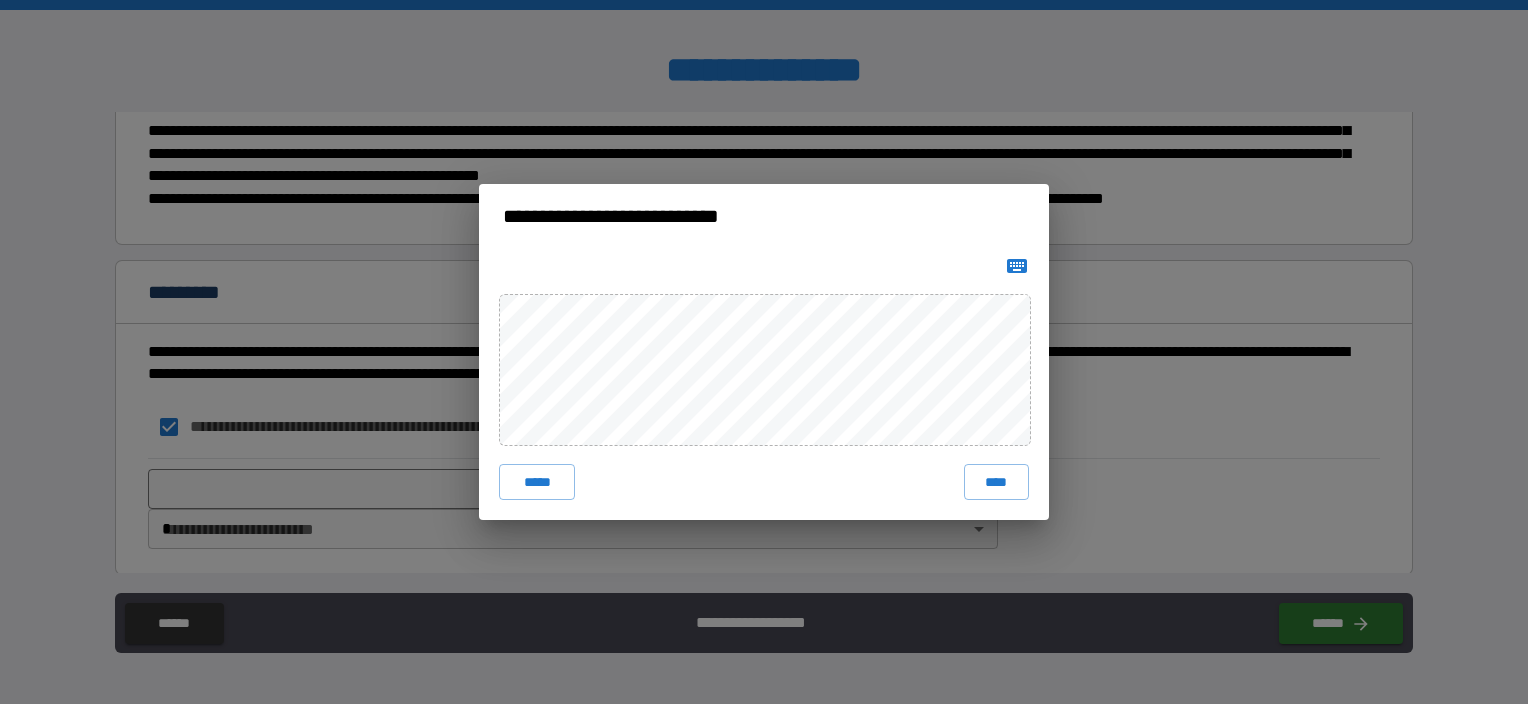 click on "**********" at bounding box center (764, 352) 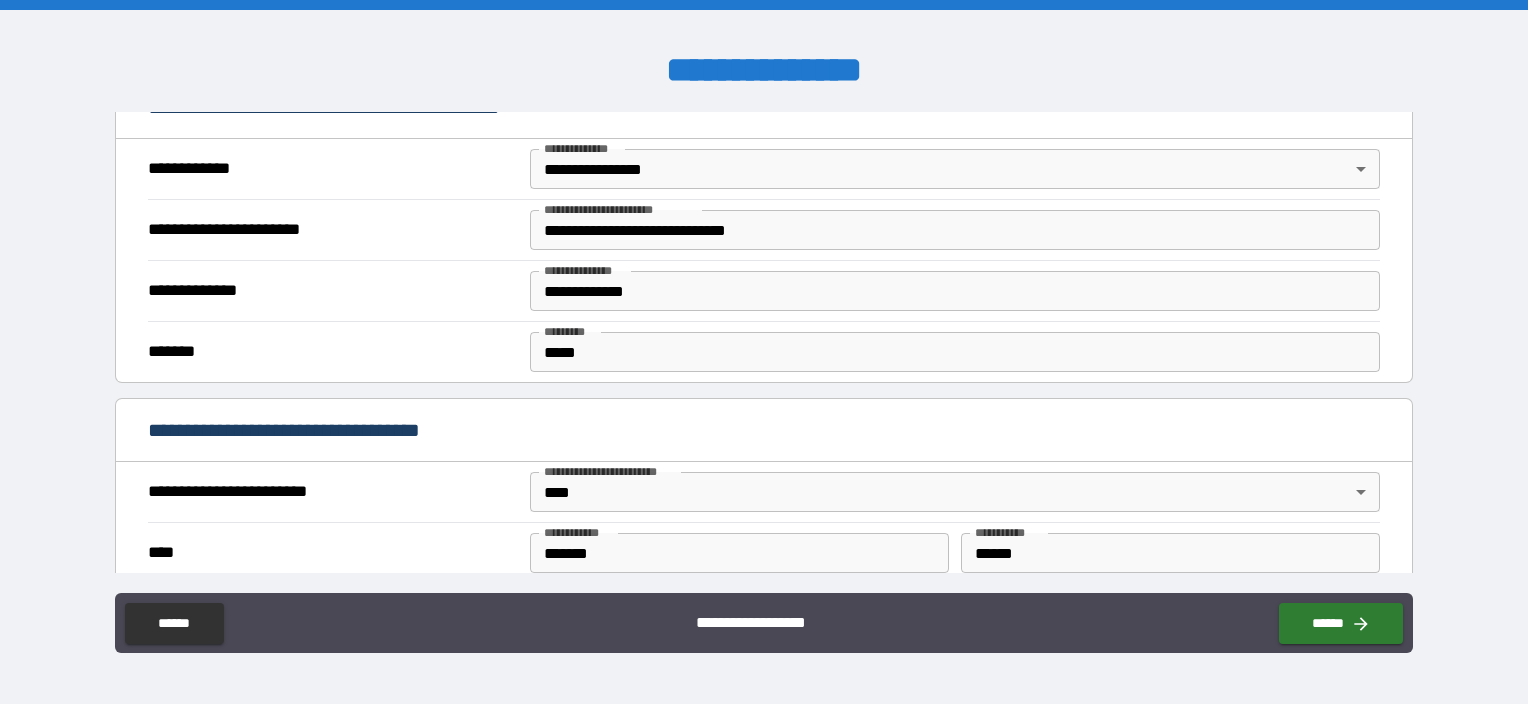 scroll, scrollTop: 700, scrollLeft: 0, axis: vertical 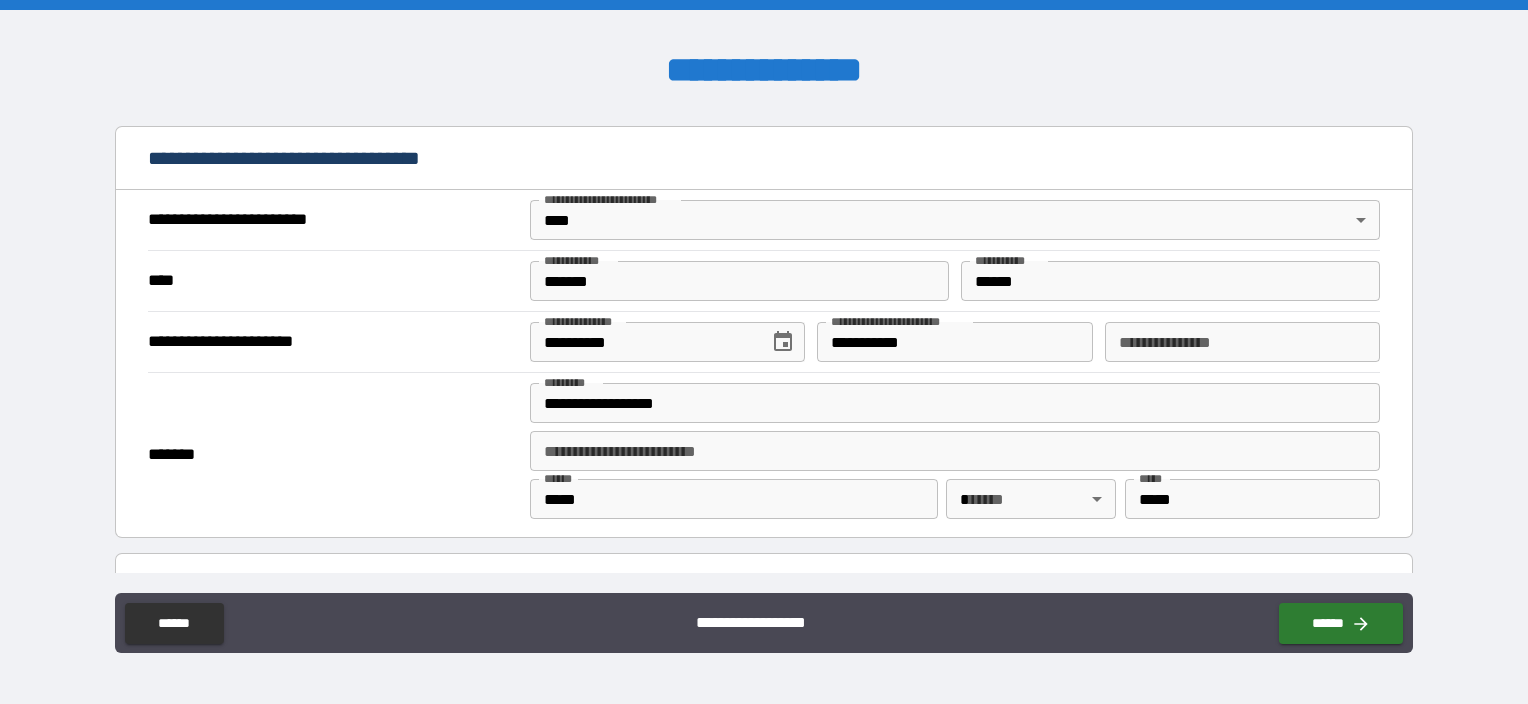 click on "**********" at bounding box center (764, 352) 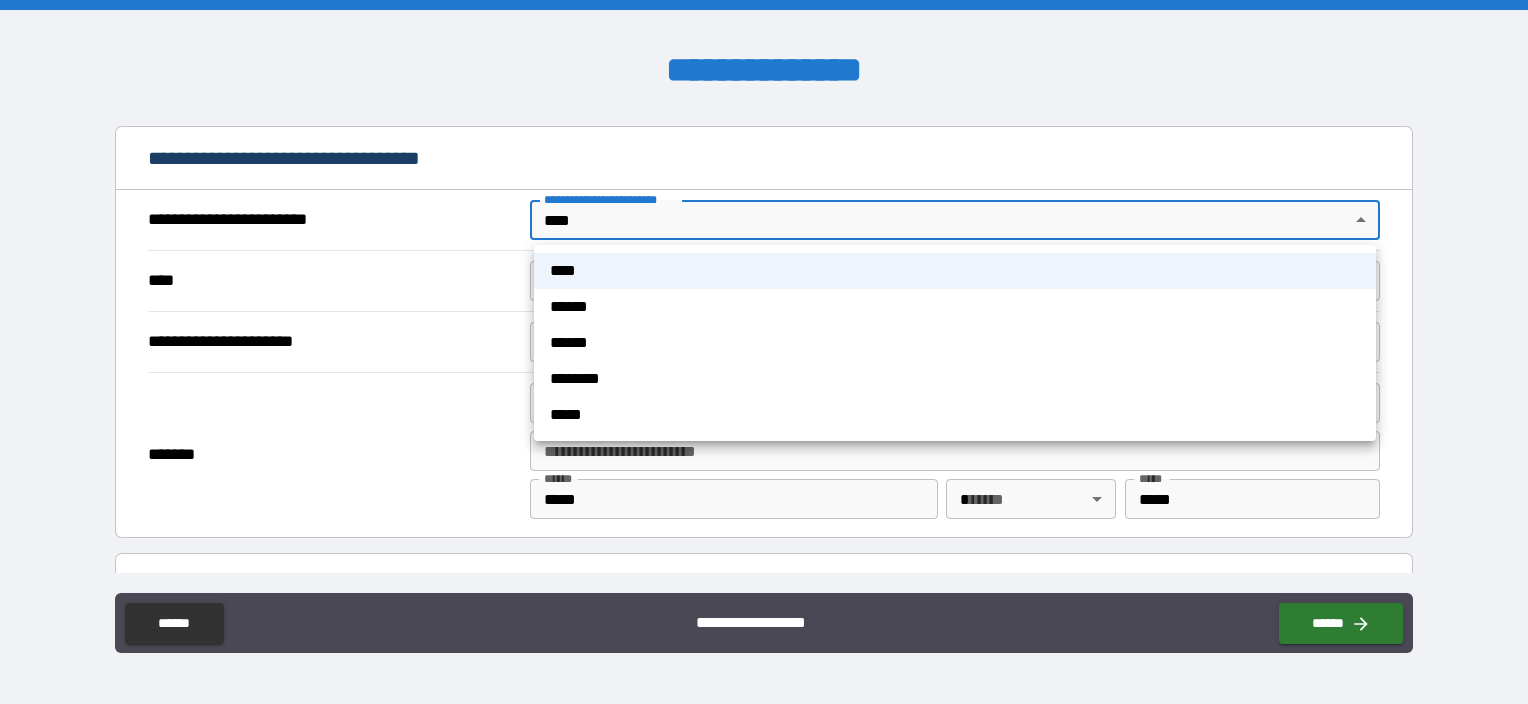 click on "*****" at bounding box center (955, 415) 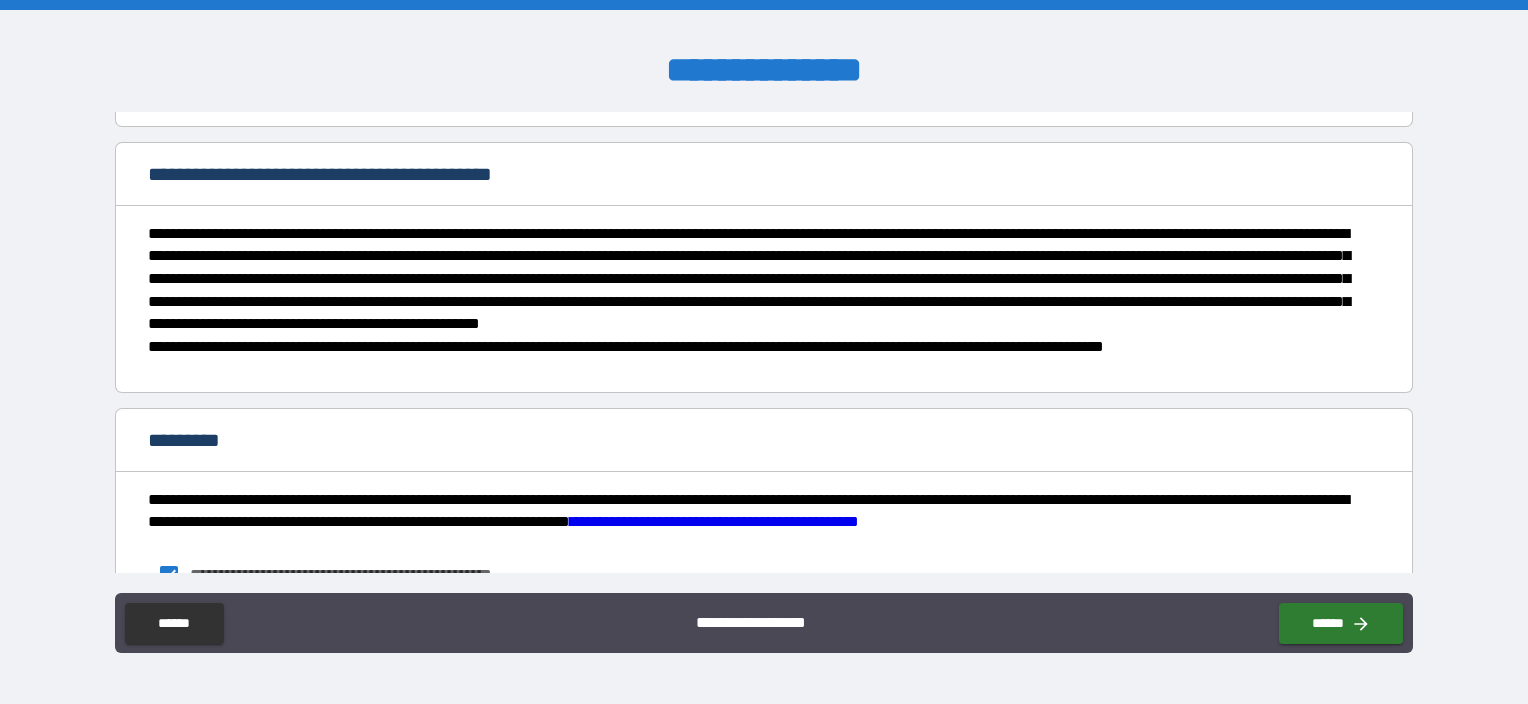 scroll, scrollTop: 1559, scrollLeft: 0, axis: vertical 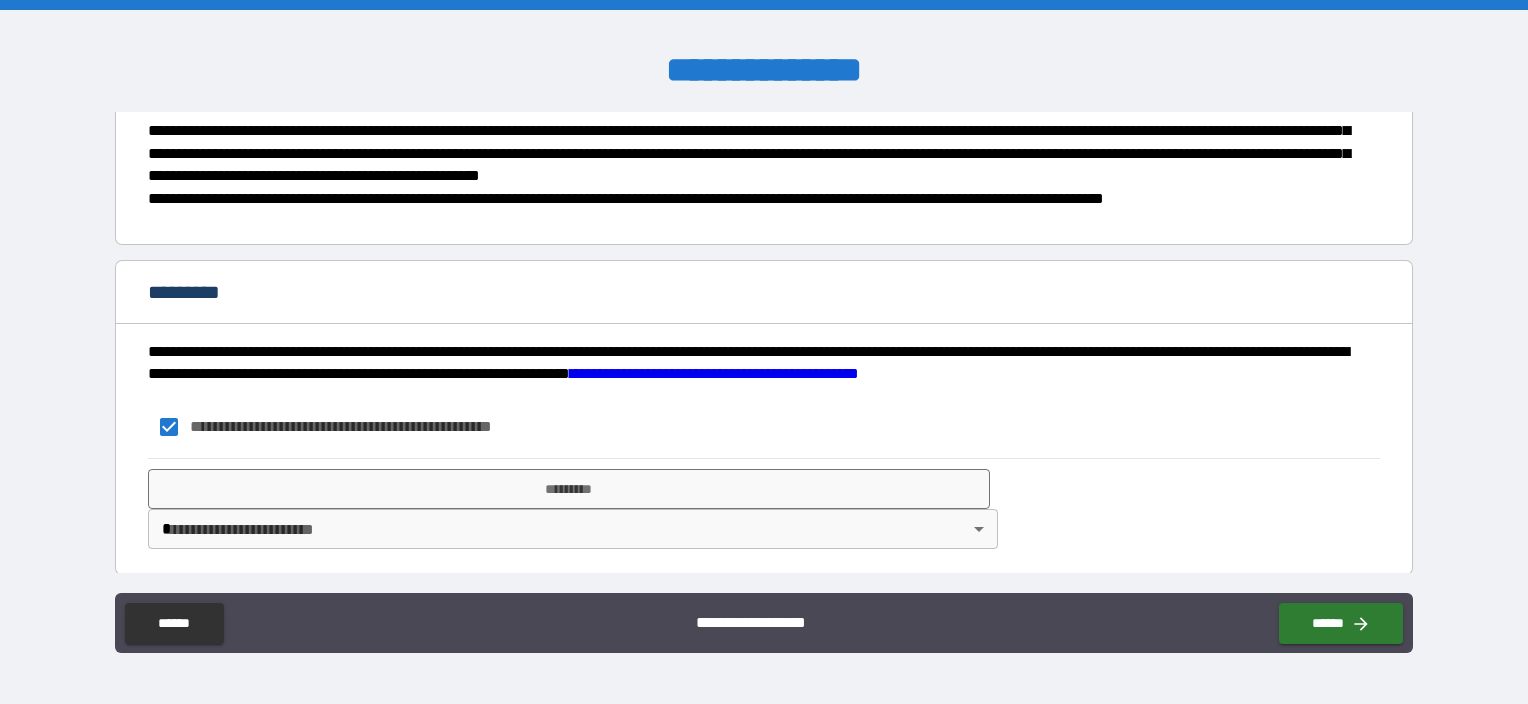 click on "**********" at bounding box center [764, 352] 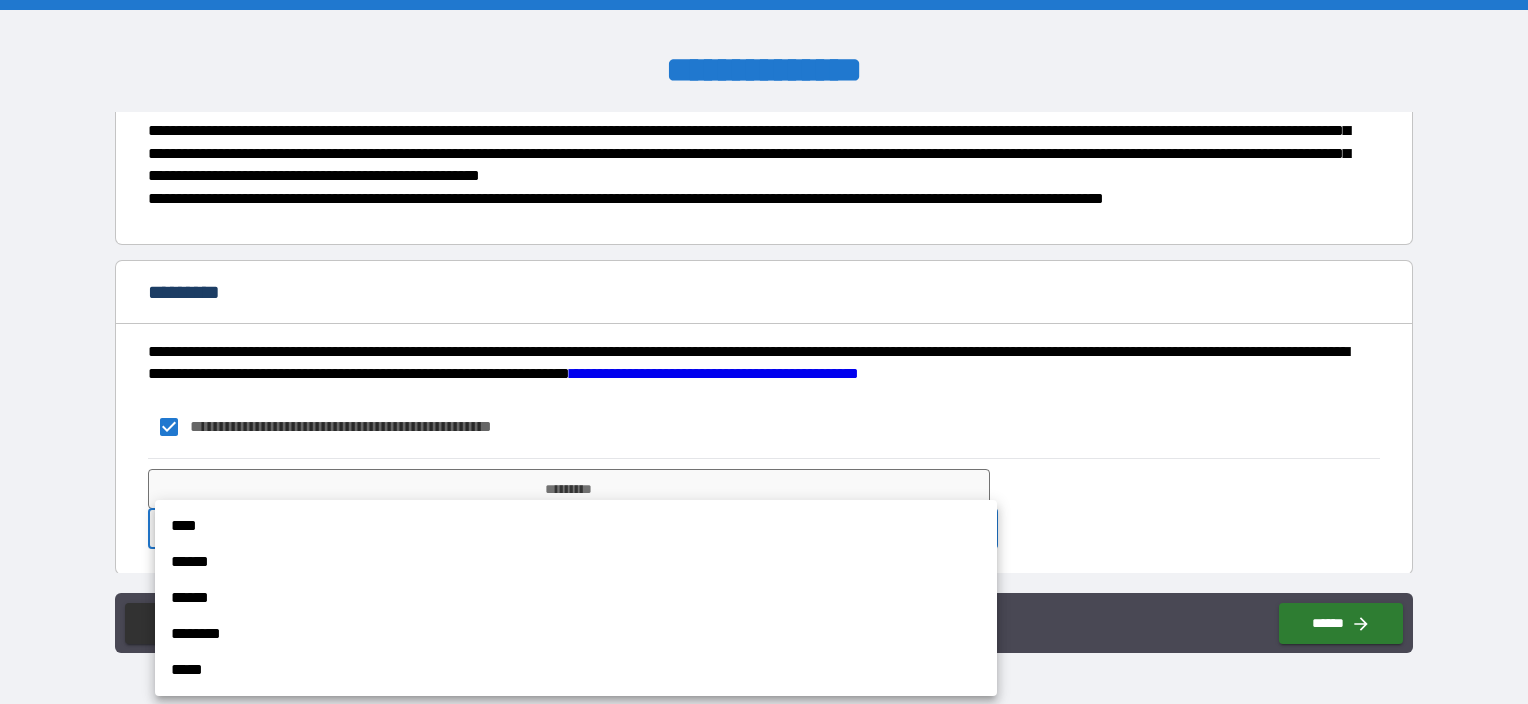 click on "*****" at bounding box center [576, 670] 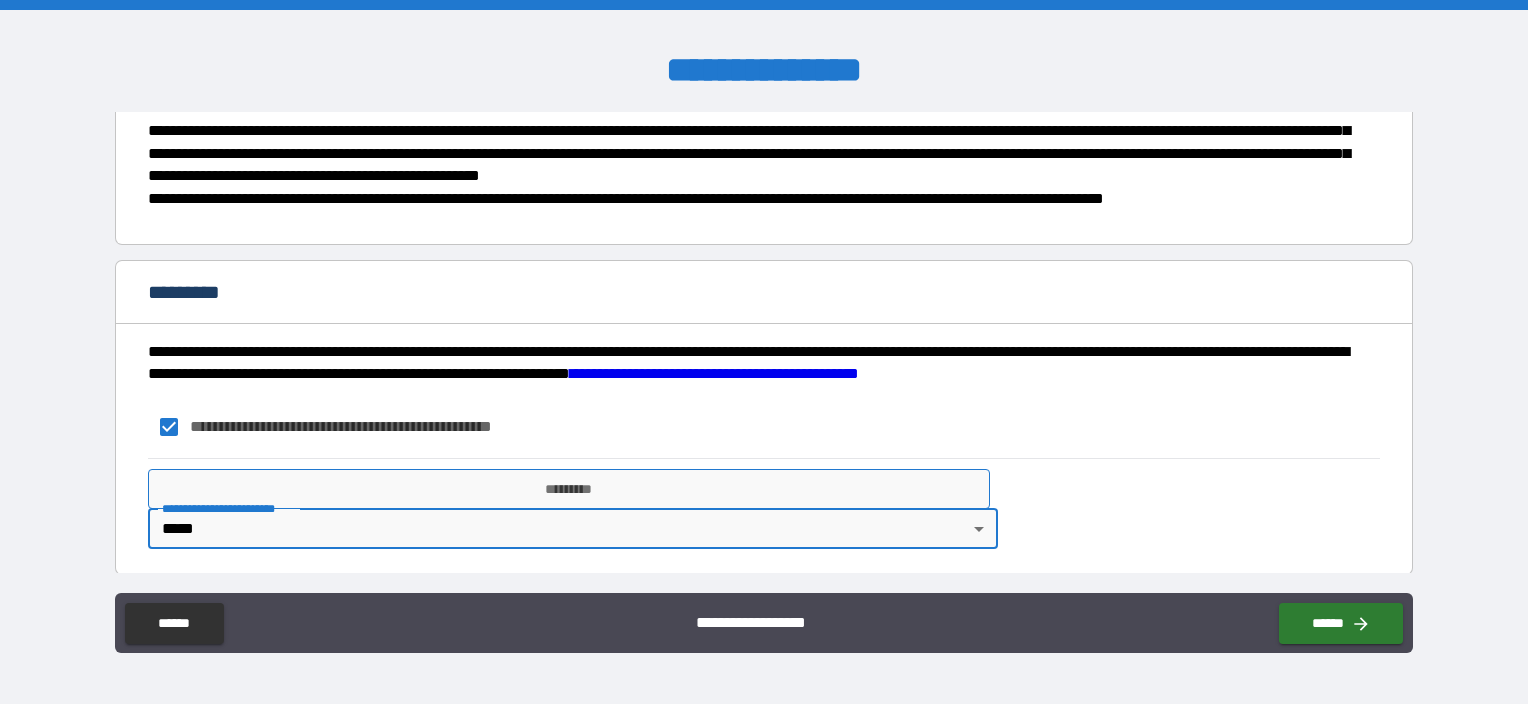 click on "*********" at bounding box center (569, 489) 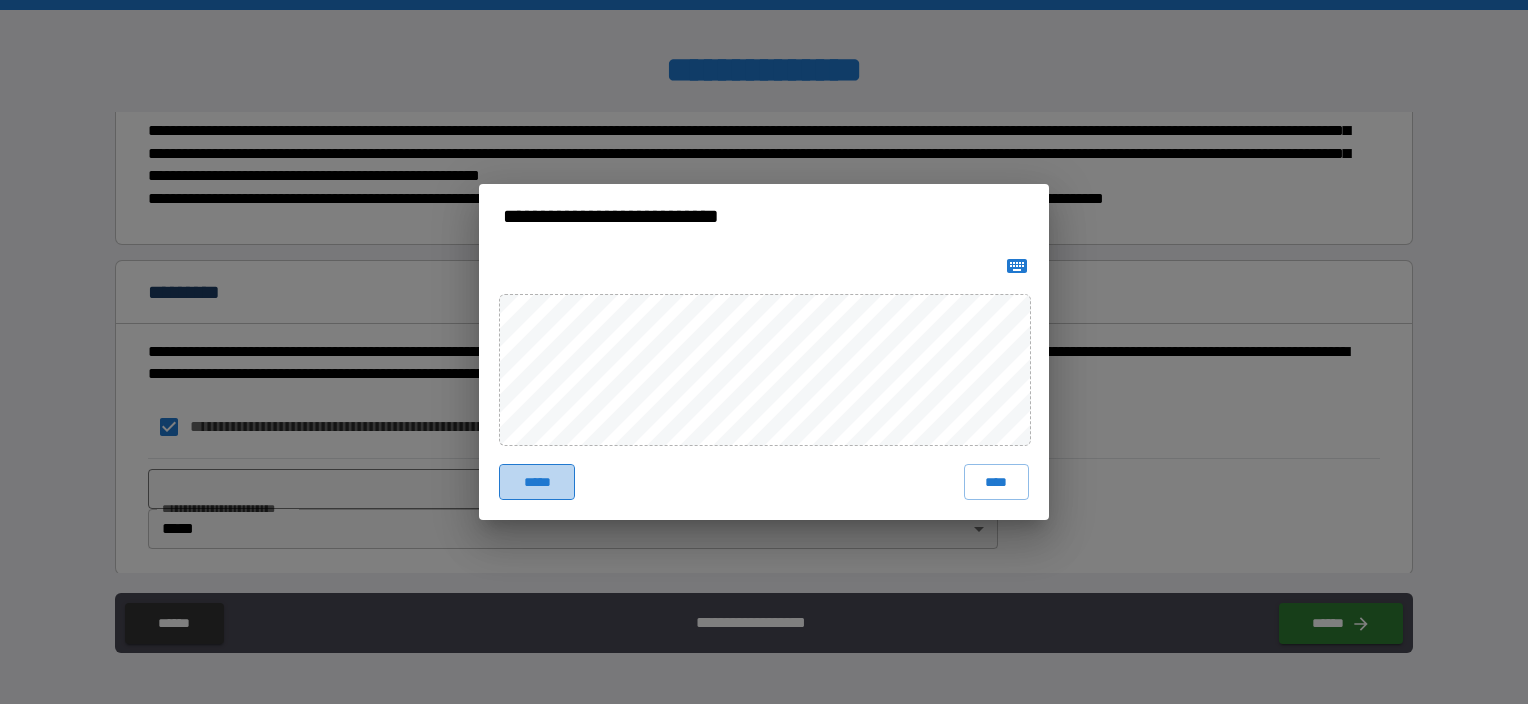 click on "*****" at bounding box center (537, 482) 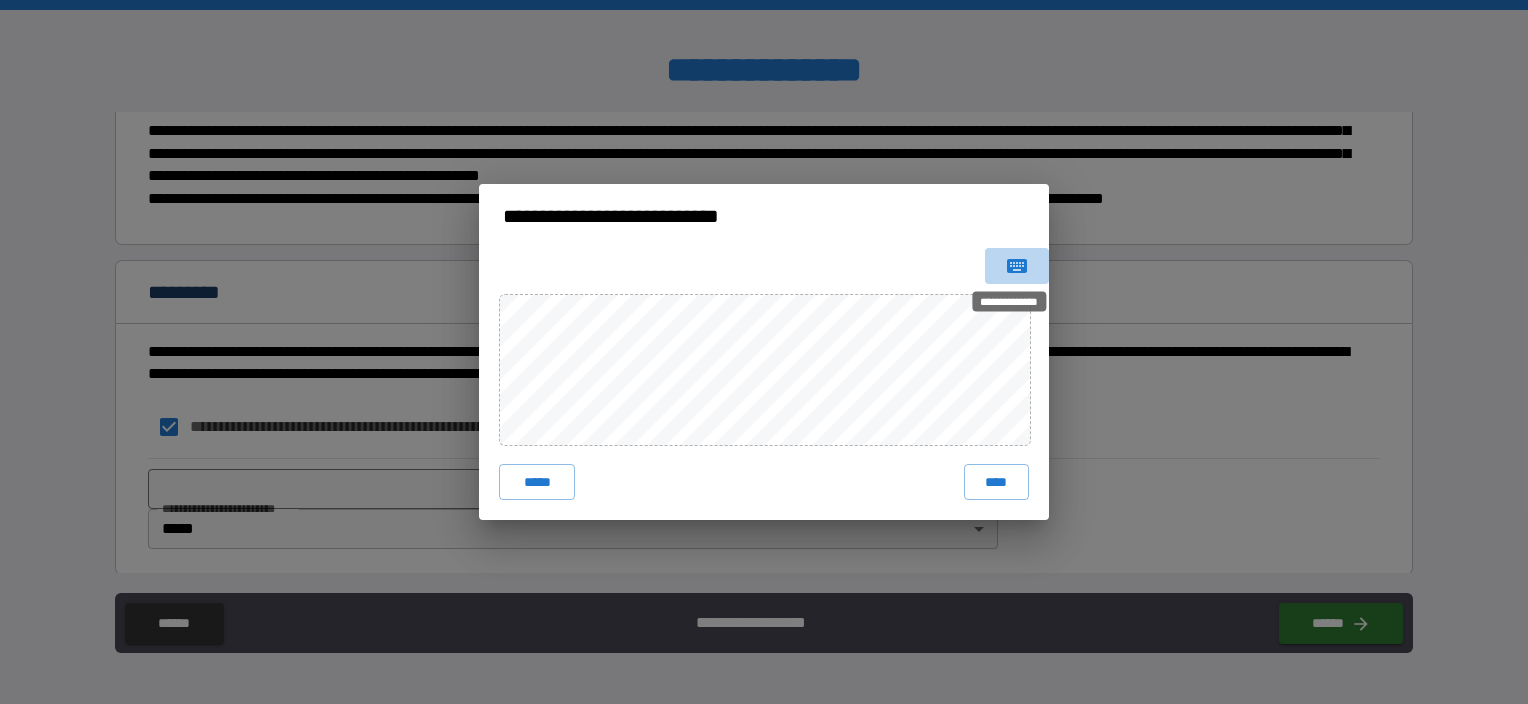 click 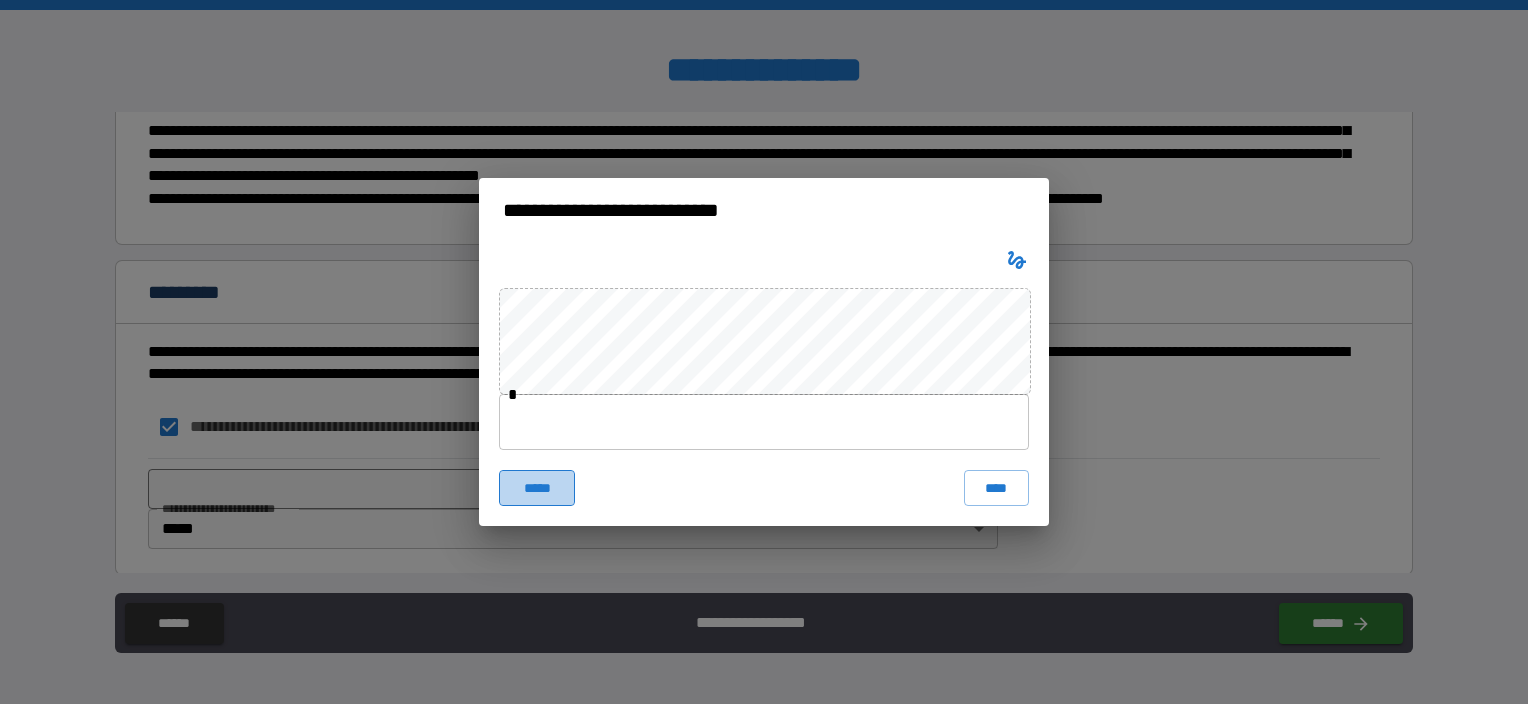 click on "*****" at bounding box center [537, 488] 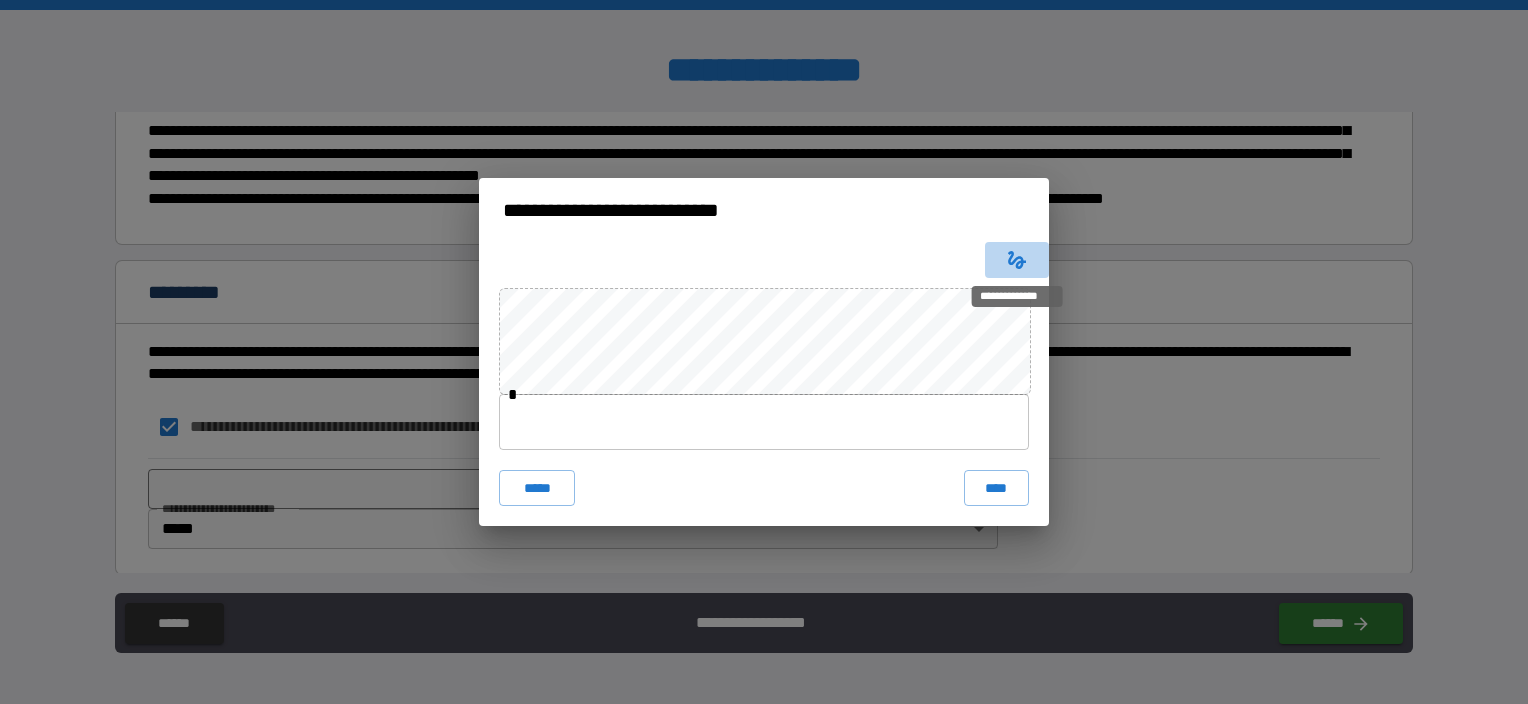 click 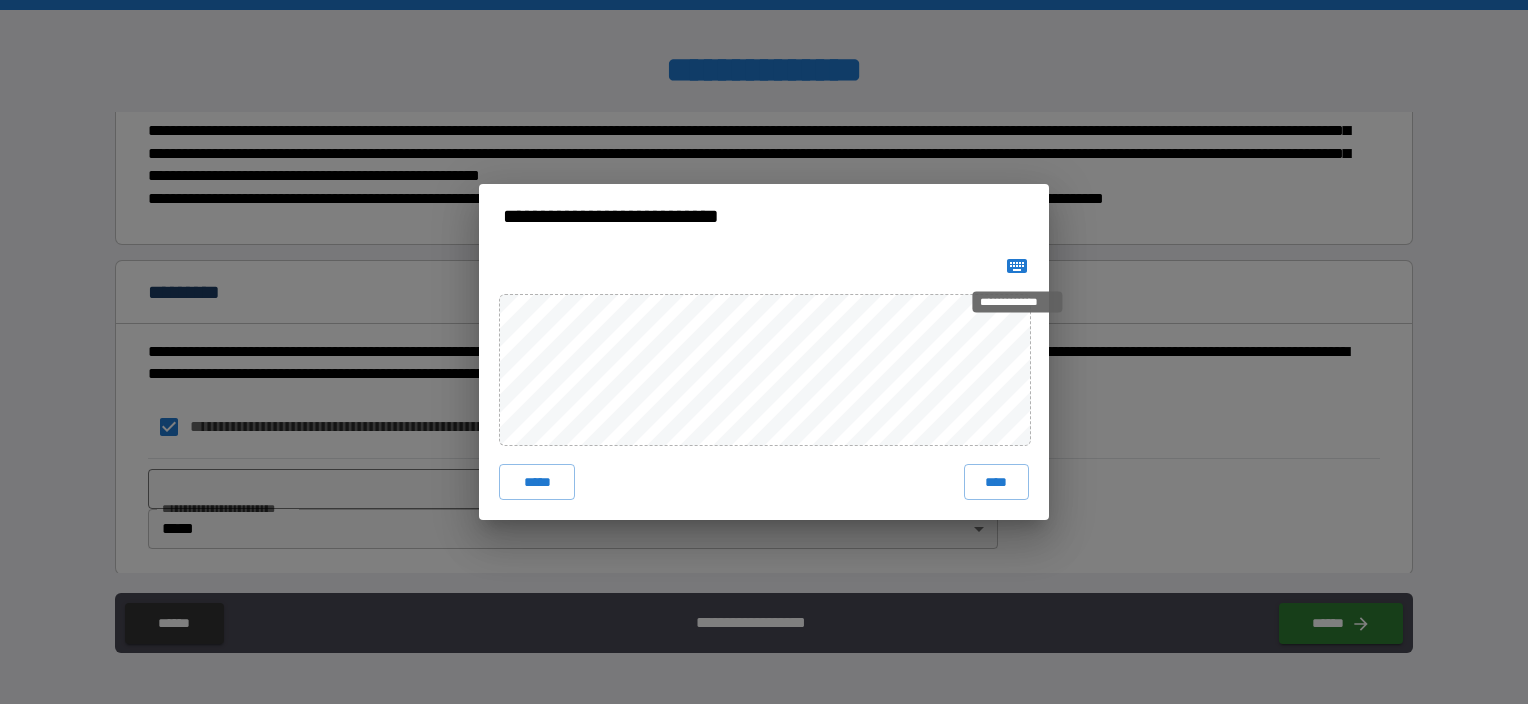click on "**********" at bounding box center [1017, 302] 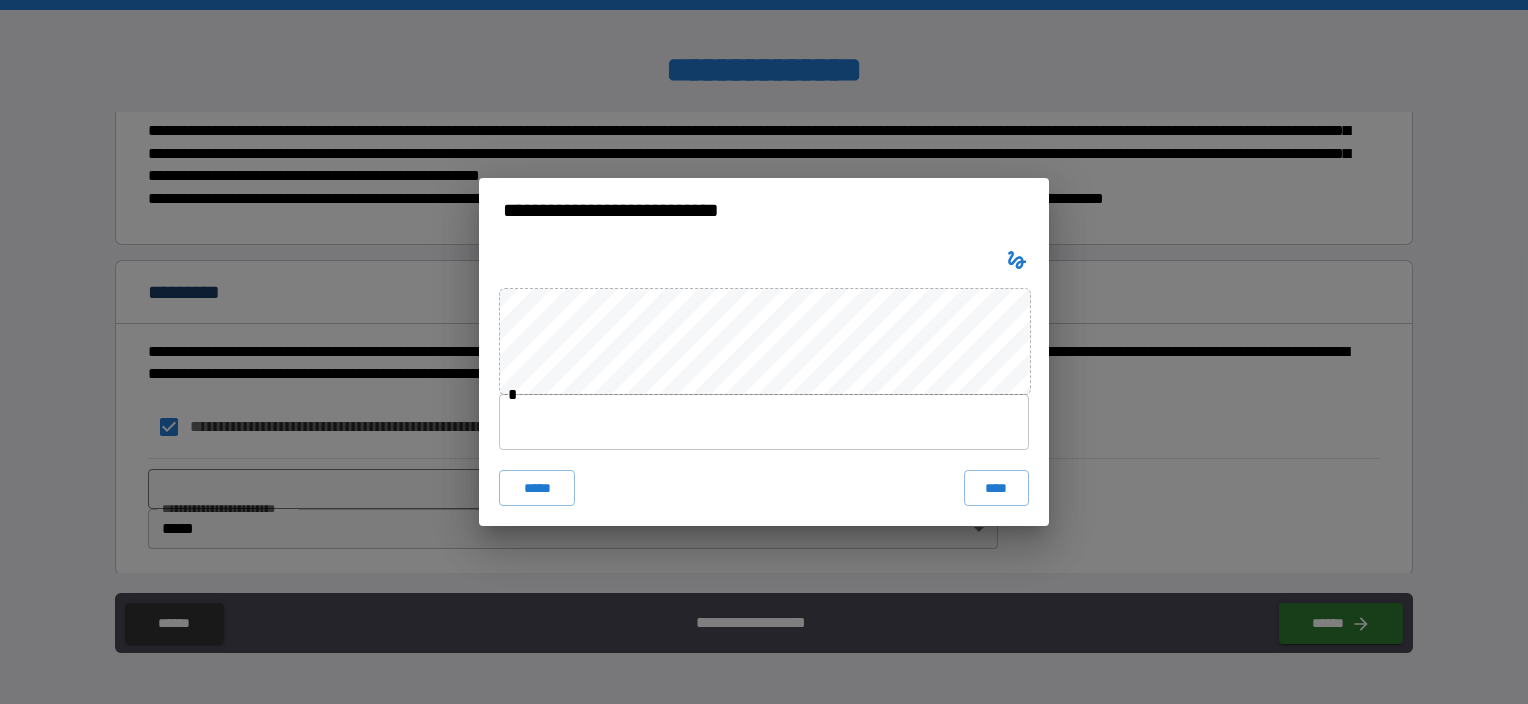 click 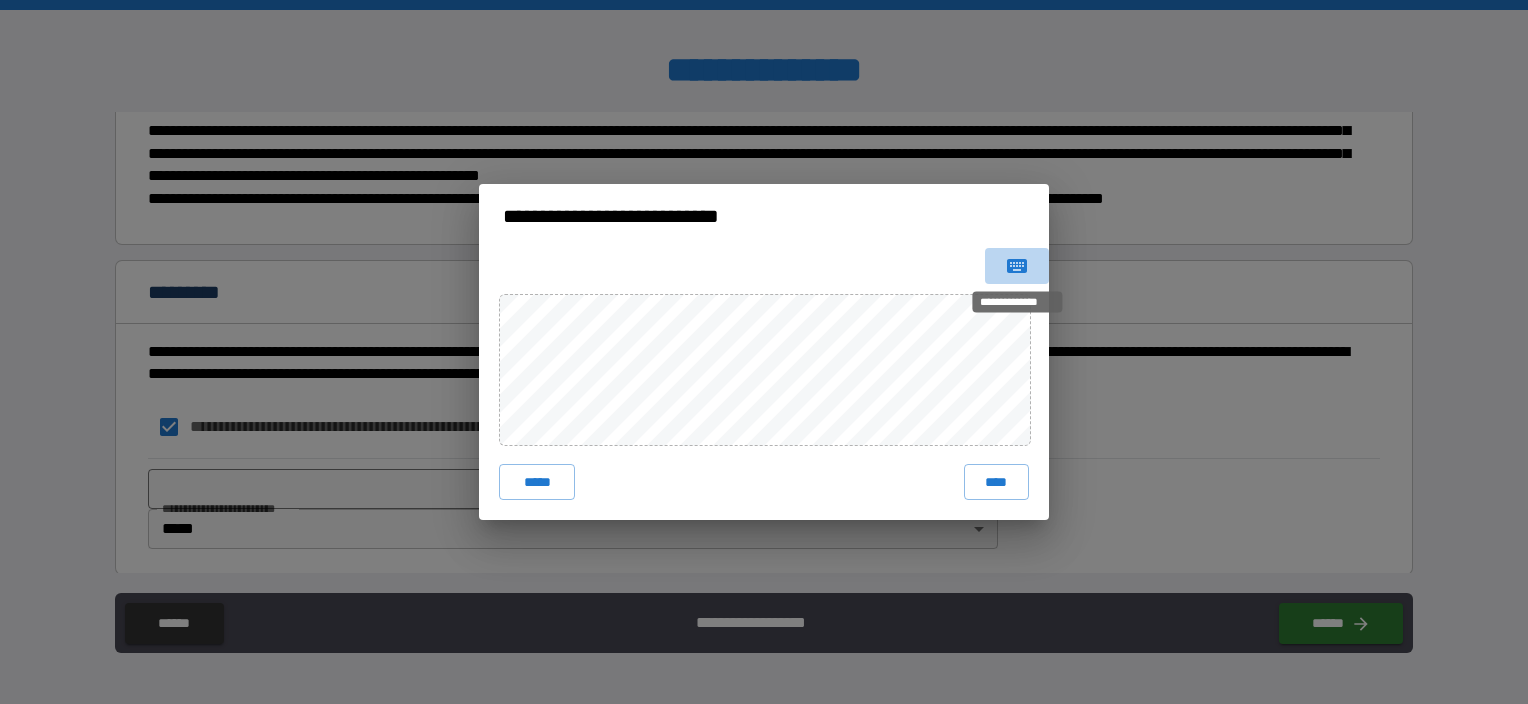 click 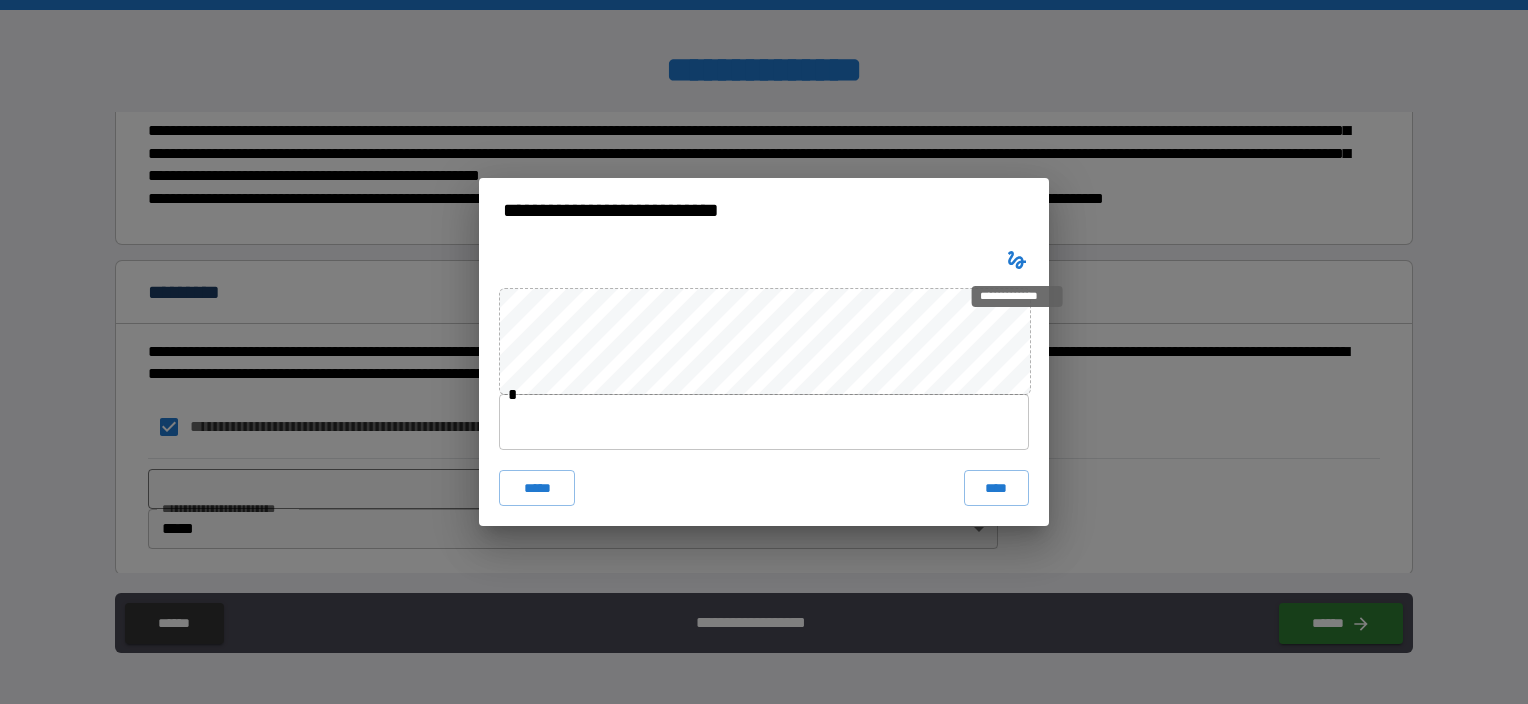click 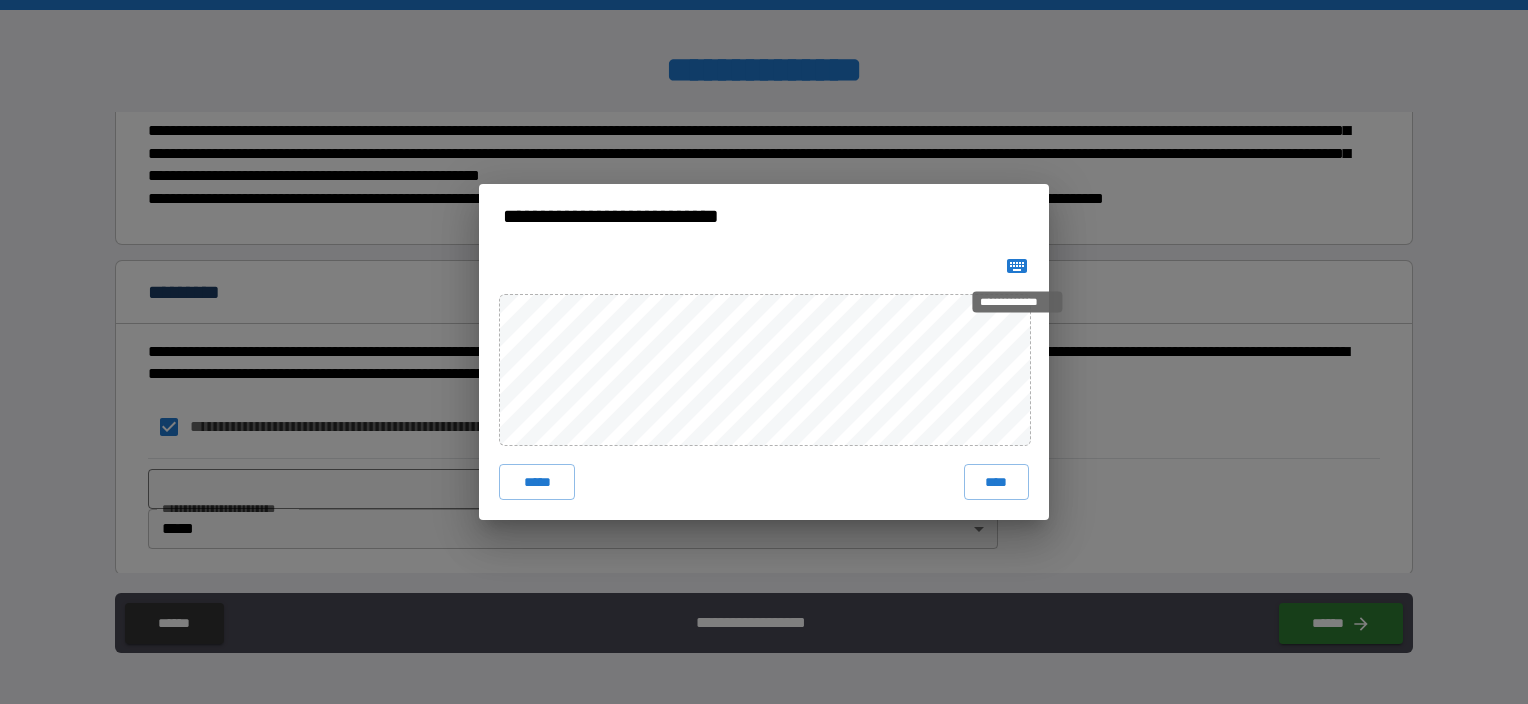click on "**********" at bounding box center [1017, 302] 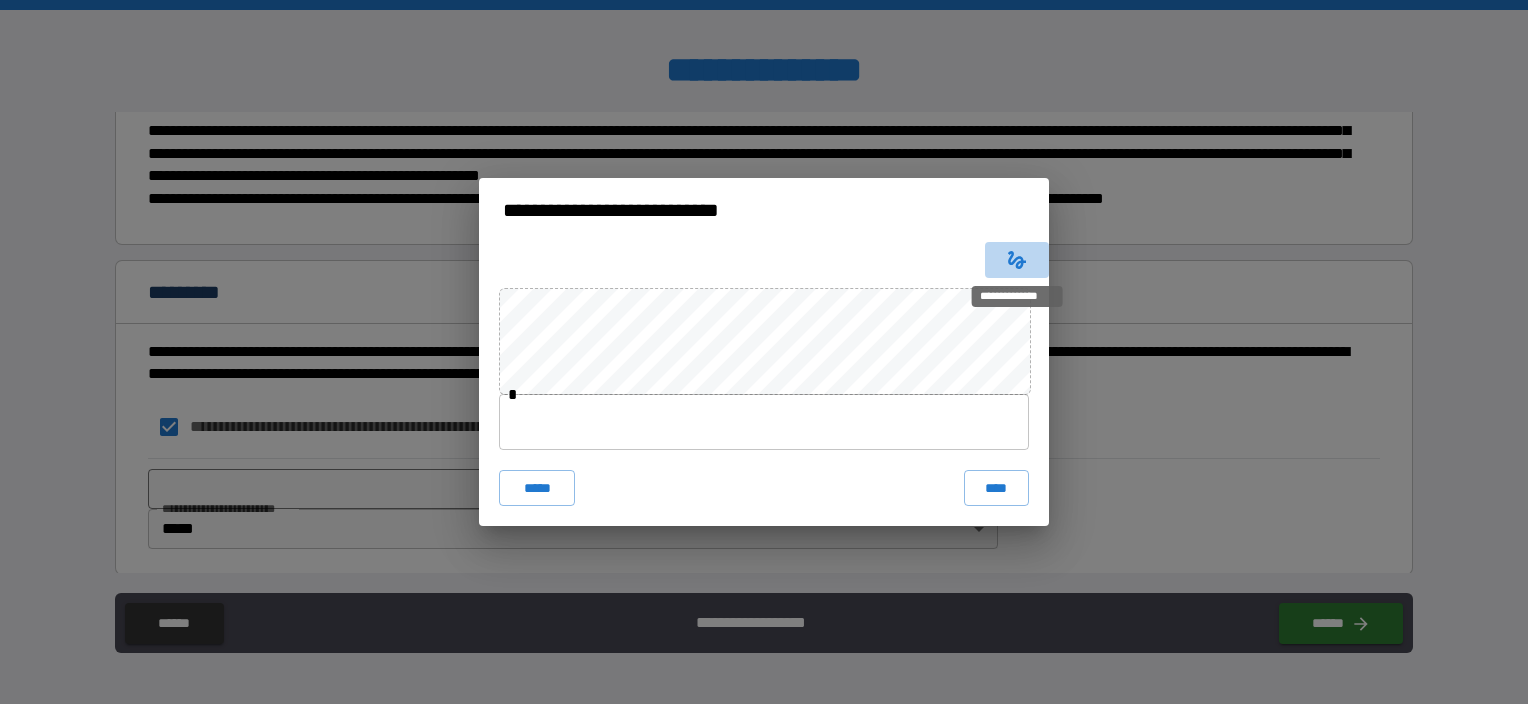 click 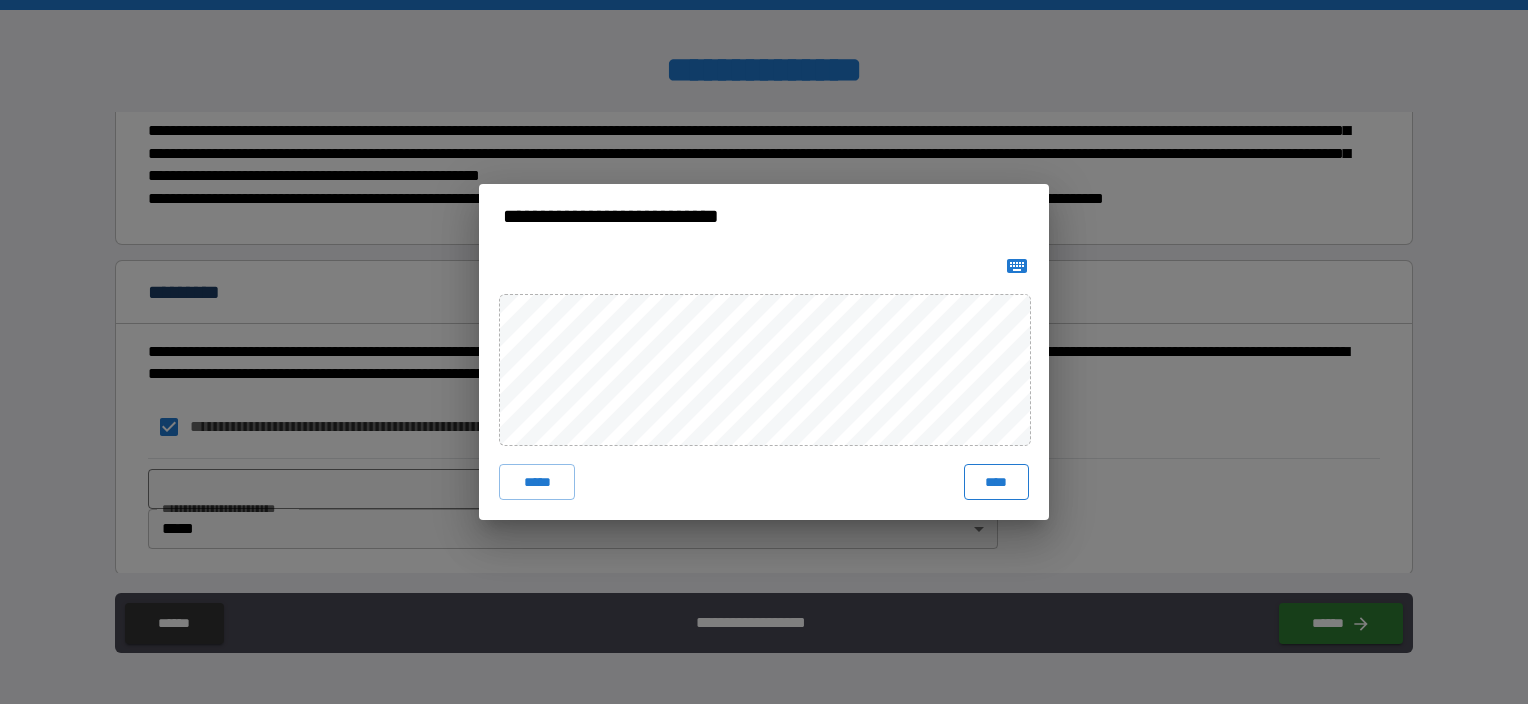 click on "****" at bounding box center (996, 482) 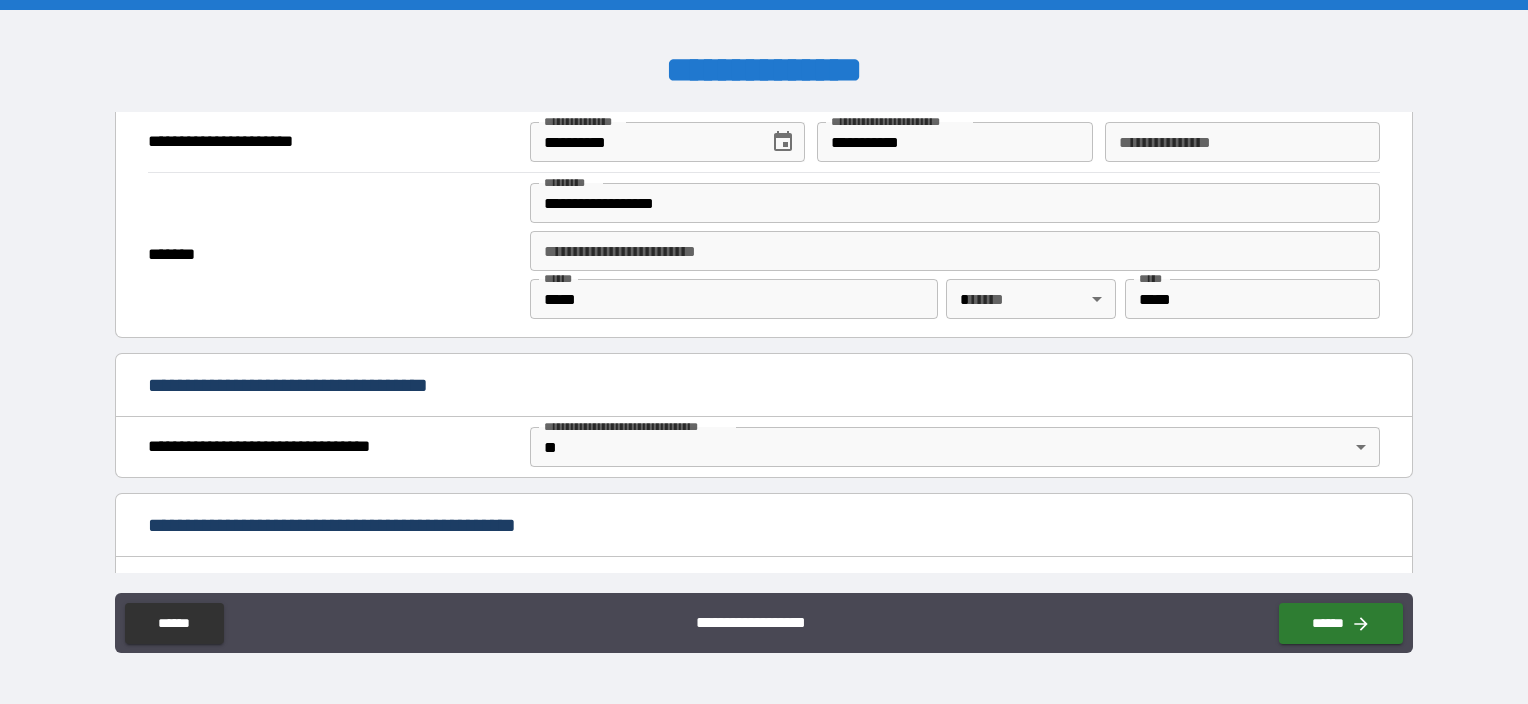 scroll, scrollTop: 700, scrollLeft: 0, axis: vertical 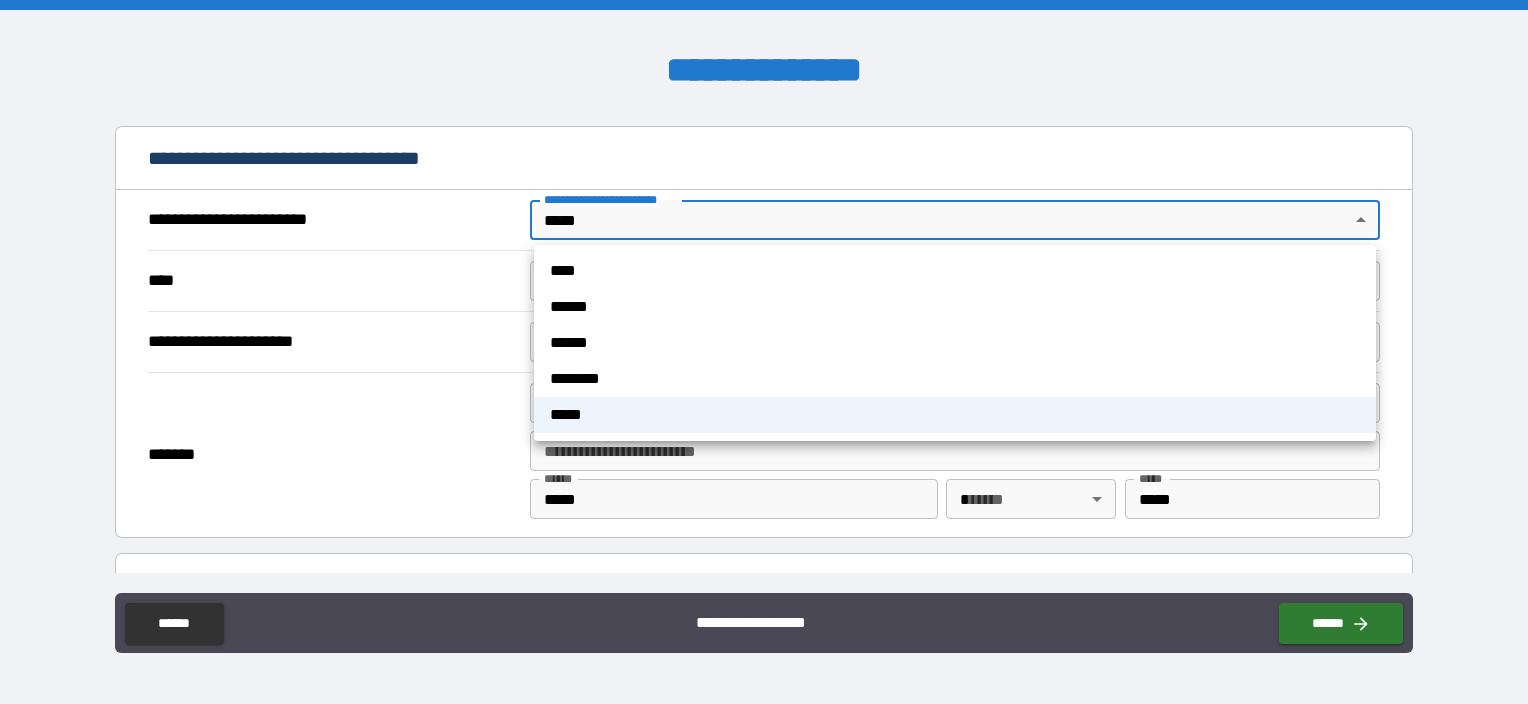 click on "**********" at bounding box center (764, 352) 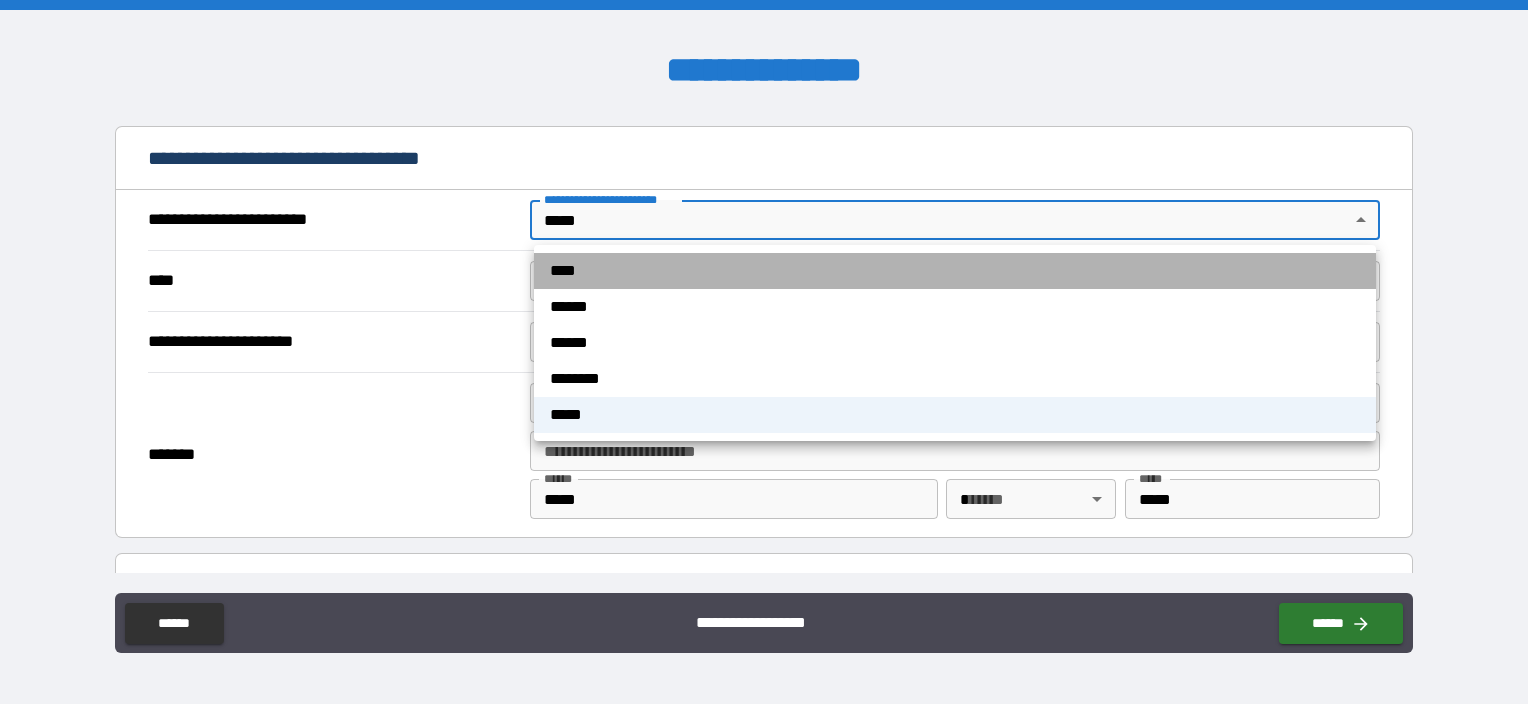 drag, startPoint x: 611, startPoint y: 269, endPoint x: 622, endPoint y: 264, distance: 12.083046 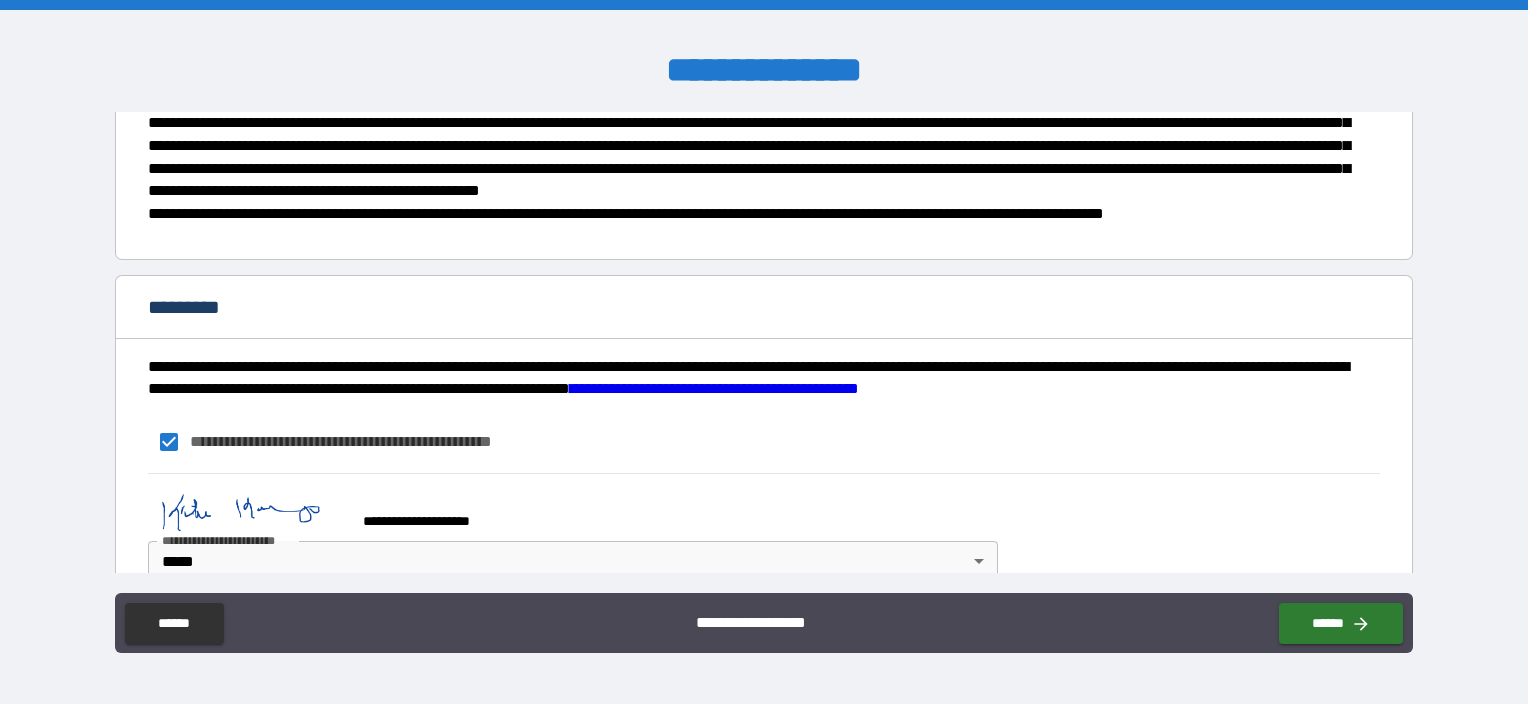 scroll, scrollTop: 1576, scrollLeft: 0, axis: vertical 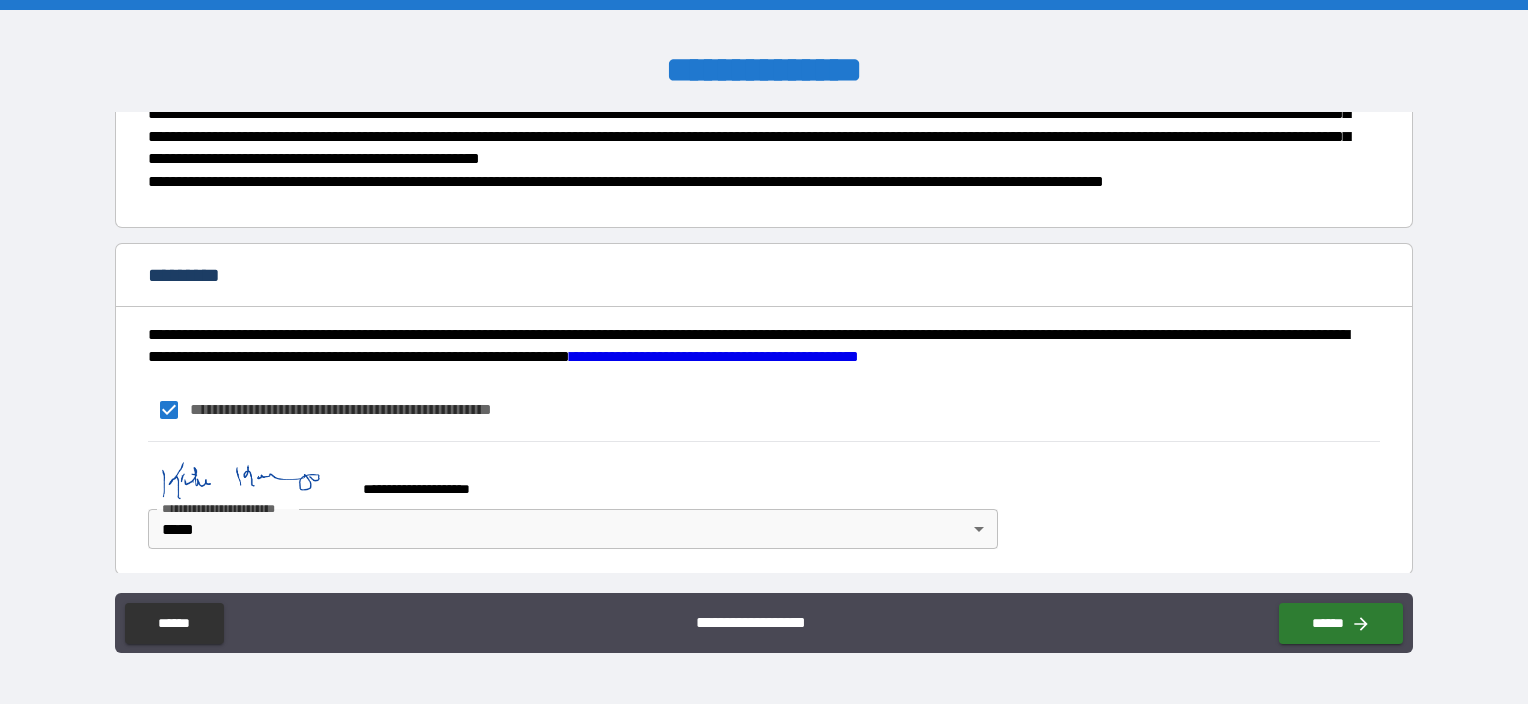 click at bounding box center [248, 480] 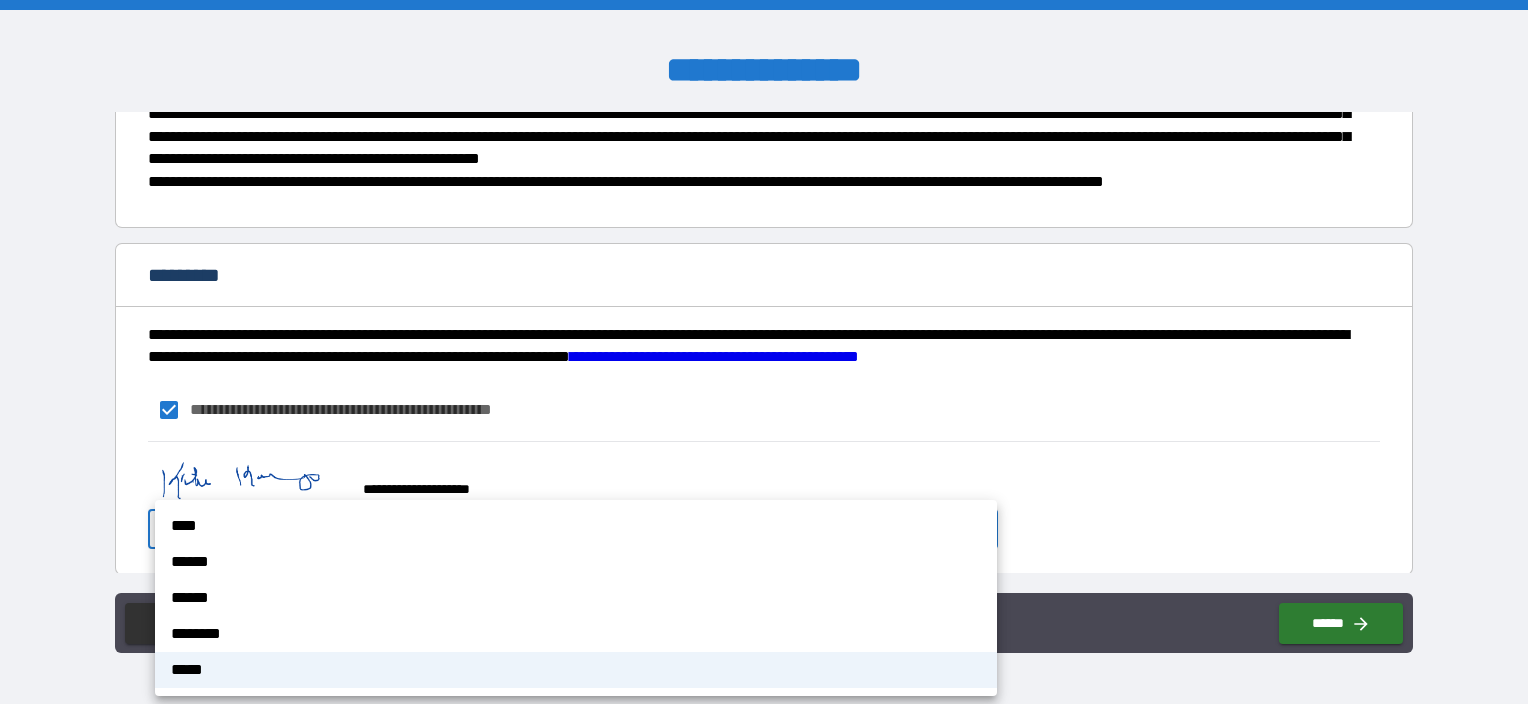 click on "****" at bounding box center (576, 526) 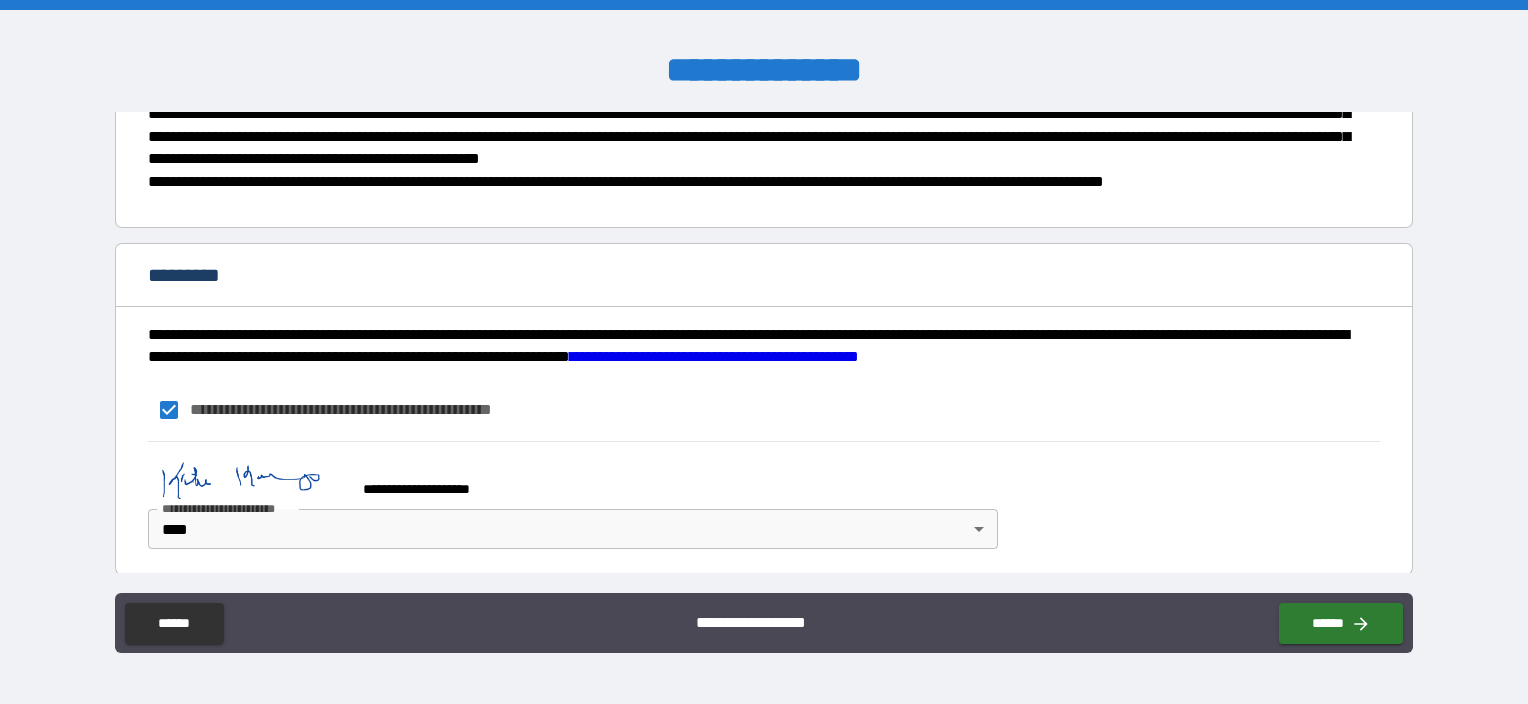 drag, startPoint x: 282, startPoint y: 476, endPoint x: 257, endPoint y: 469, distance: 25.96151 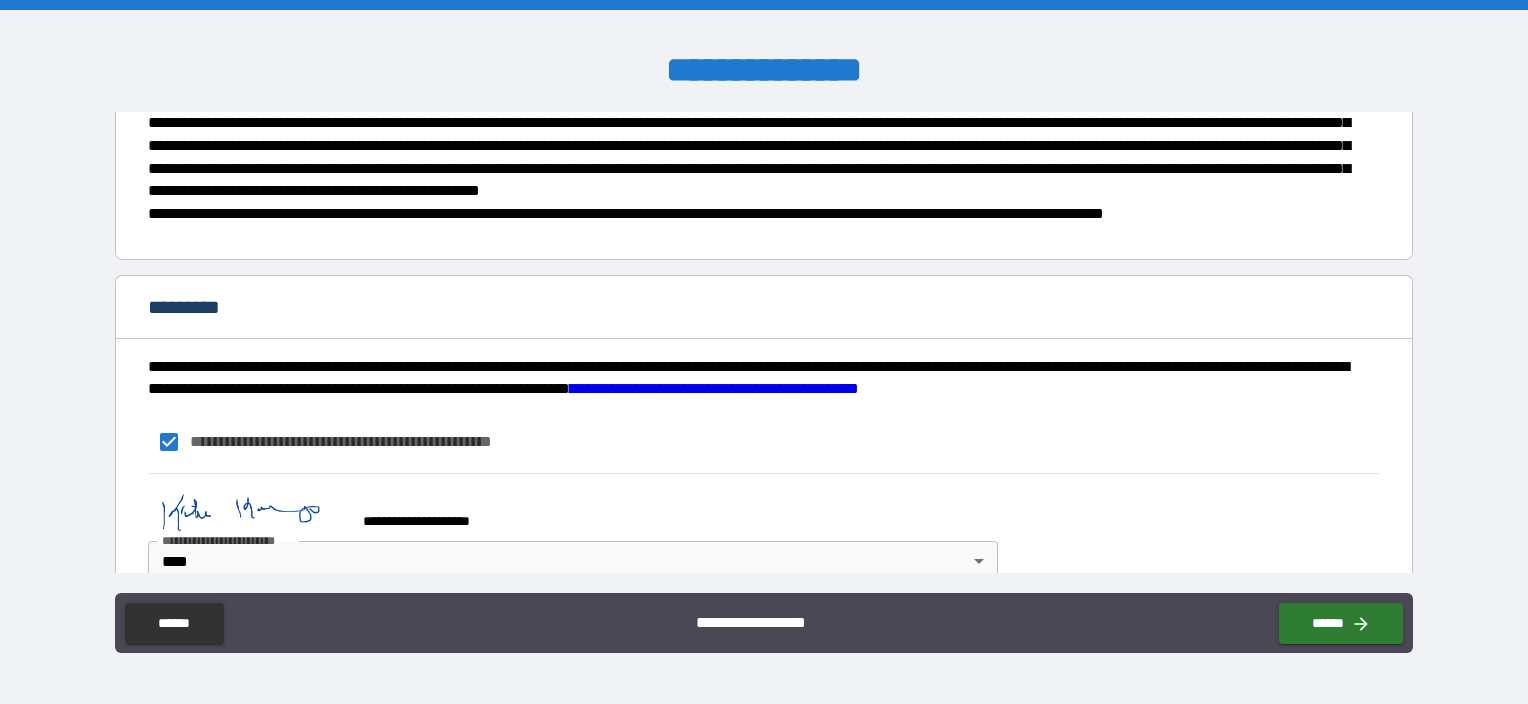 scroll, scrollTop: 1576, scrollLeft: 0, axis: vertical 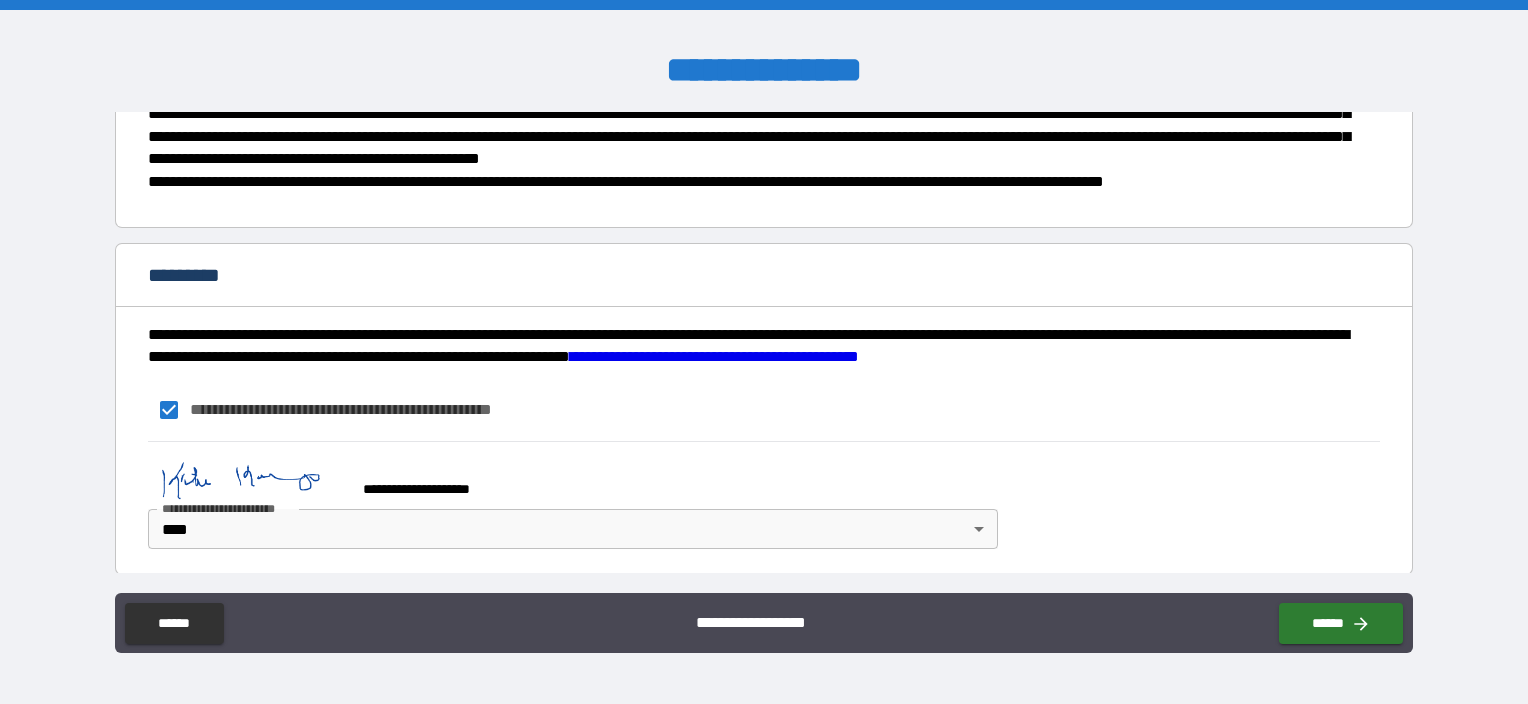 click on "**********" at bounding box center [714, 356] 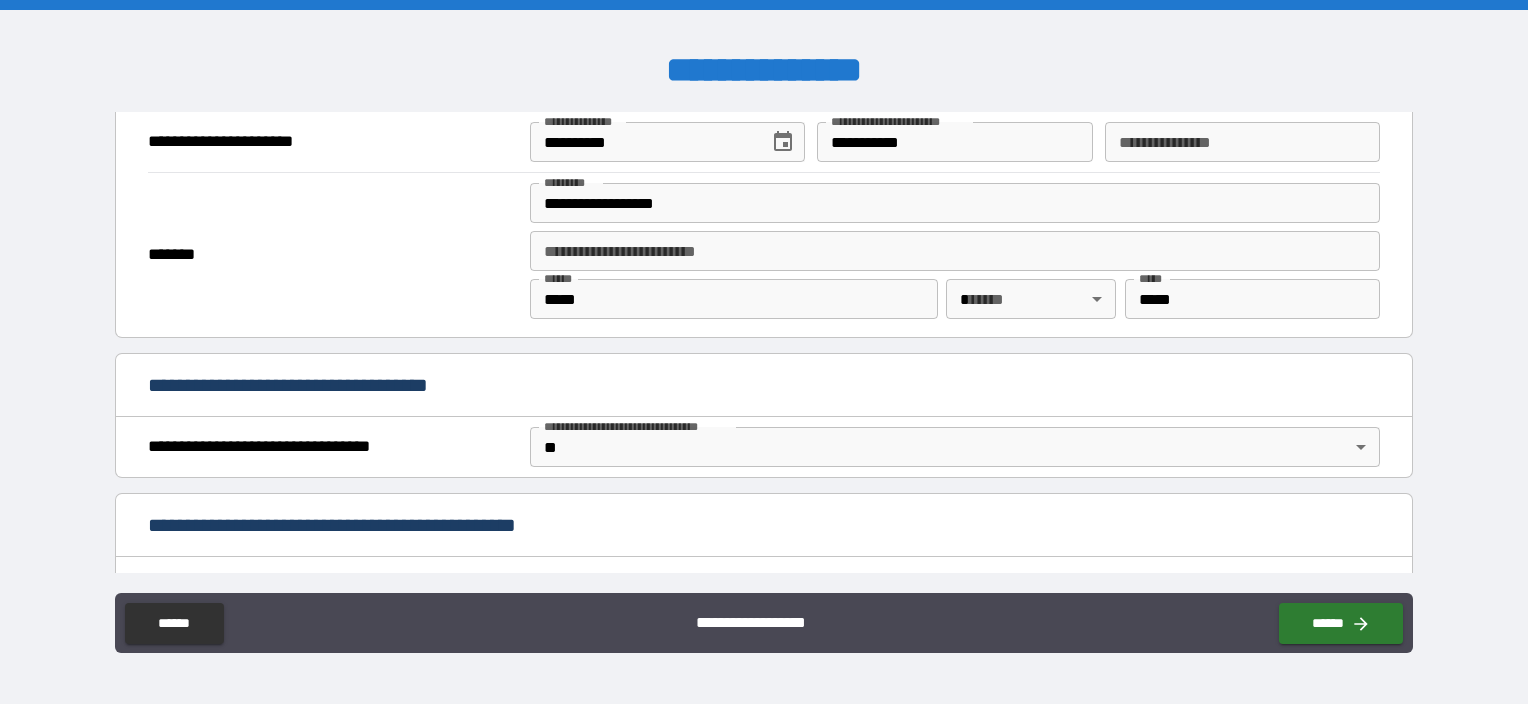 scroll, scrollTop: 876, scrollLeft: 0, axis: vertical 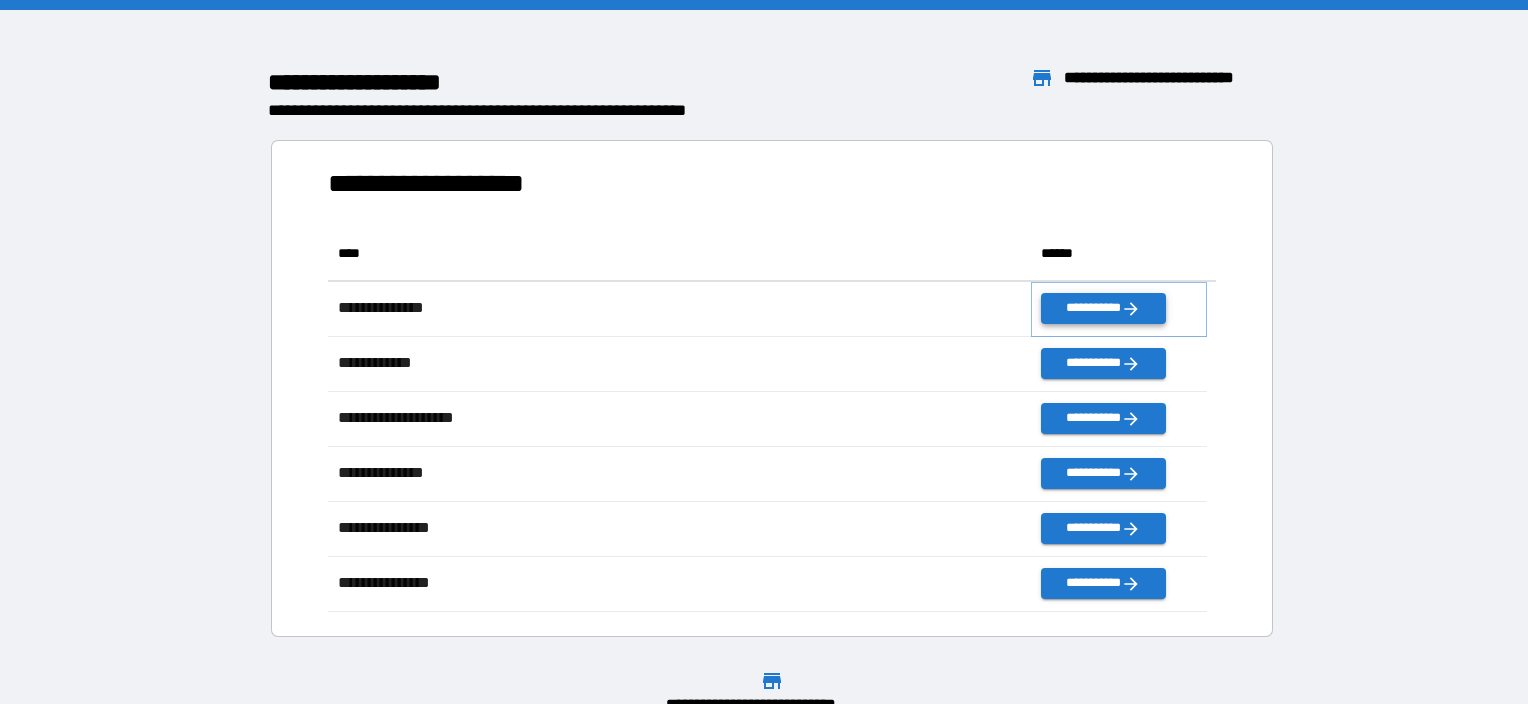 click on "**********" at bounding box center [1103, 308] 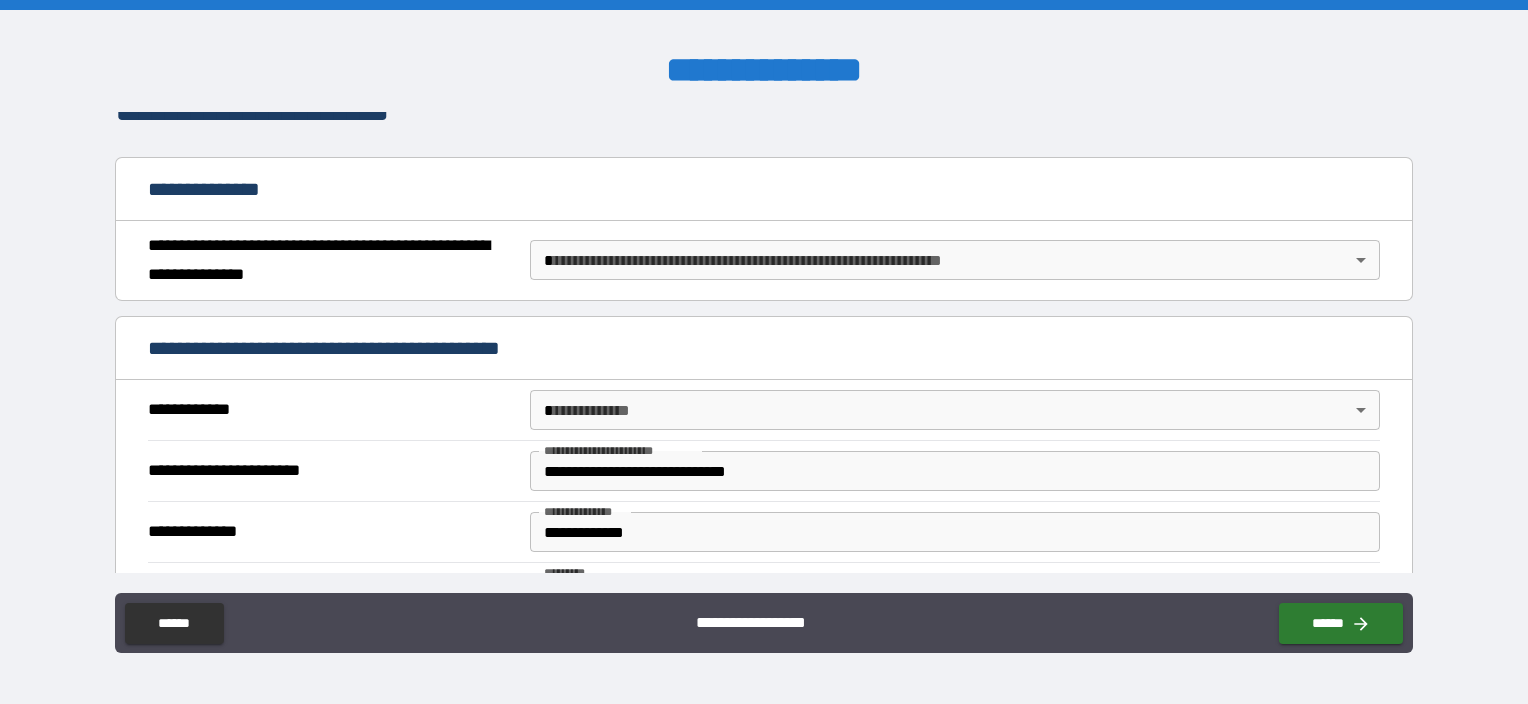 scroll, scrollTop: 200, scrollLeft: 0, axis: vertical 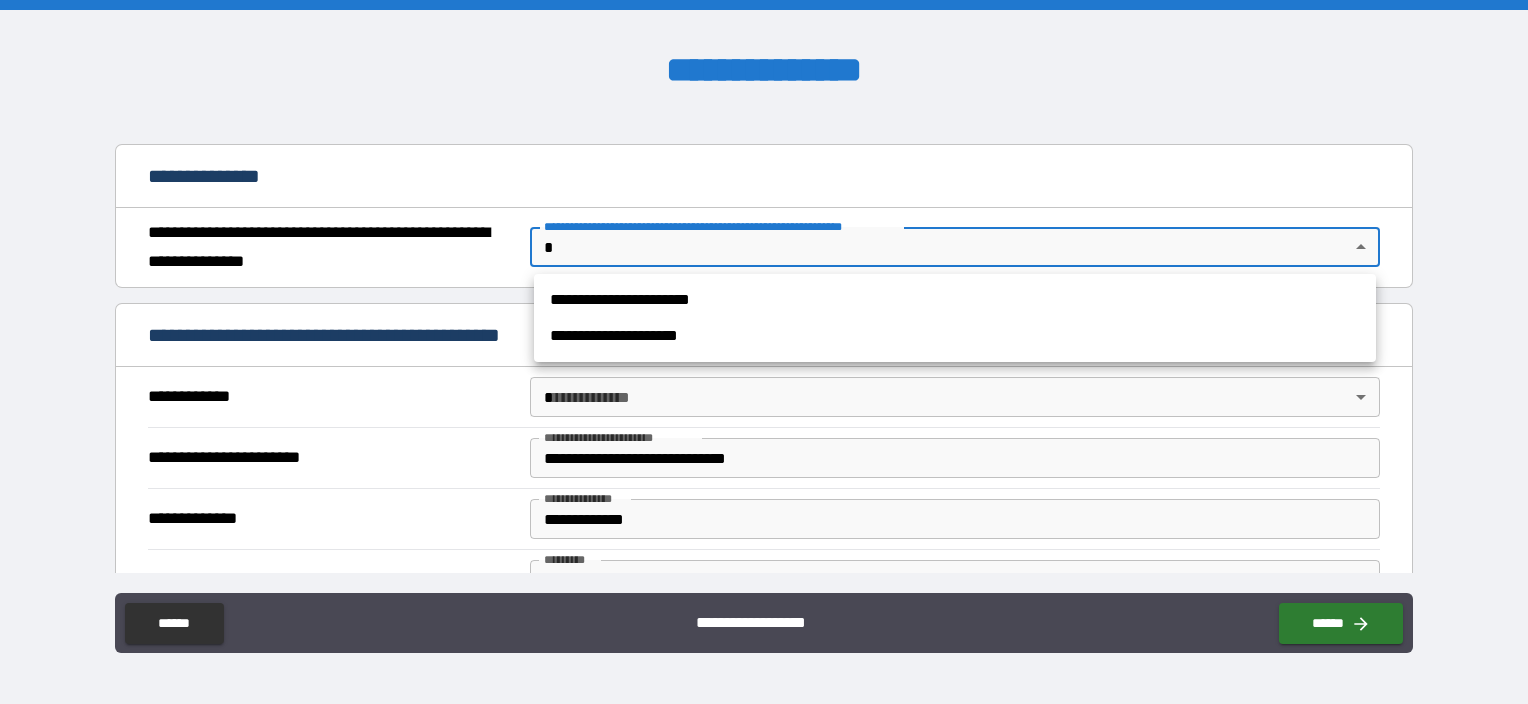 click on "**********" at bounding box center (764, 352) 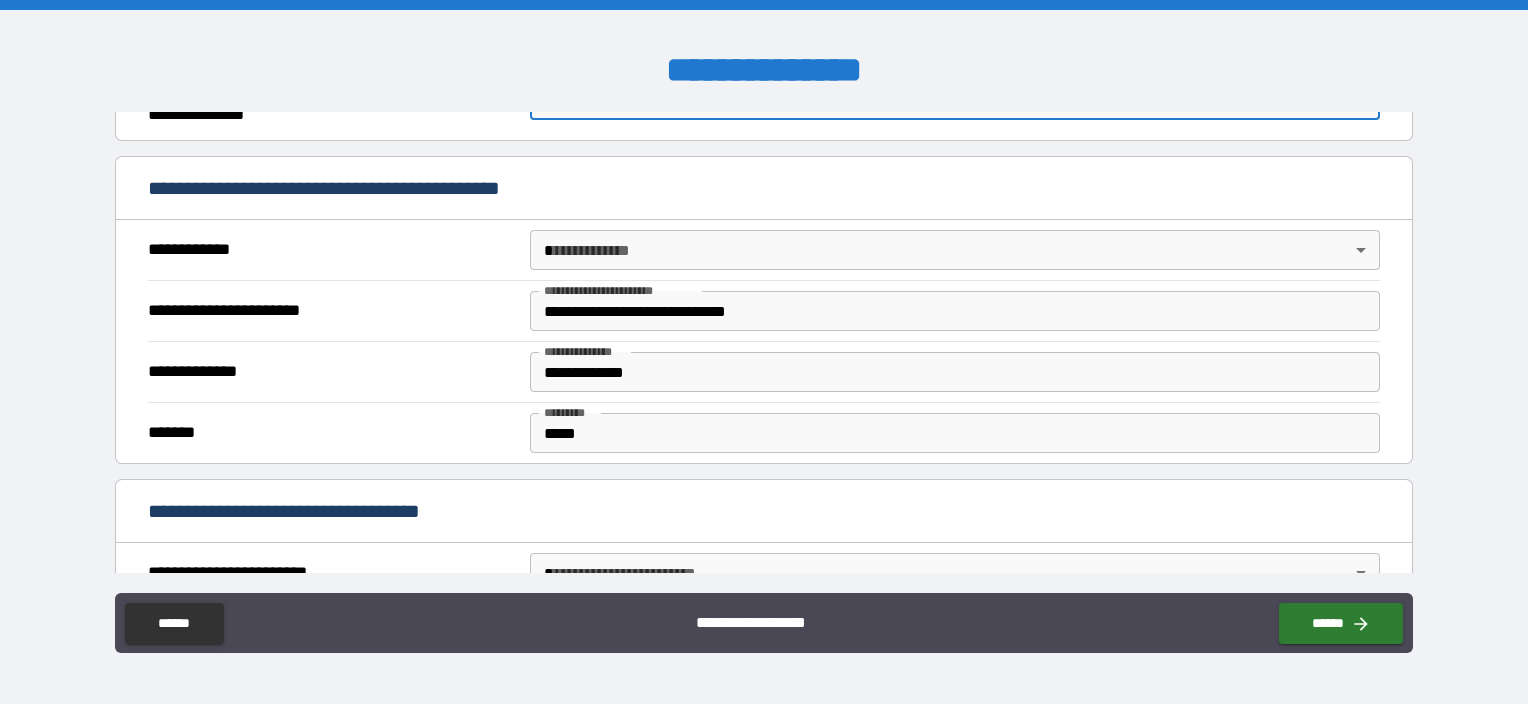 scroll, scrollTop: 300, scrollLeft: 0, axis: vertical 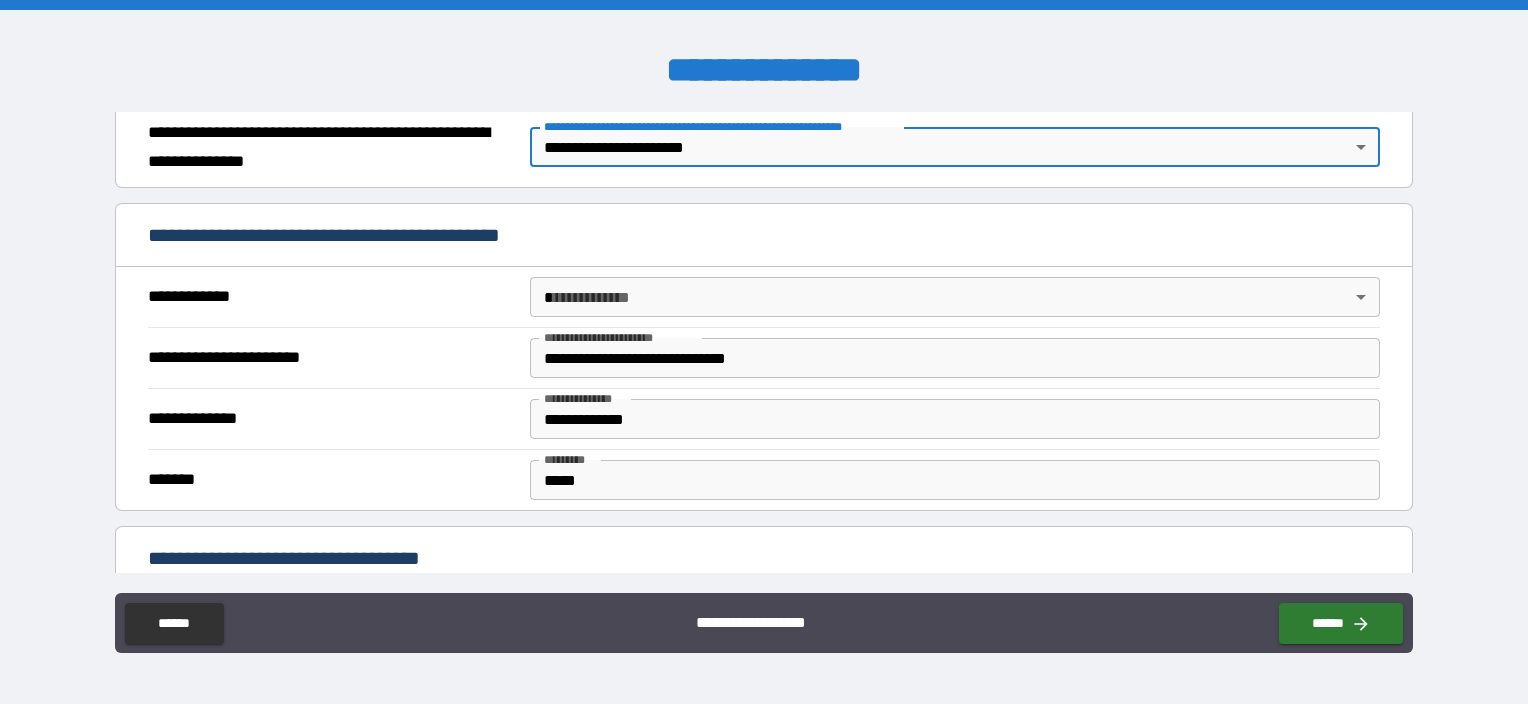 click on "**********" at bounding box center (764, 352) 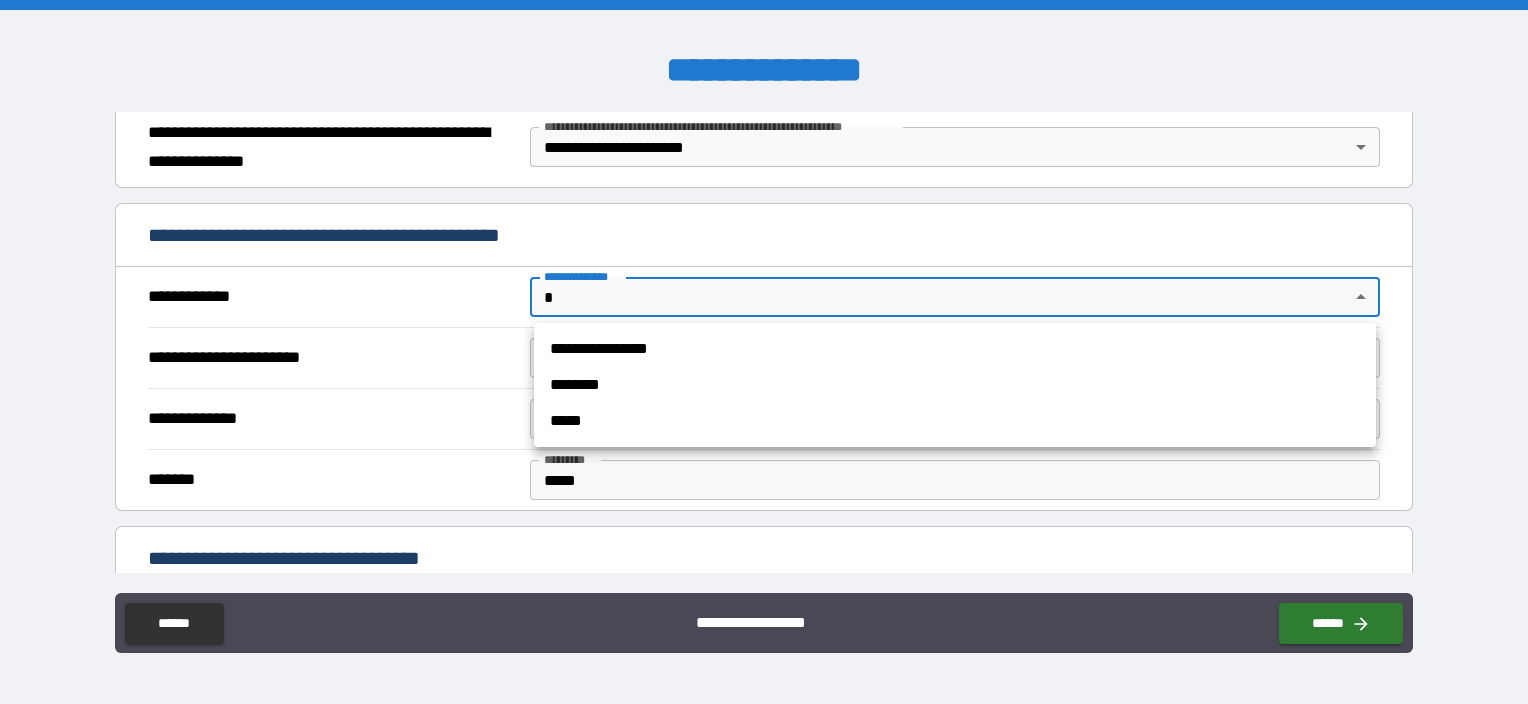 drag, startPoint x: 640, startPoint y: 345, endPoint x: 693, endPoint y: 346, distance: 53.009434 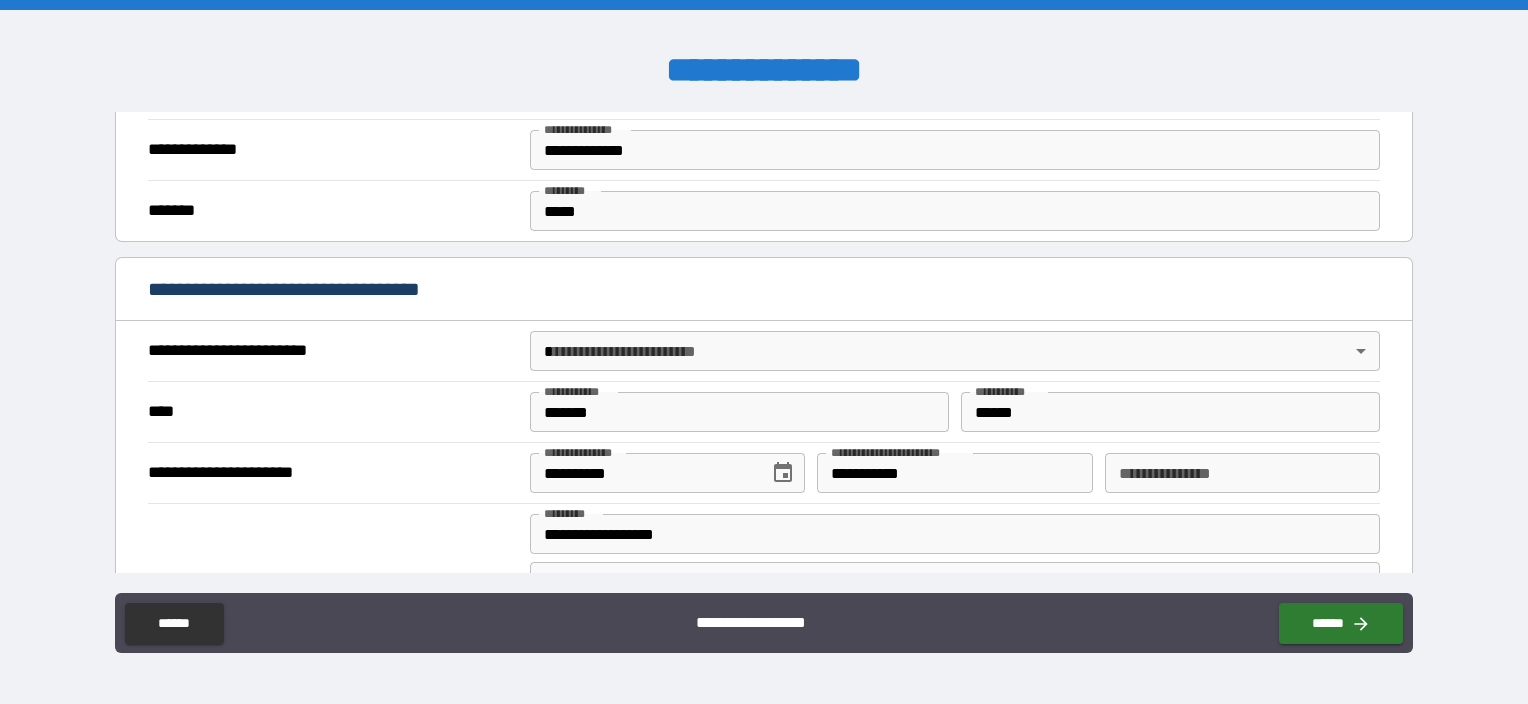 scroll, scrollTop: 600, scrollLeft: 0, axis: vertical 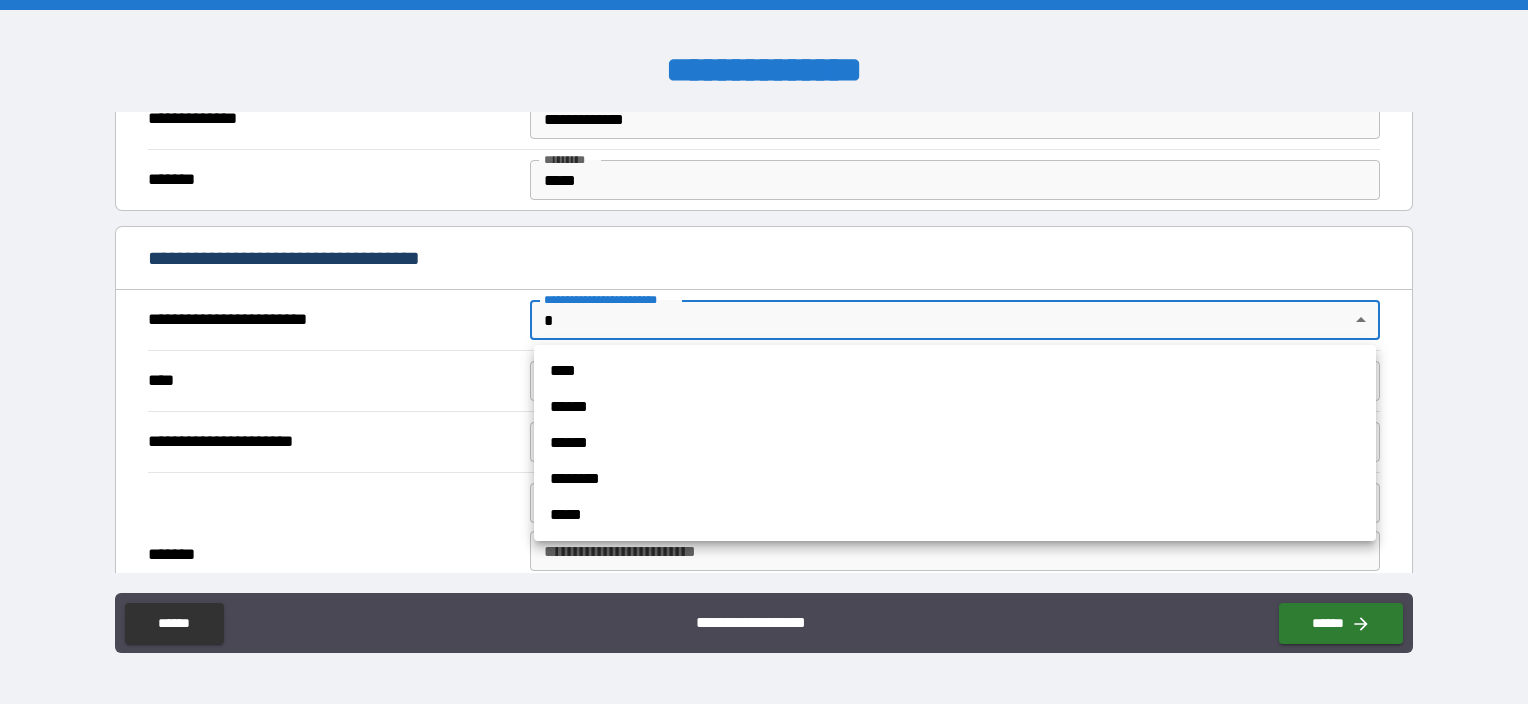 click on "**********" at bounding box center [764, 352] 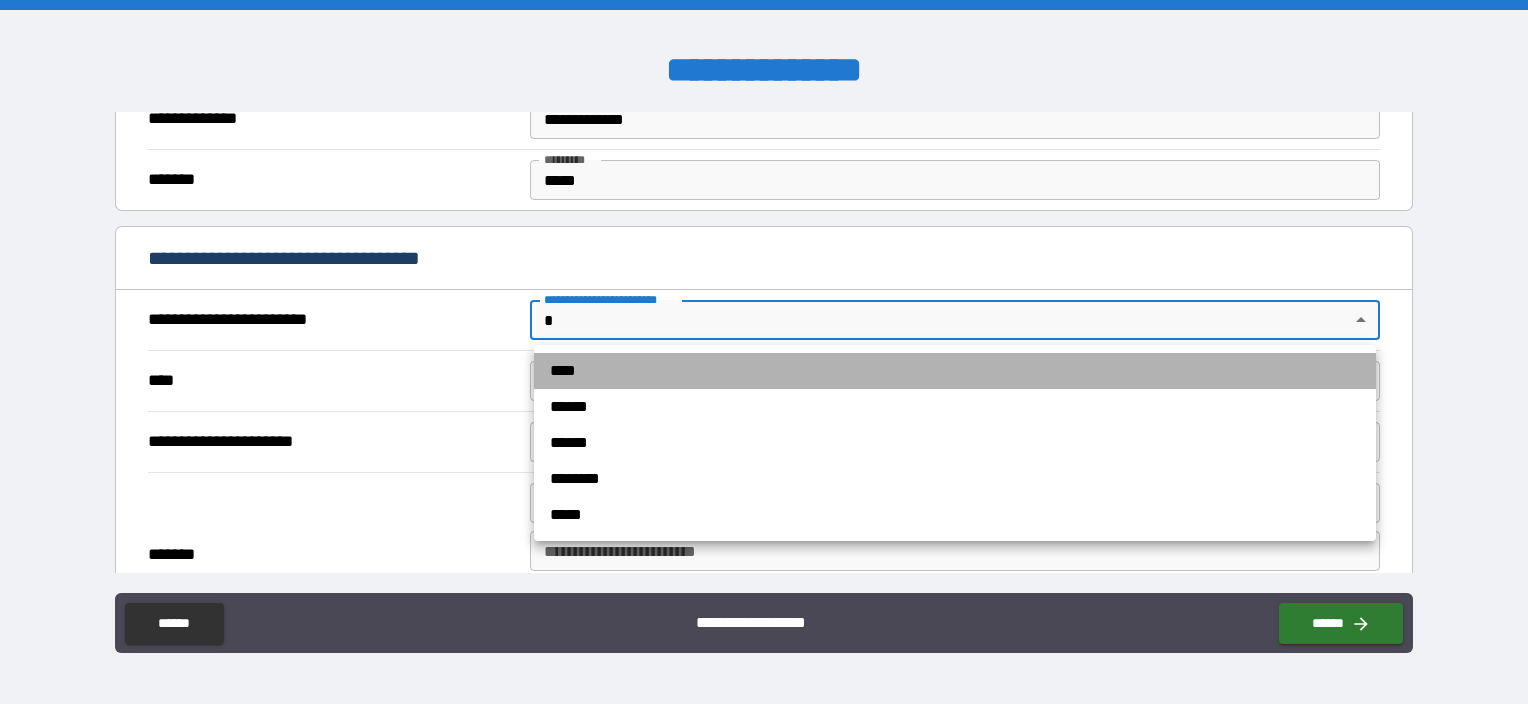 click on "****" at bounding box center (955, 371) 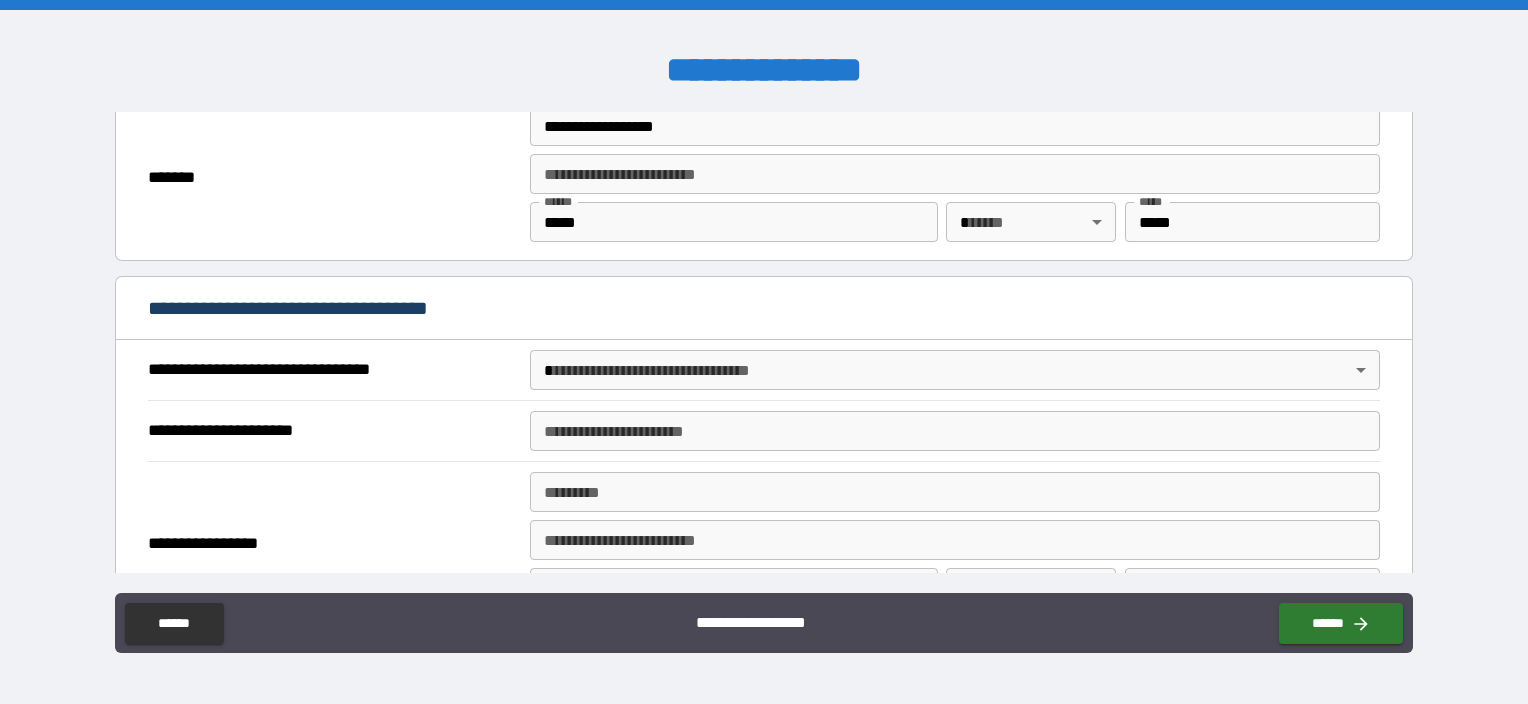 scroll, scrollTop: 1100, scrollLeft: 0, axis: vertical 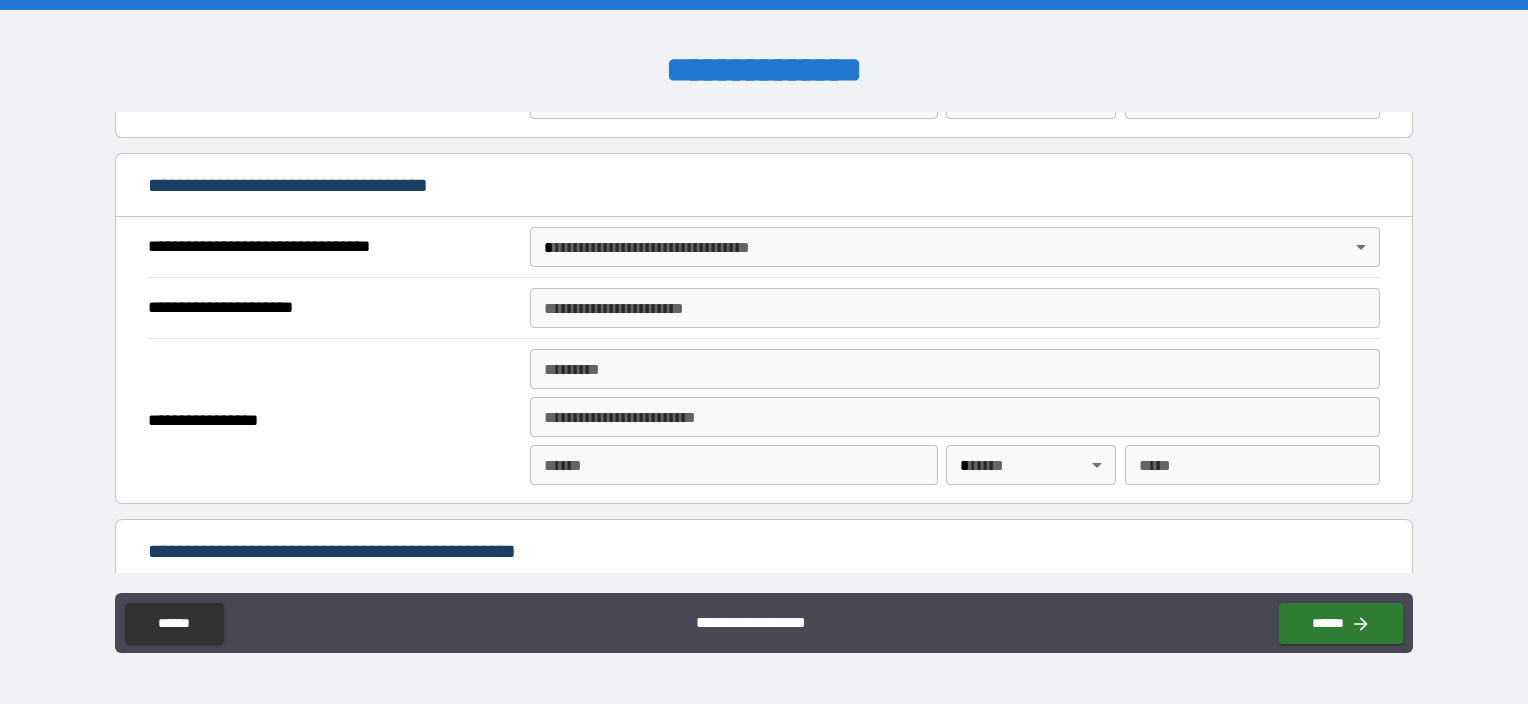 click on "**********" at bounding box center (764, 352) 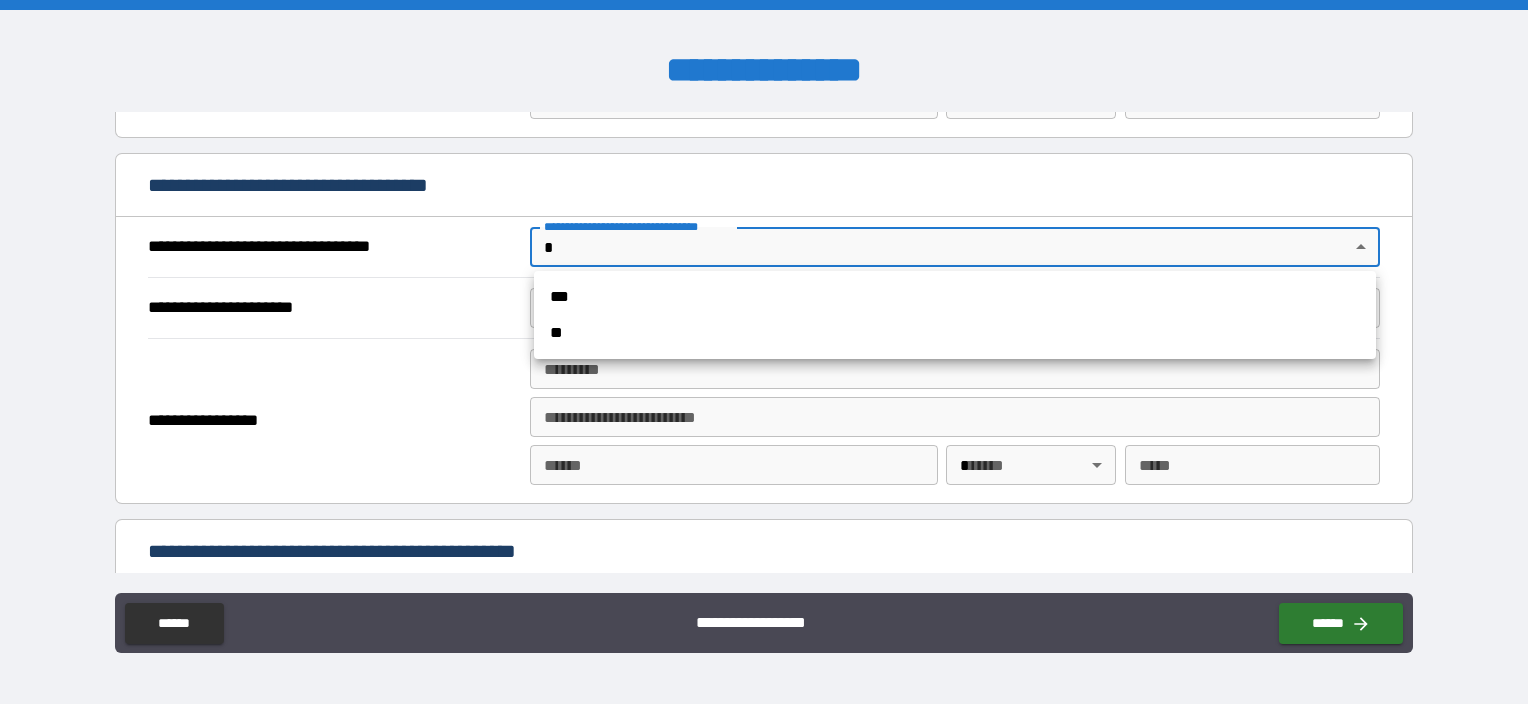click on "**" at bounding box center (955, 333) 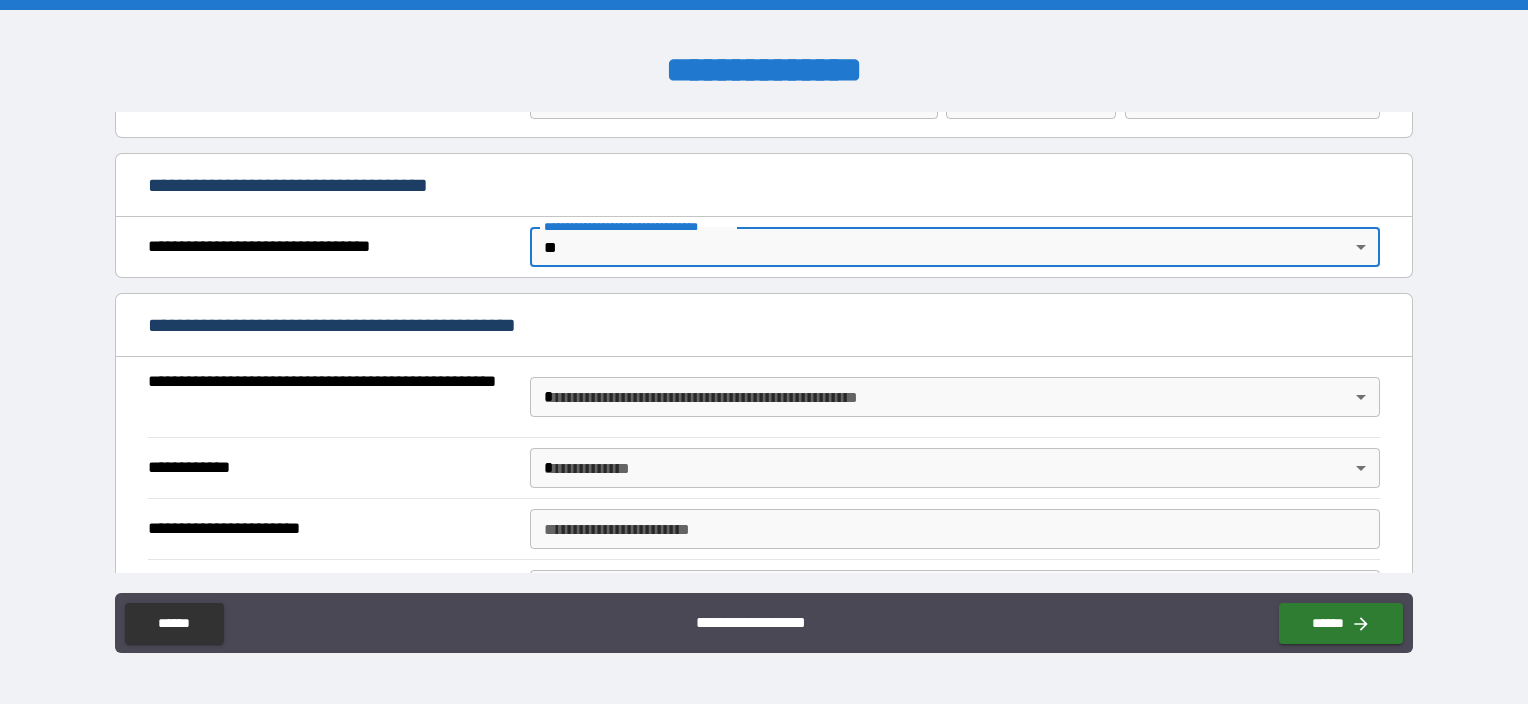 scroll, scrollTop: 1200, scrollLeft: 0, axis: vertical 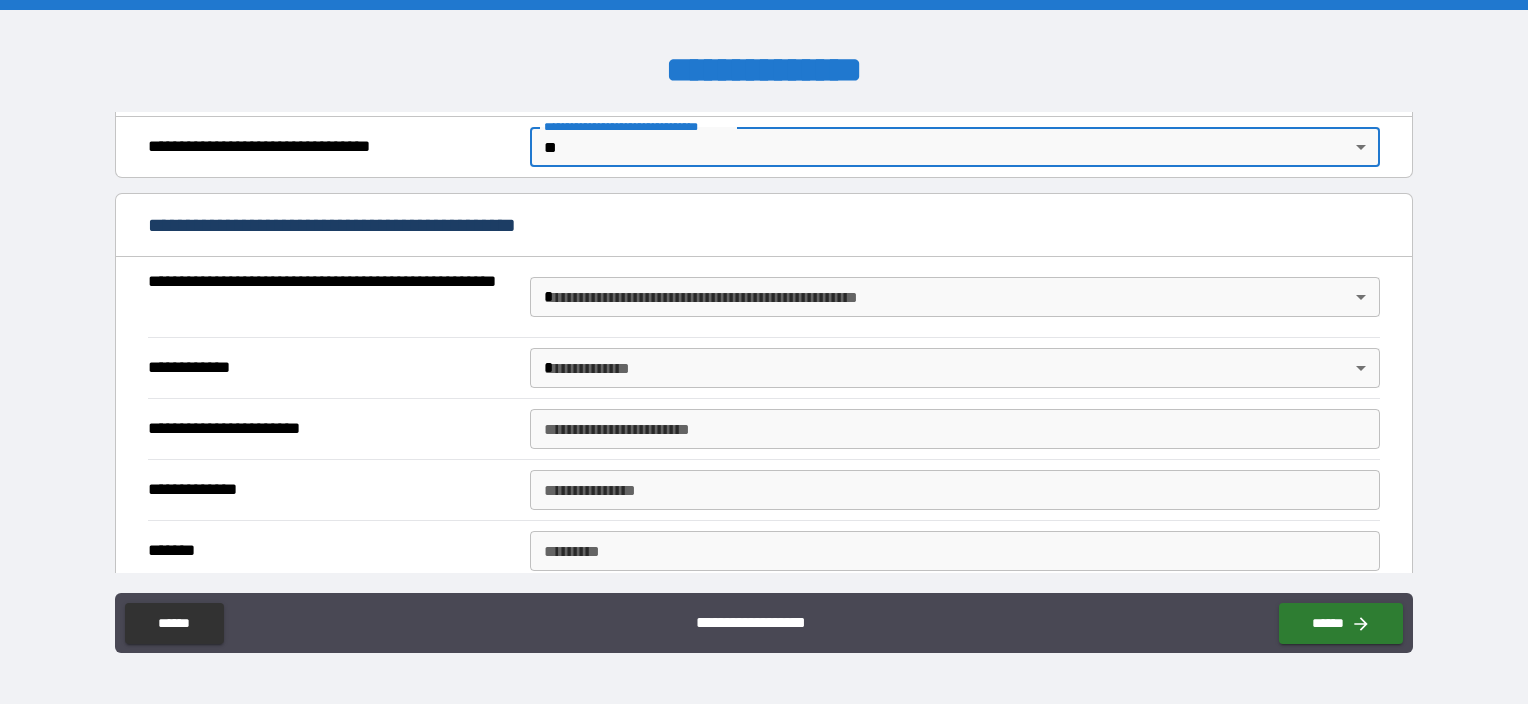 click on "**********" at bounding box center (764, 352) 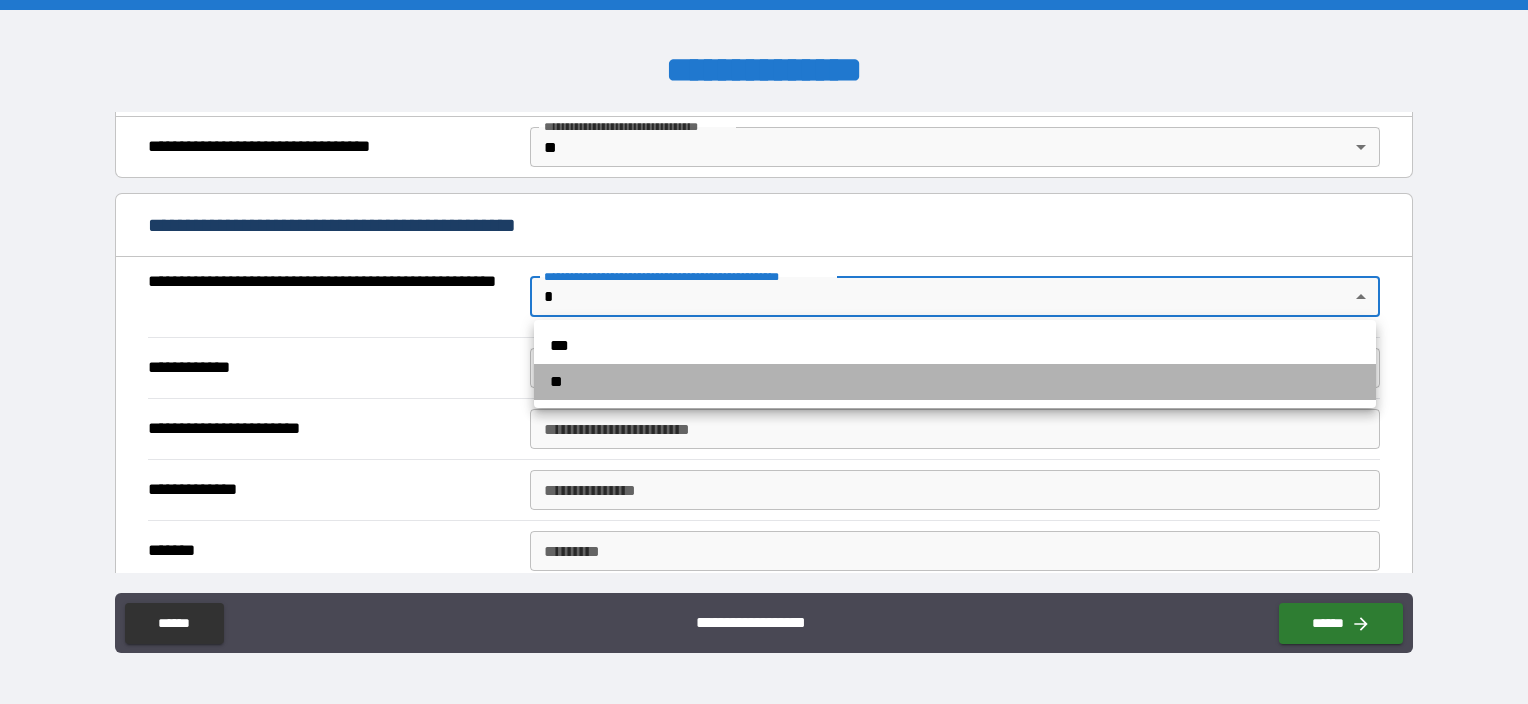 click on "**" at bounding box center (955, 382) 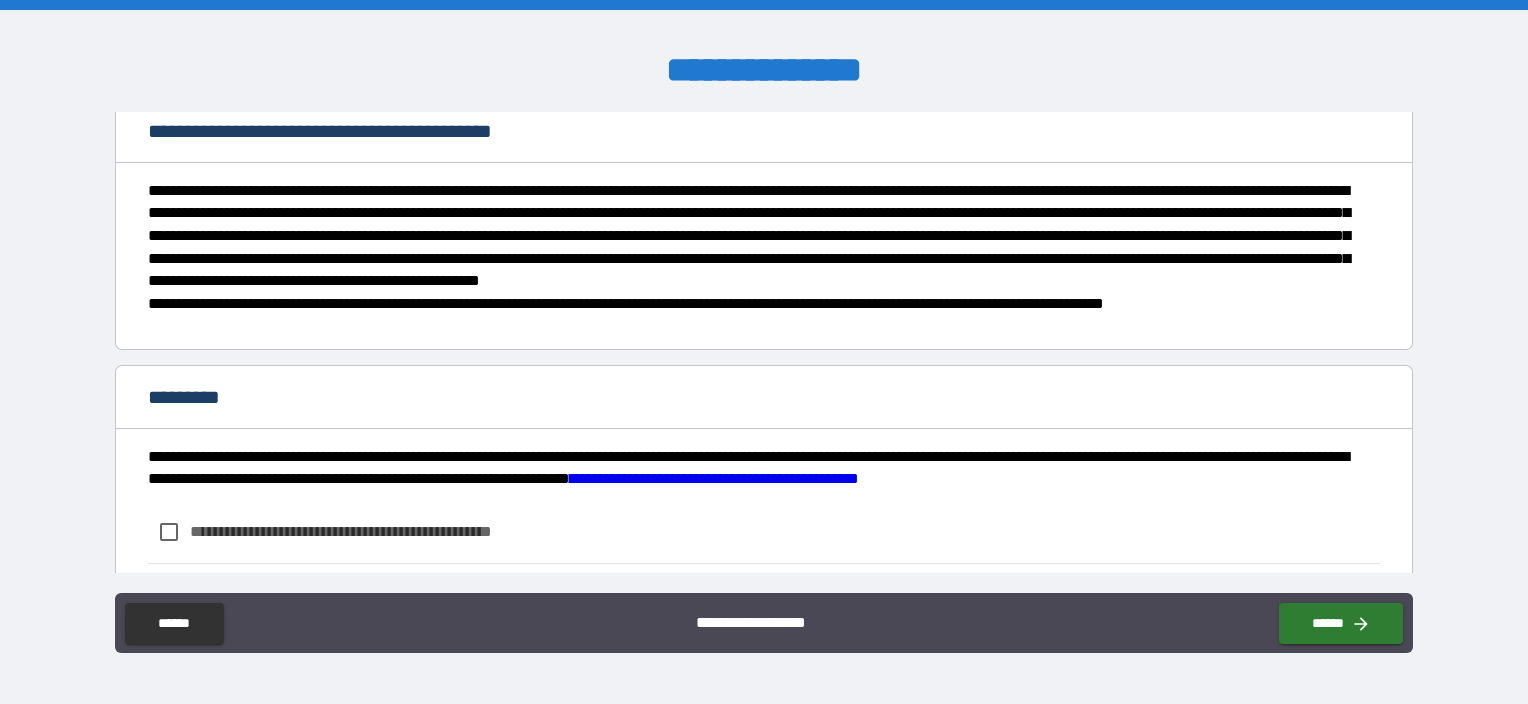 scroll, scrollTop: 1559, scrollLeft: 0, axis: vertical 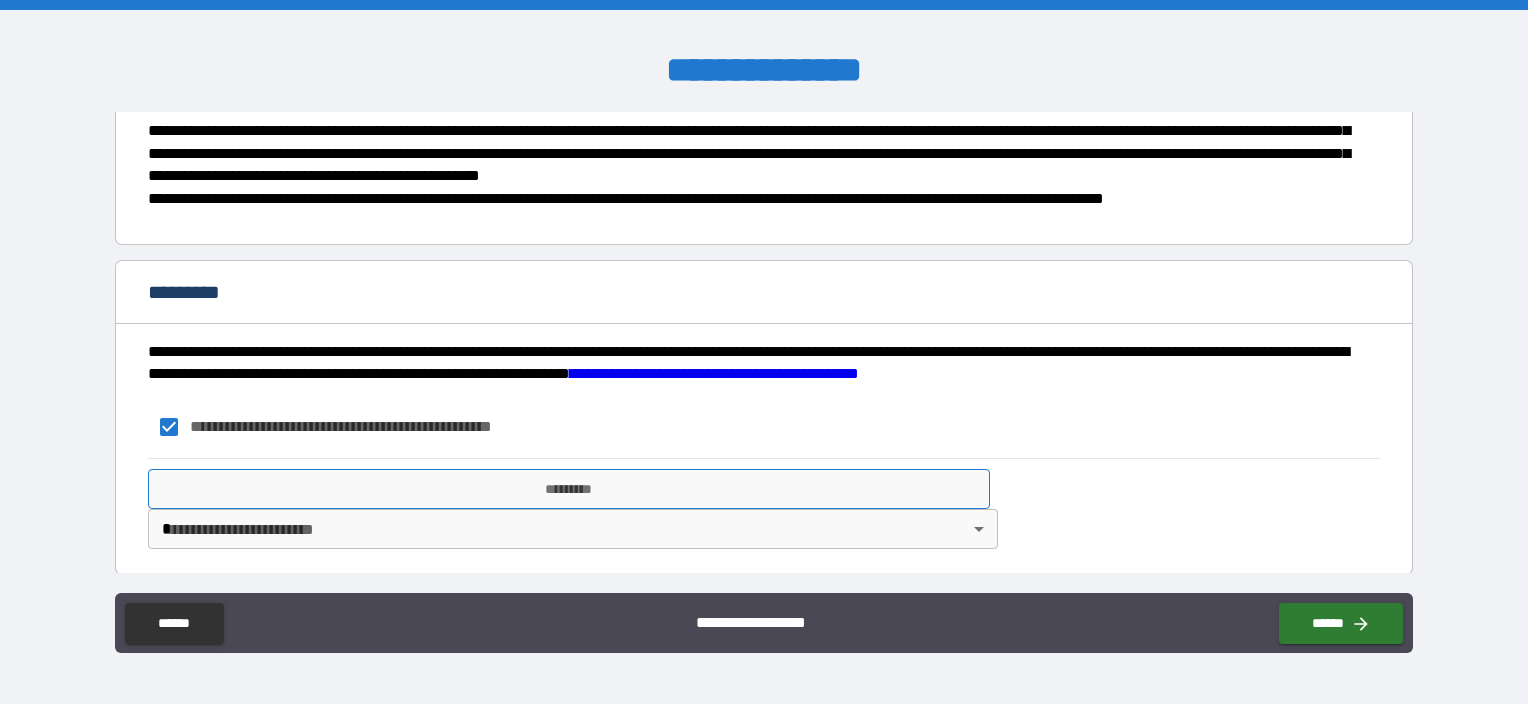 click on "*********" at bounding box center (569, 489) 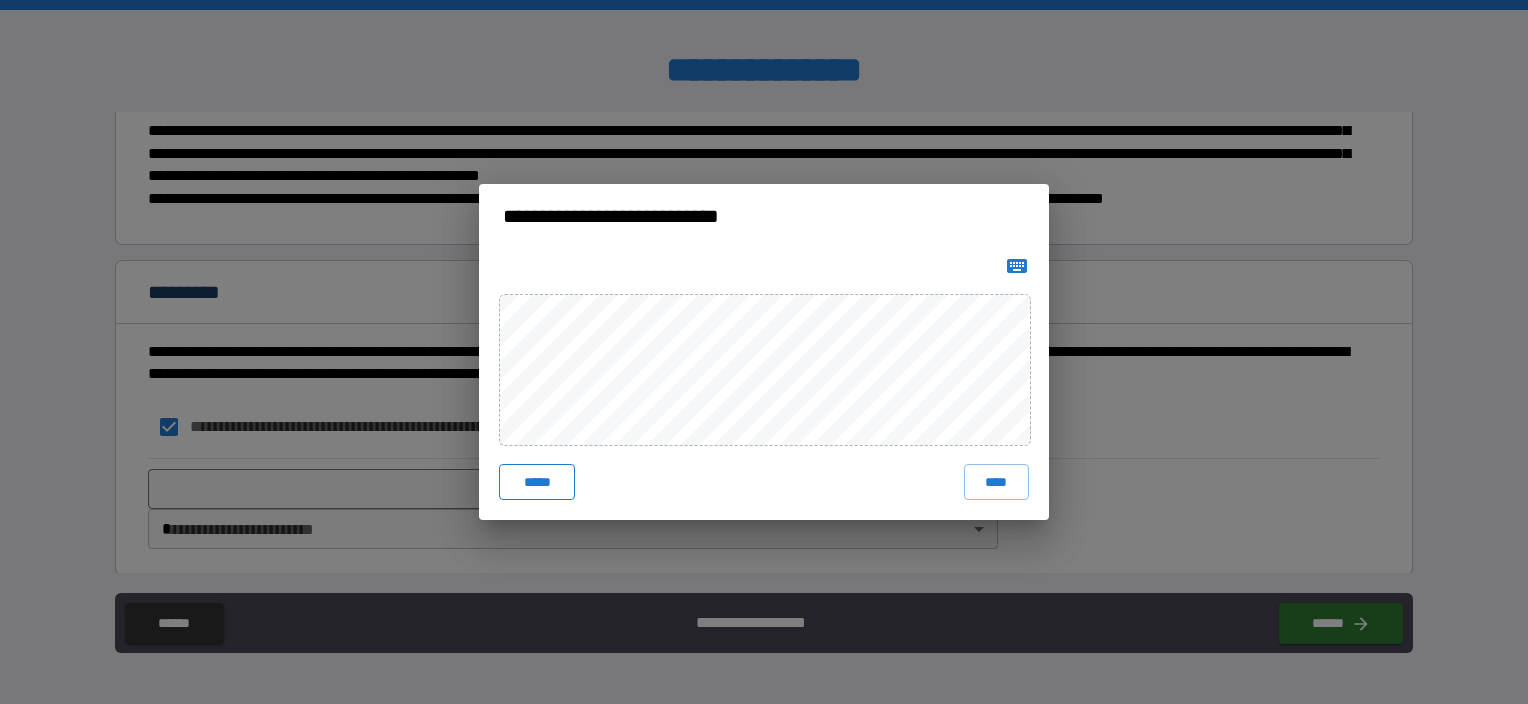 click on "*****" at bounding box center [537, 482] 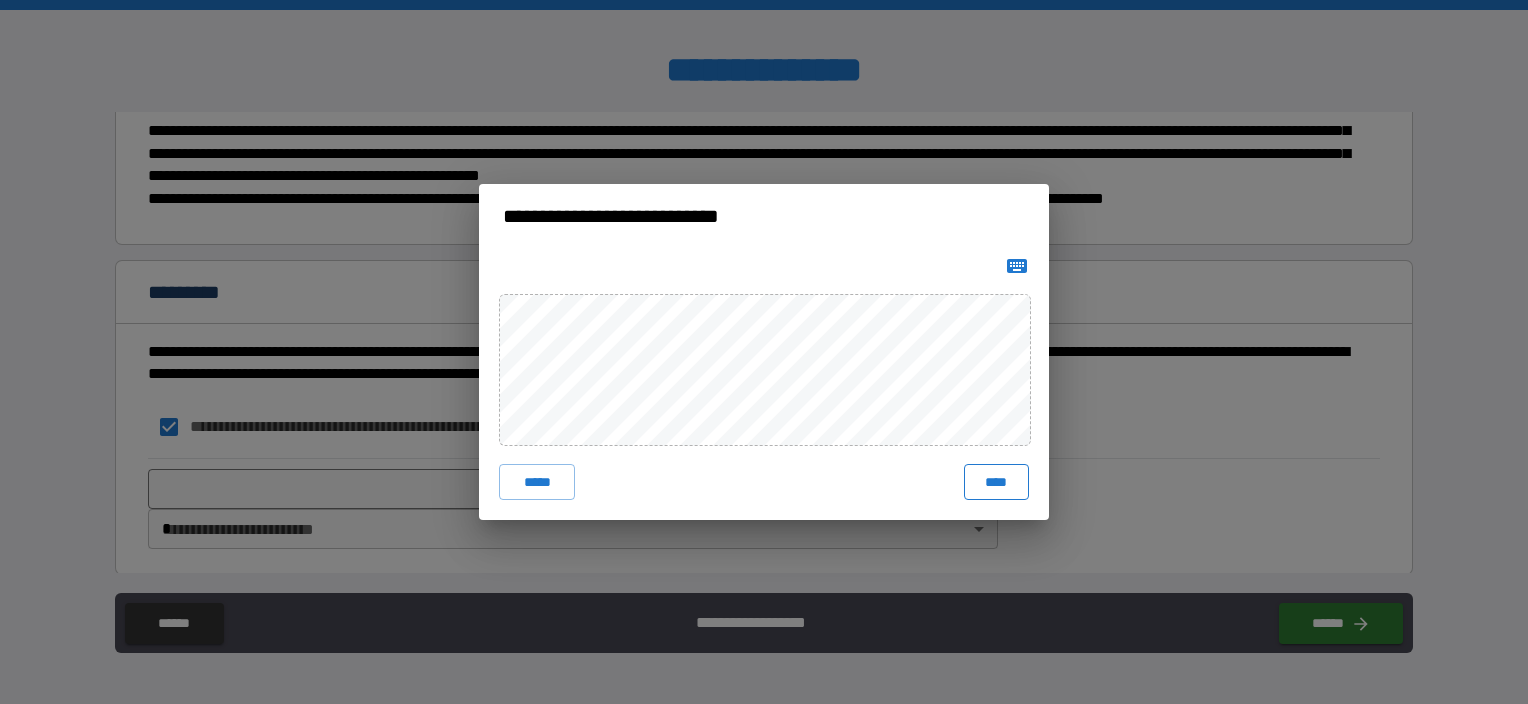 click on "****" at bounding box center (996, 482) 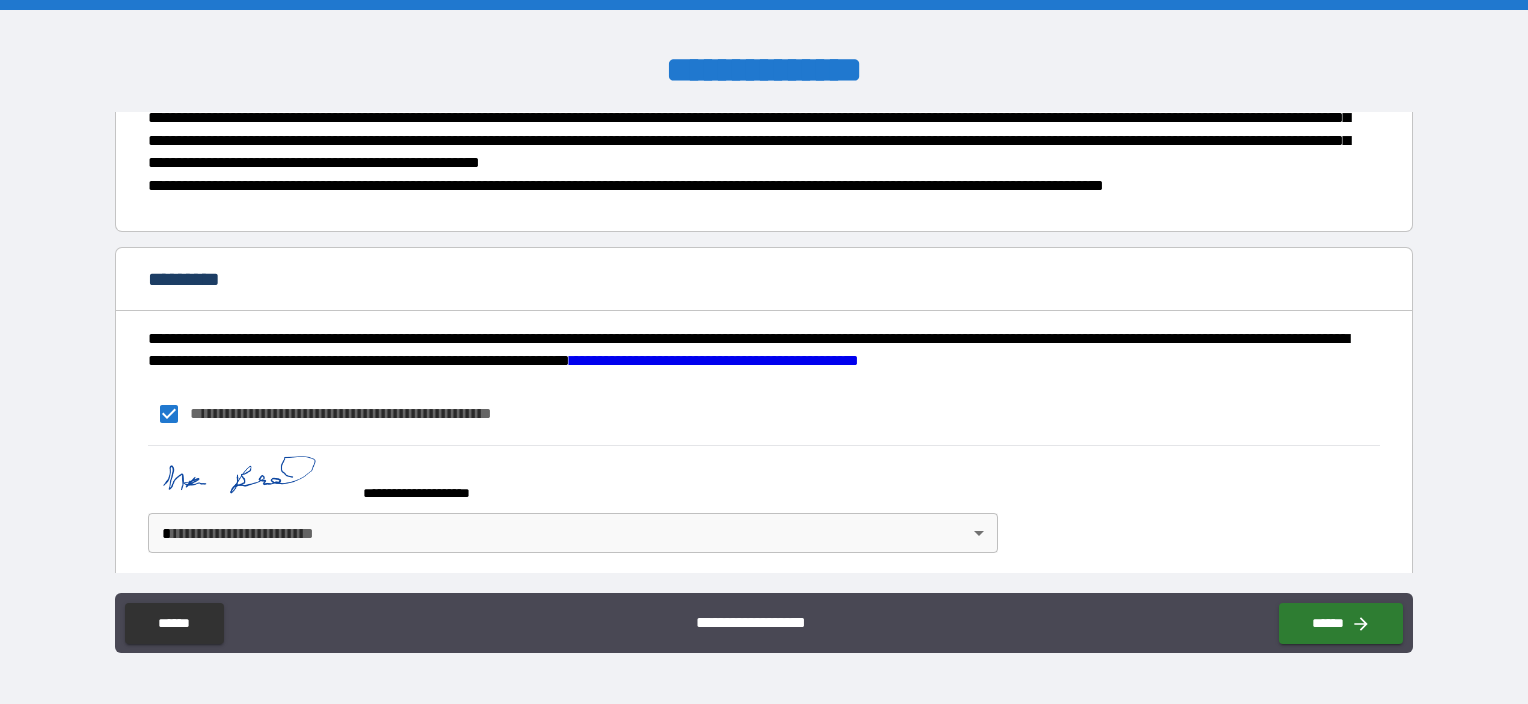 scroll, scrollTop: 1576, scrollLeft: 0, axis: vertical 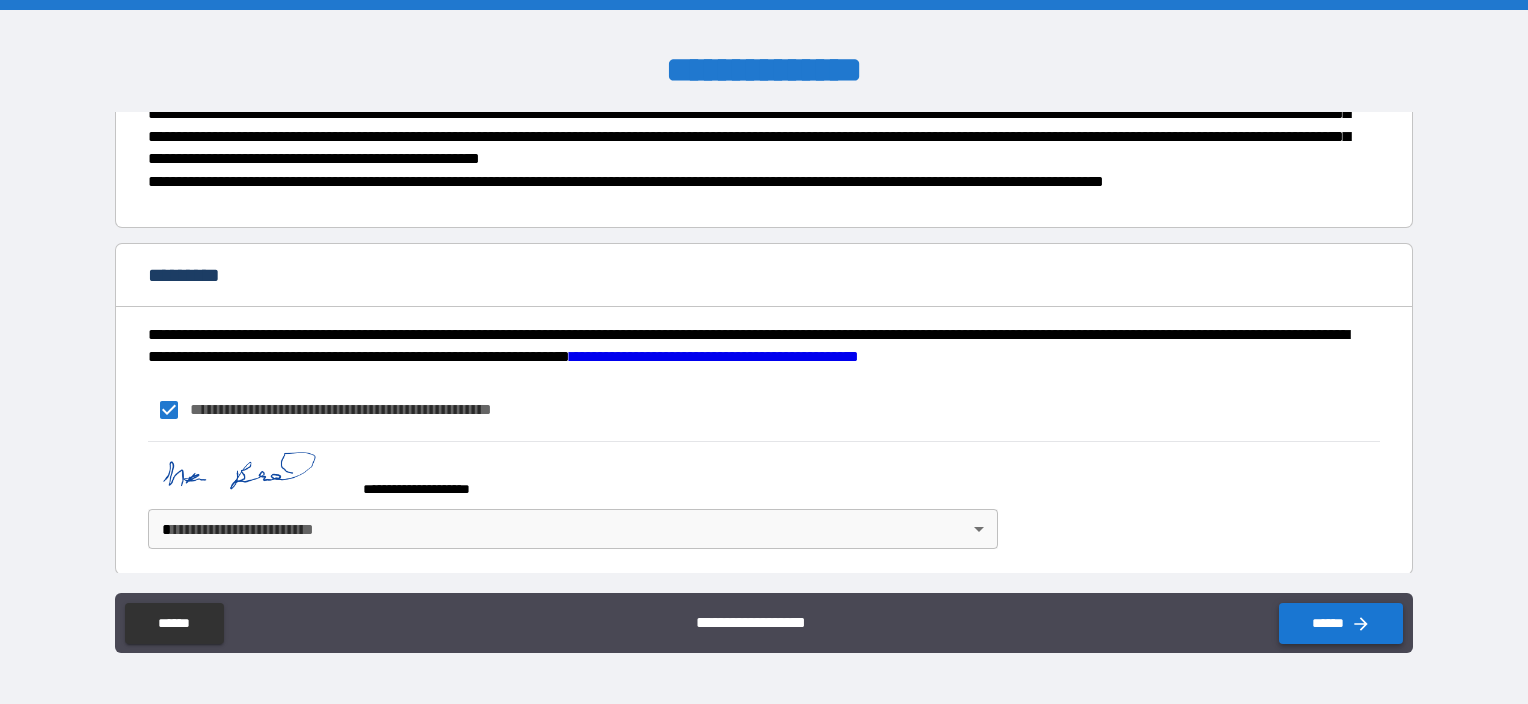 click on "******" at bounding box center [1341, 623] 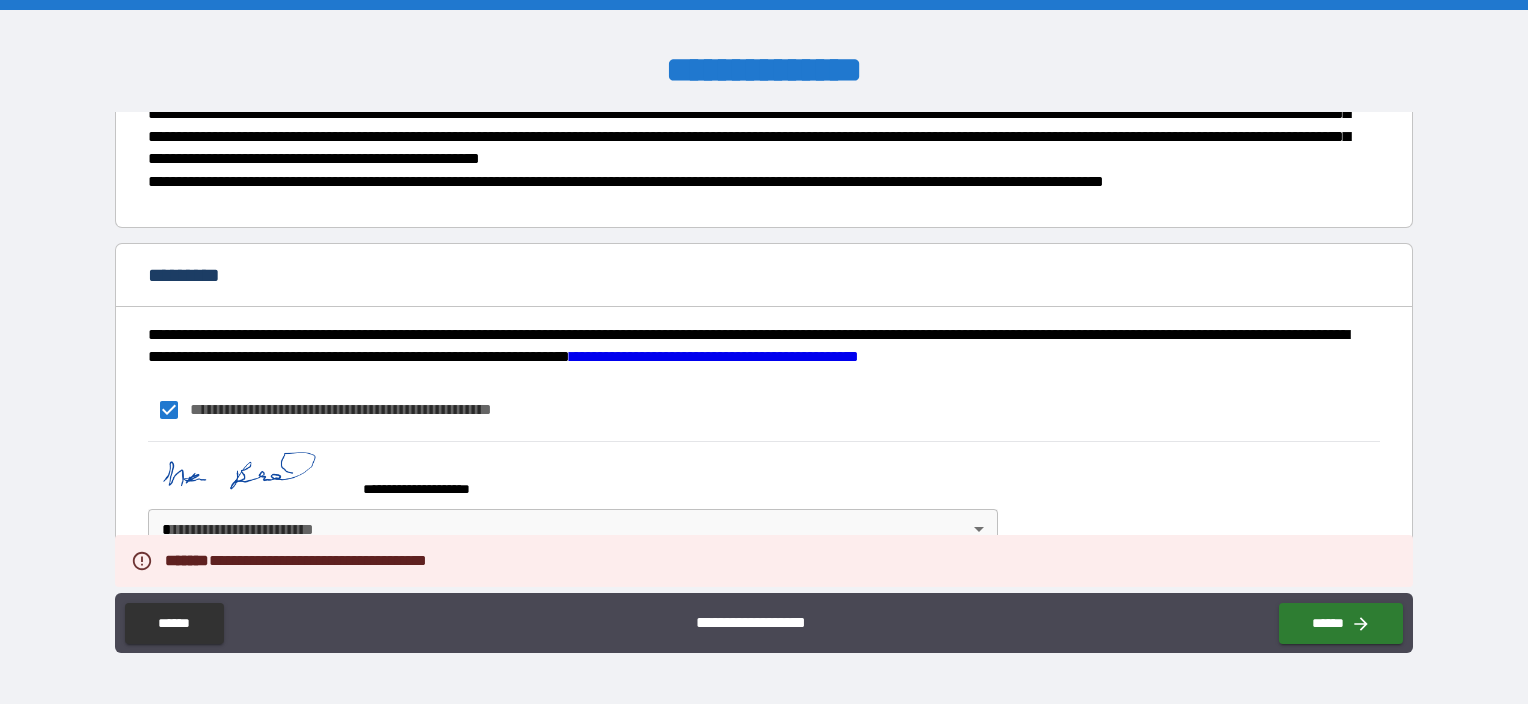 click on "**********" at bounding box center (764, 352) 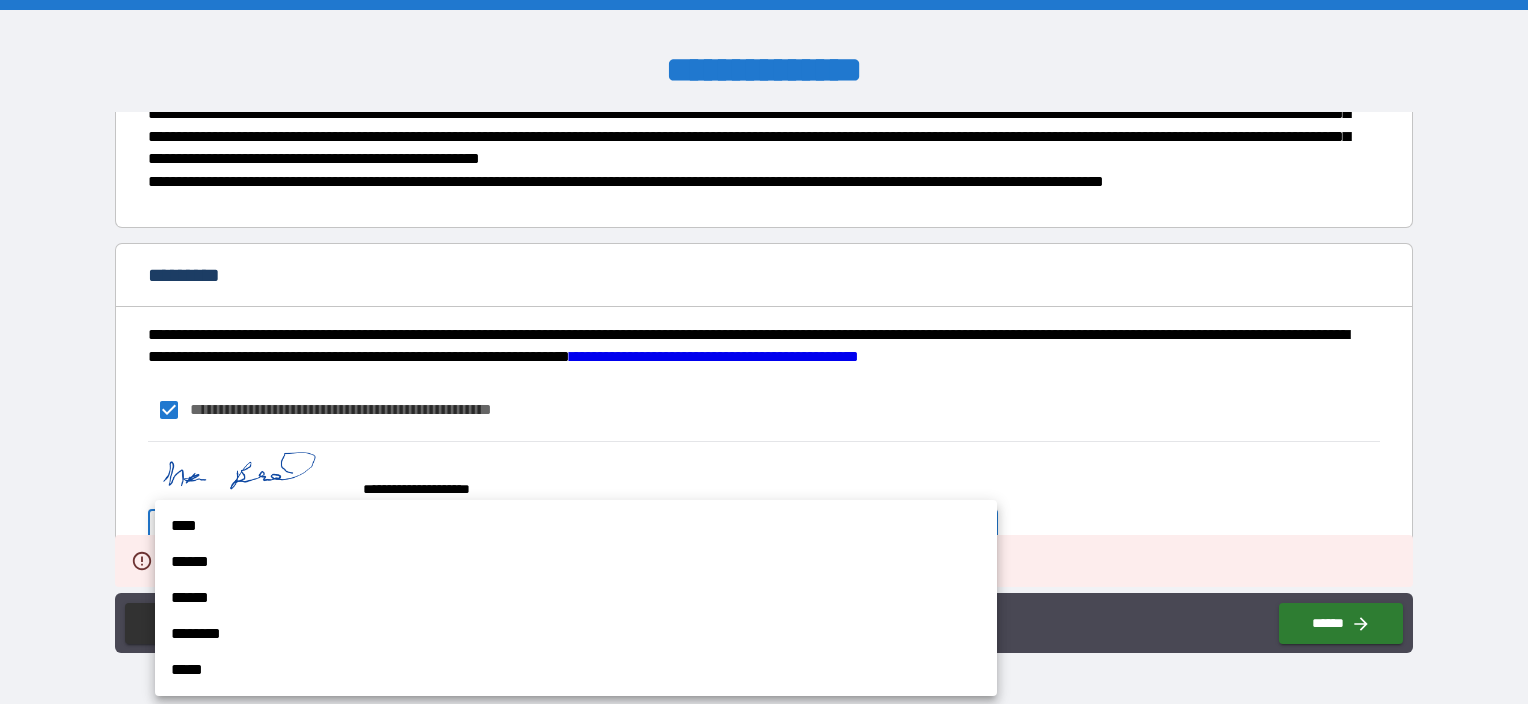click on "****" at bounding box center [576, 526] 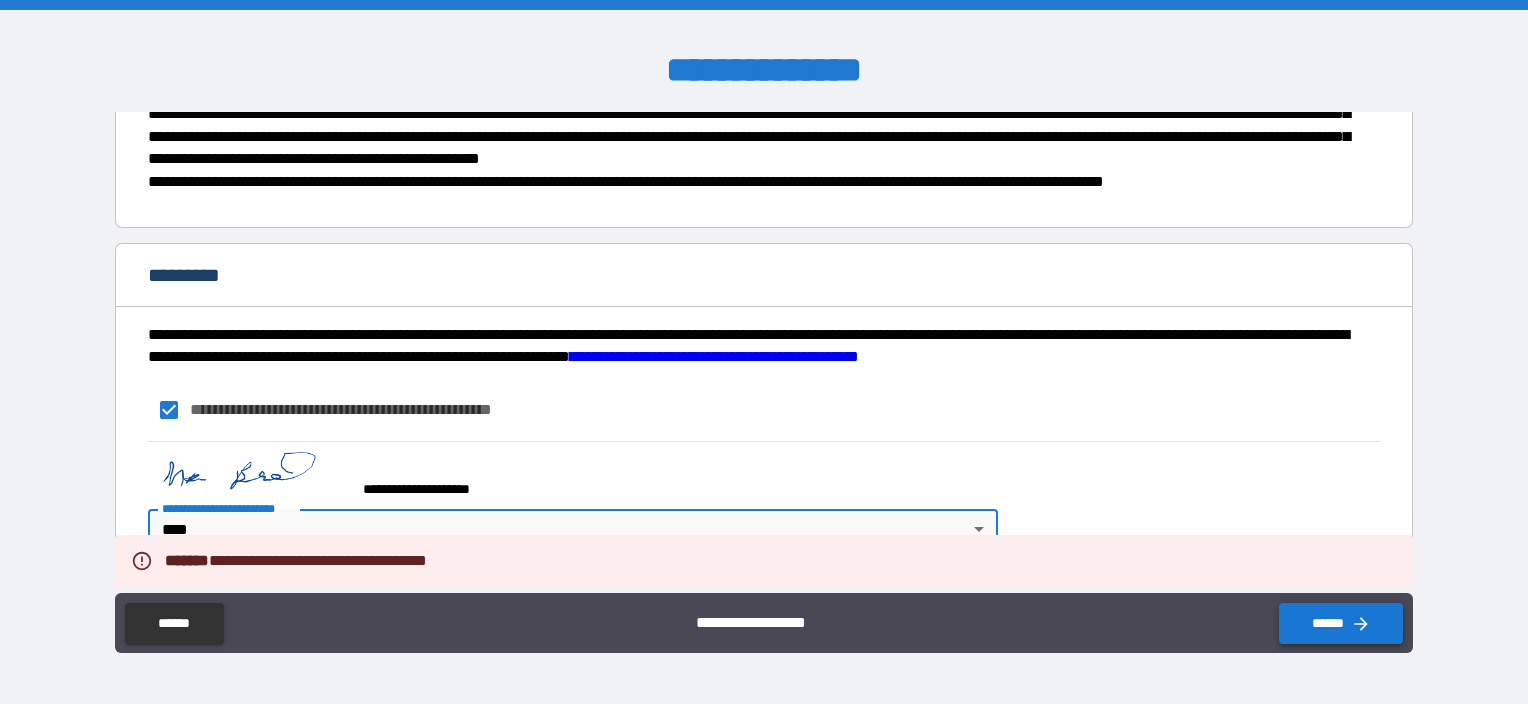 click on "******" at bounding box center (1341, 623) 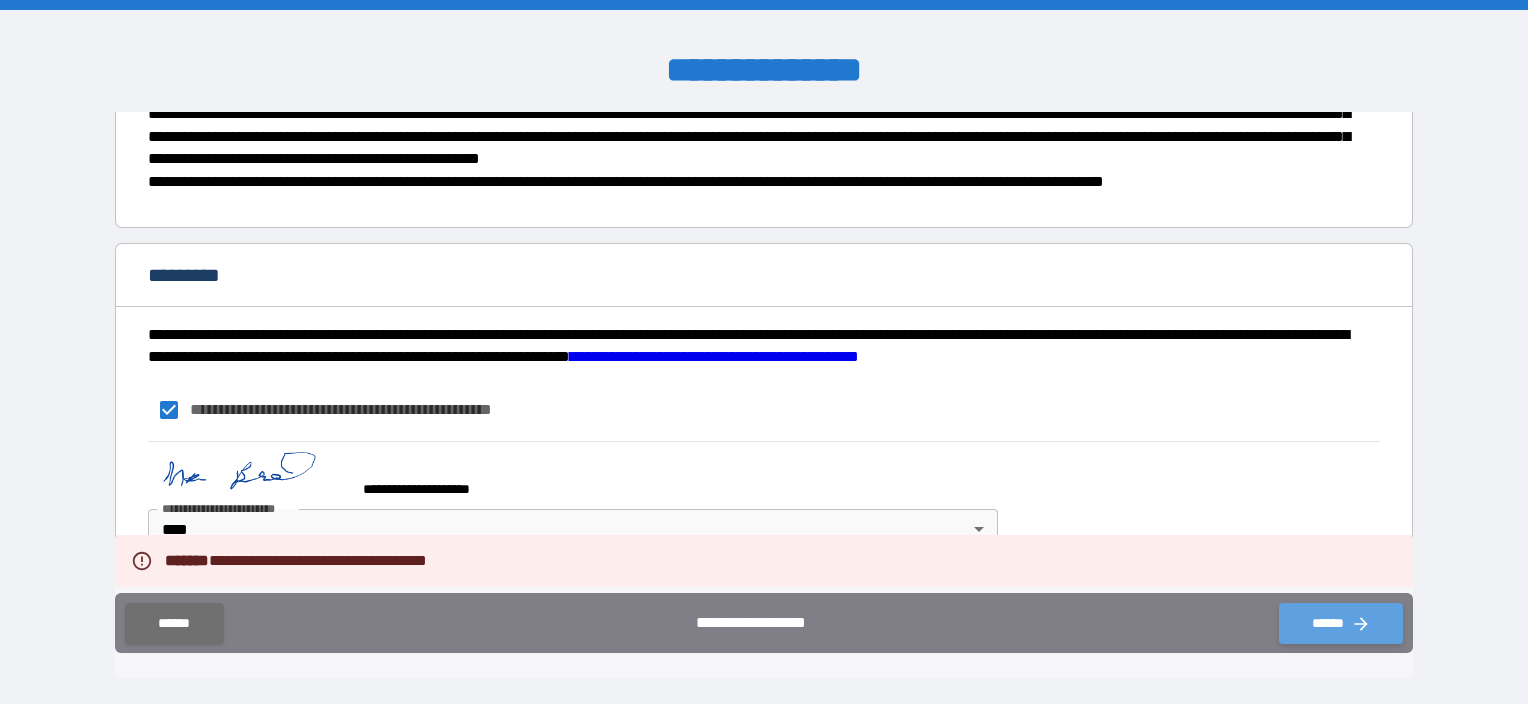 click on "******" at bounding box center [1341, 623] 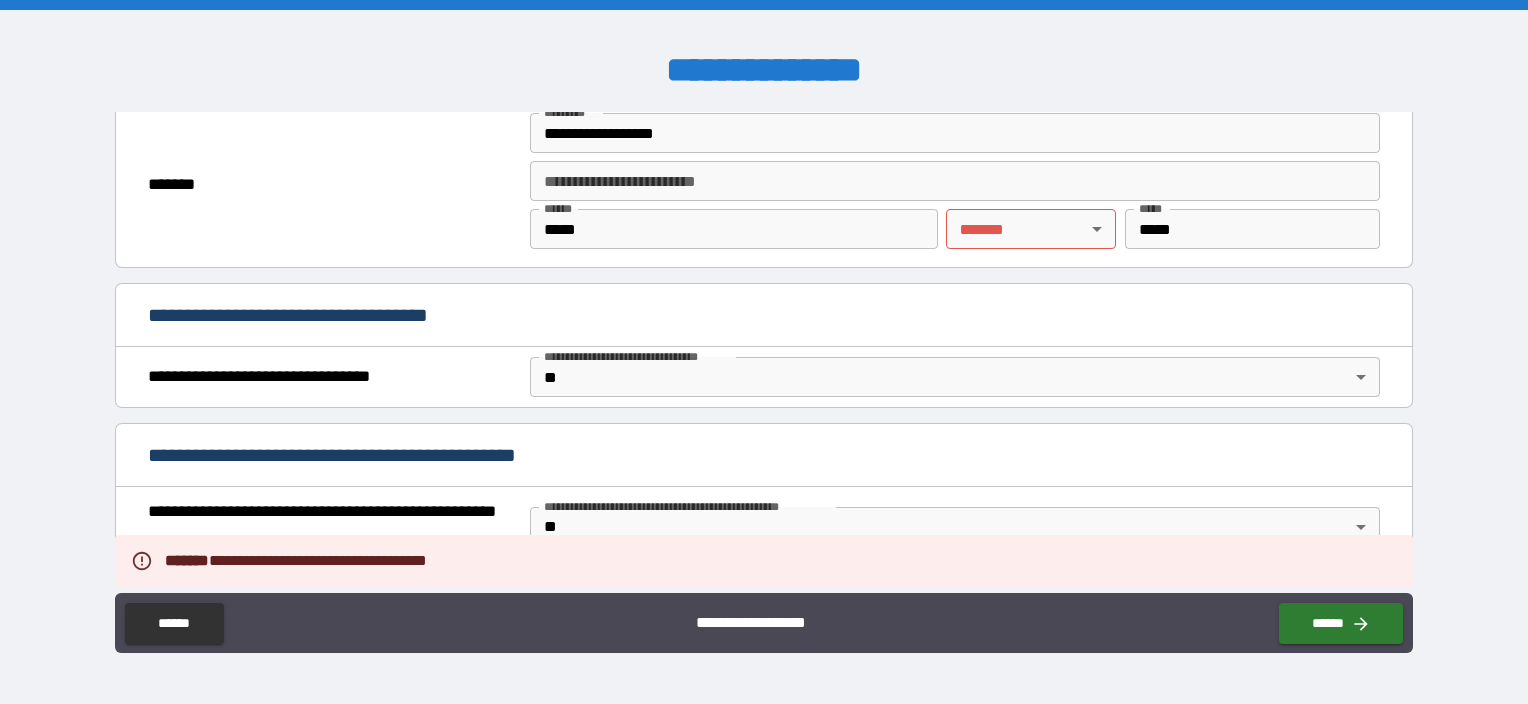 scroll, scrollTop: 876, scrollLeft: 0, axis: vertical 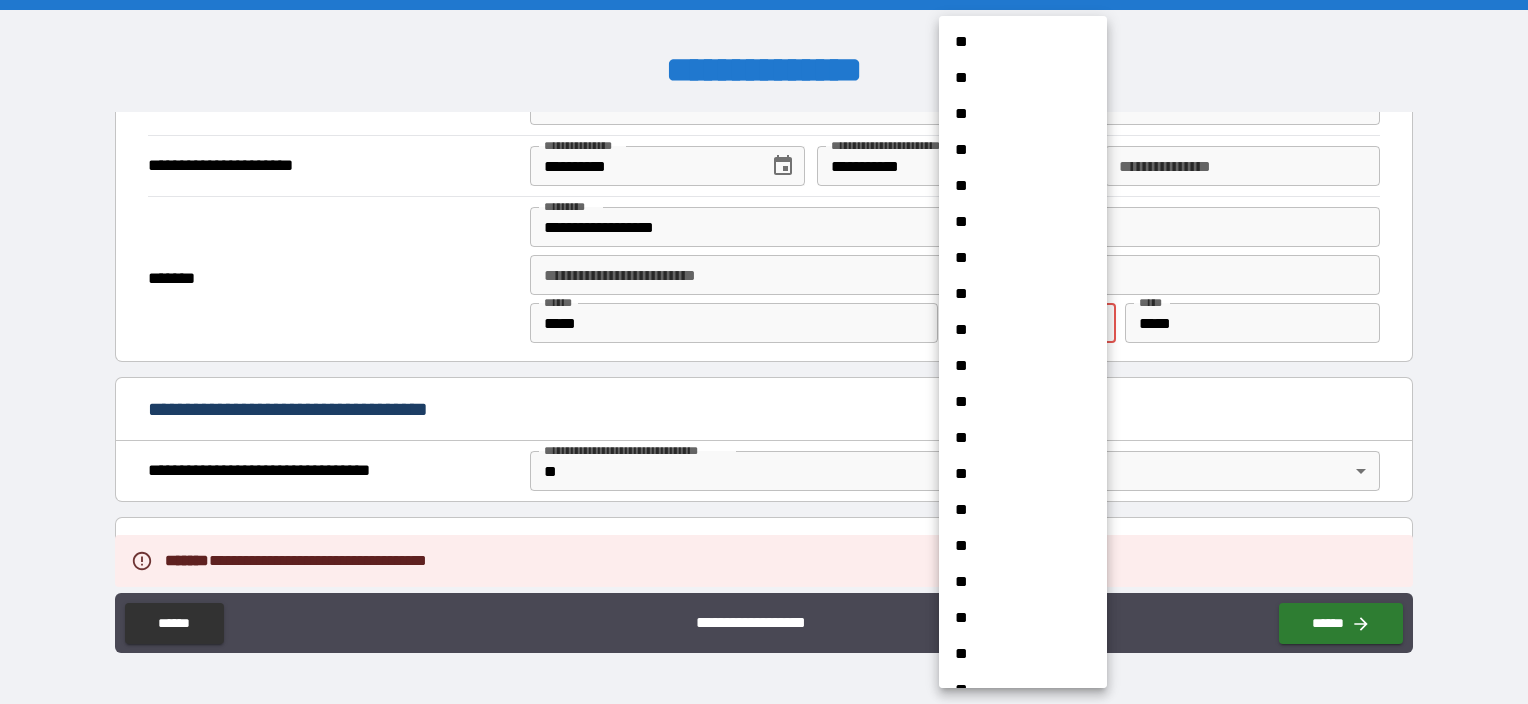 click on "**********" at bounding box center [764, 352] 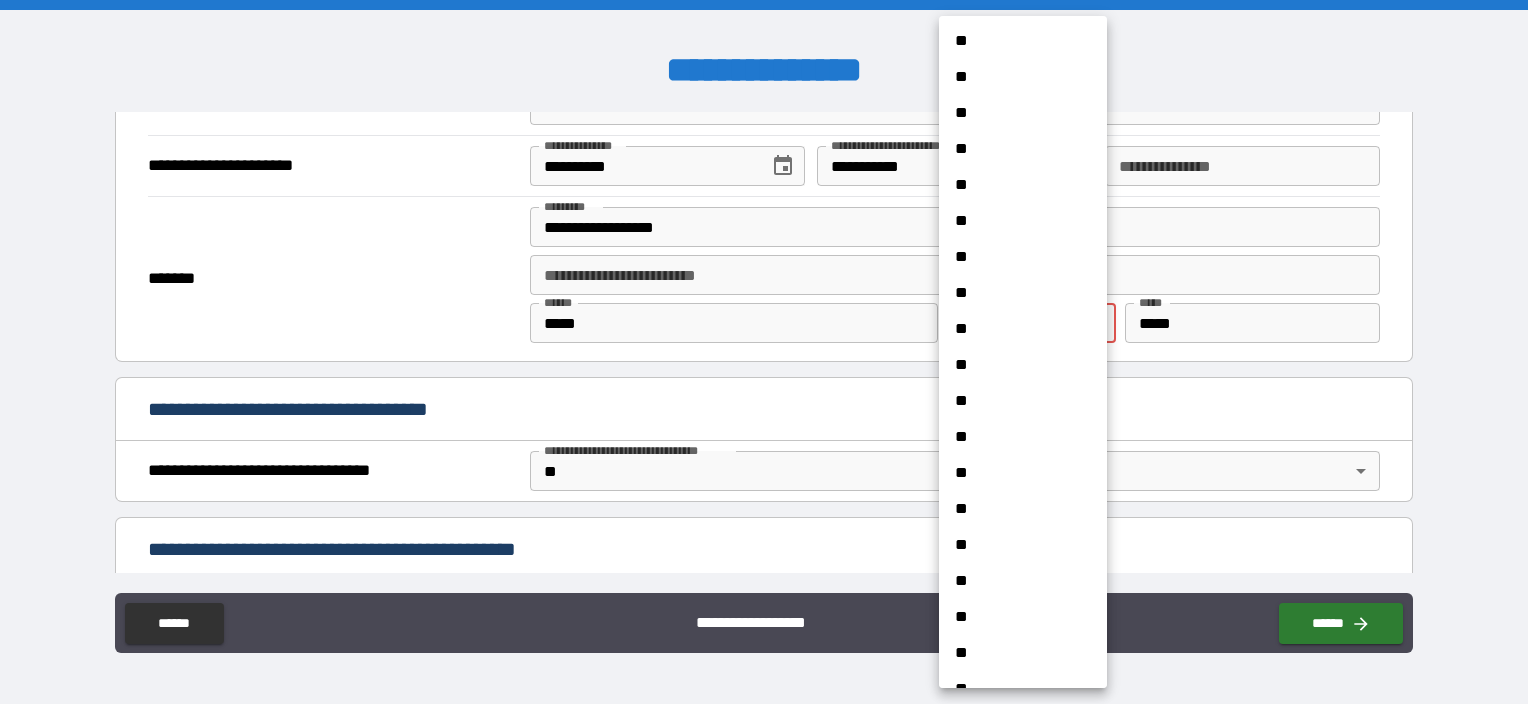 scroll, scrollTop: 100, scrollLeft: 0, axis: vertical 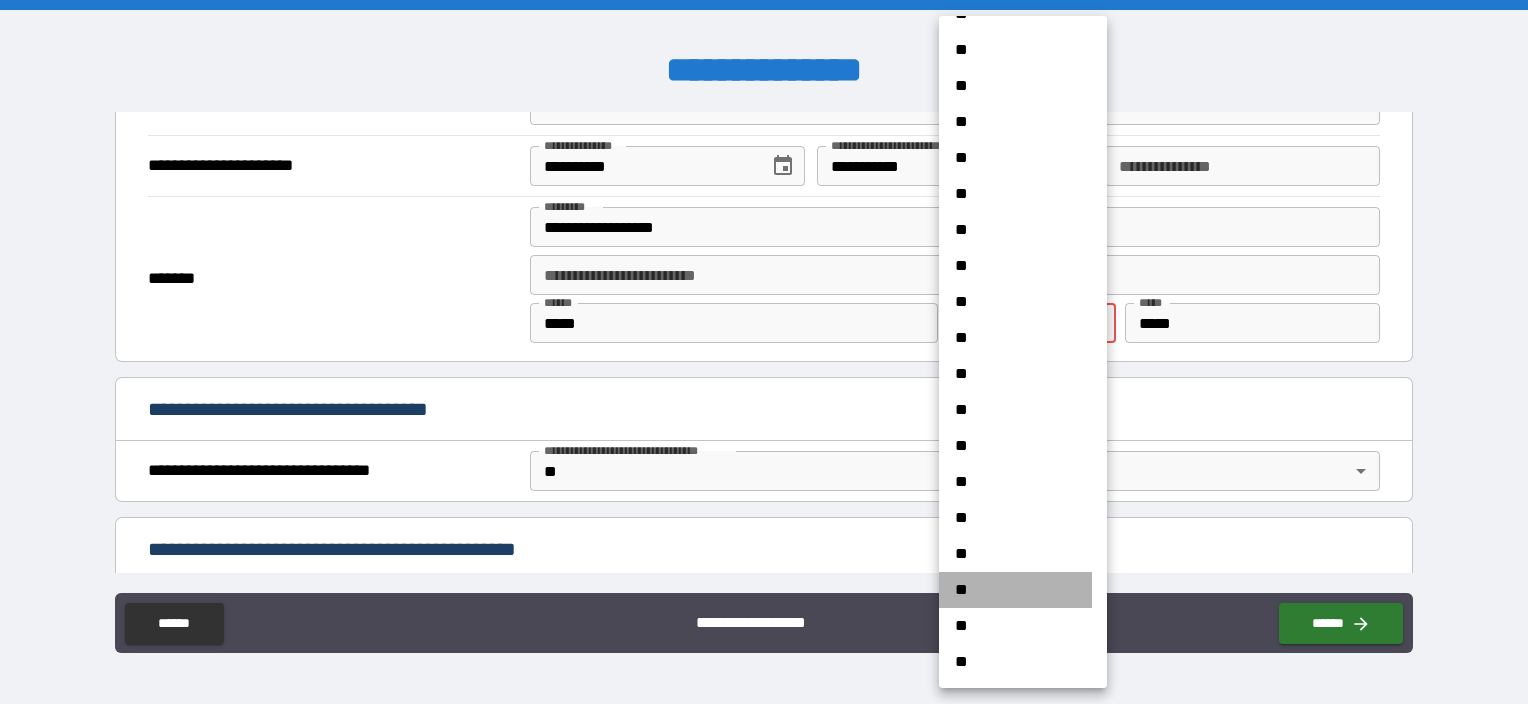 click on "**" at bounding box center (1015, 590) 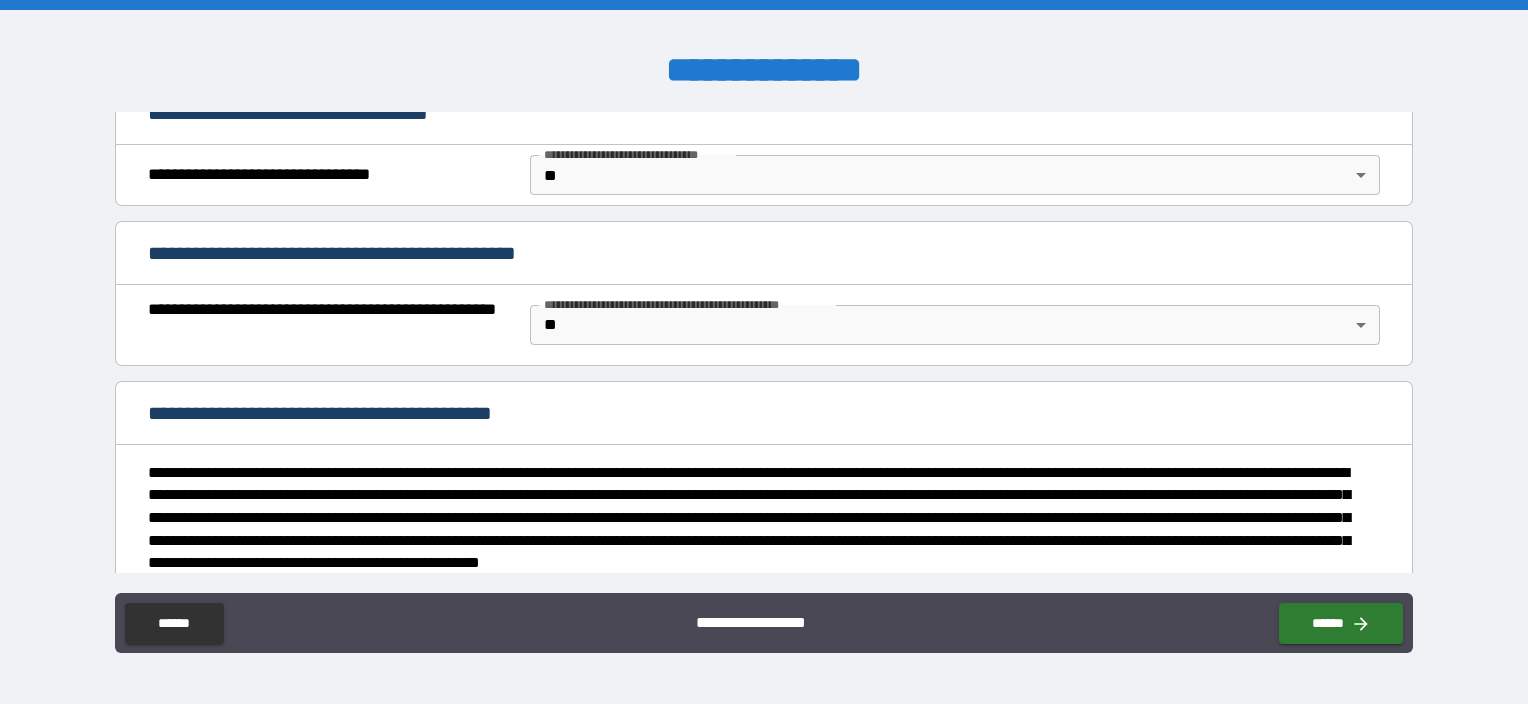 scroll, scrollTop: 1476, scrollLeft: 0, axis: vertical 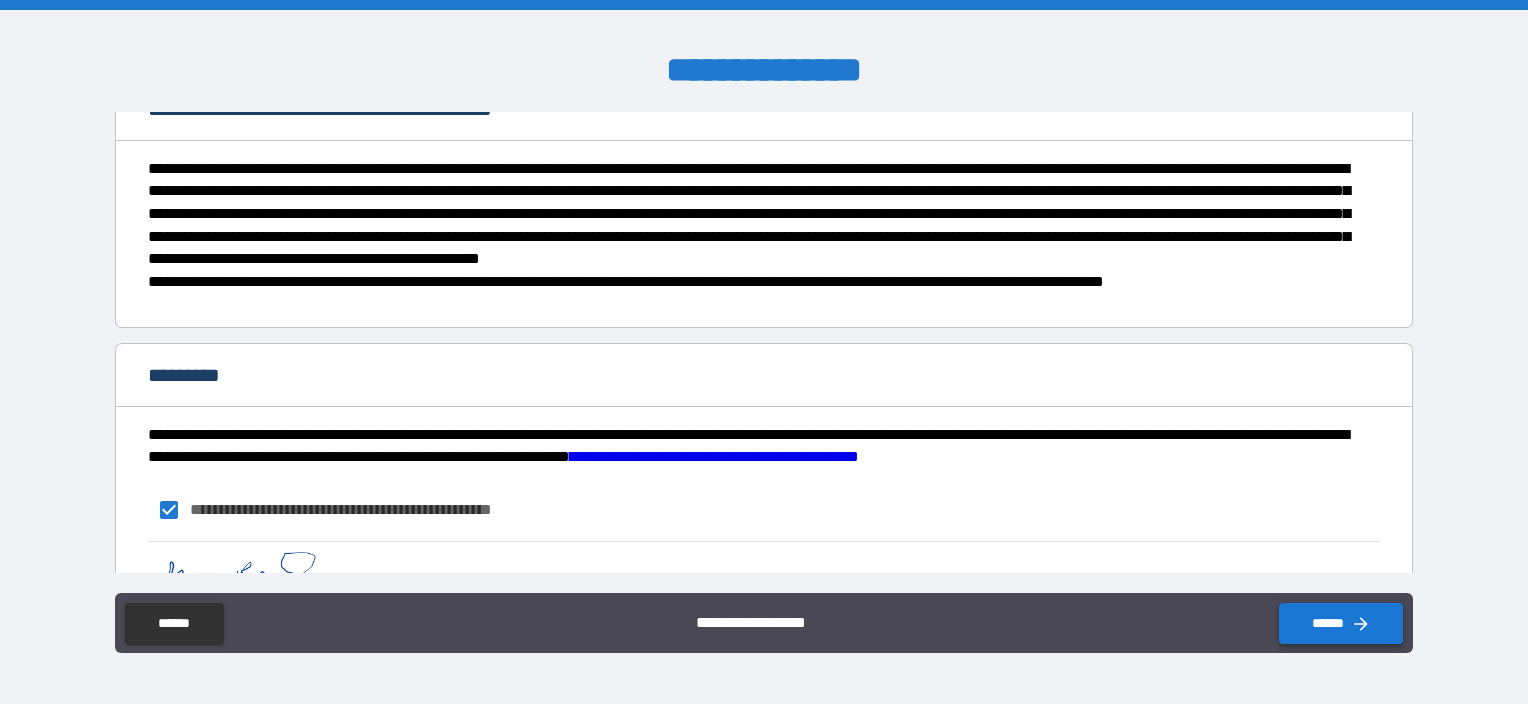 click on "******" at bounding box center (1341, 623) 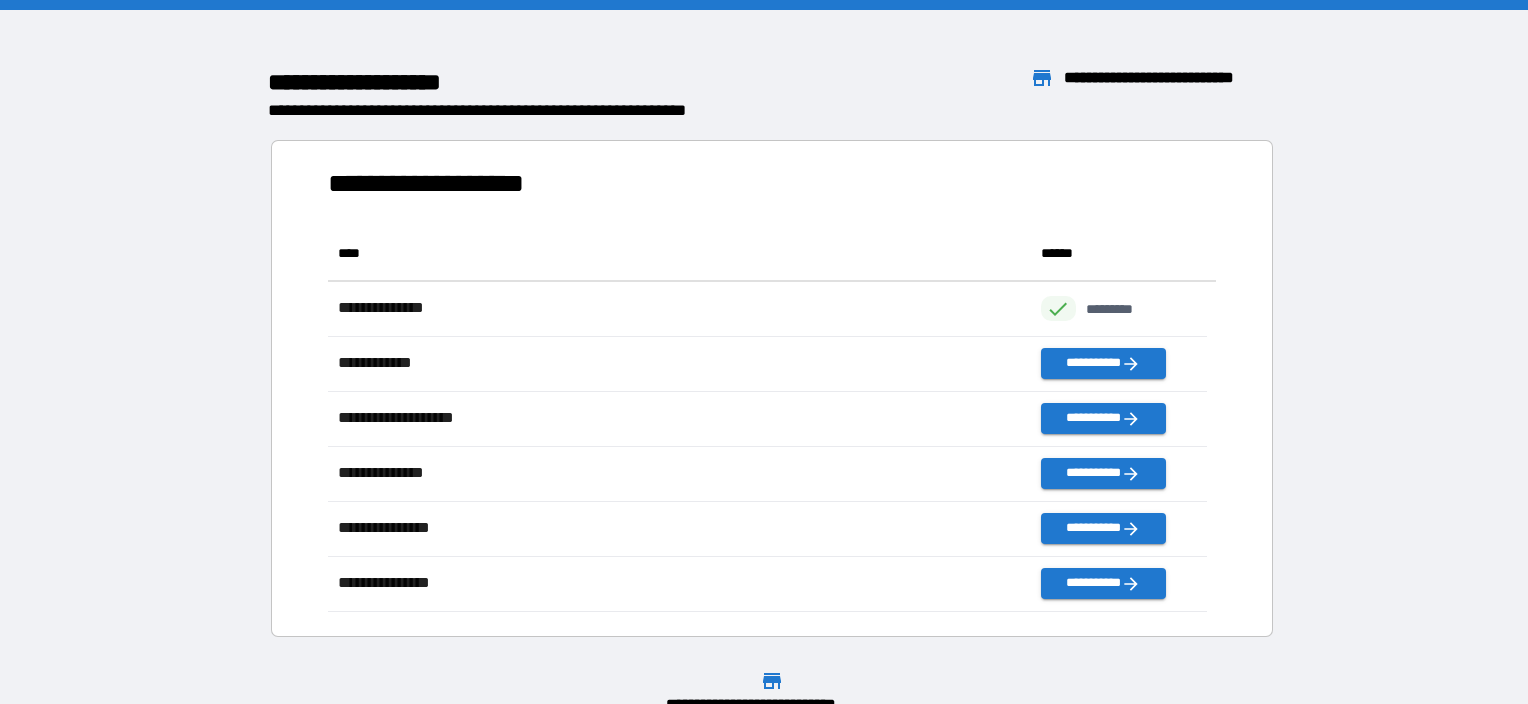 scroll, scrollTop: 16, scrollLeft: 16, axis: both 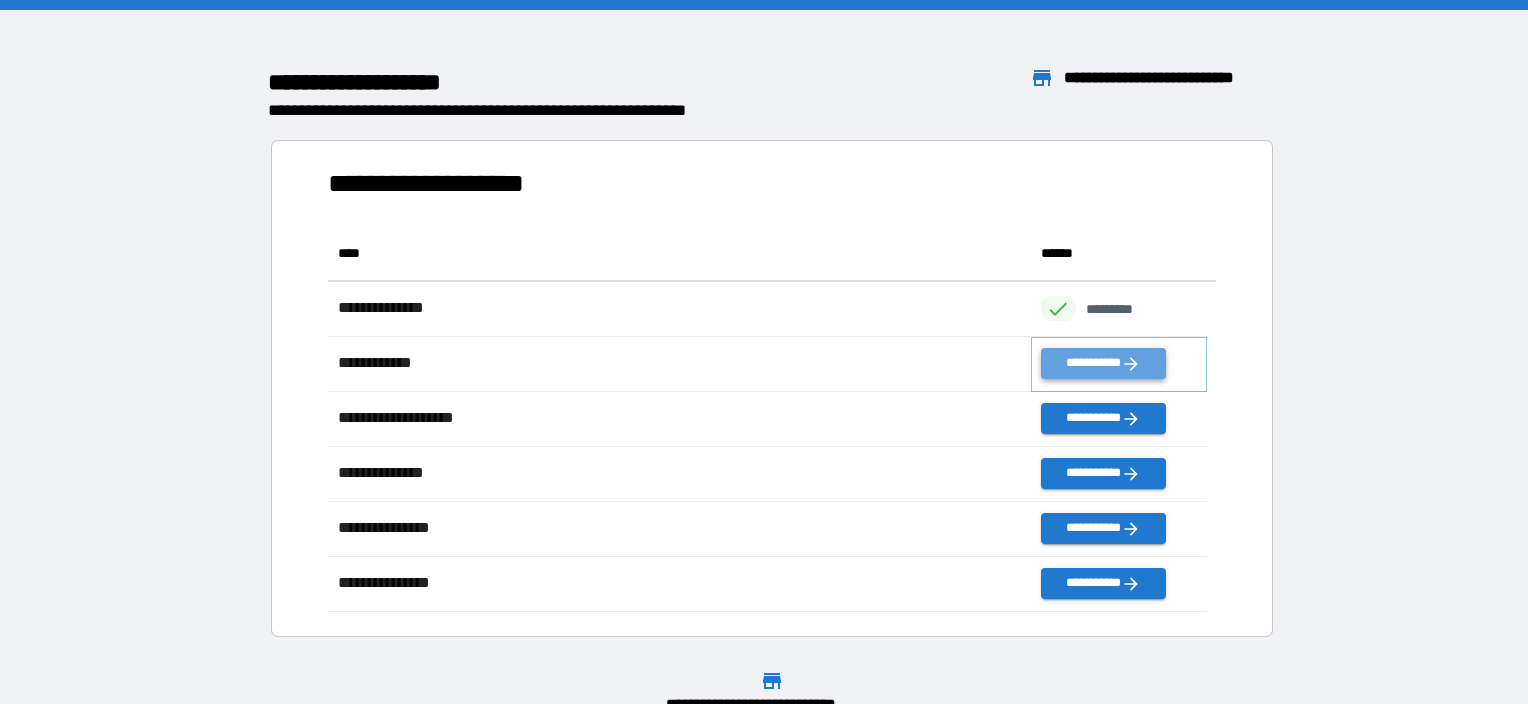 click on "**********" at bounding box center [1103, 363] 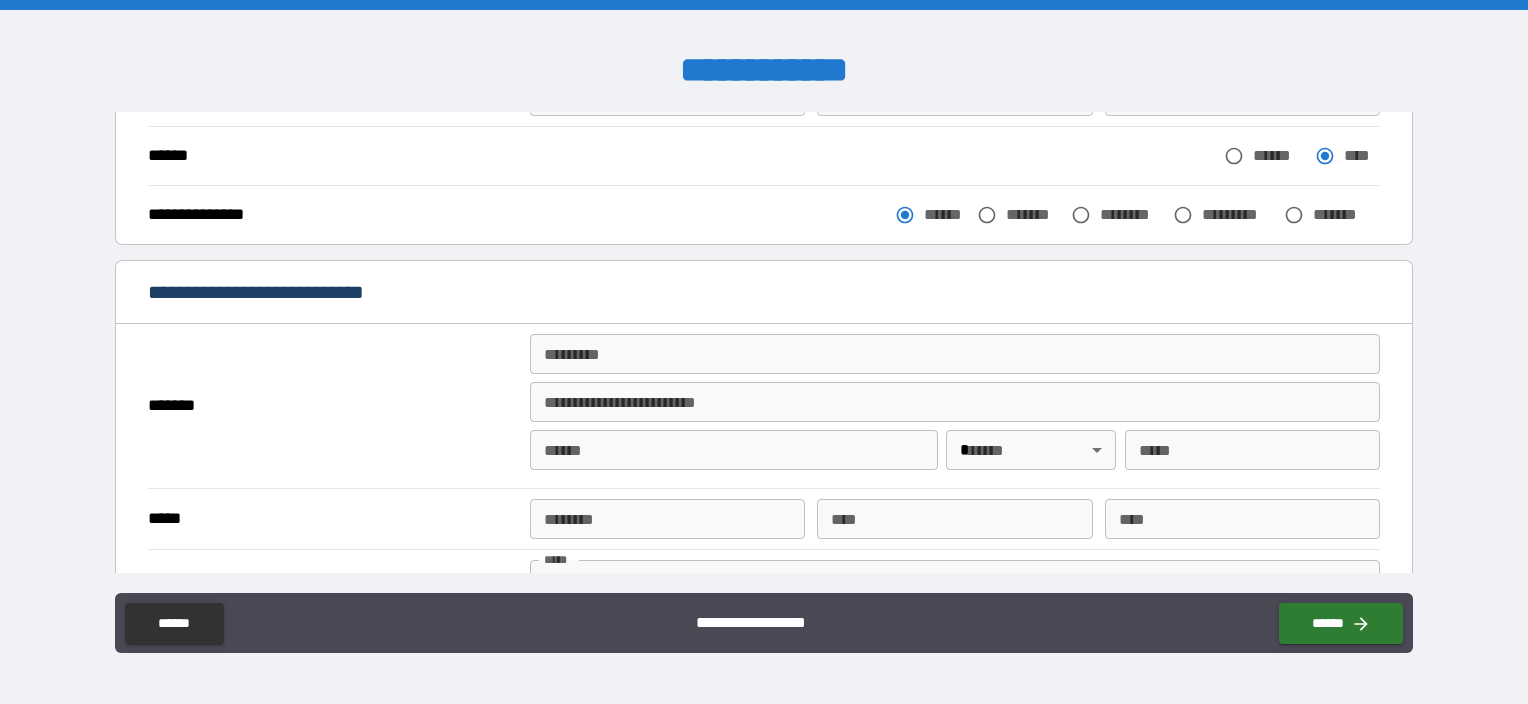 scroll, scrollTop: 300, scrollLeft: 0, axis: vertical 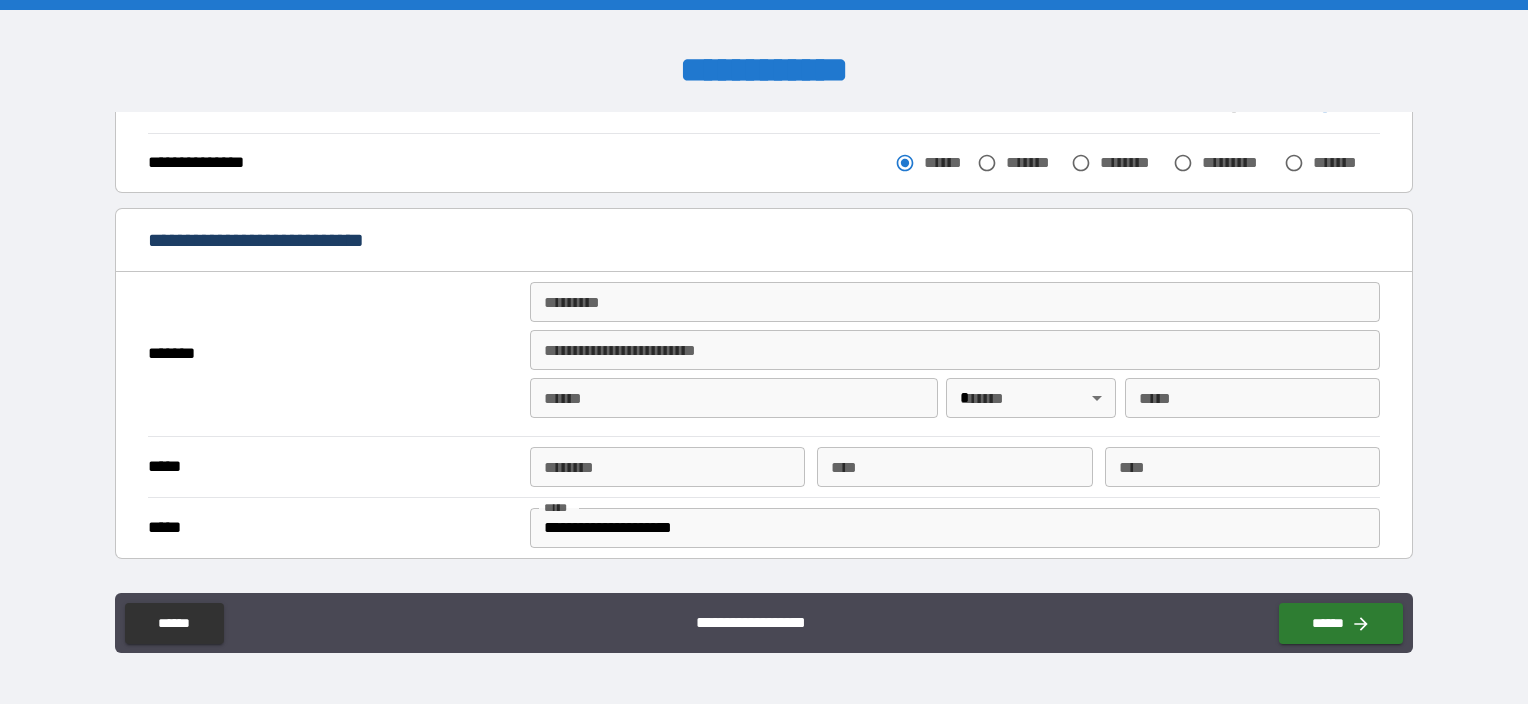 click on "*******   *" at bounding box center [955, 302] 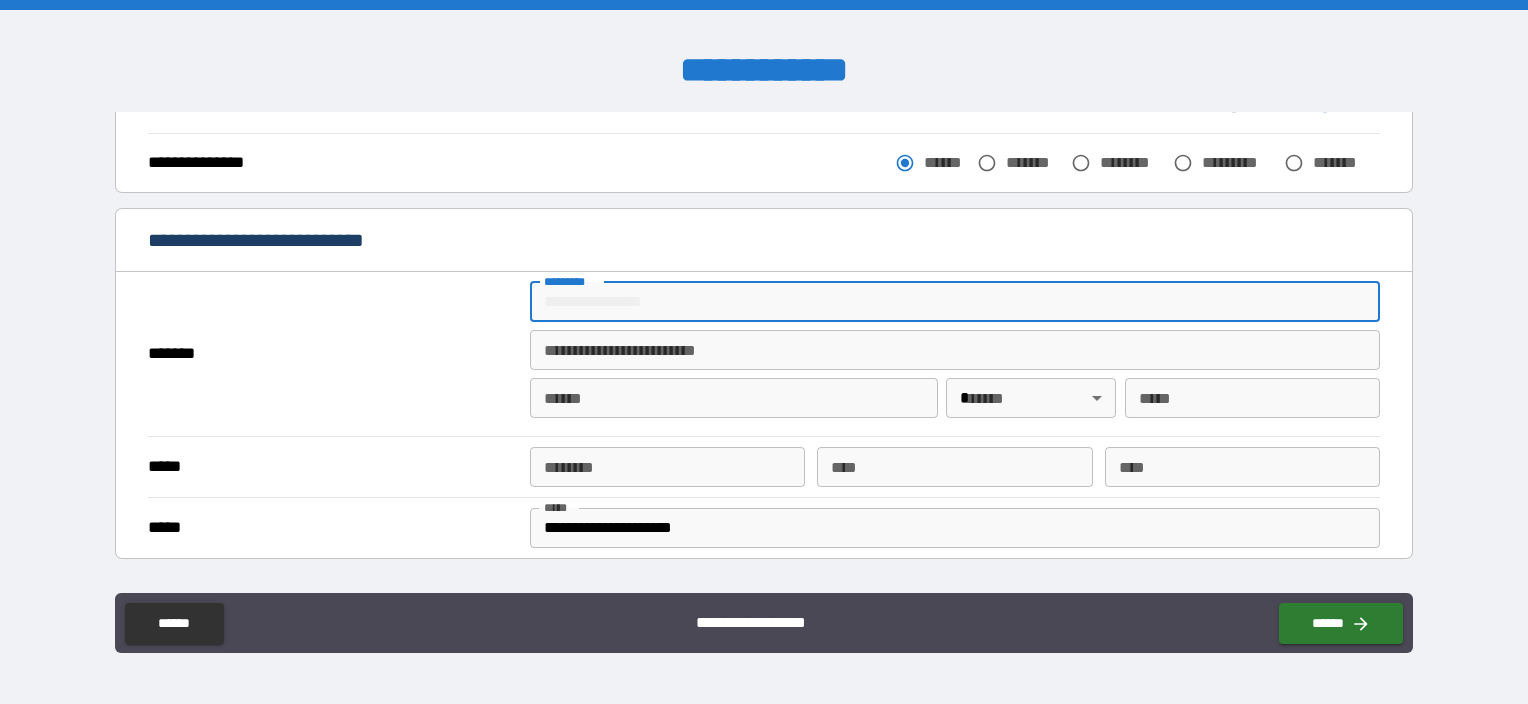 type on "**********" 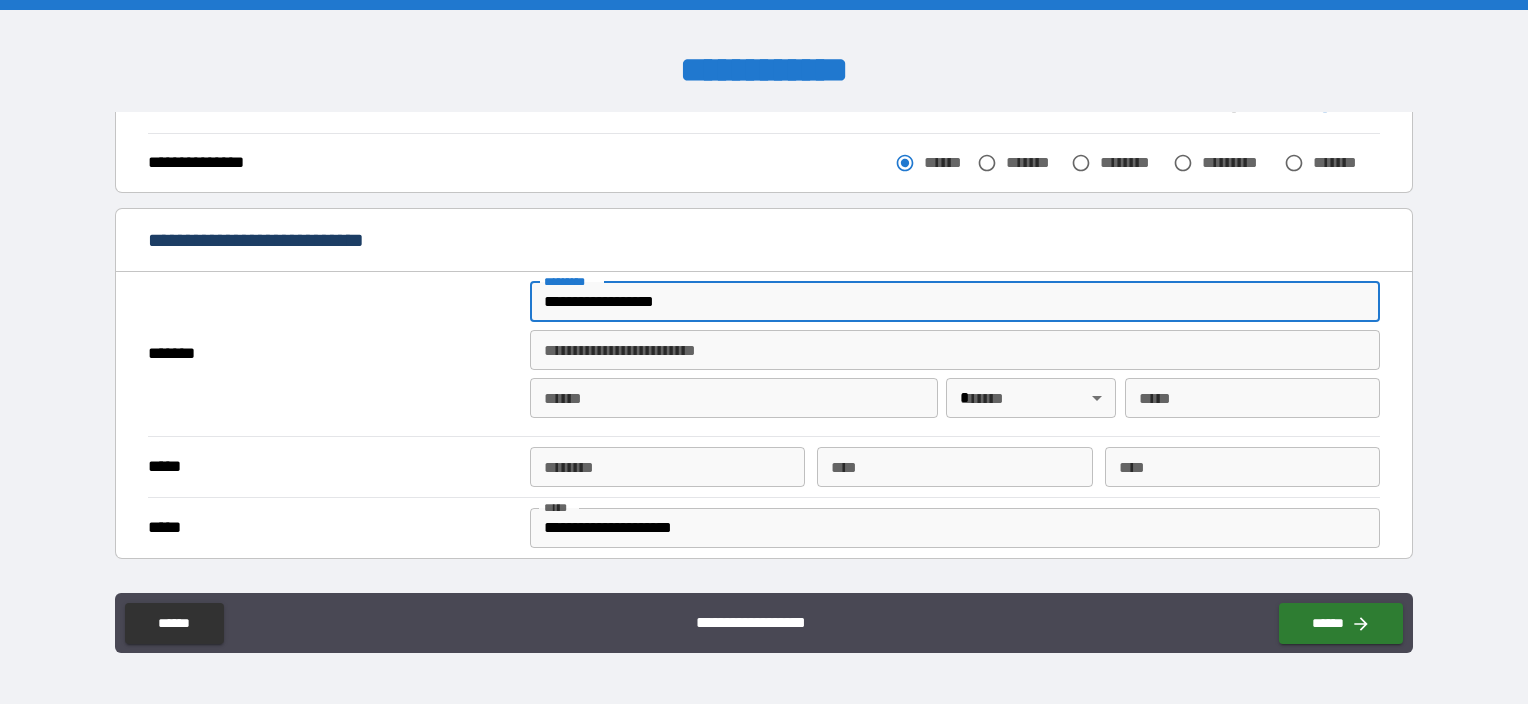 type on "*****" 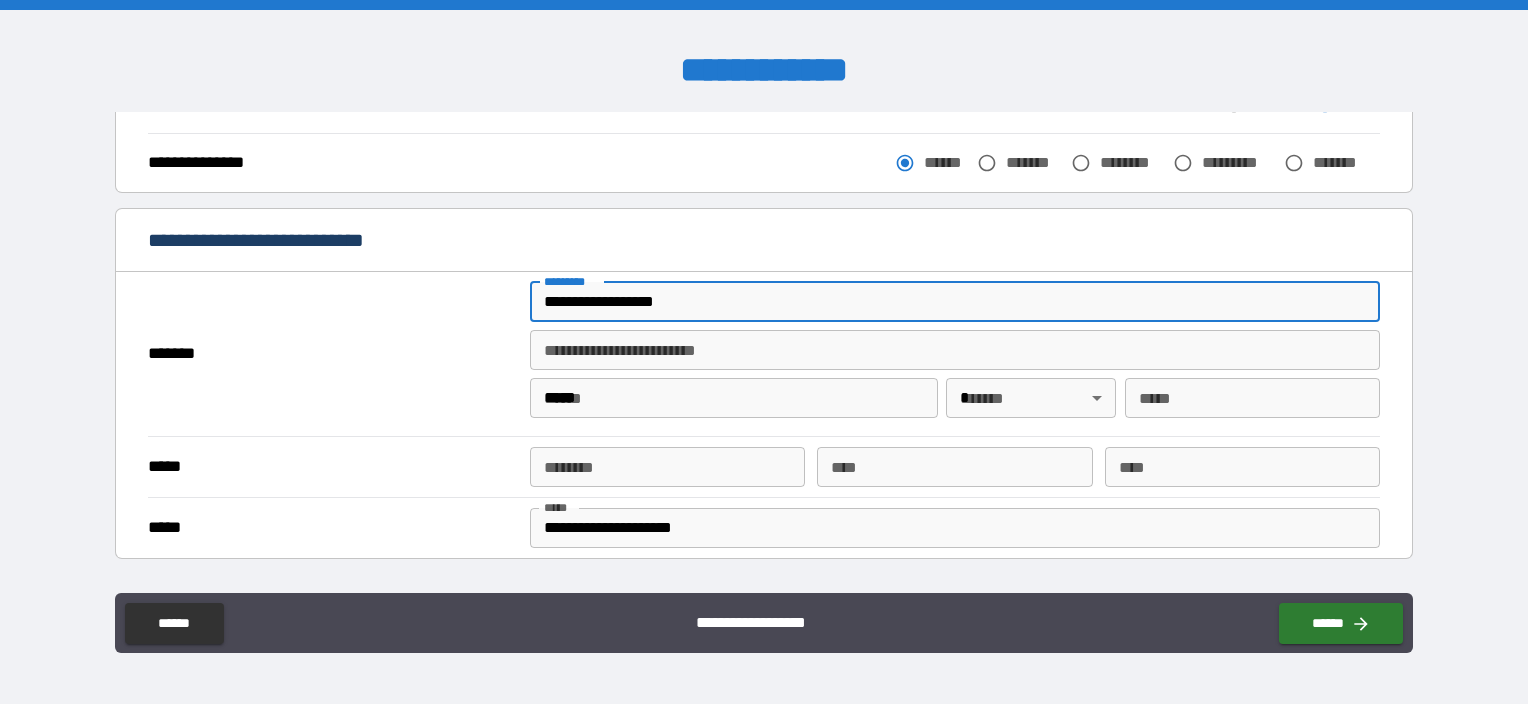 type on "*****" 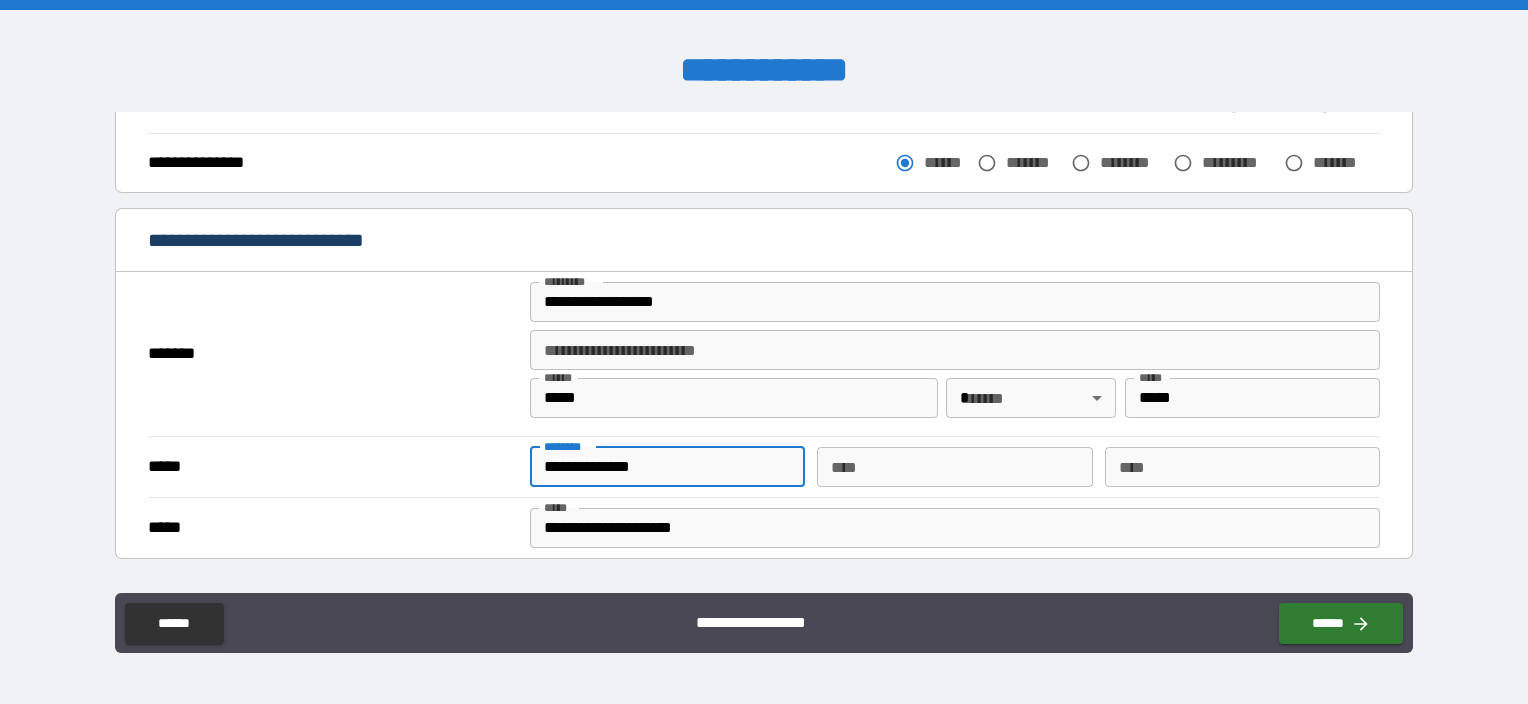 drag, startPoint x: 721, startPoint y: 460, endPoint x: 407, endPoint y: 470, distance: 314.1592 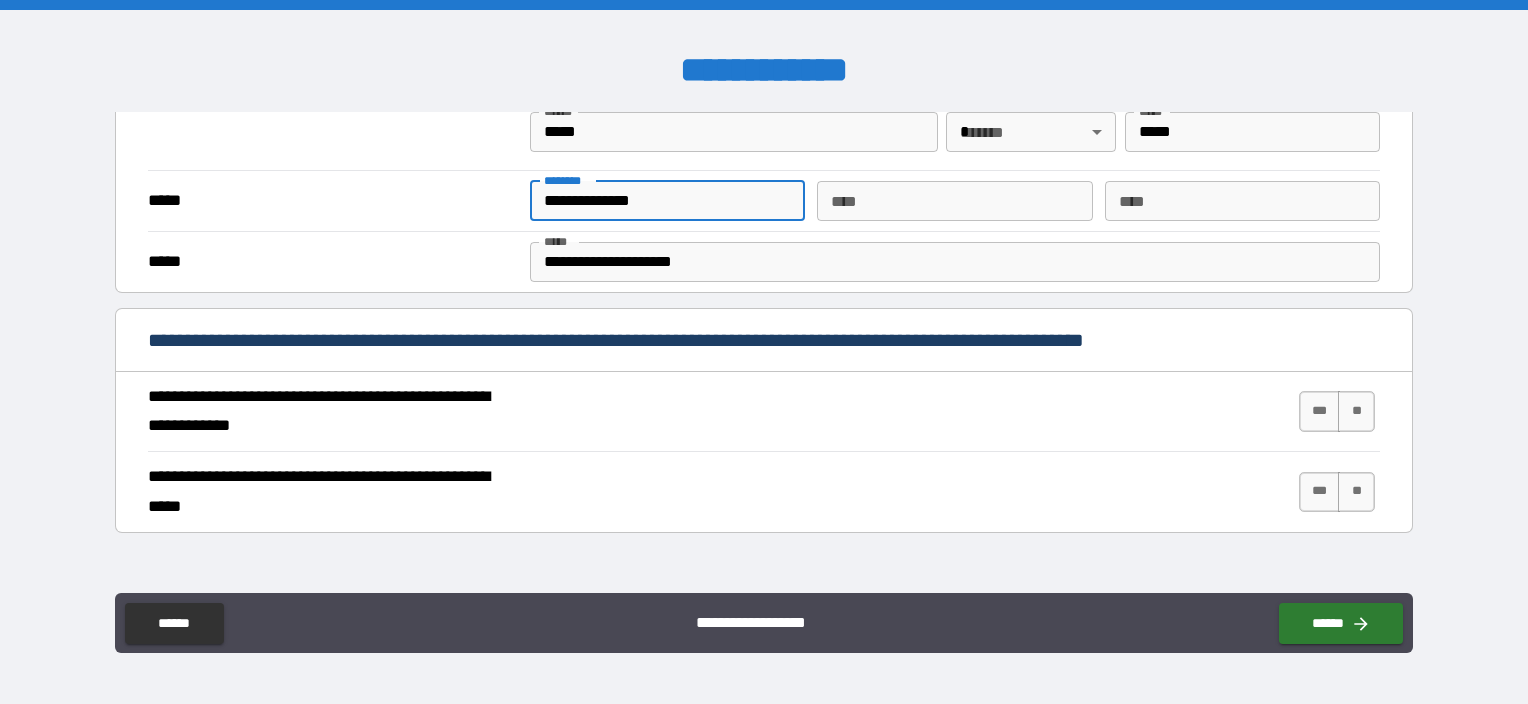 scroll, scrollTop: 600, scrollLeft: 0, axis: vertical 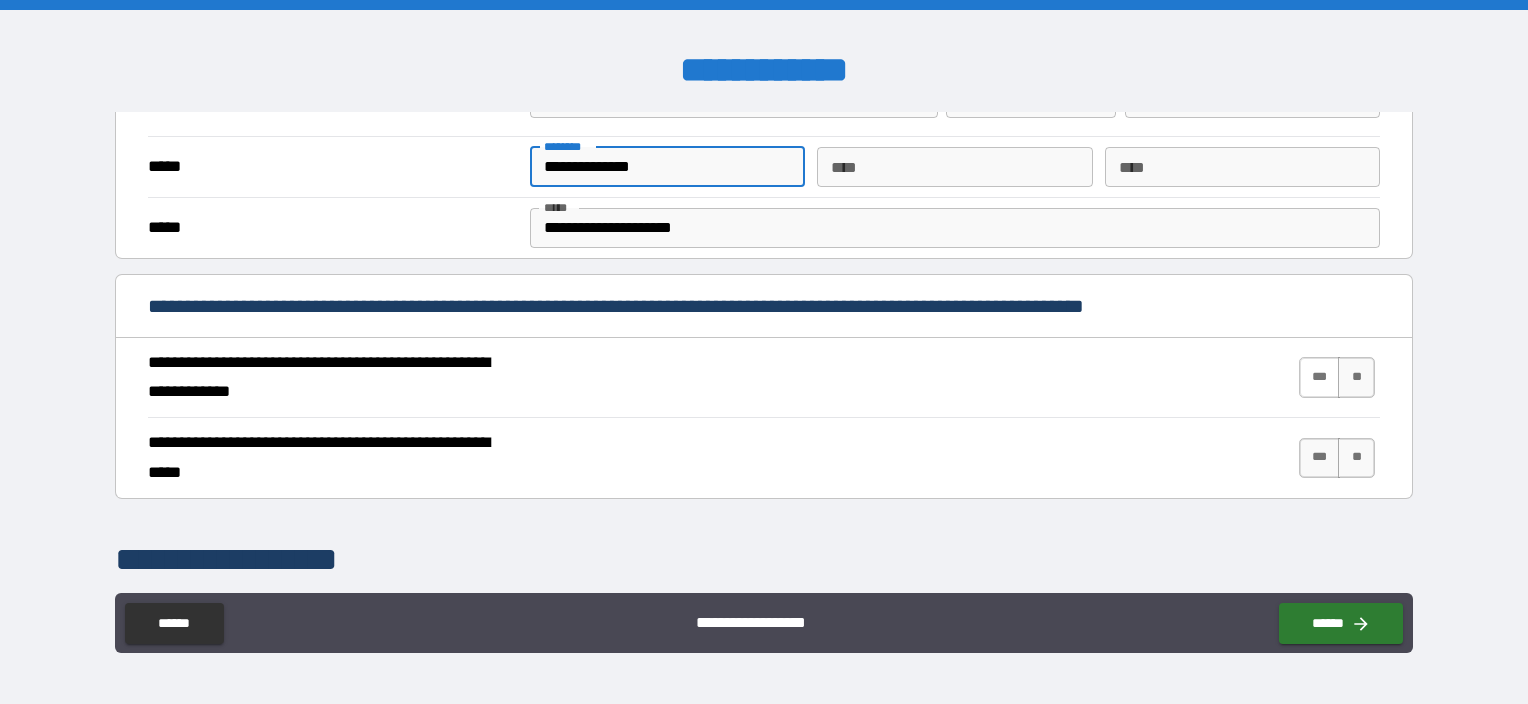 type on "**********" 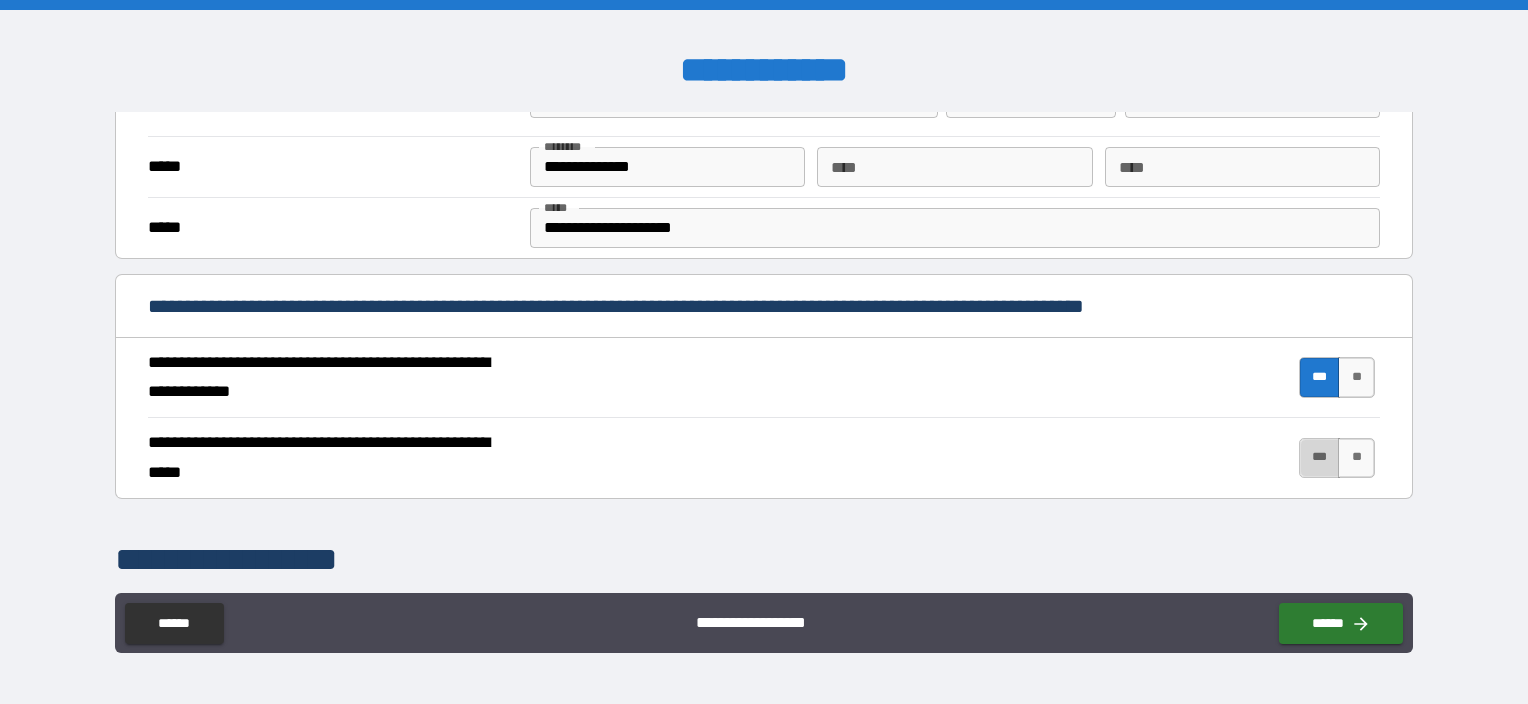 click on "***" at bounding box center [1320, 458] 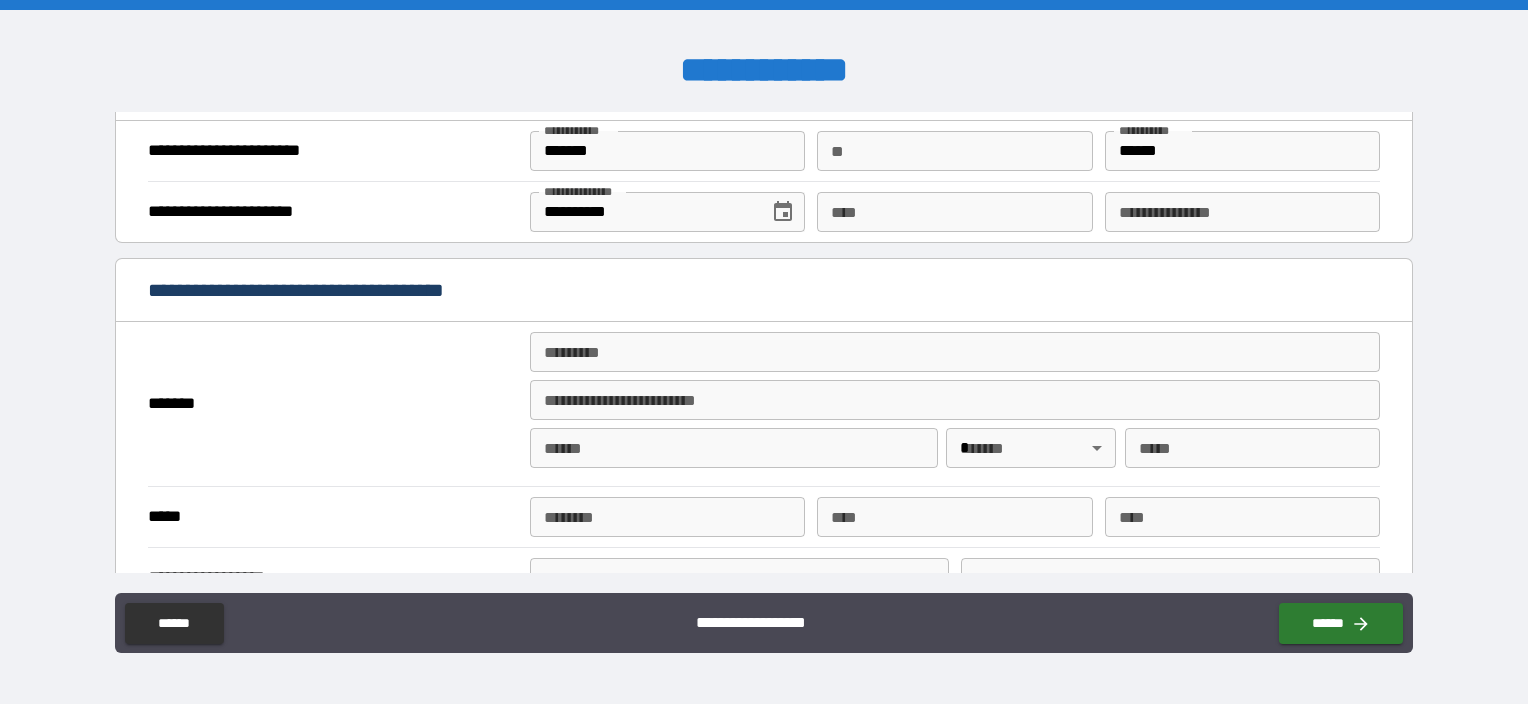 scroll, scrollTop: 1300, scrollLeft: 0, axis: vertical 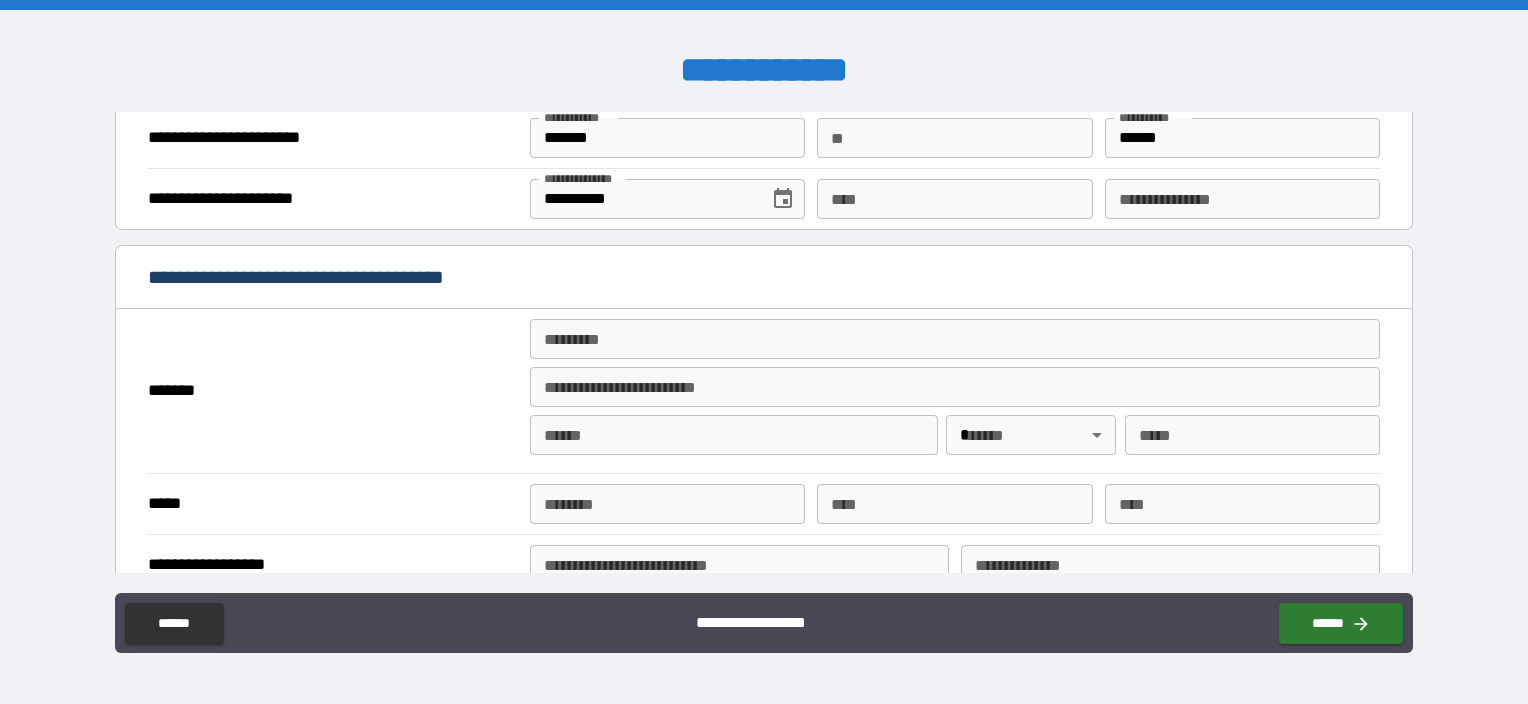 click on "*******   *" at bounding box center (955, 339) 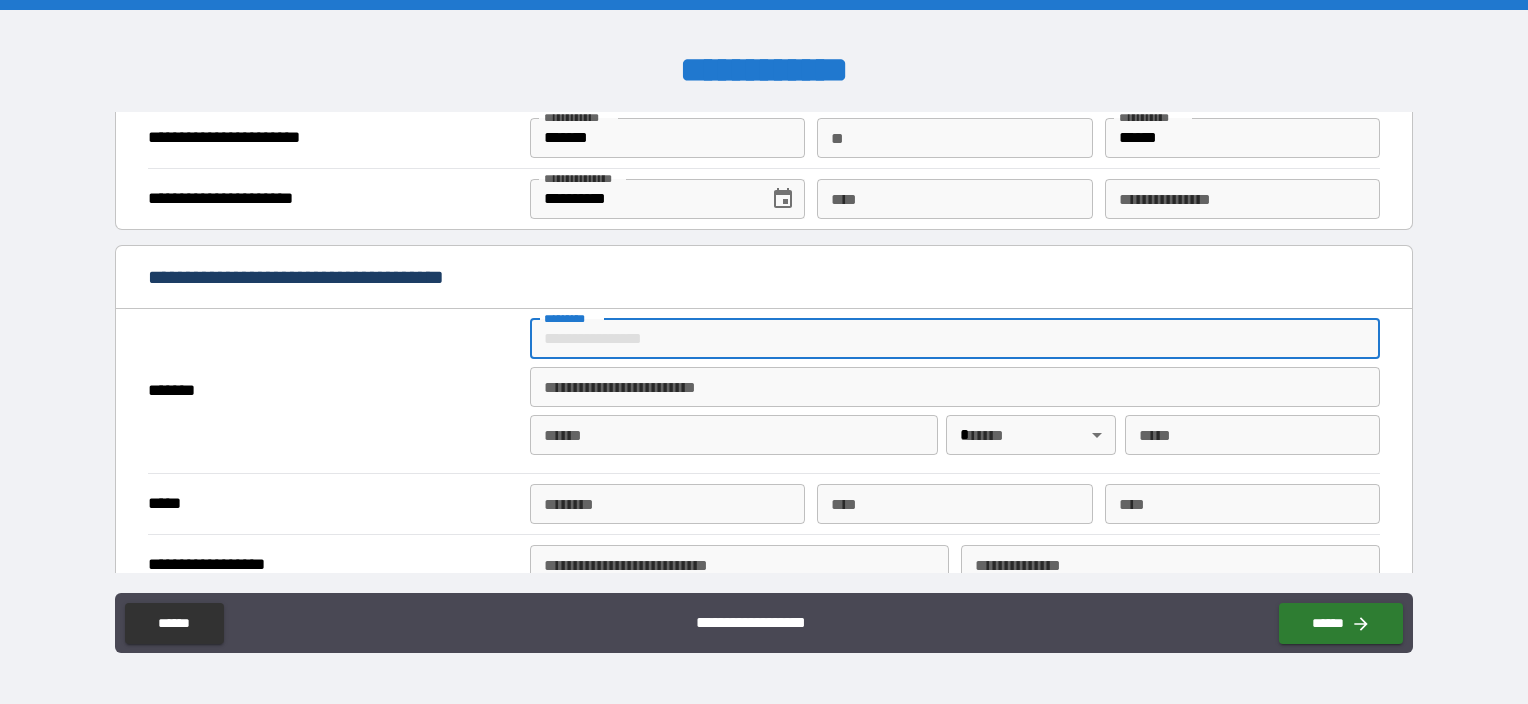 type on "**********" 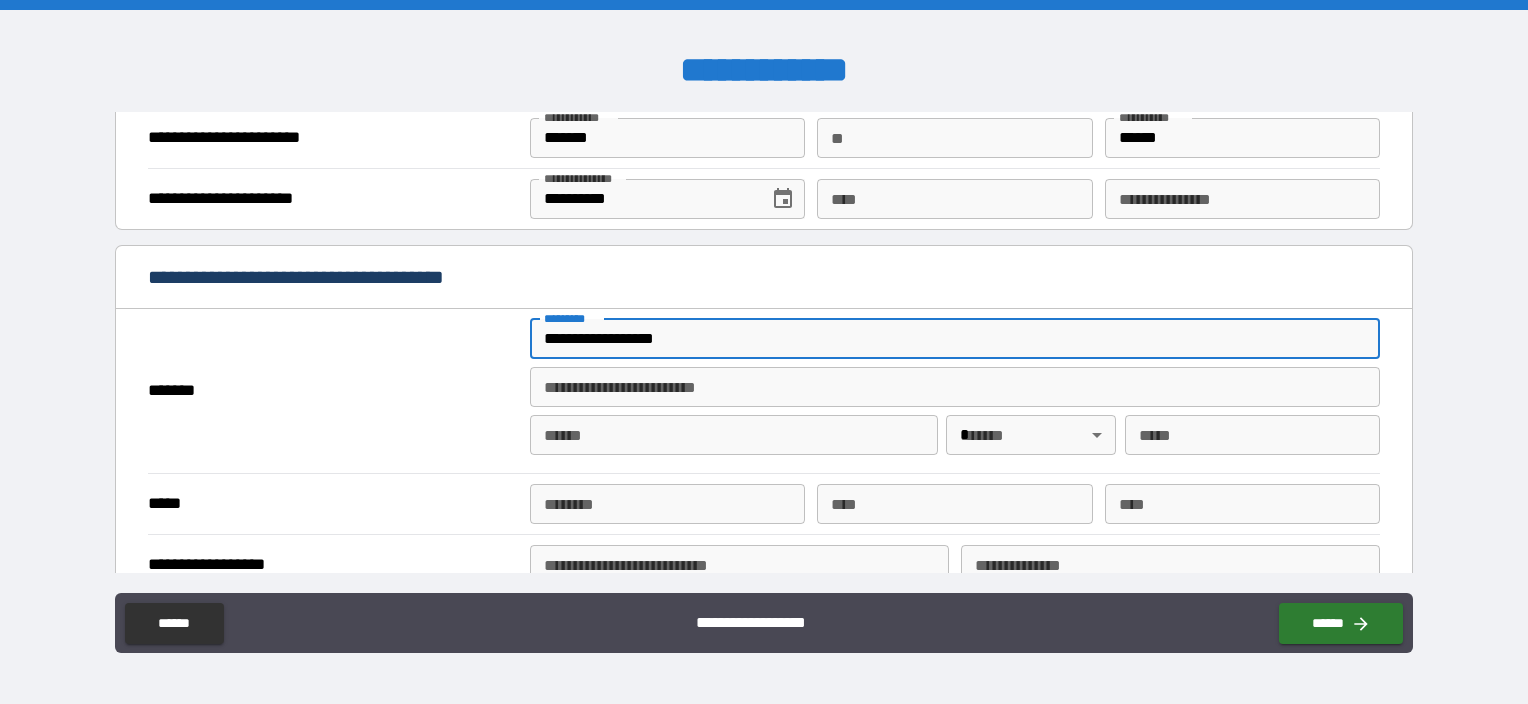 type on "*****" 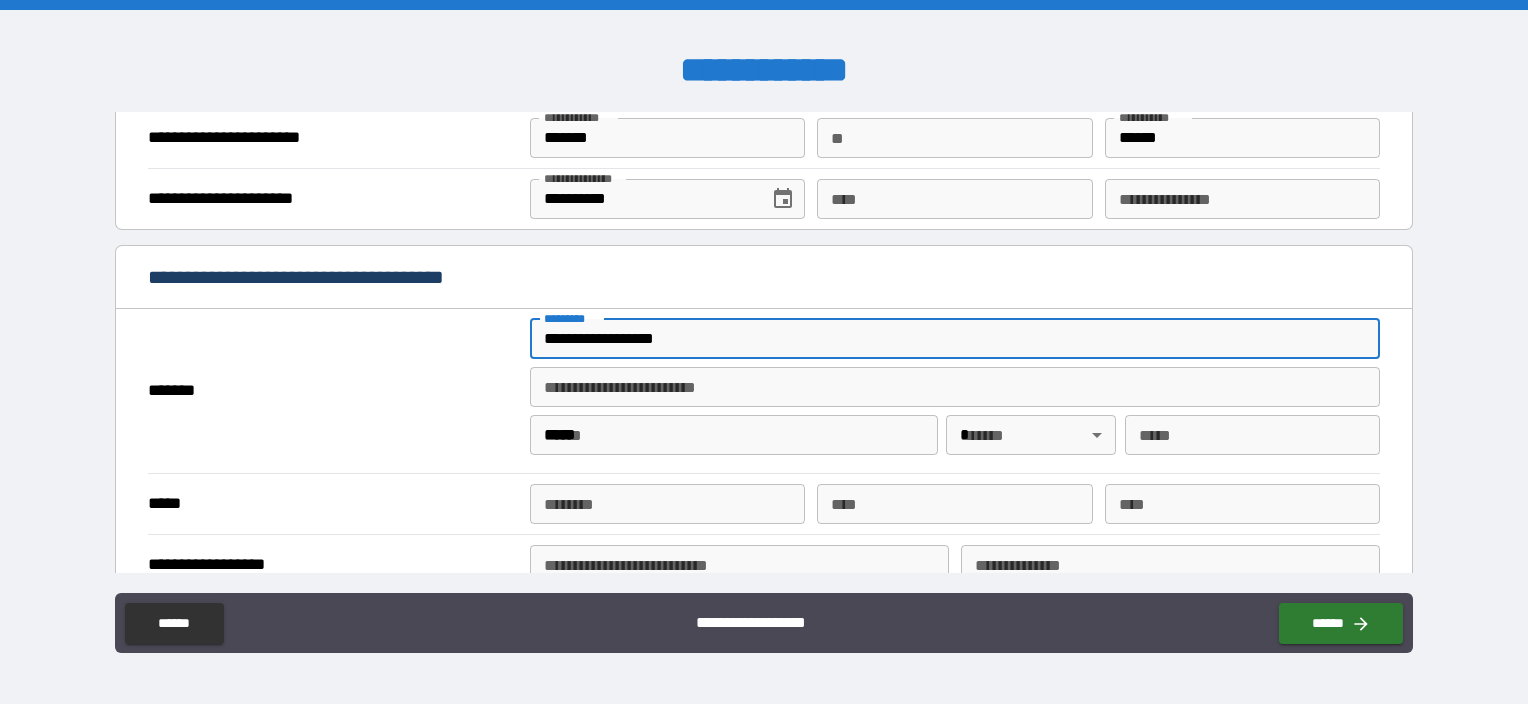 type on "*****" 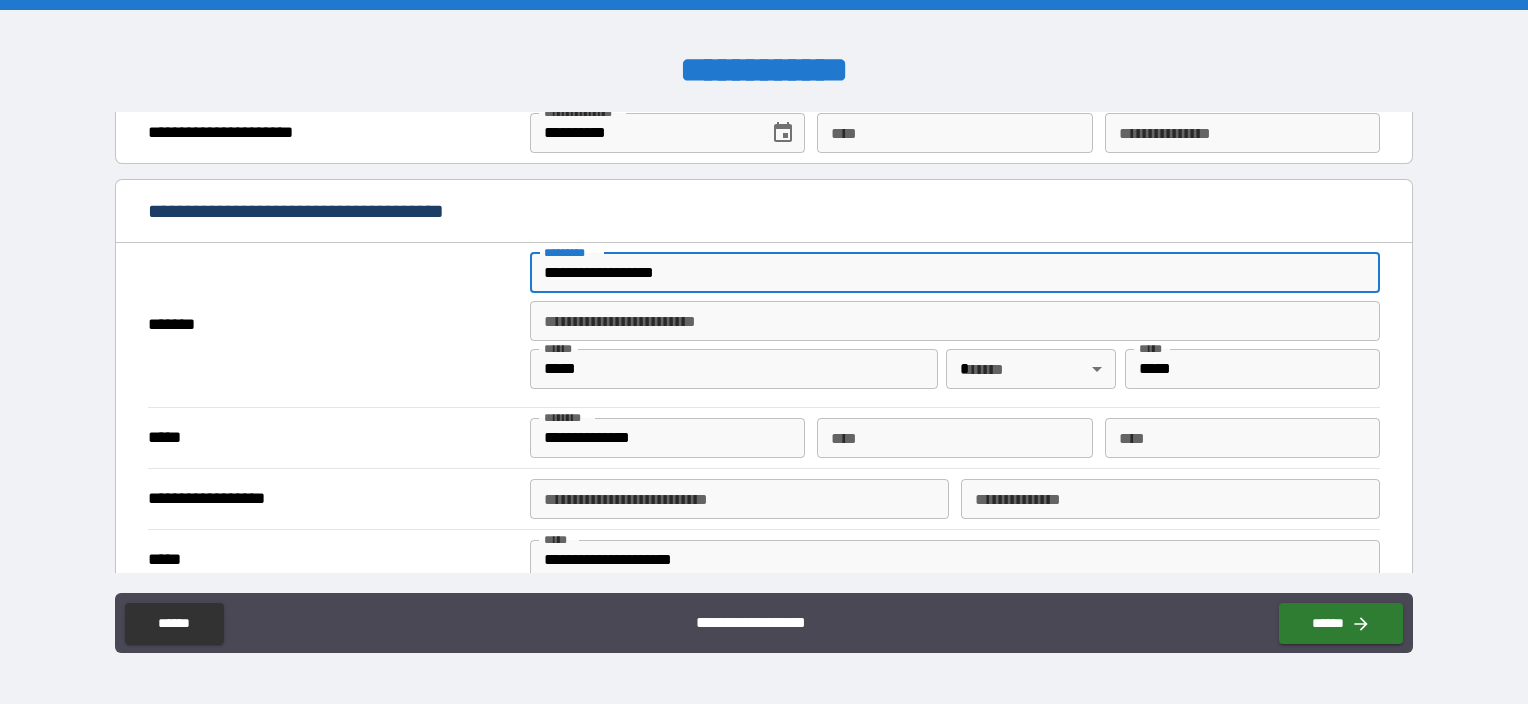 scroll, scrollTop: 1500, scrollLeft: 0, axis: vertical 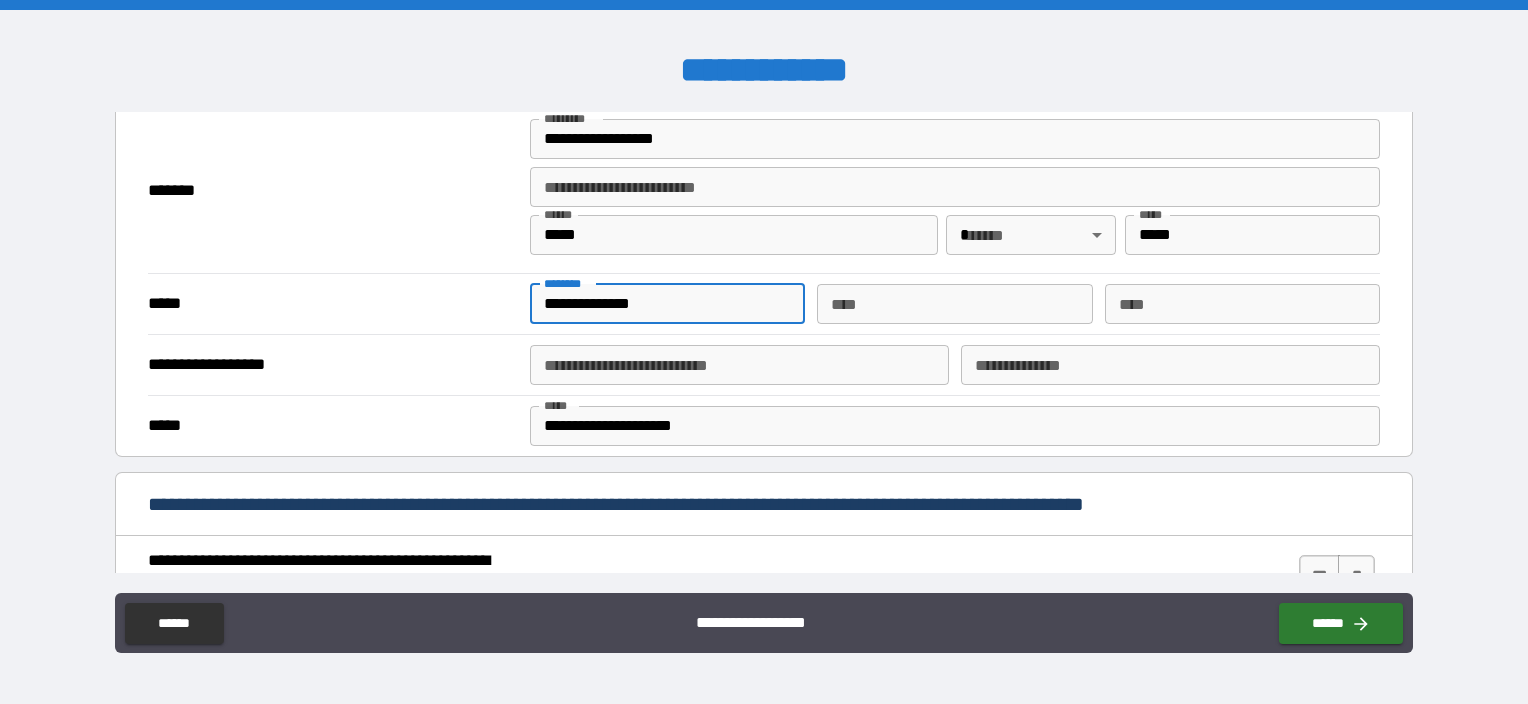 drag, startPoint x: 638, startPoint y: 312, endPoint x: 411, endPoint y: 303, distance: 227.17834 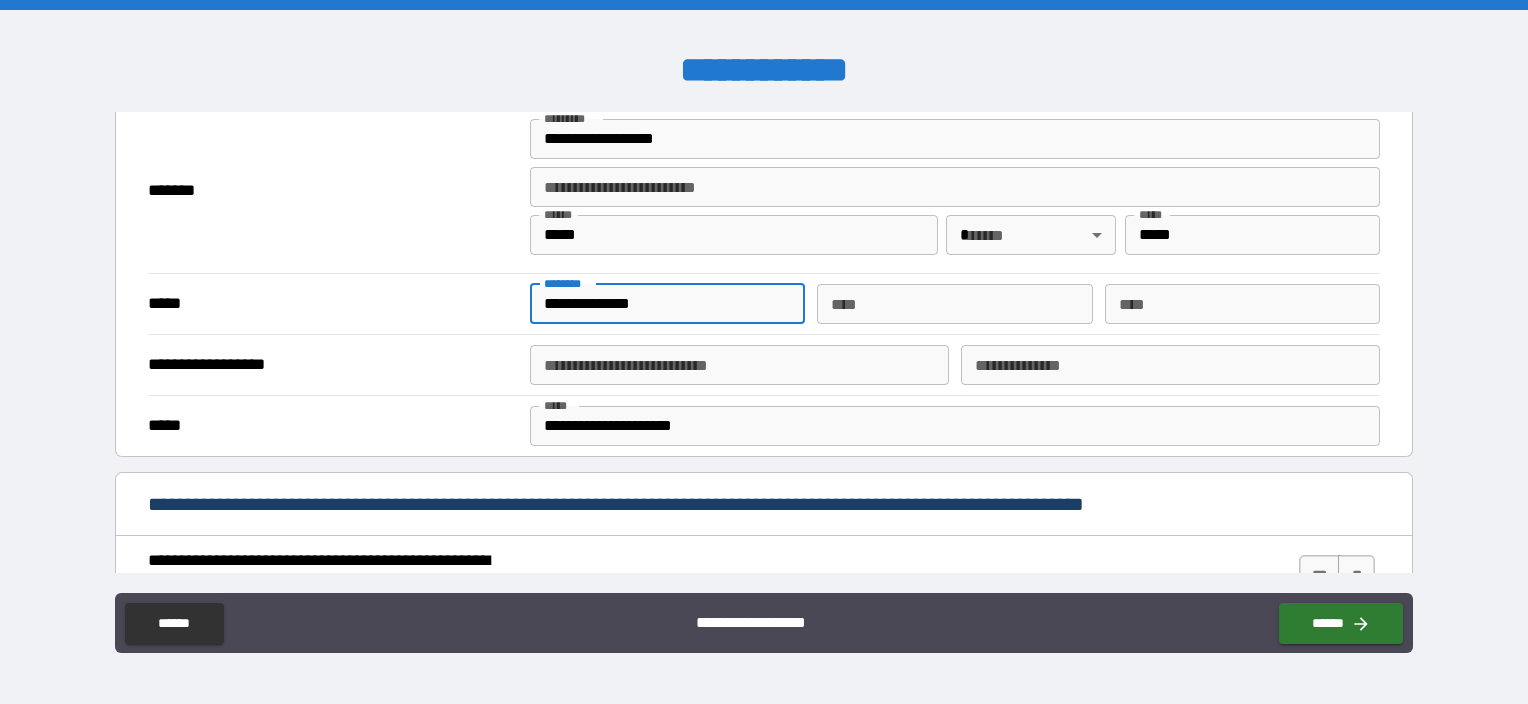 type on "**********" 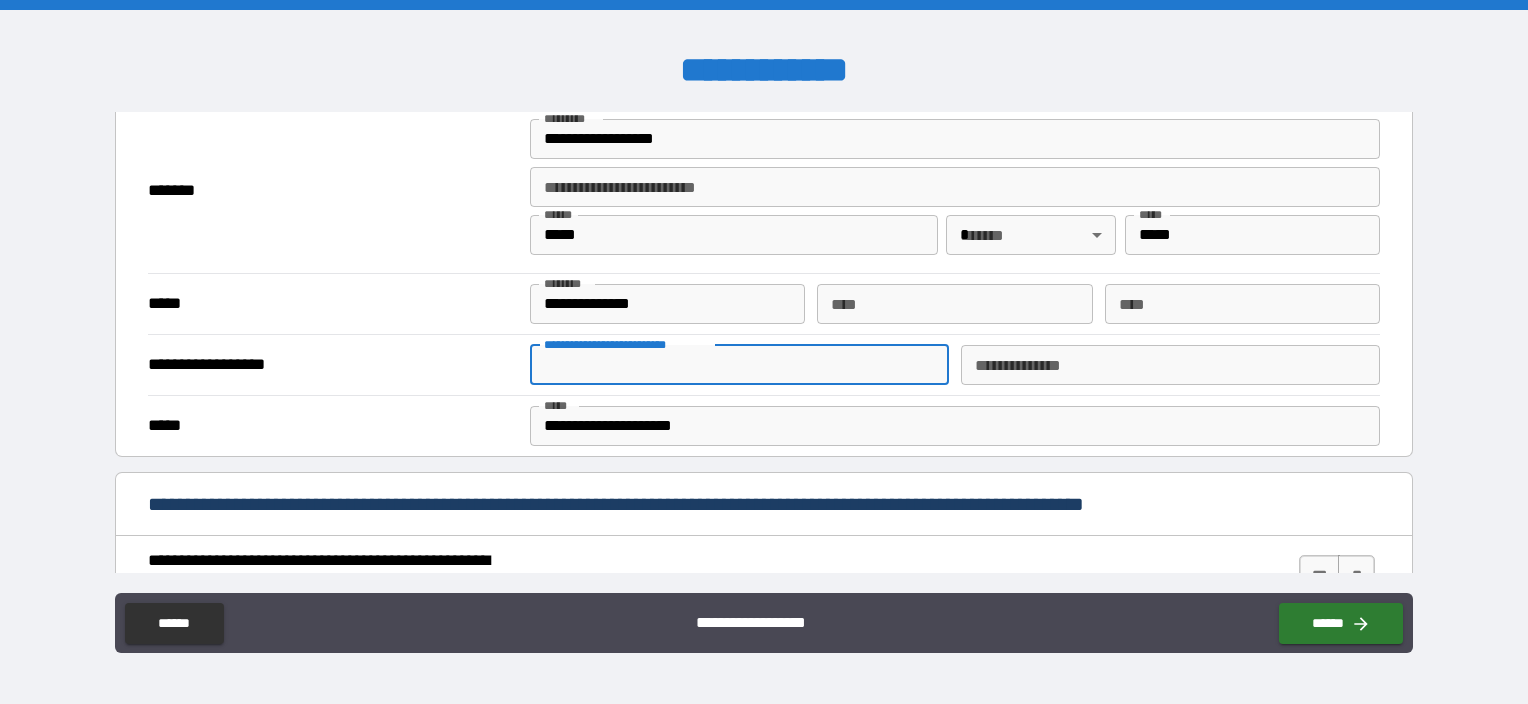 click on "**********" at bounding box center [739, 365] 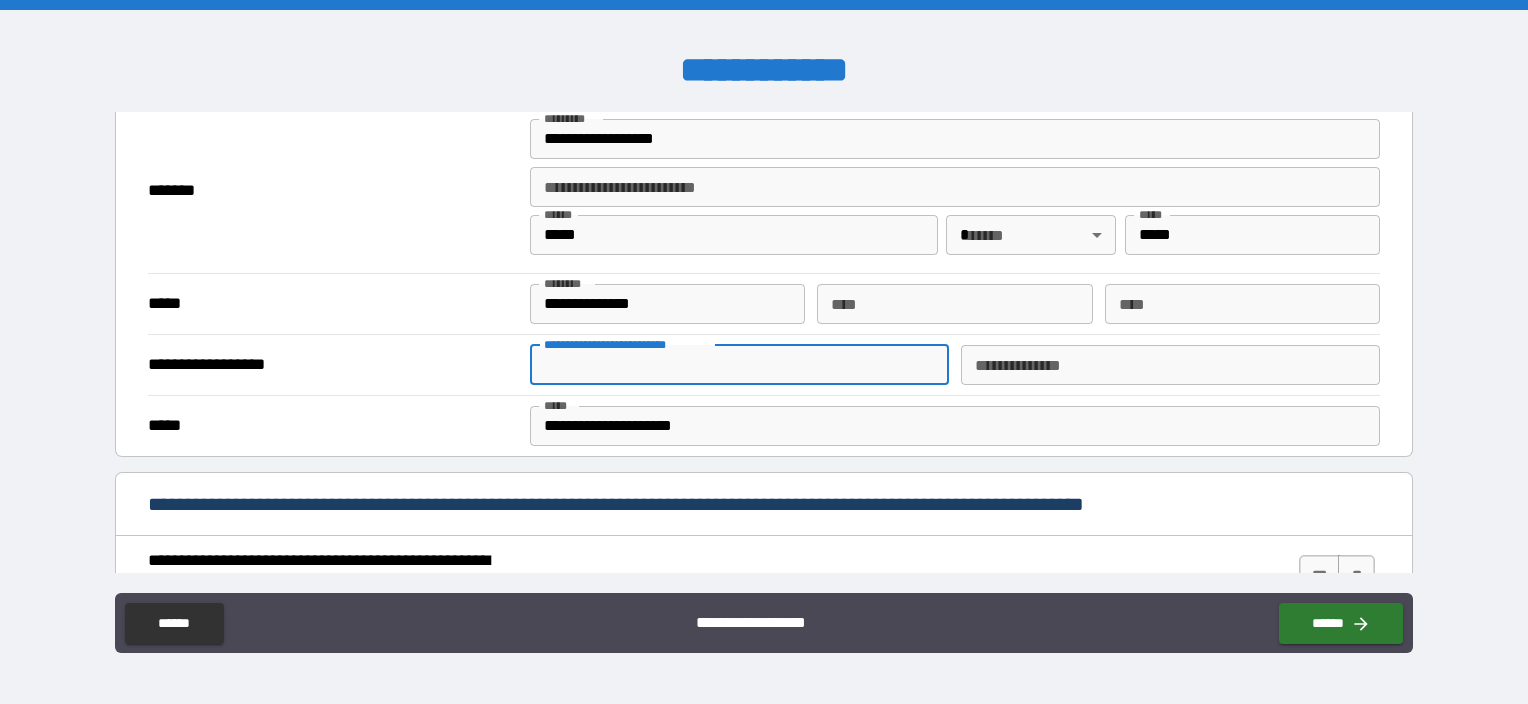 click on "**********" at bounding box center (739, 365) 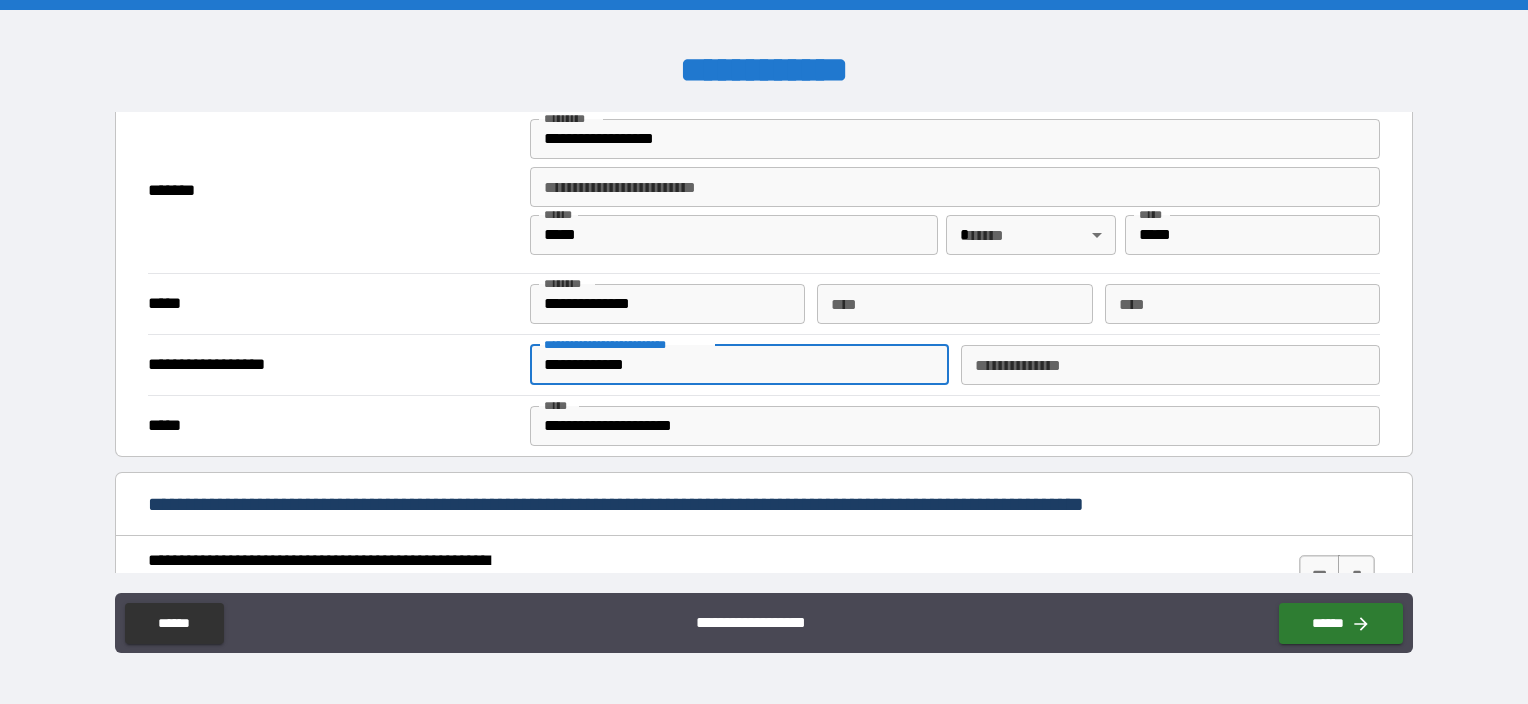 type on "**********" 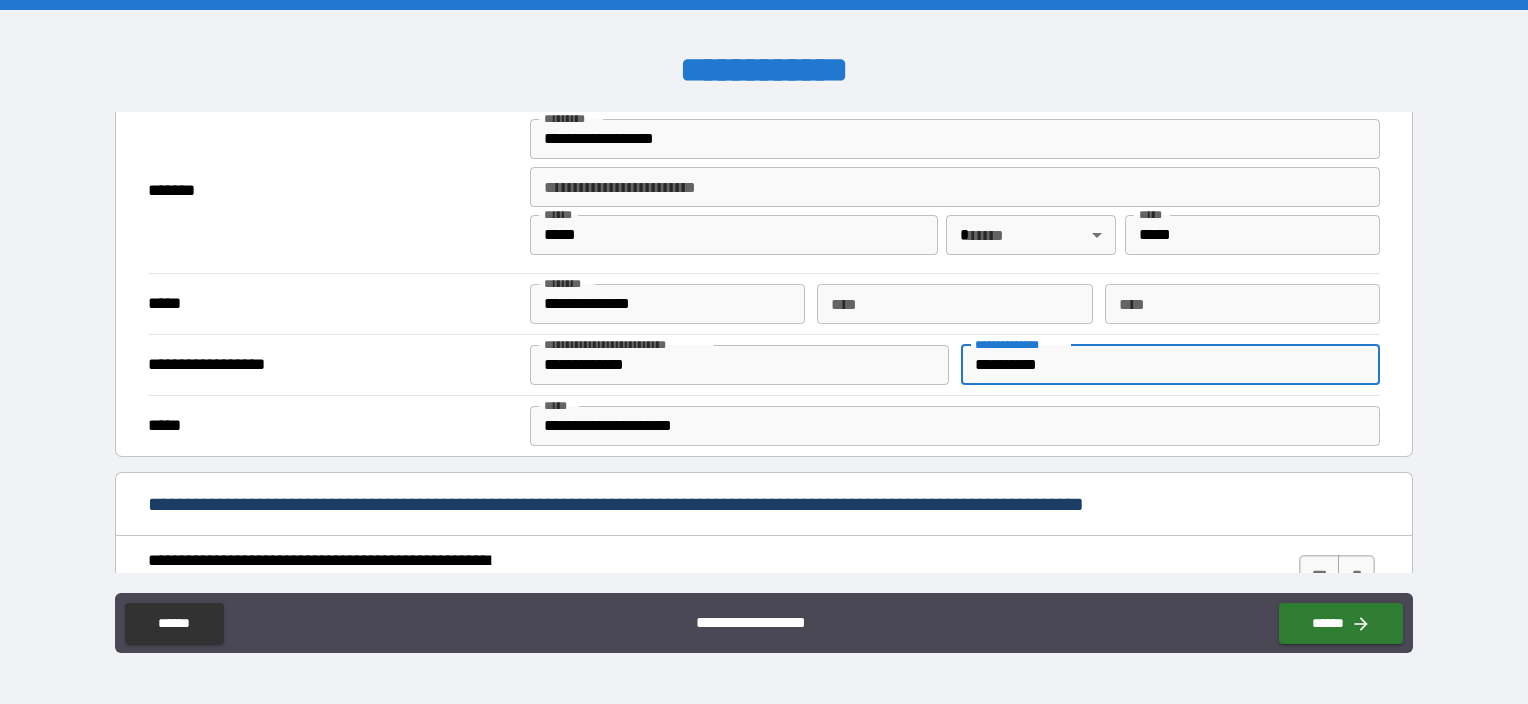 type on "**********" 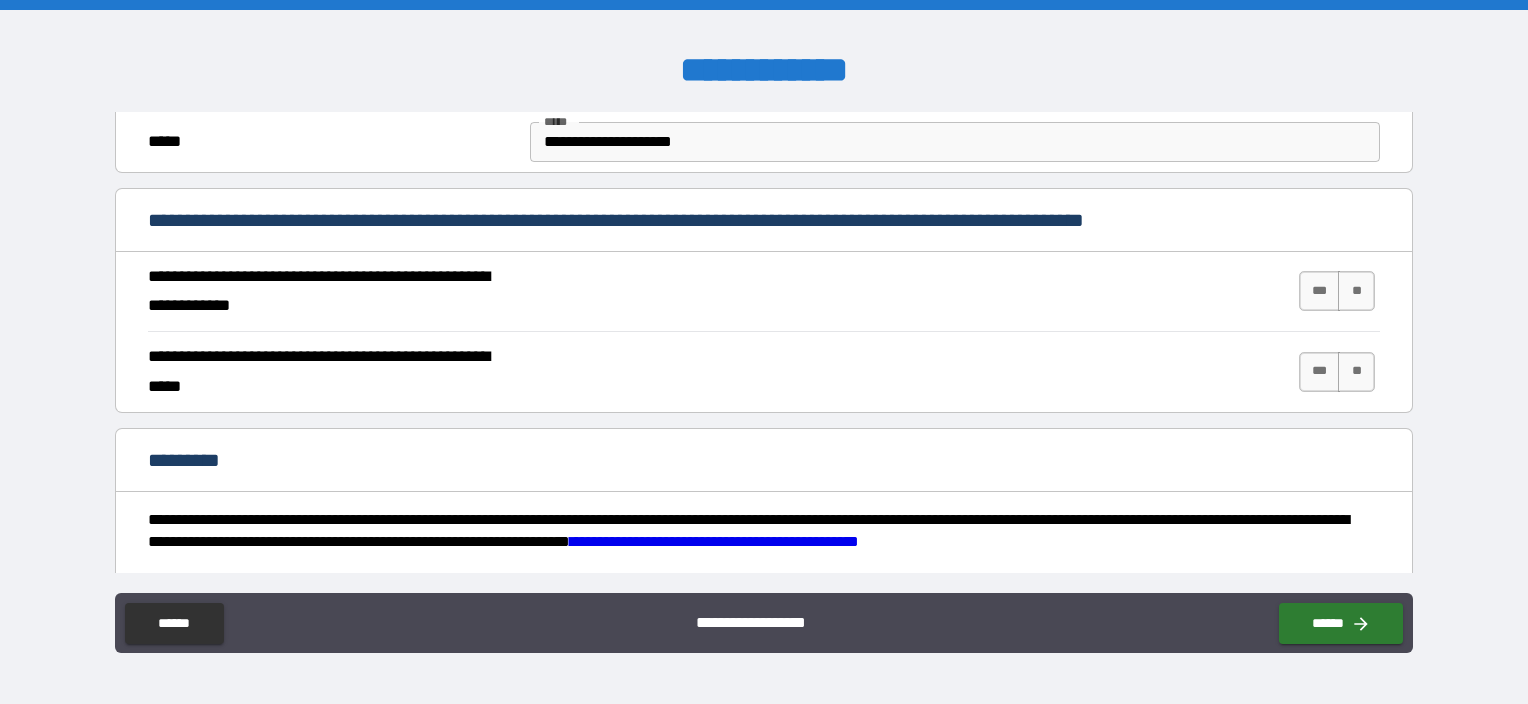 scroll, scrollTop: 1800, scrollLeft: 0, axis: vertical 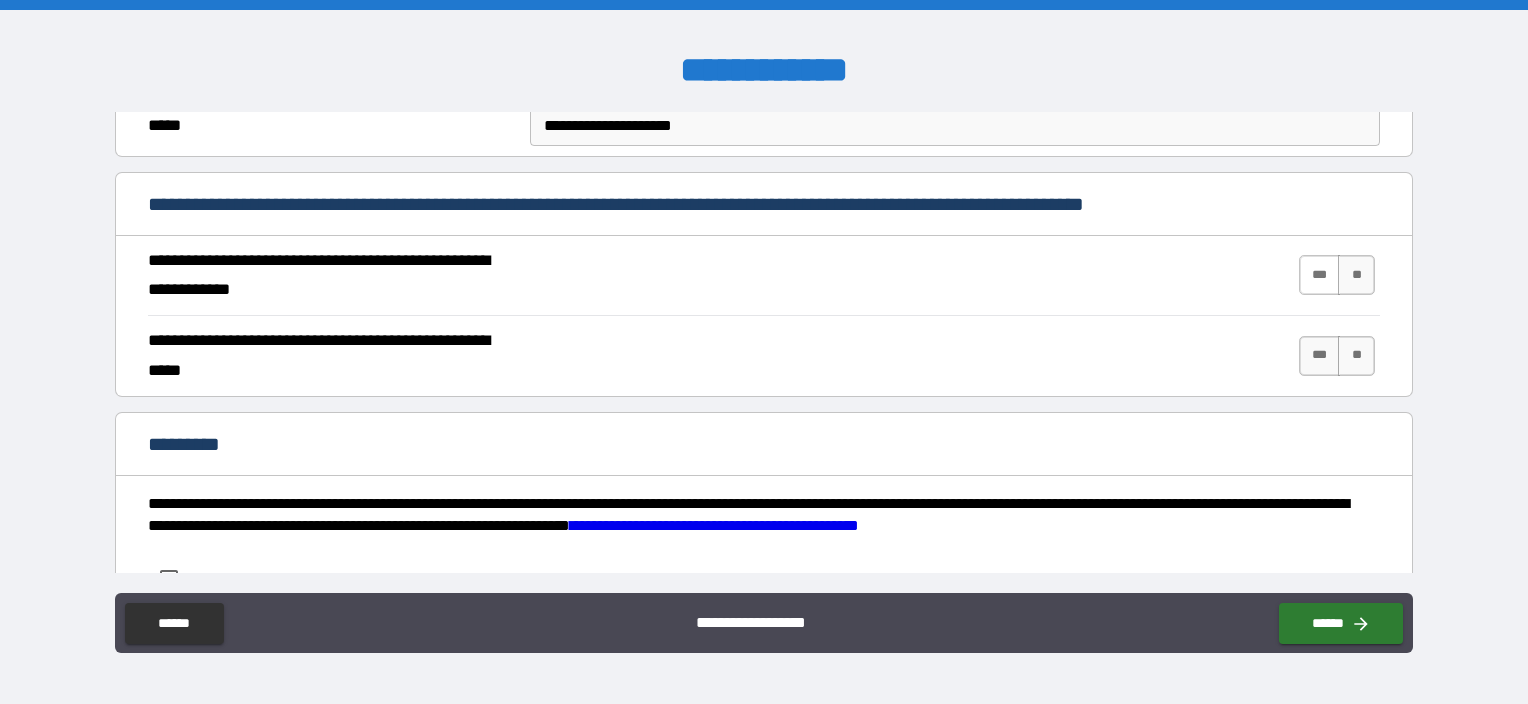 click on "***" at bounding box center [1320, 275] 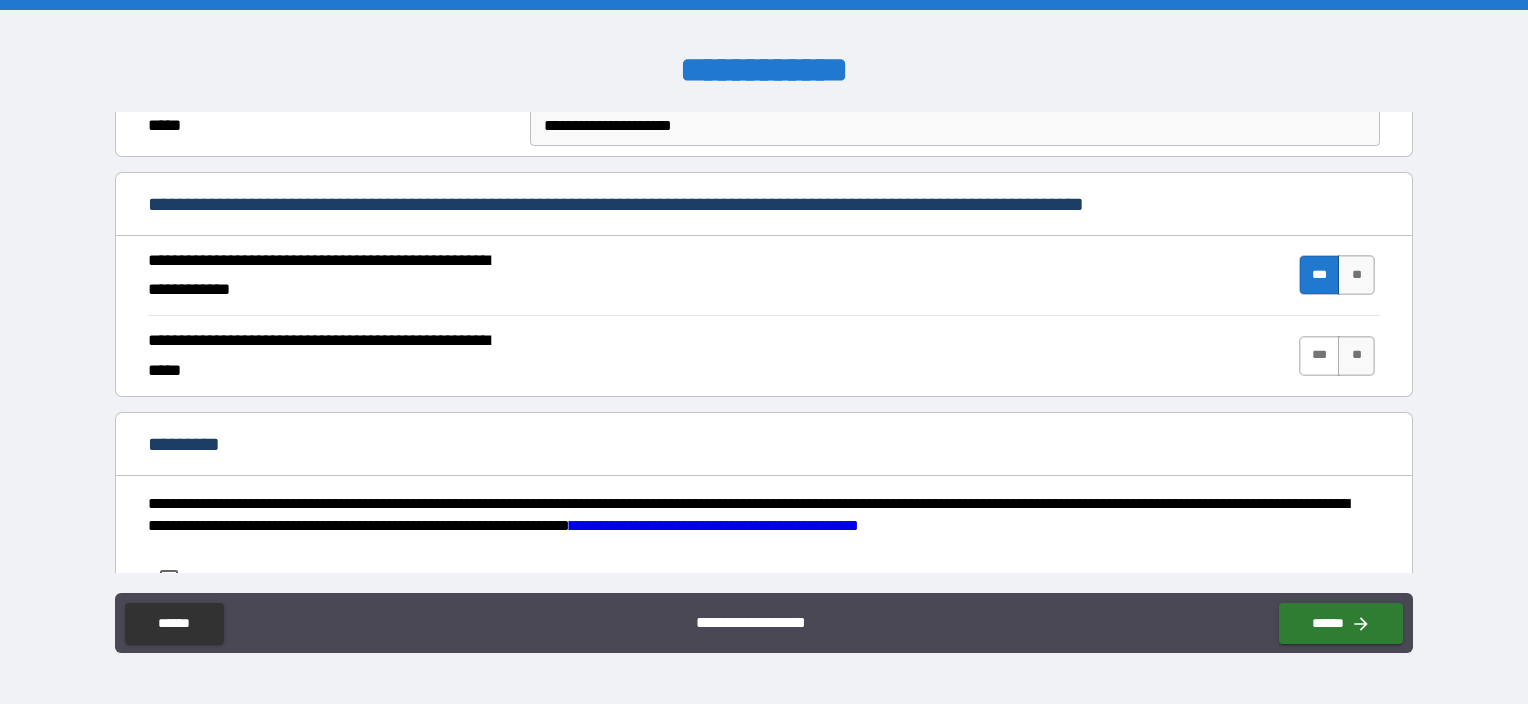 click on "***" at bounding box center [1320, 356] 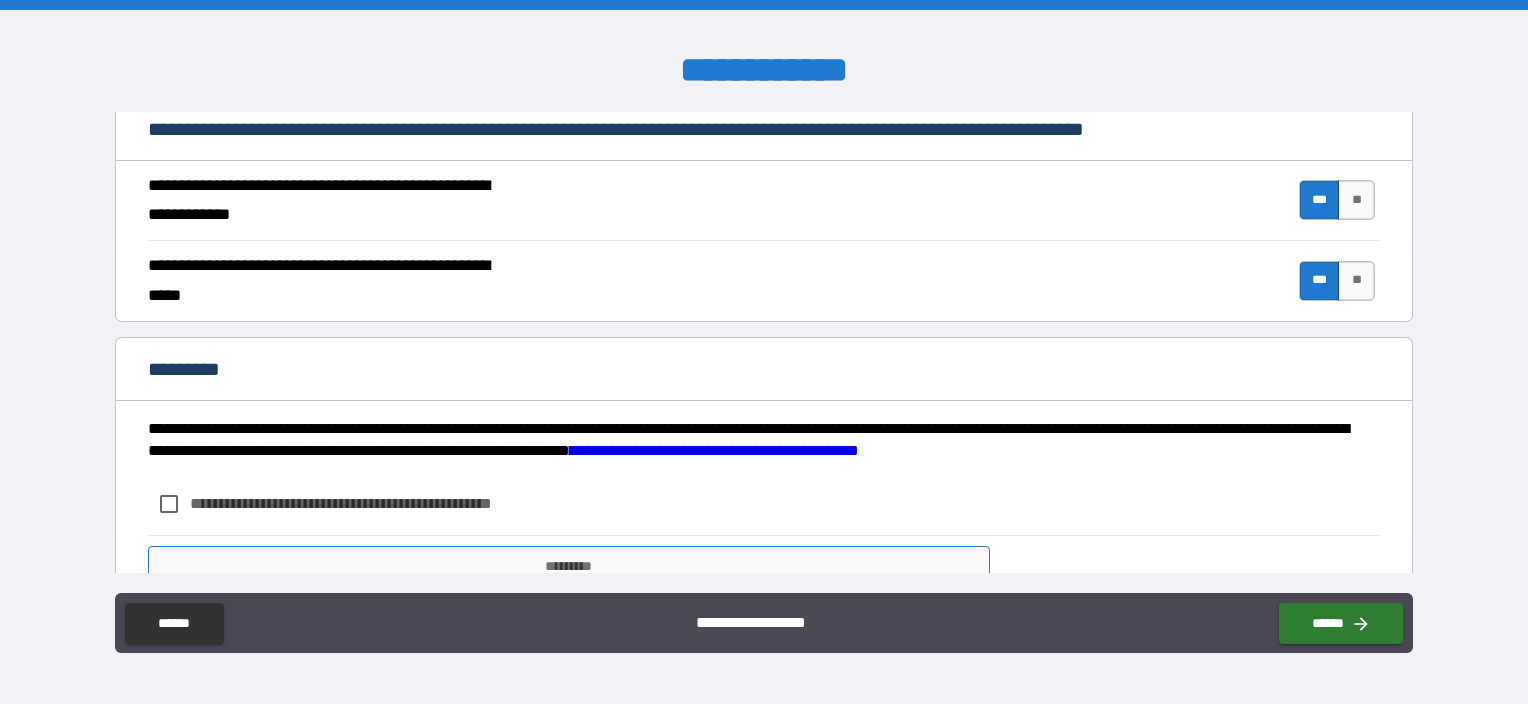 scroll, scrollTop: 1951, scrollLeft: 0, axis: vertical 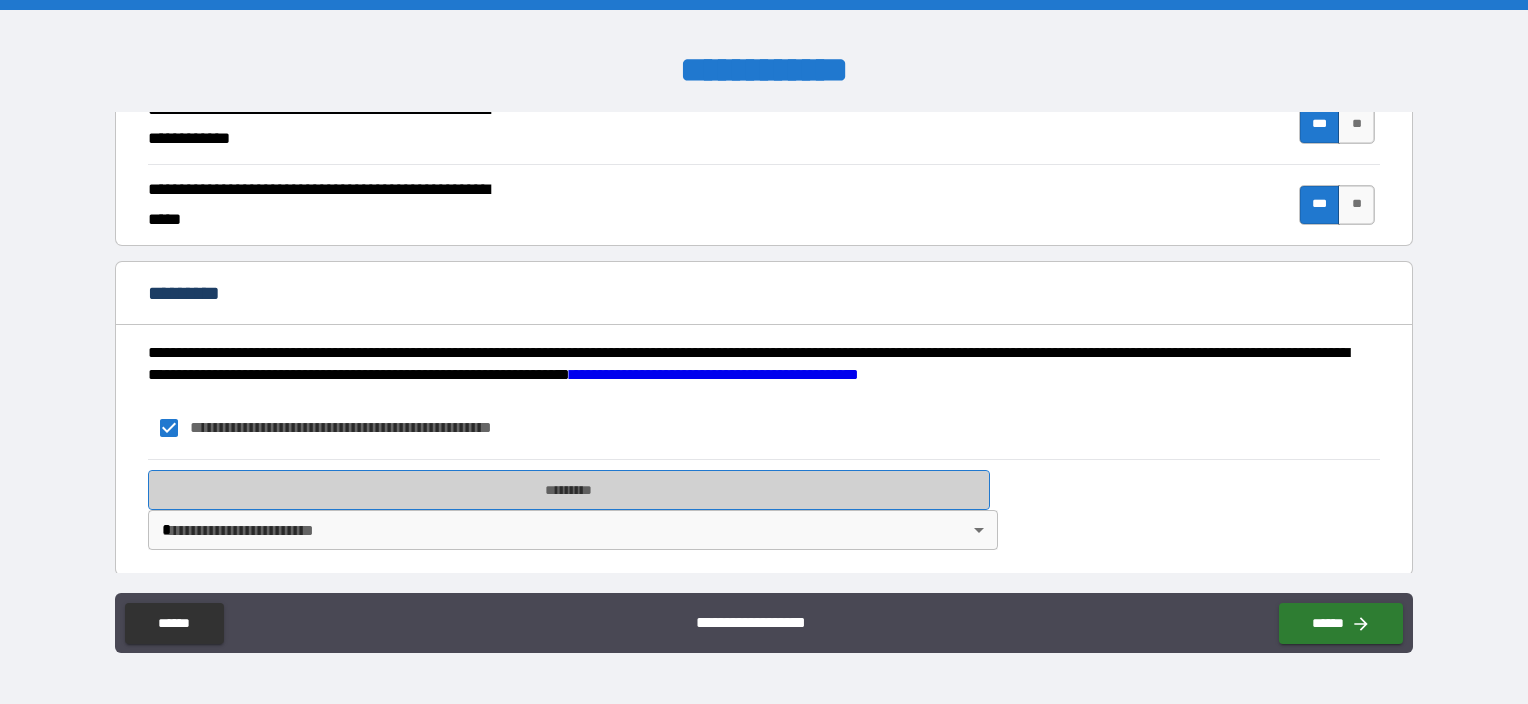 click on "*********" at bounding box center [569, 490] 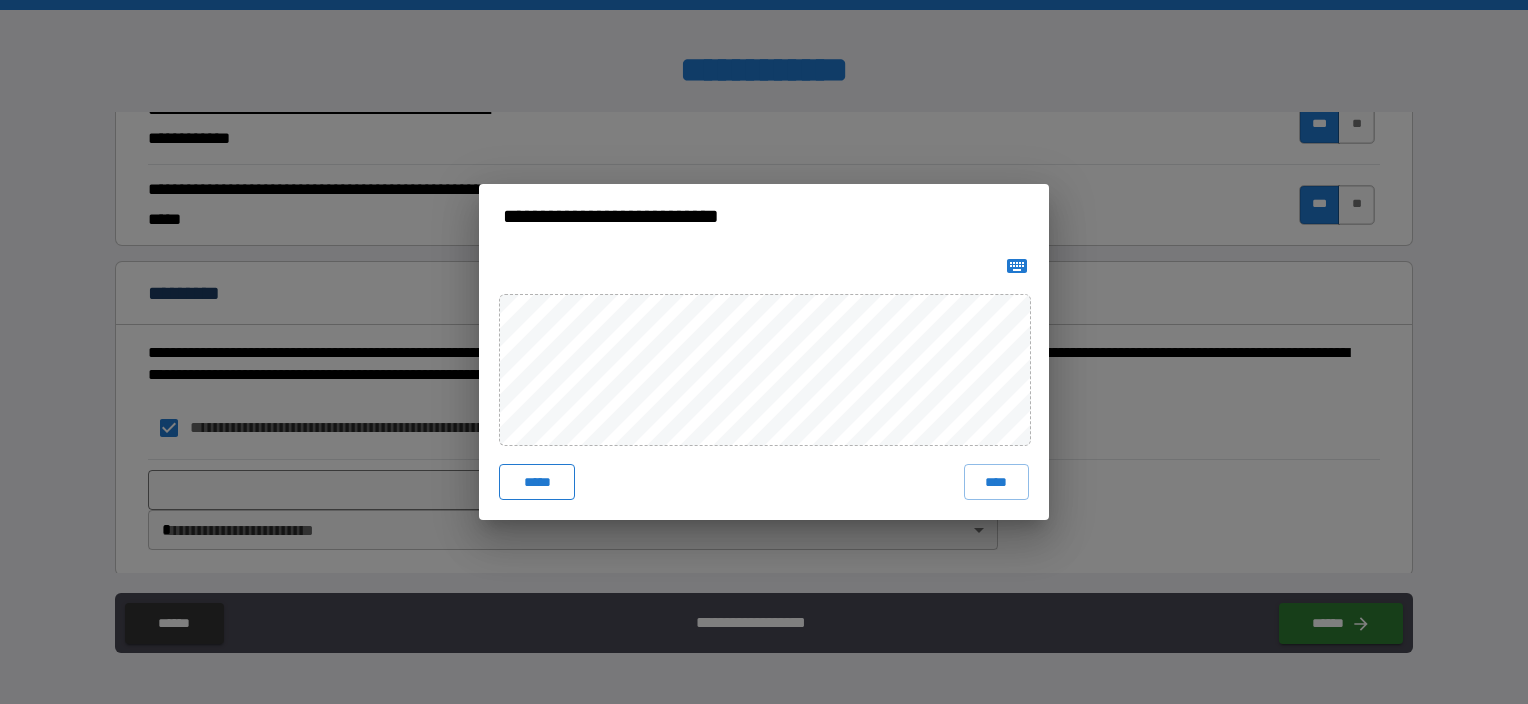 click on "*****" at bounding box center (537, 482) 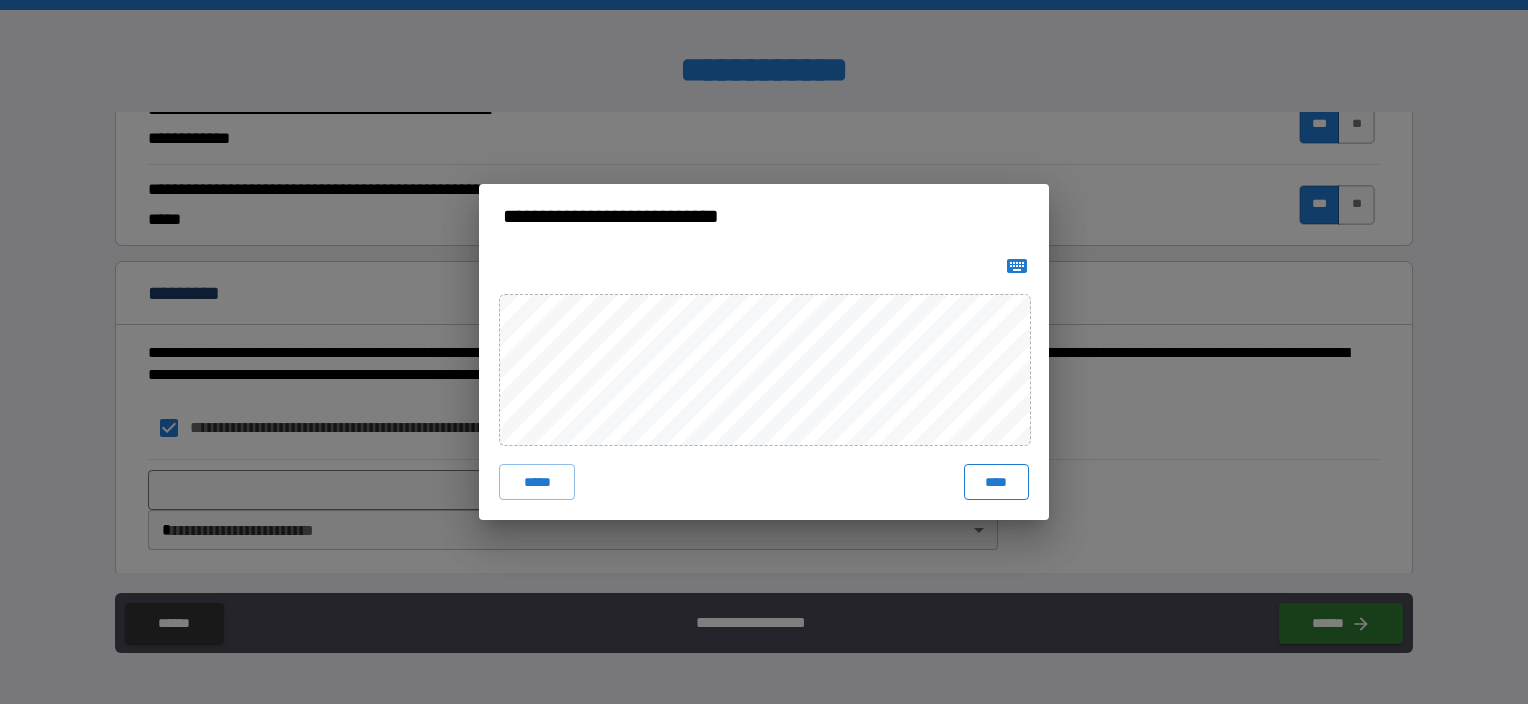 click on "****" at bounding box center [996, 482] 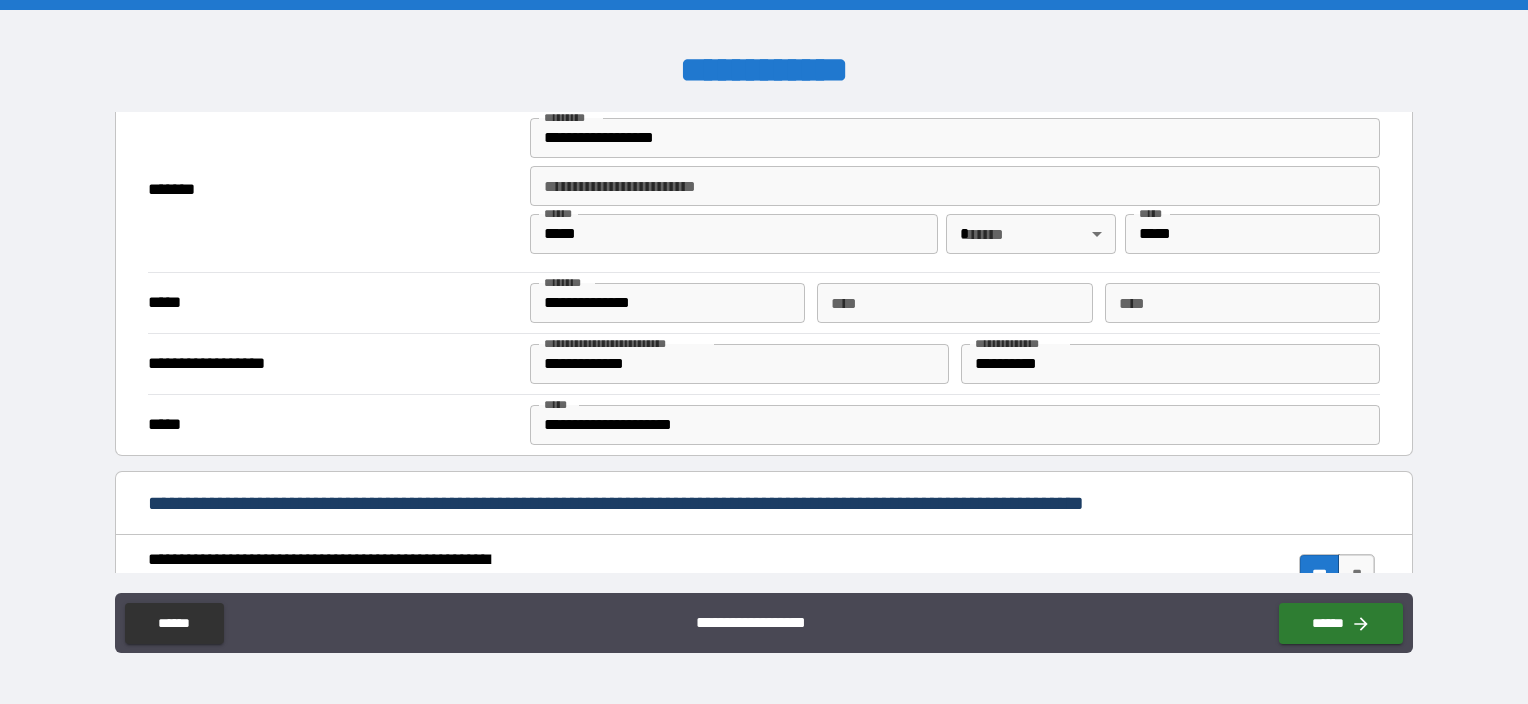 scroll, scrollTop: 1968, scrollLeft: 0, axis: vertical 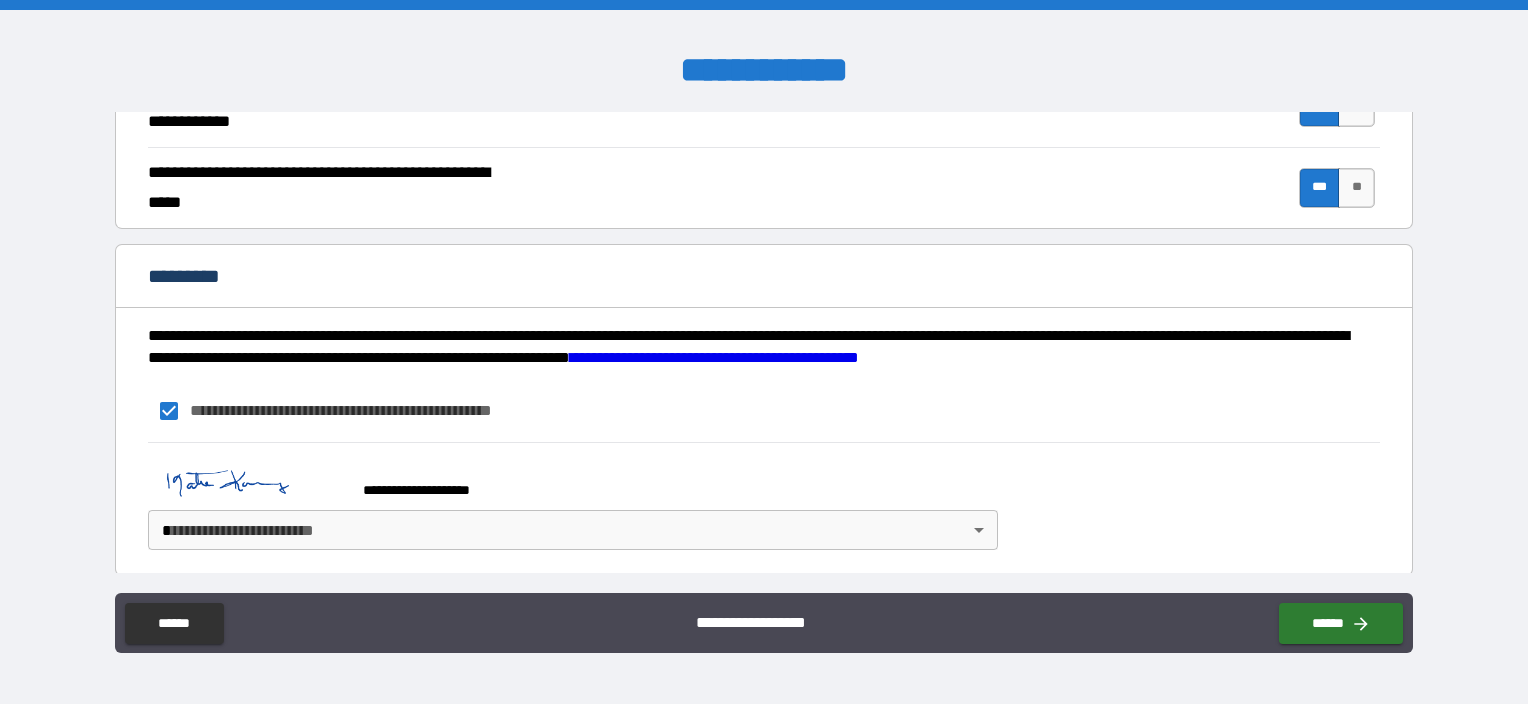 click at bounding box center (248, 481) 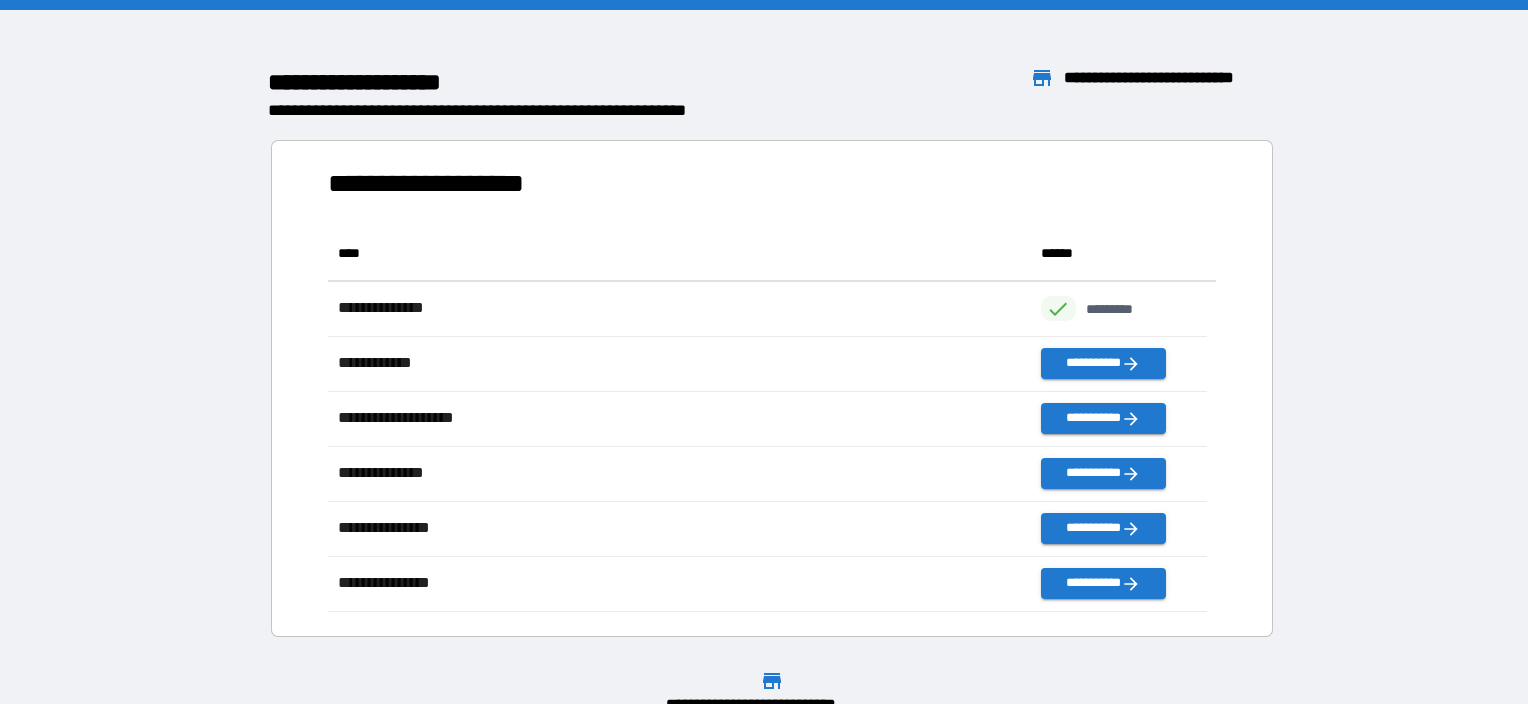 scroll, scrollTop: 16, scrollLeft: 16, axis: both 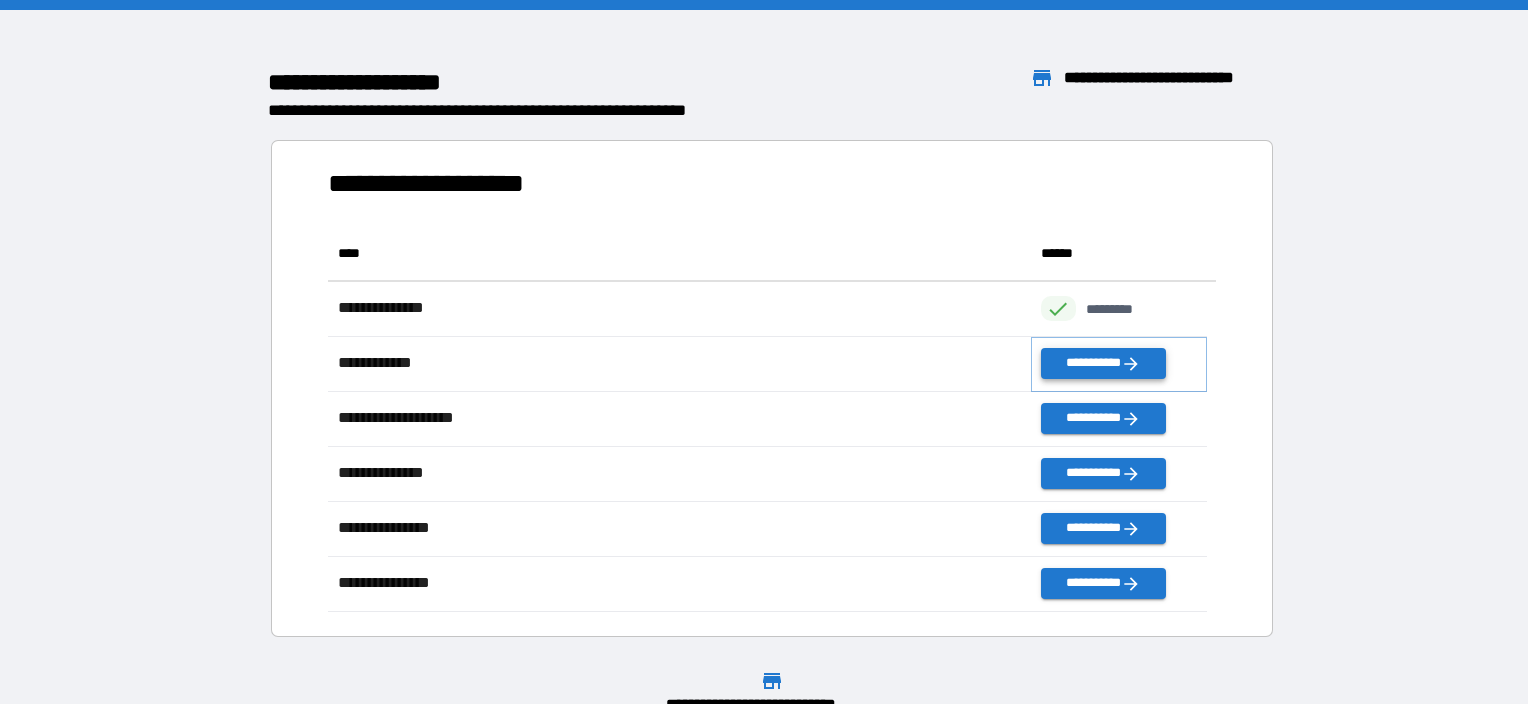 click on "**********" at bounding box center [1103, 363] 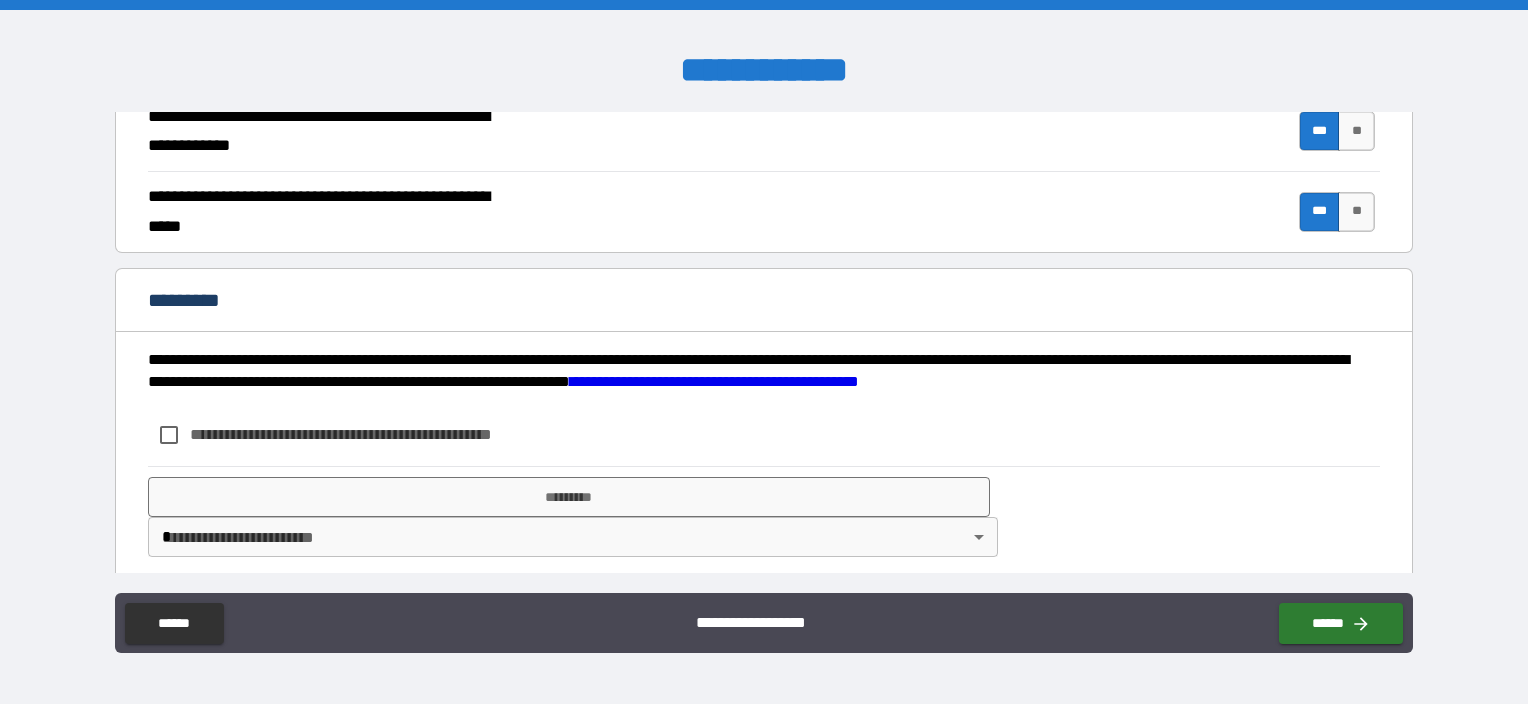 scroll, scrollTop: 1951, scrollLeft: 0, axis: vertical 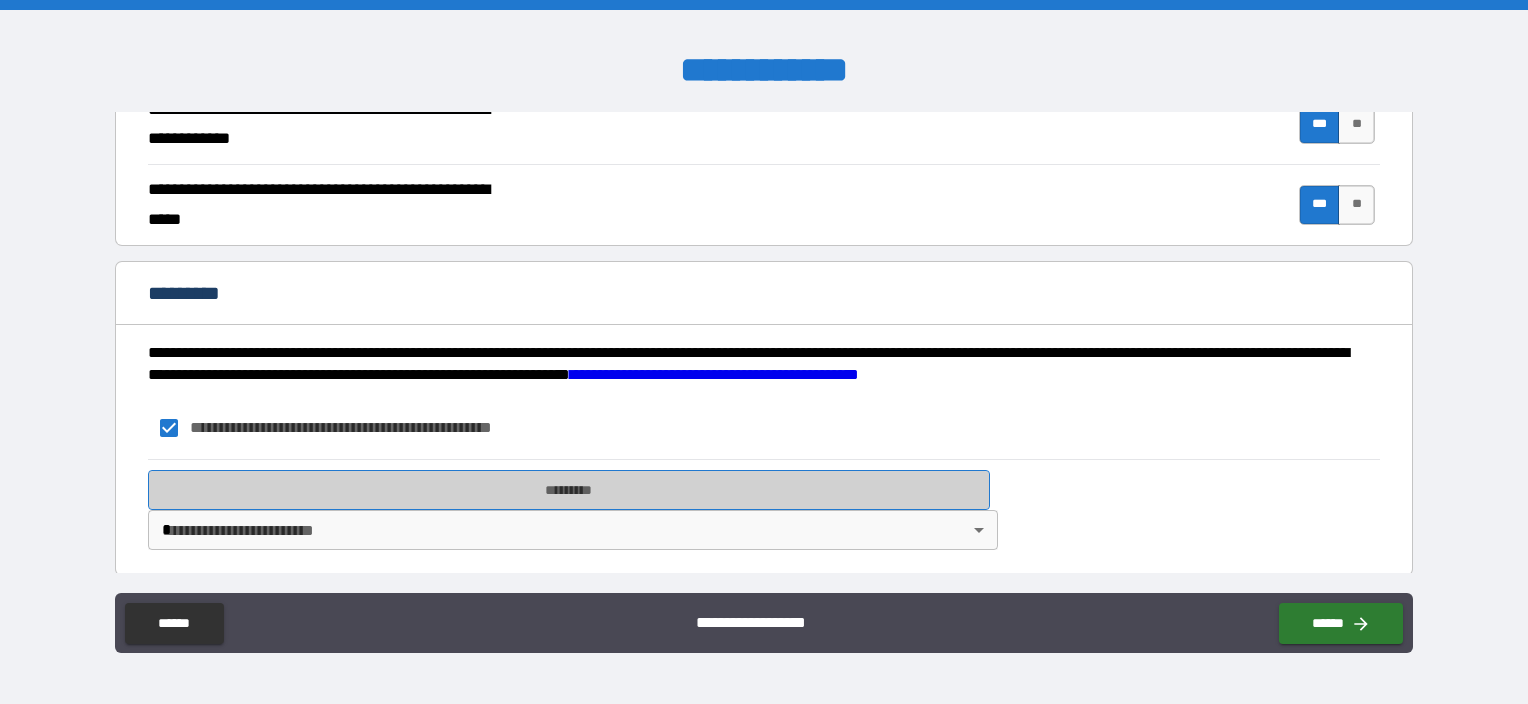 click on "*********" at bounding box center [569, 490] 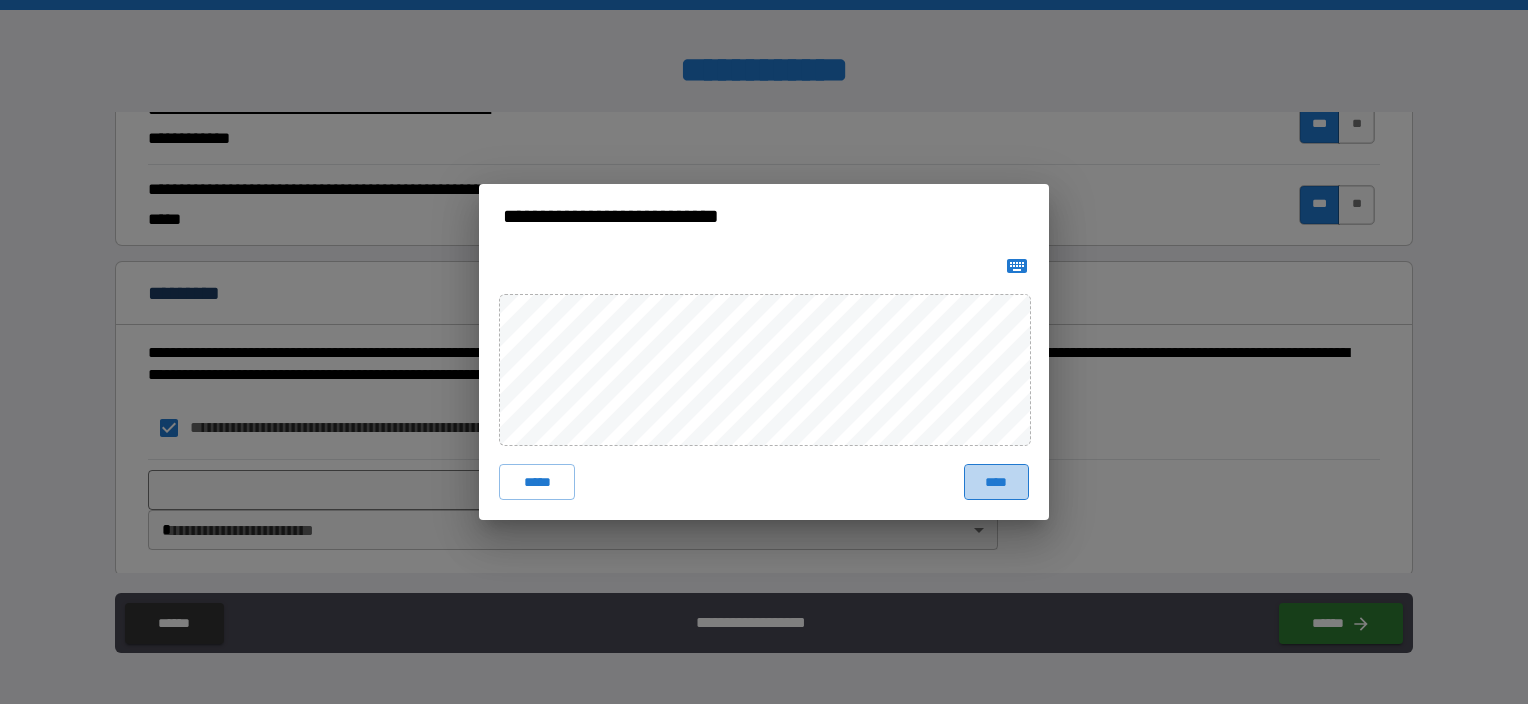 click on "****" at bounding box center [996, 482] 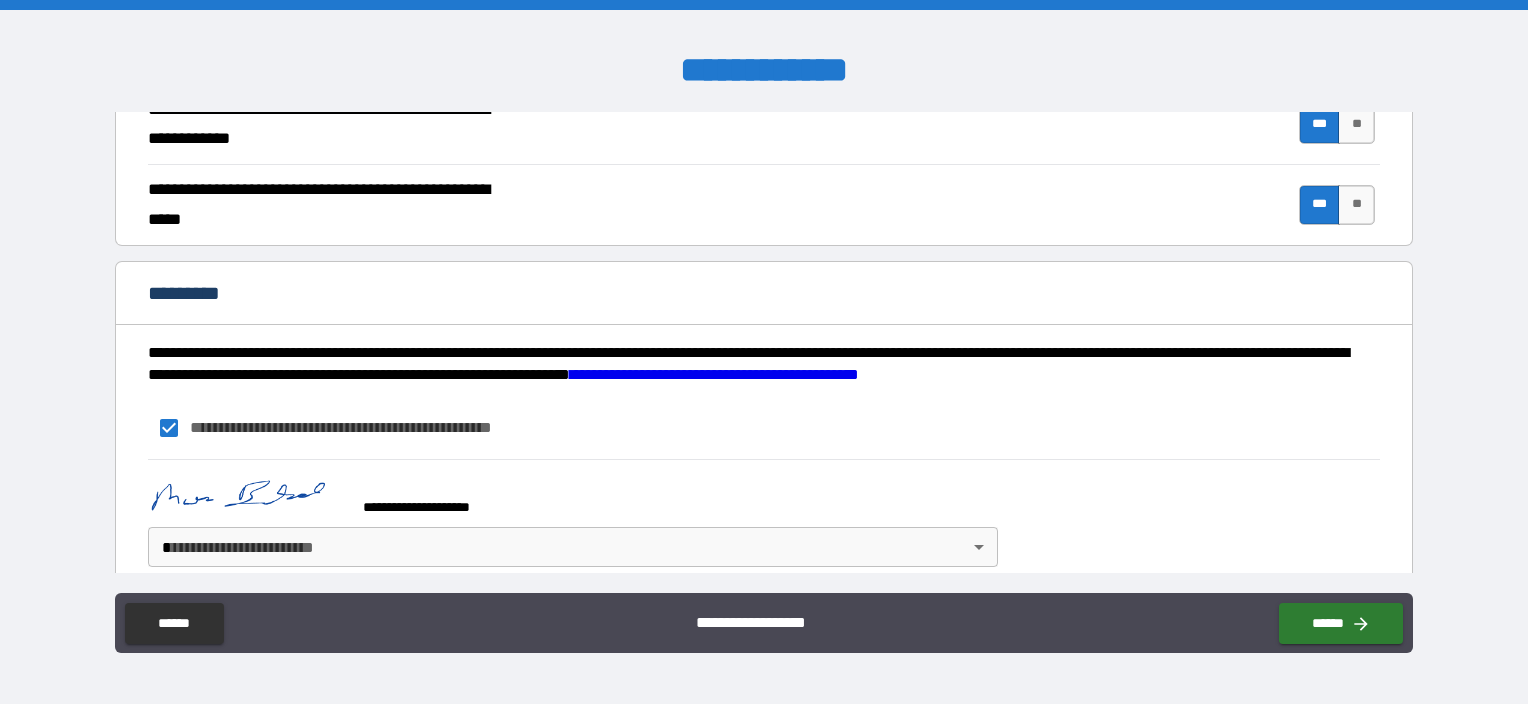 click on "**********" at bounding box center (764, 352) 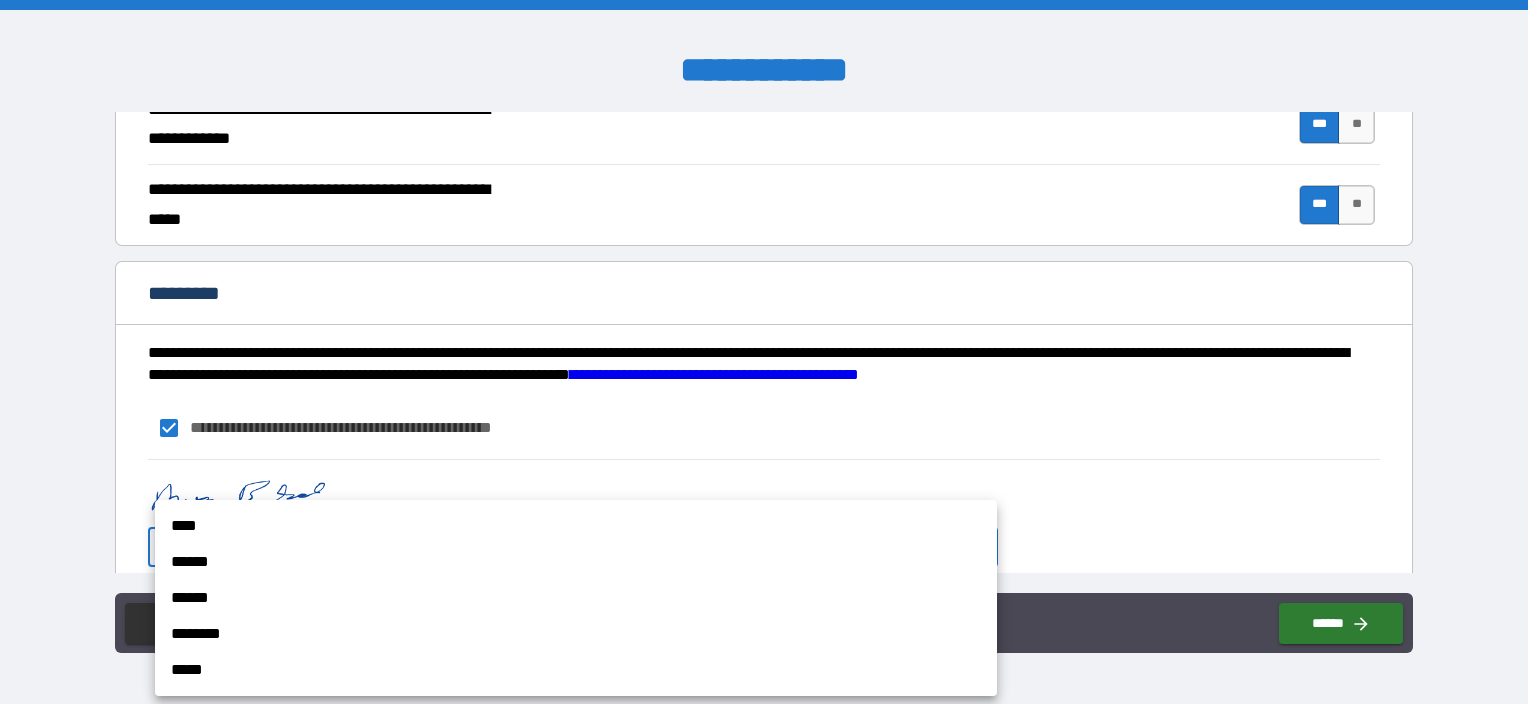 click on "****" at bounding box center (576, 526) 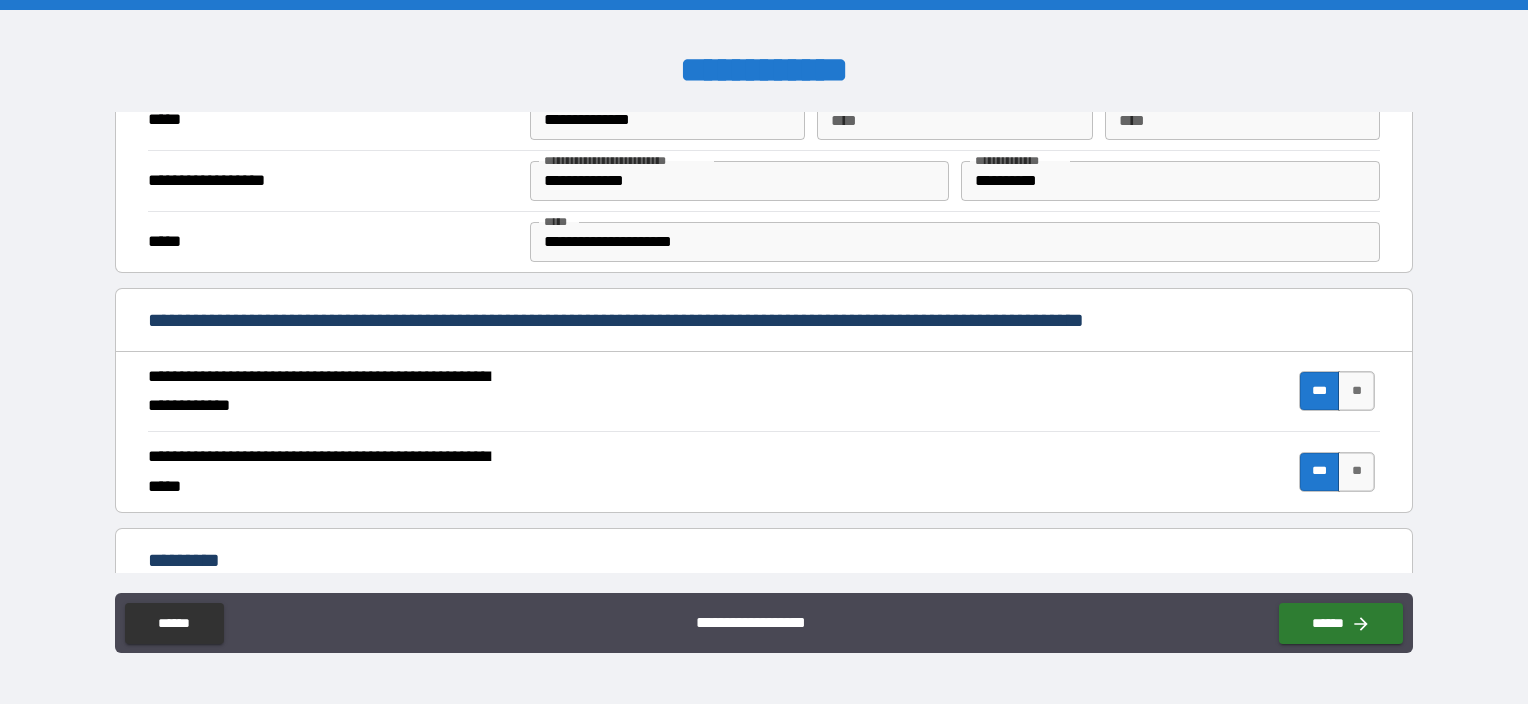 scroll, scrollTop: 1951, scrollLeft: 0, axis: vertical 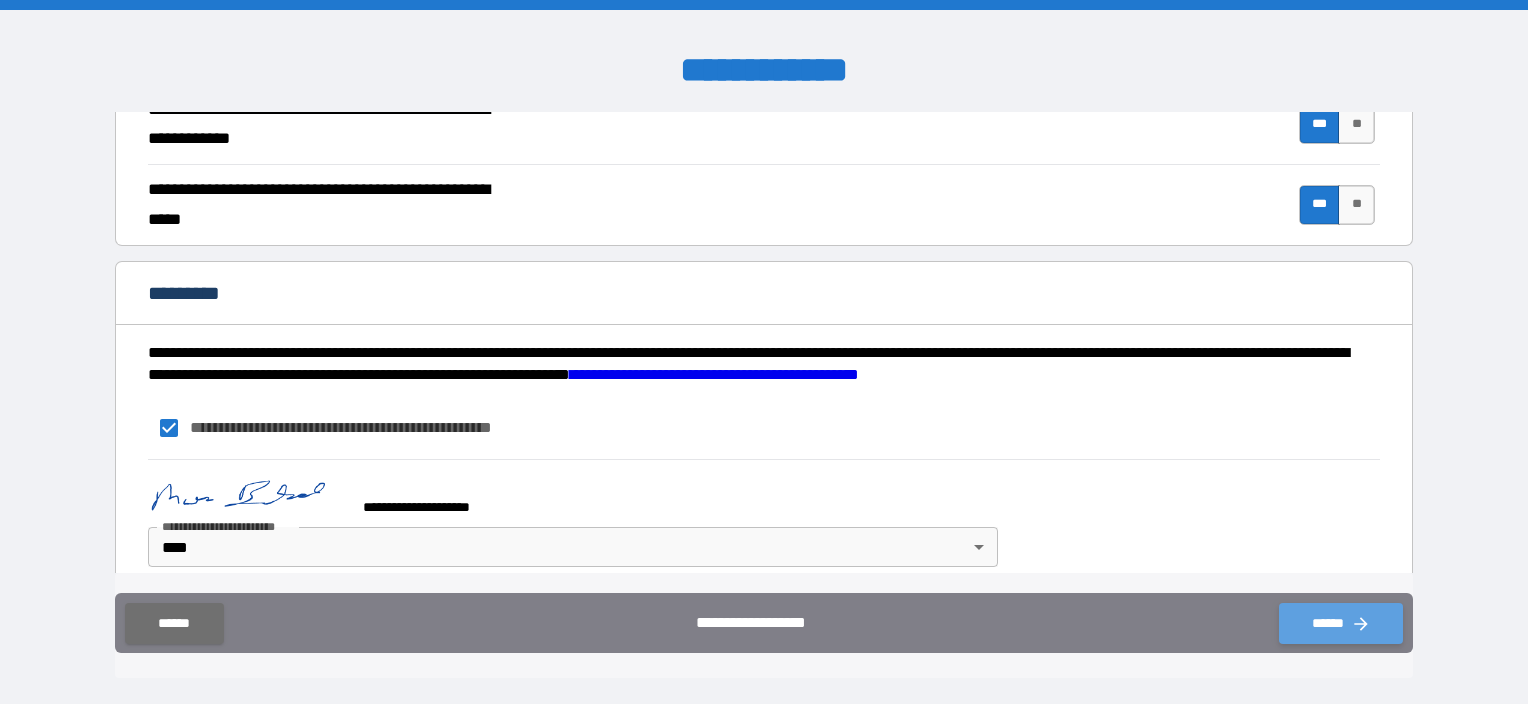 click on "******" at bounding box center [1341, 623] 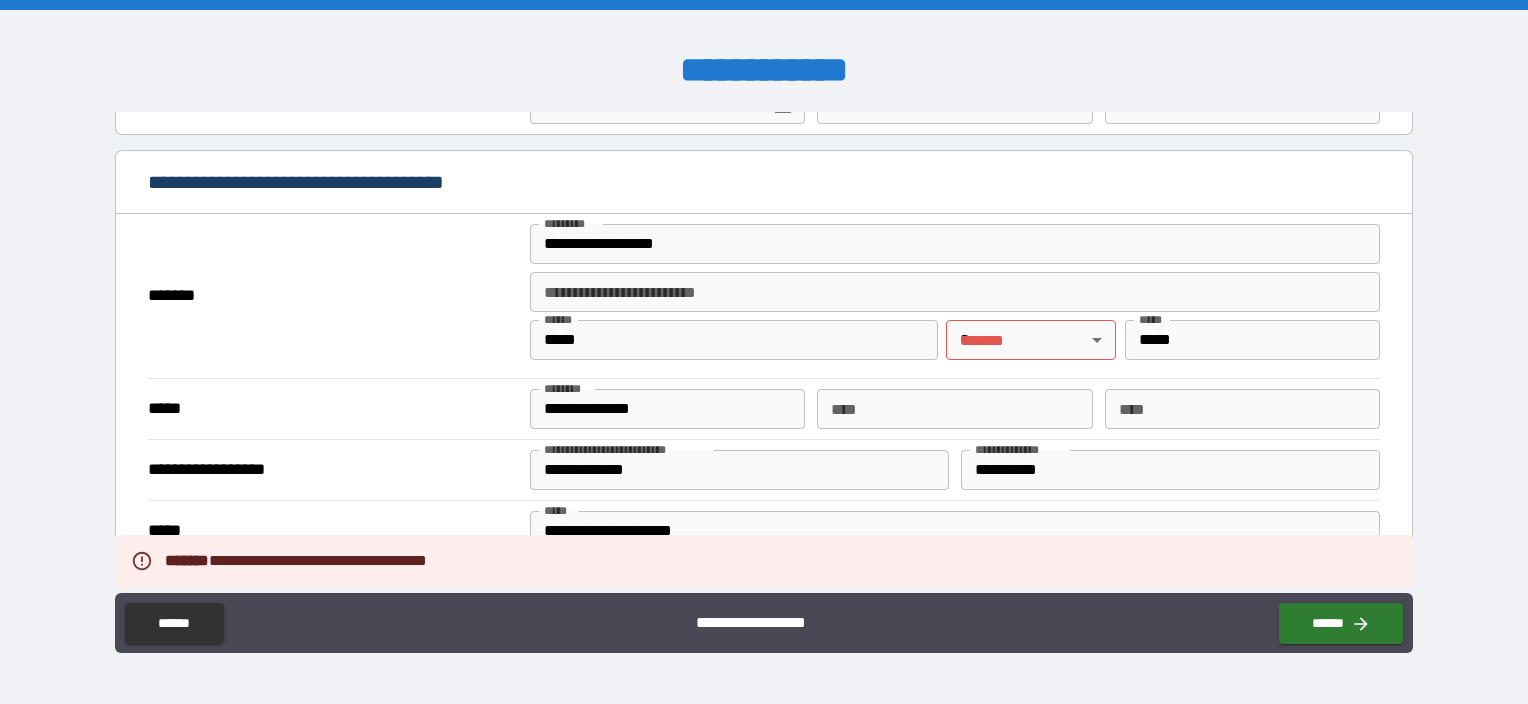 scroll, scrollTop: 1351, scrollLeft: 0, axis: vertical 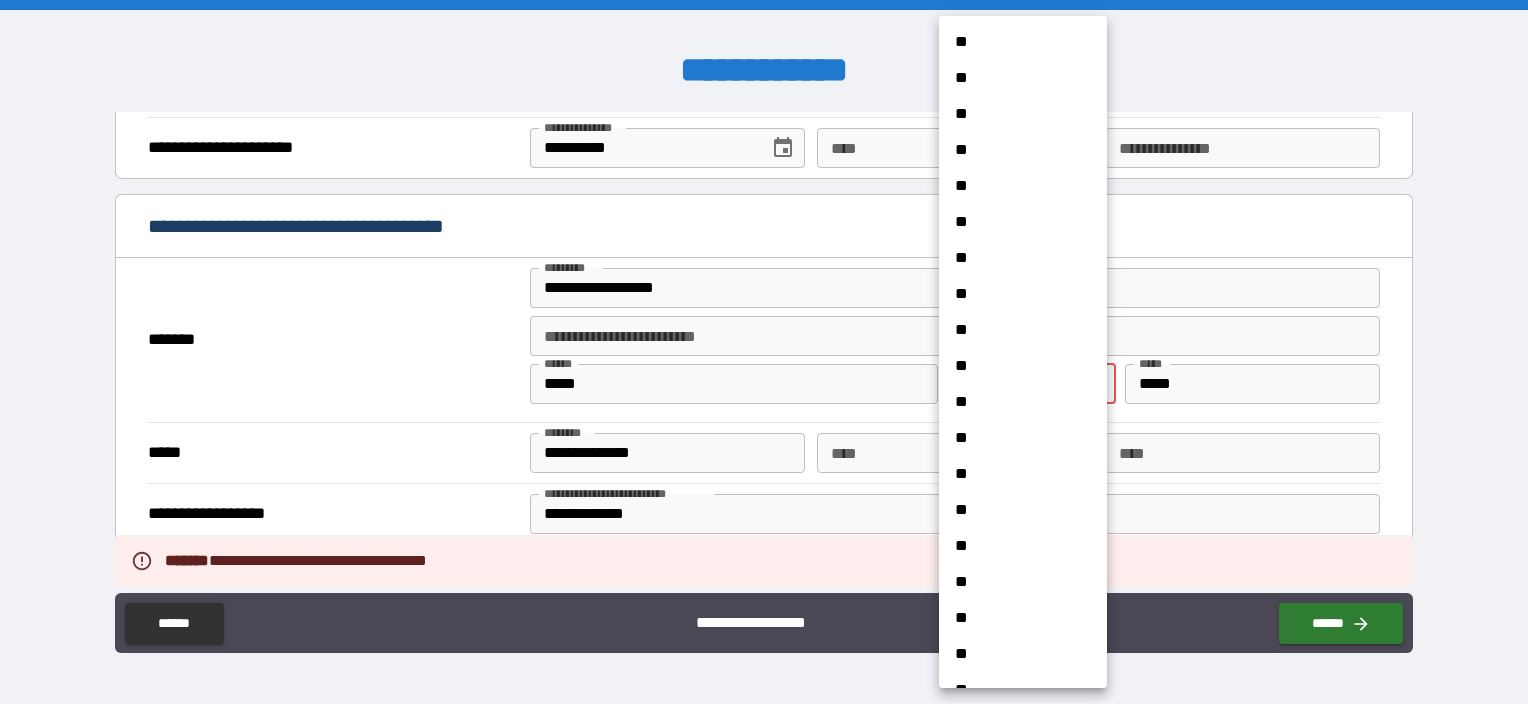 click on "**********" at bounding box center (764, 352) 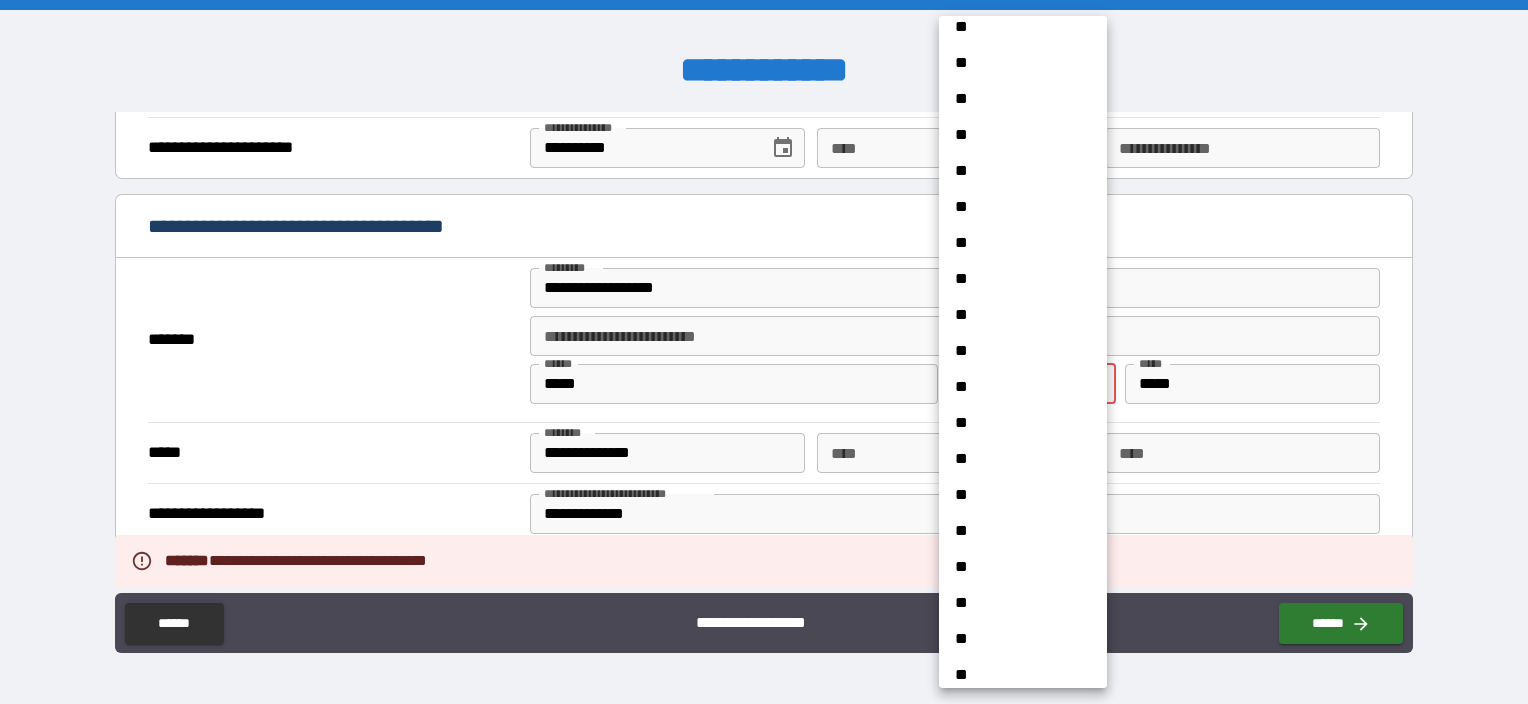 scroll, scrollTop: 200, scrollLeft: 0, axis: vertical 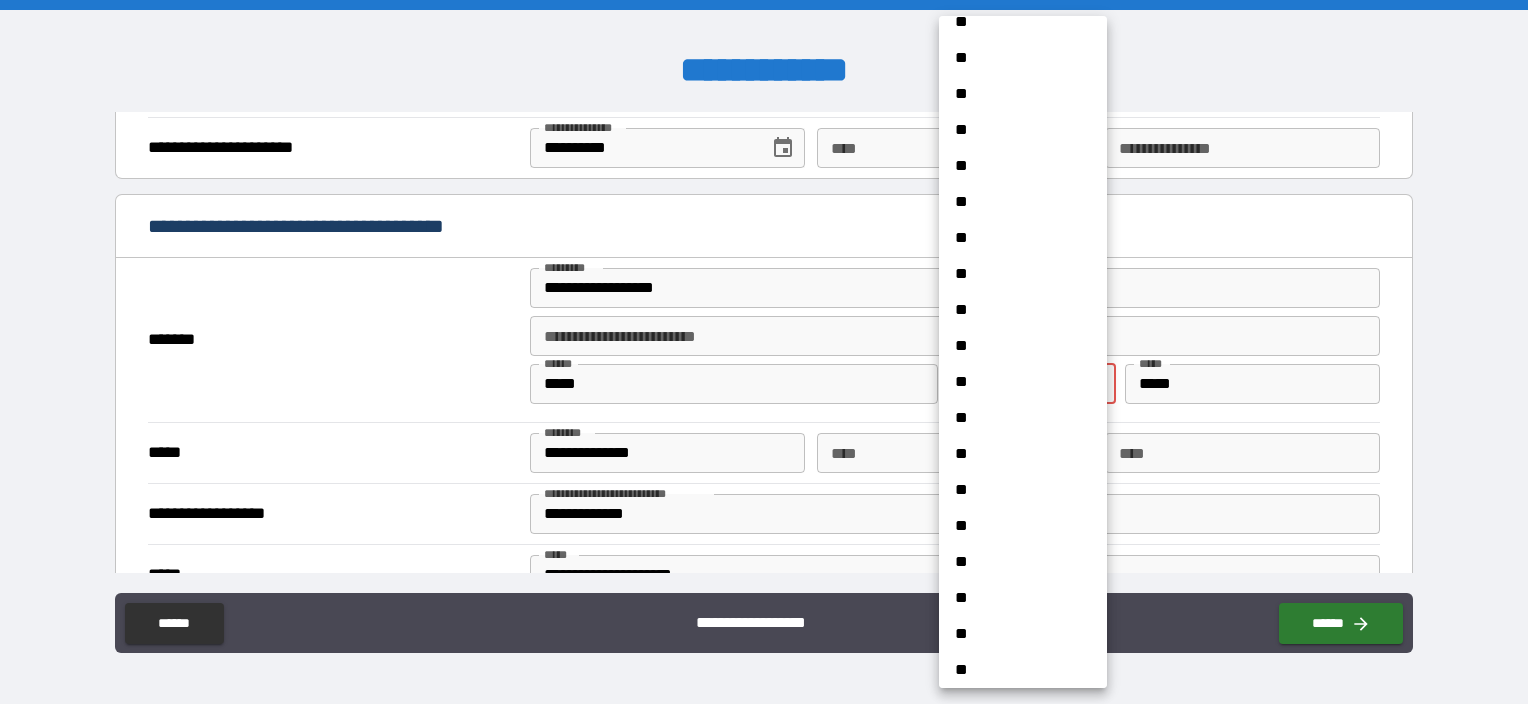 click on "**" at bounding box center [1015, 490] 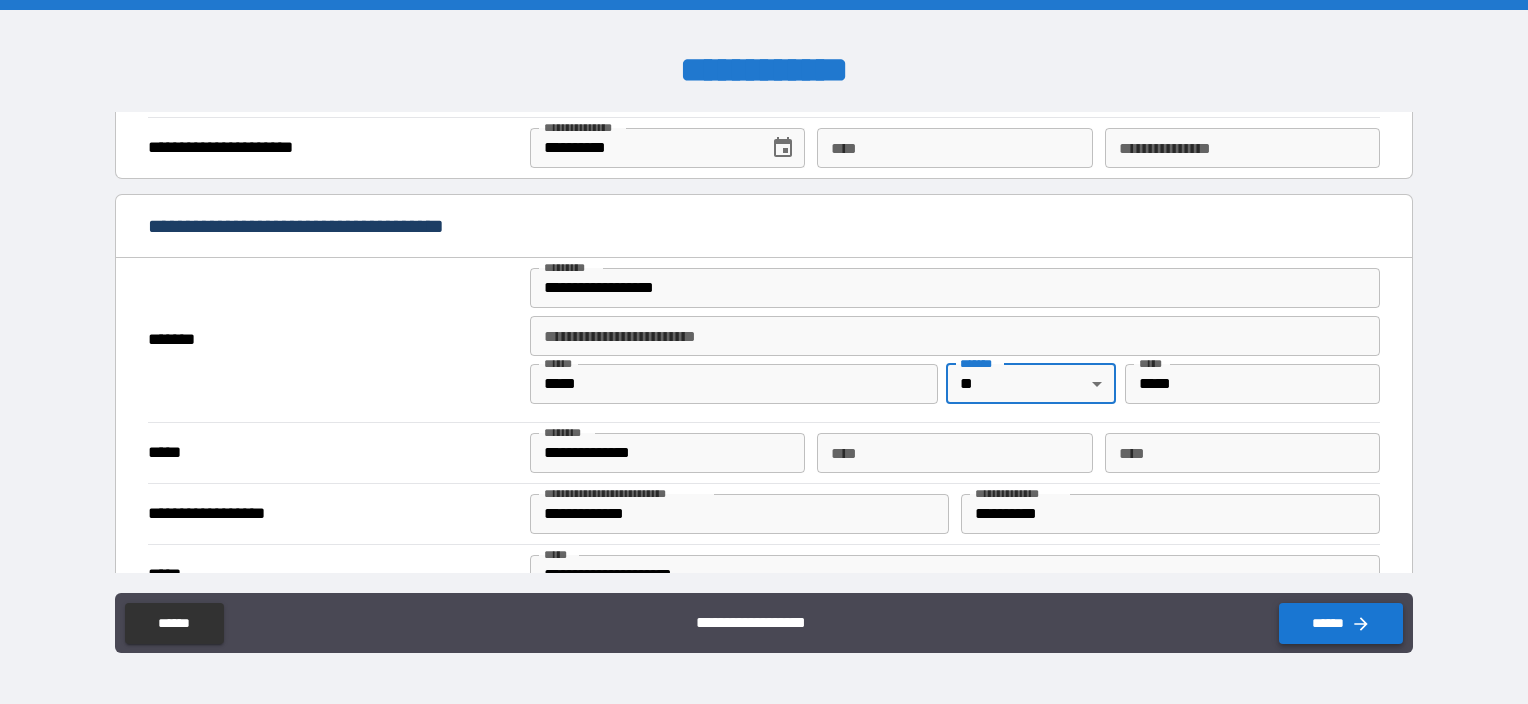 click on "******" at bounding box center [1341, 623] 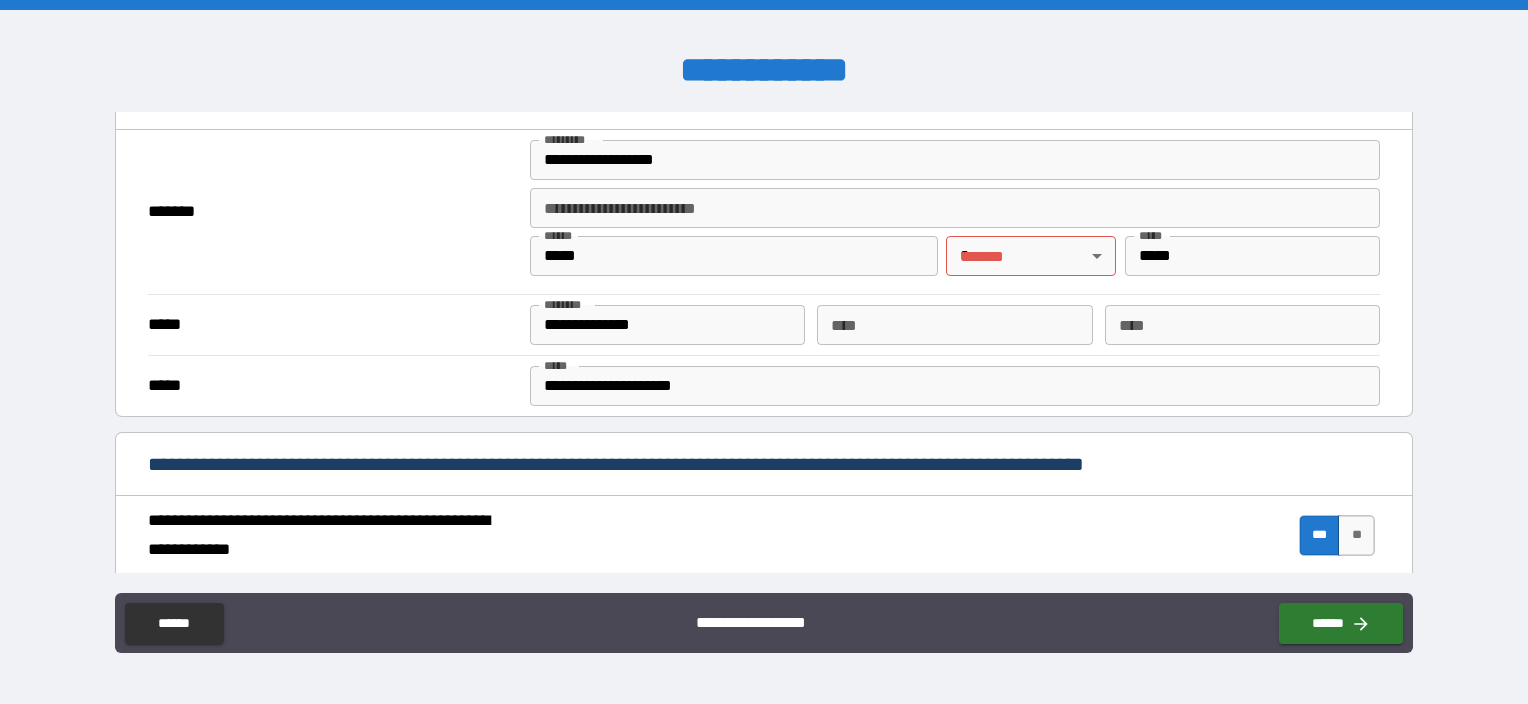 scroll, scrollTop: 368, scrollLeft: 0, axis: vertical 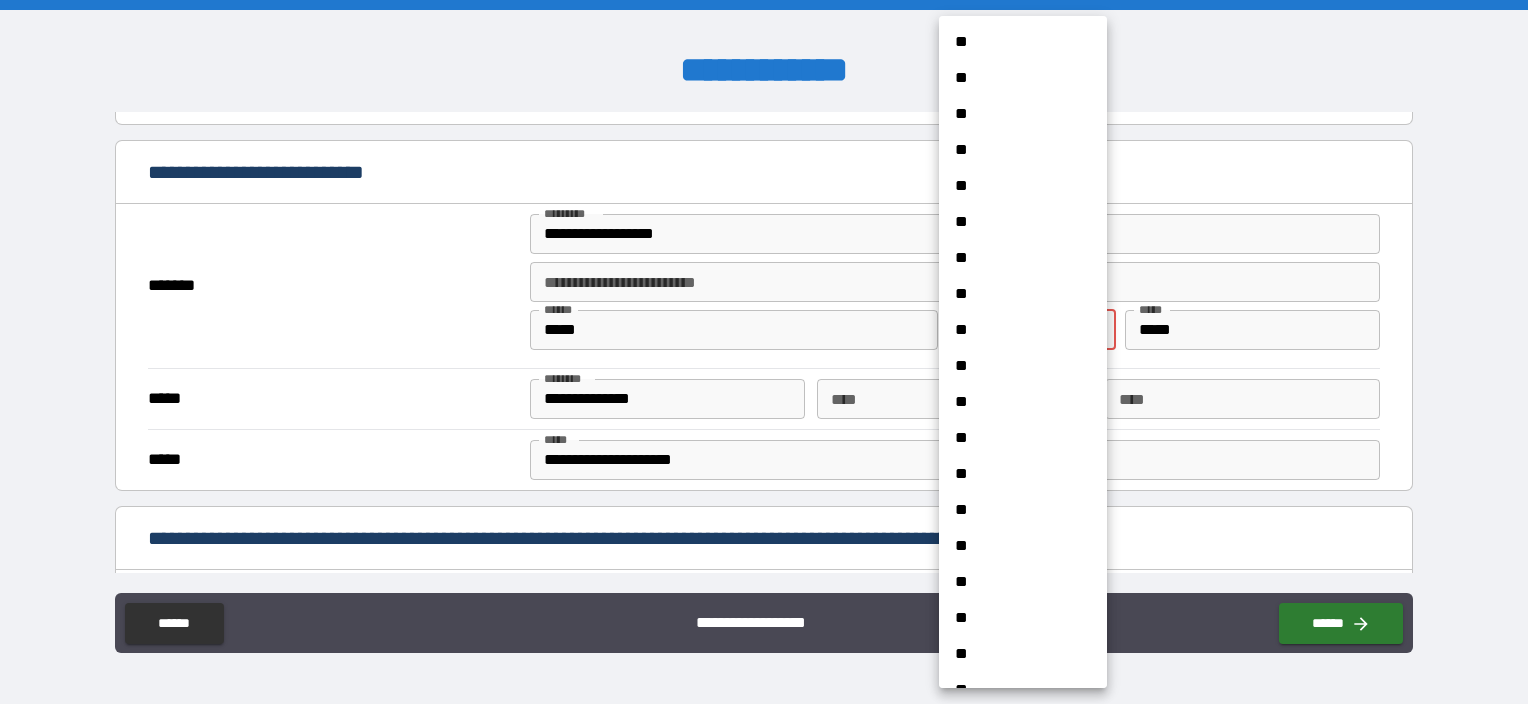 click on "**********" at bounding box center (764, 352) 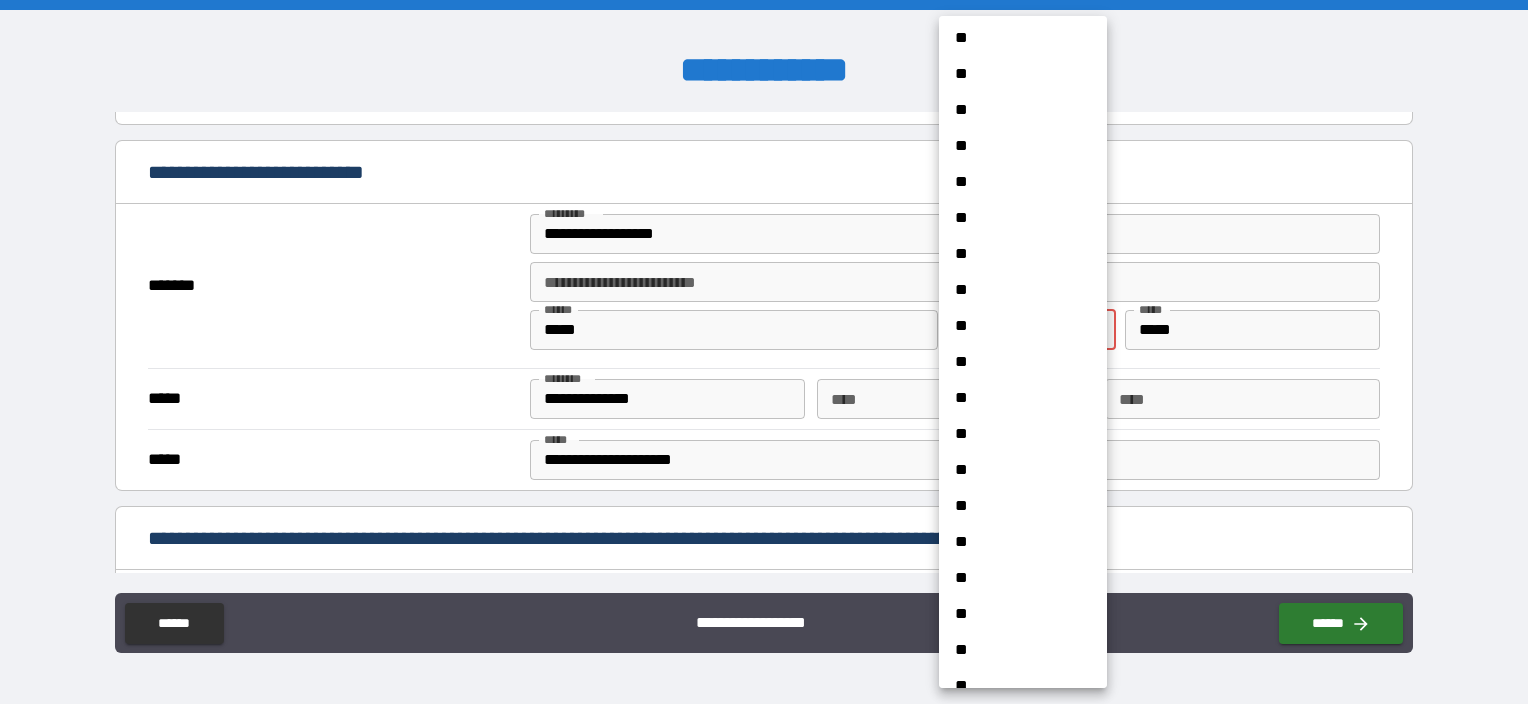 scroll, scrollTop: 200, scrollLeft: 0, axis: vertical 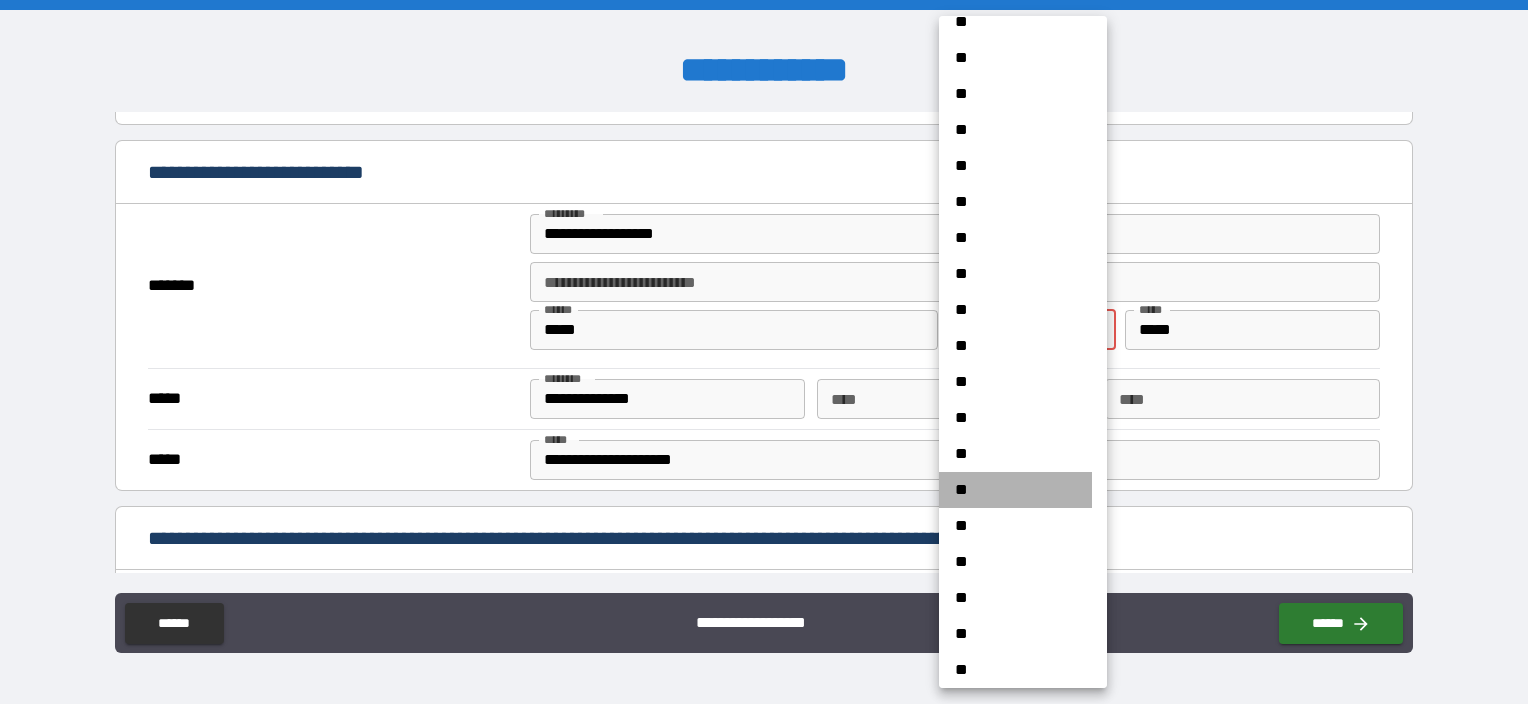 click on "**" at bounding box center [1015, 490] 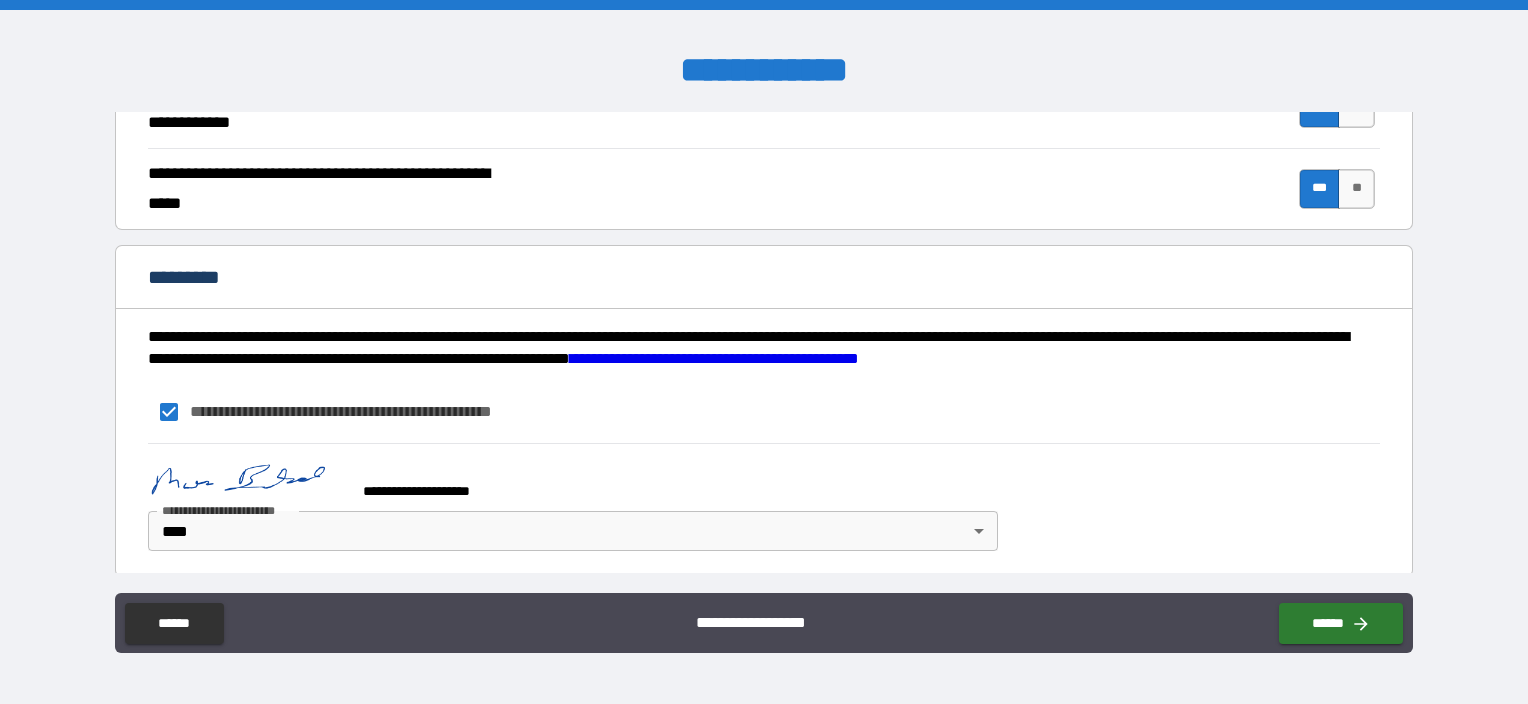 scroll, scrollTop: 1968, scrollLeft: 0, axis: vertical 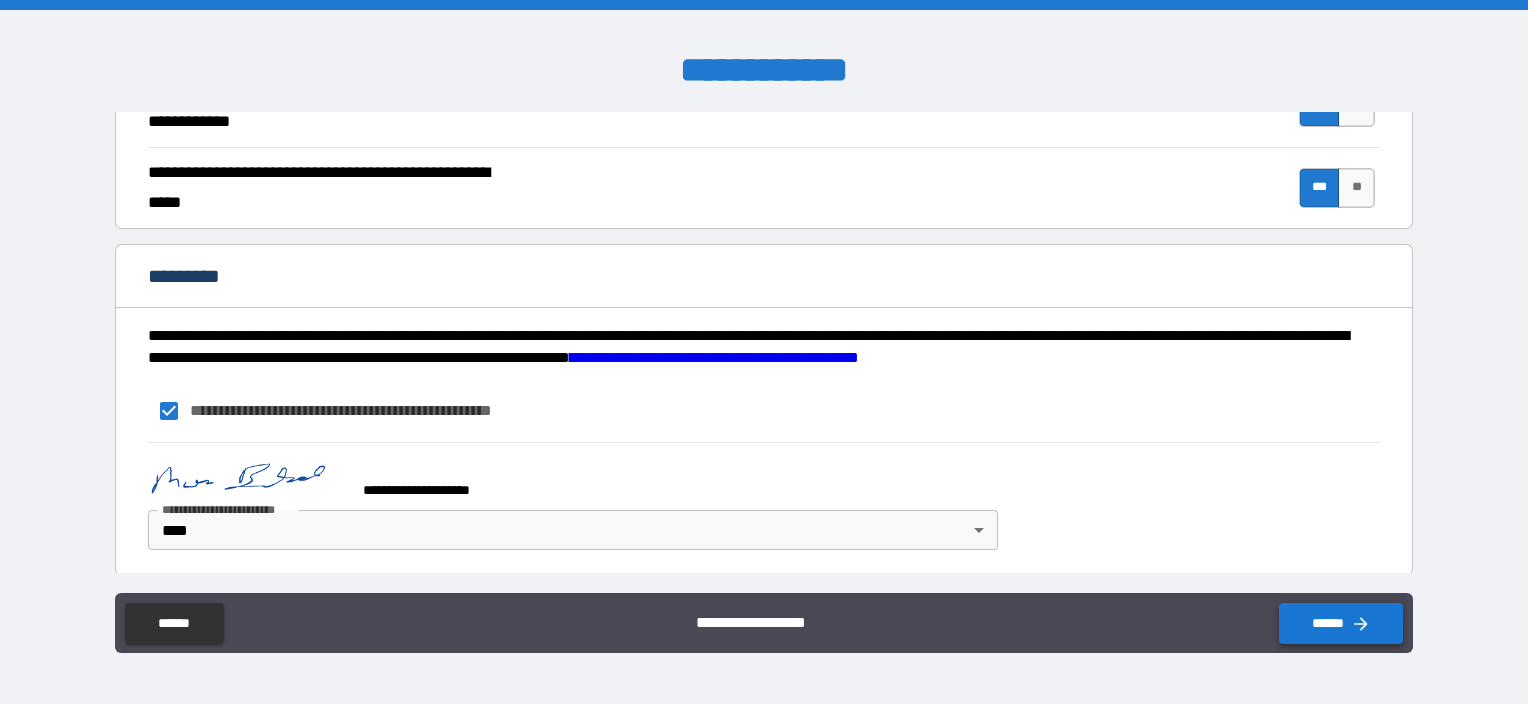 click on "******" at bounding box center [1341, 623] 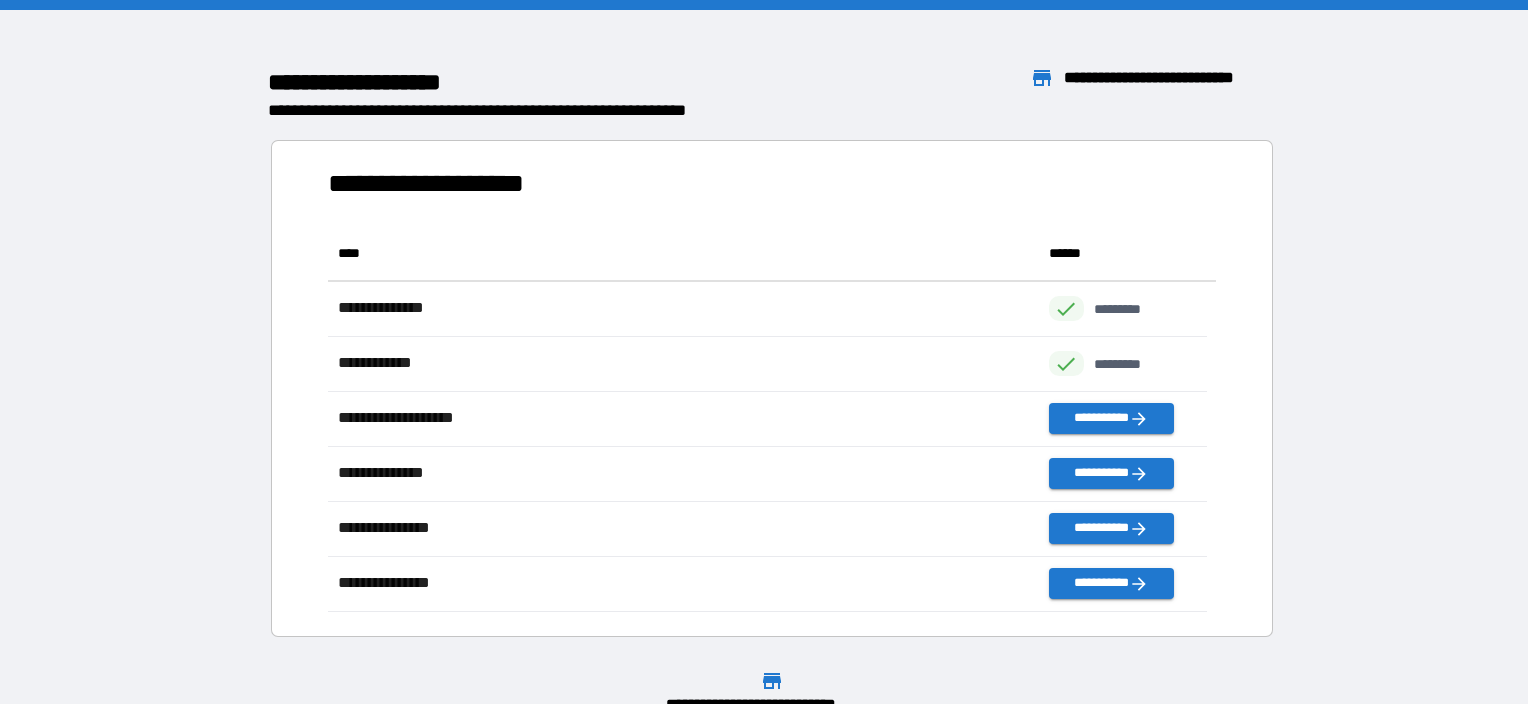 scroll, scrollTop: 370, scrollLeft: 863, axis: both 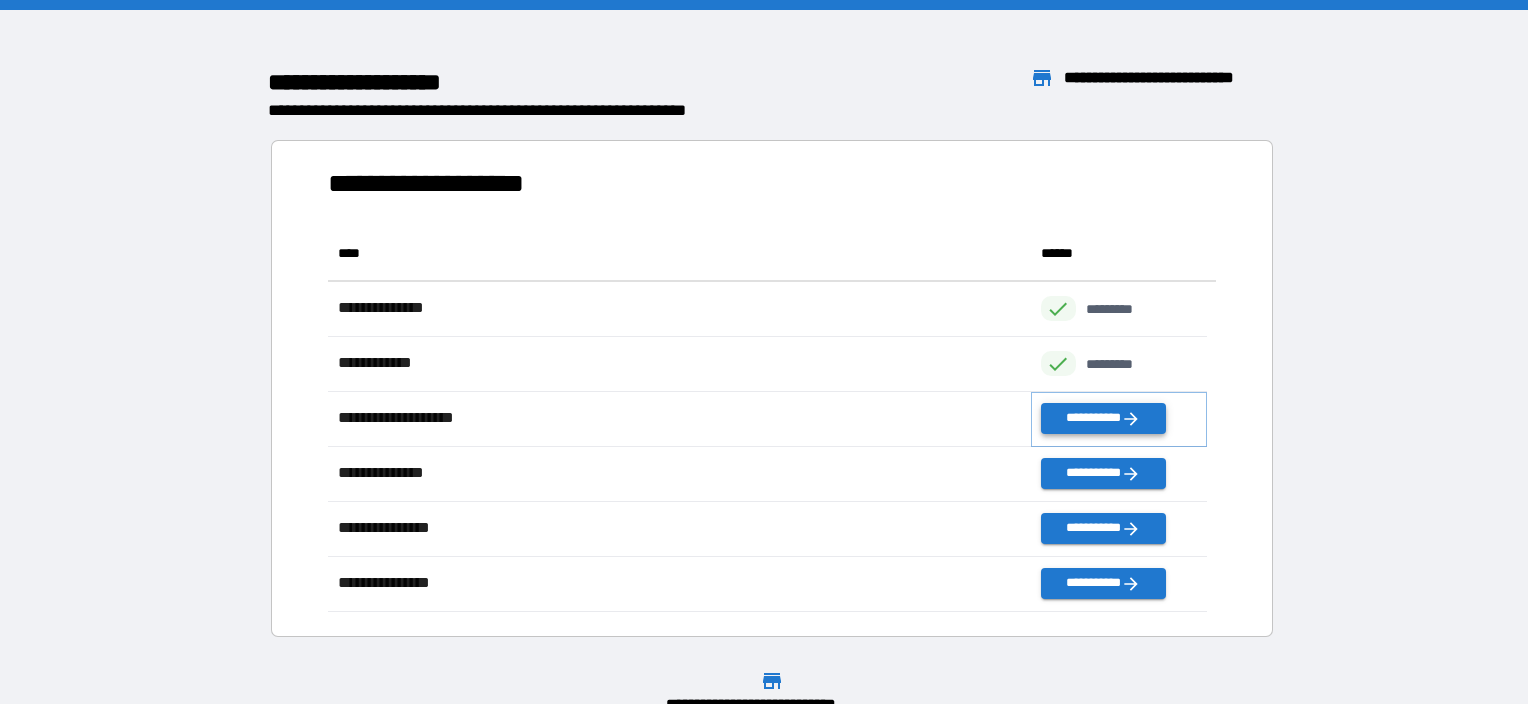 click on "**********" at bounding box center (1103, 418) 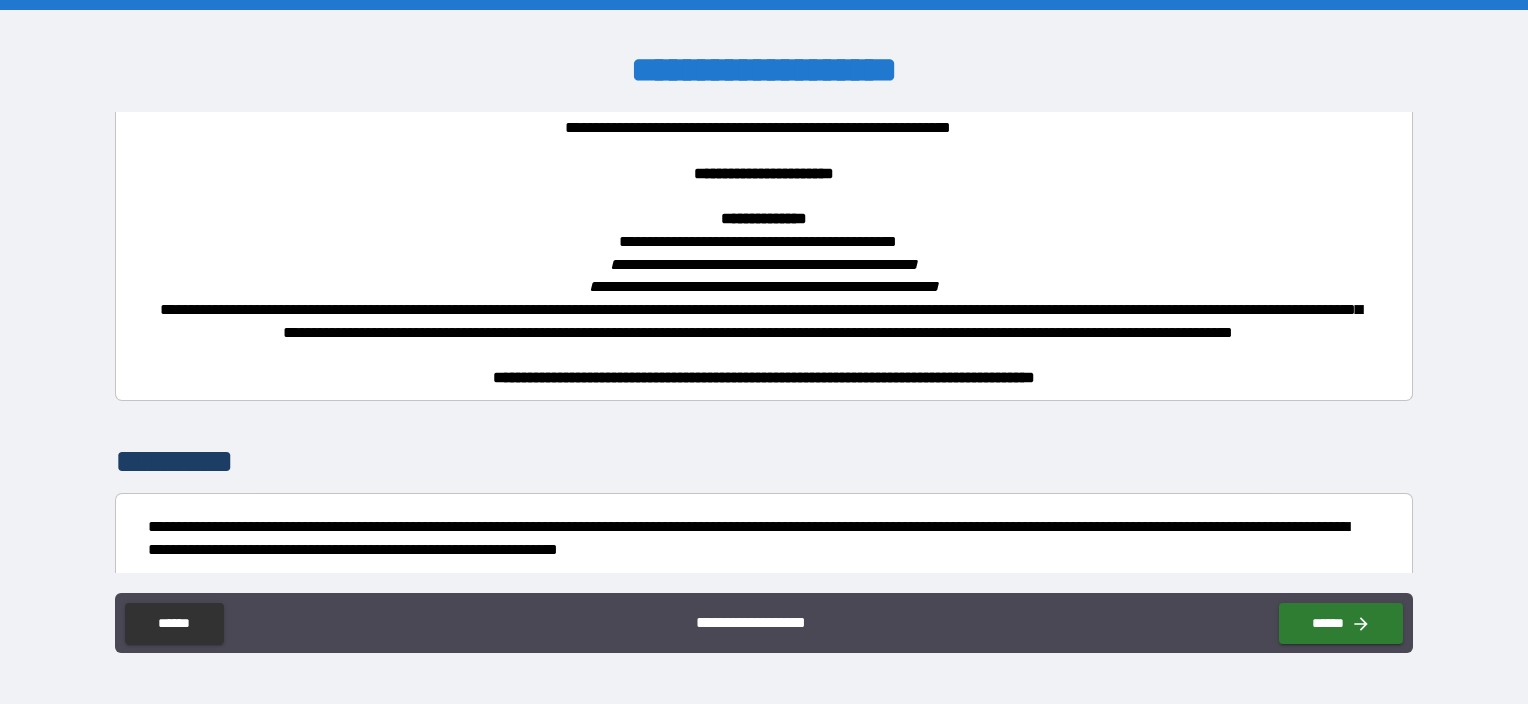 scroll, scrollTop: 678, scrollLeft: 0, axis: vertical 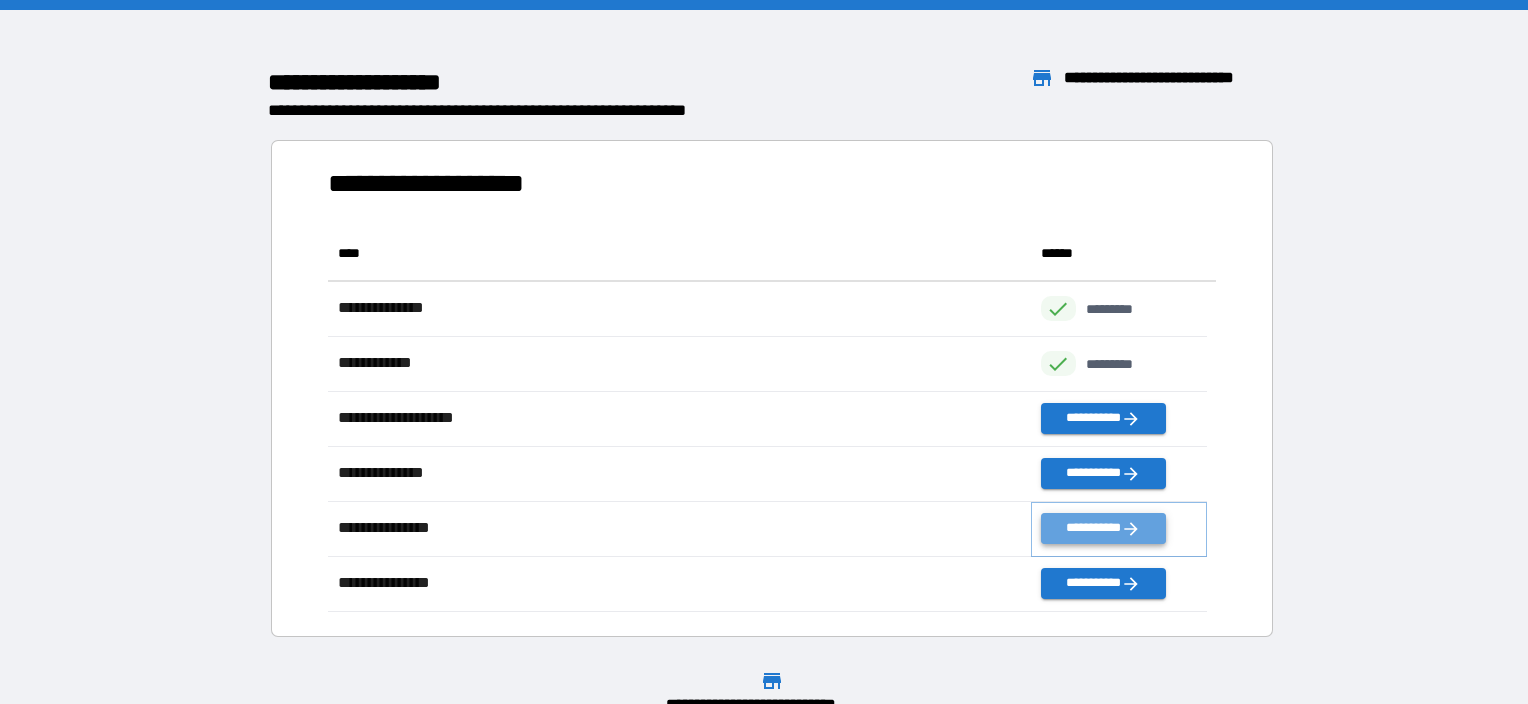 click on "**********" at bounding box center (1103, 528) 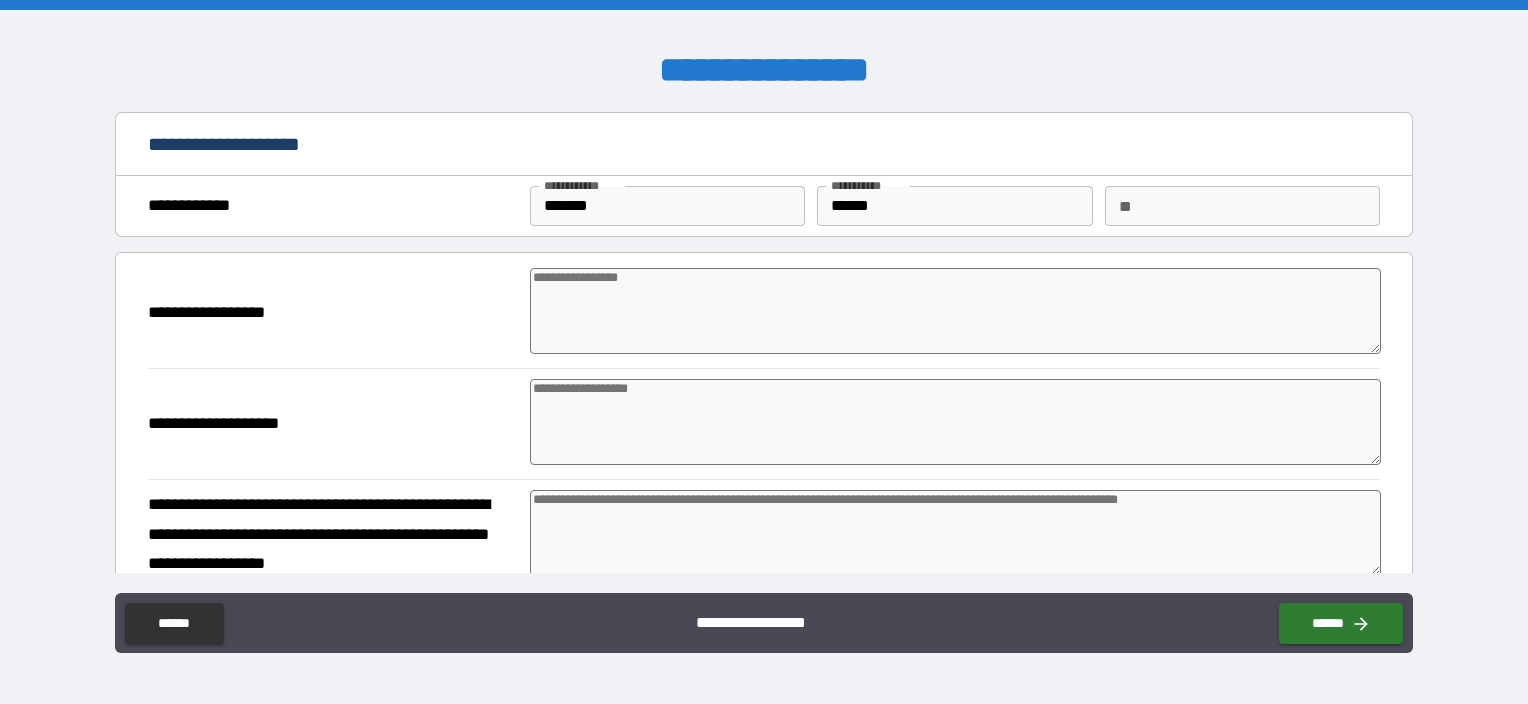 type on "*" 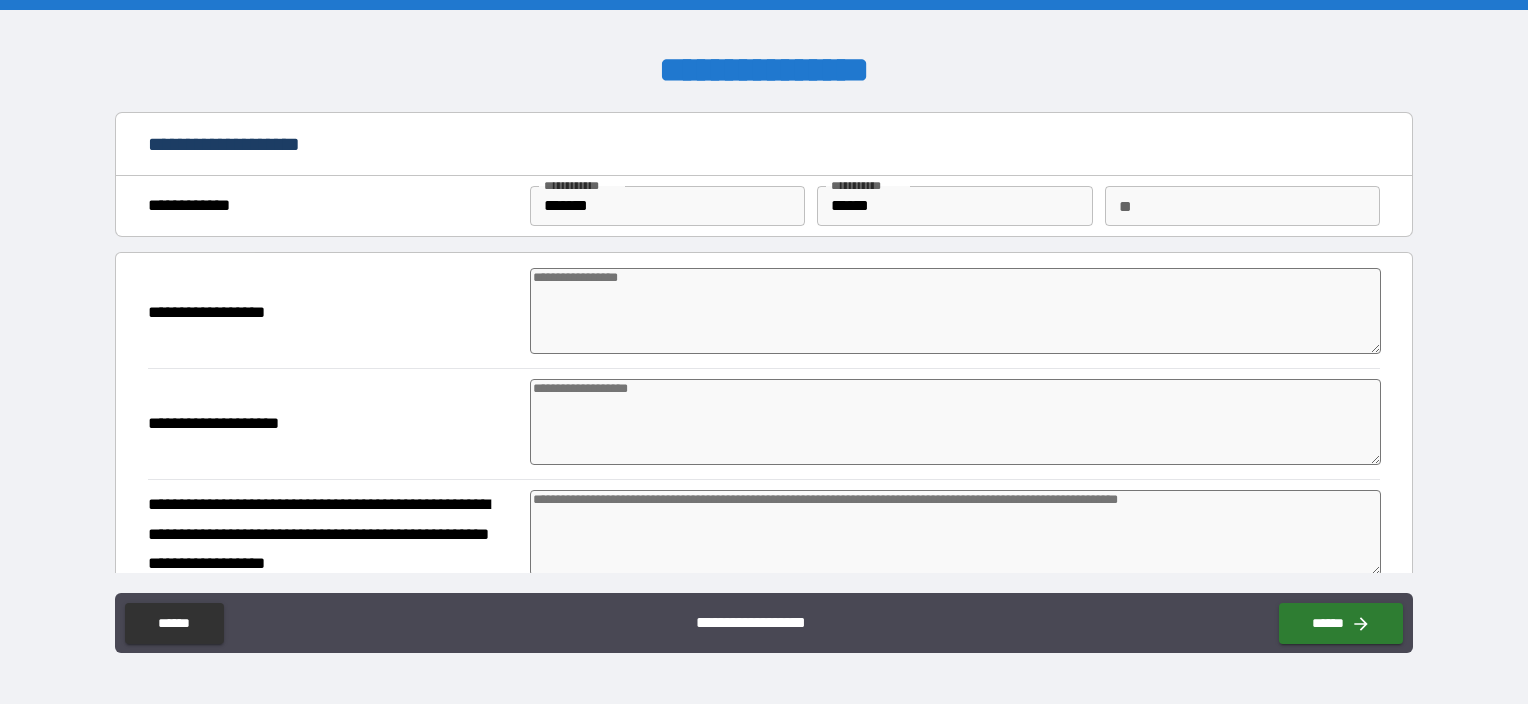type on "*" 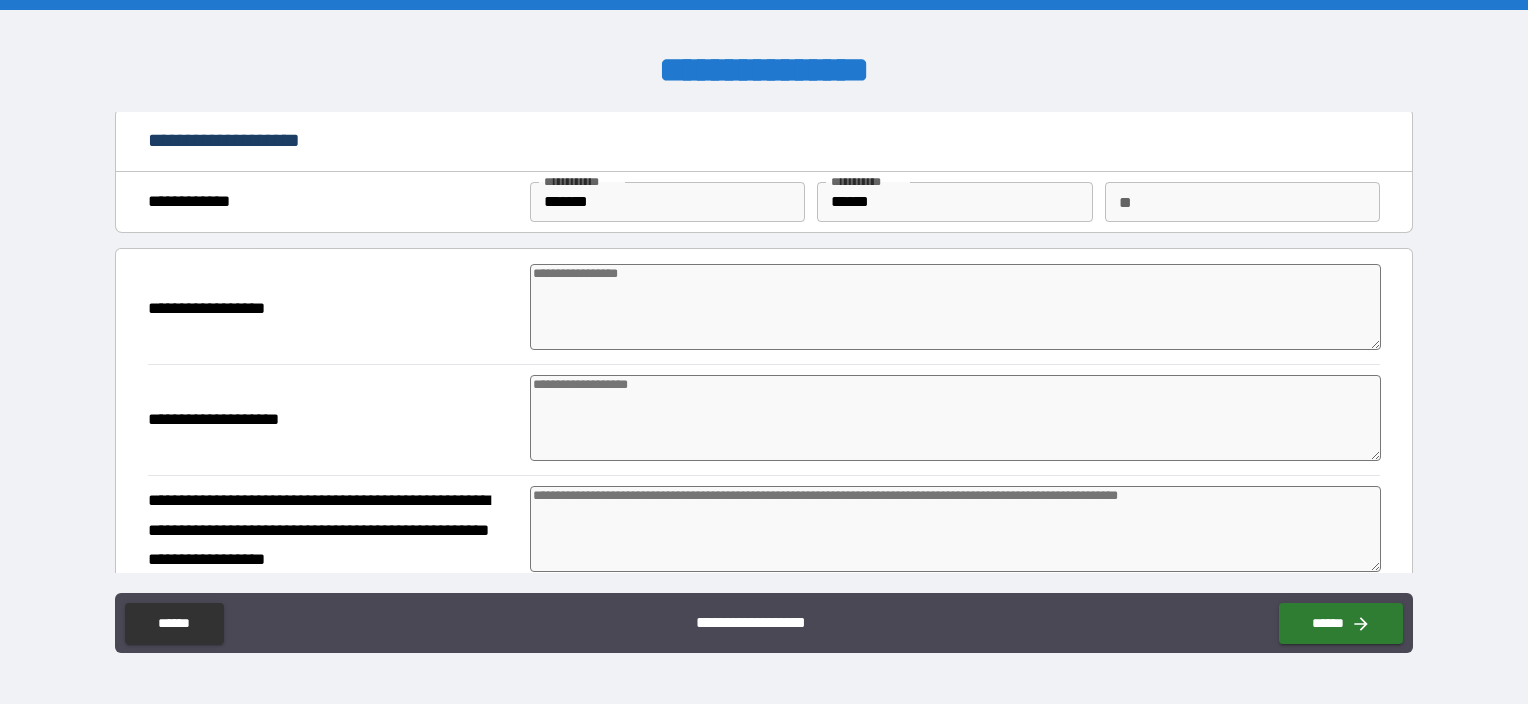 scroll, scrollTop: 0, scrollLeft: 0, axis: both 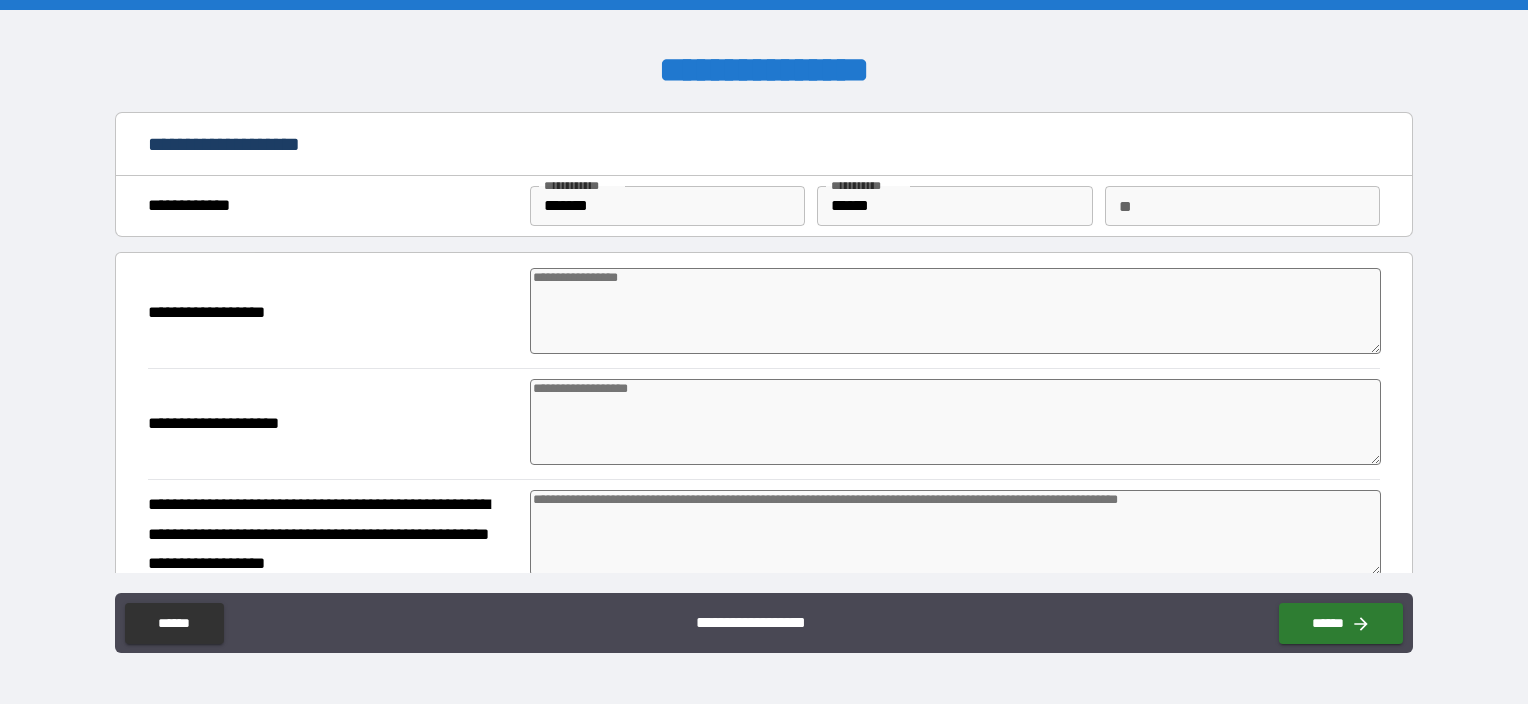 click at bounding box center [955, 311] 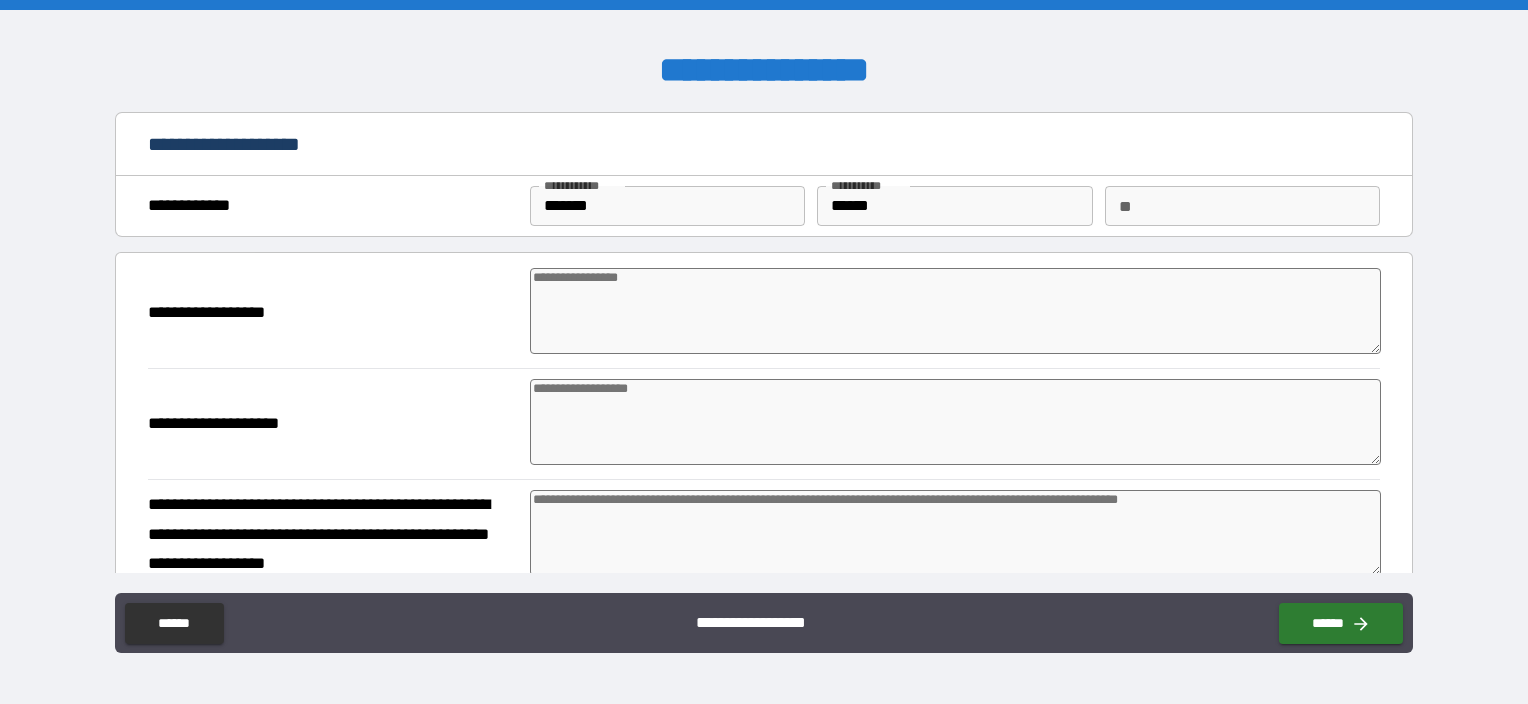 type on "*" 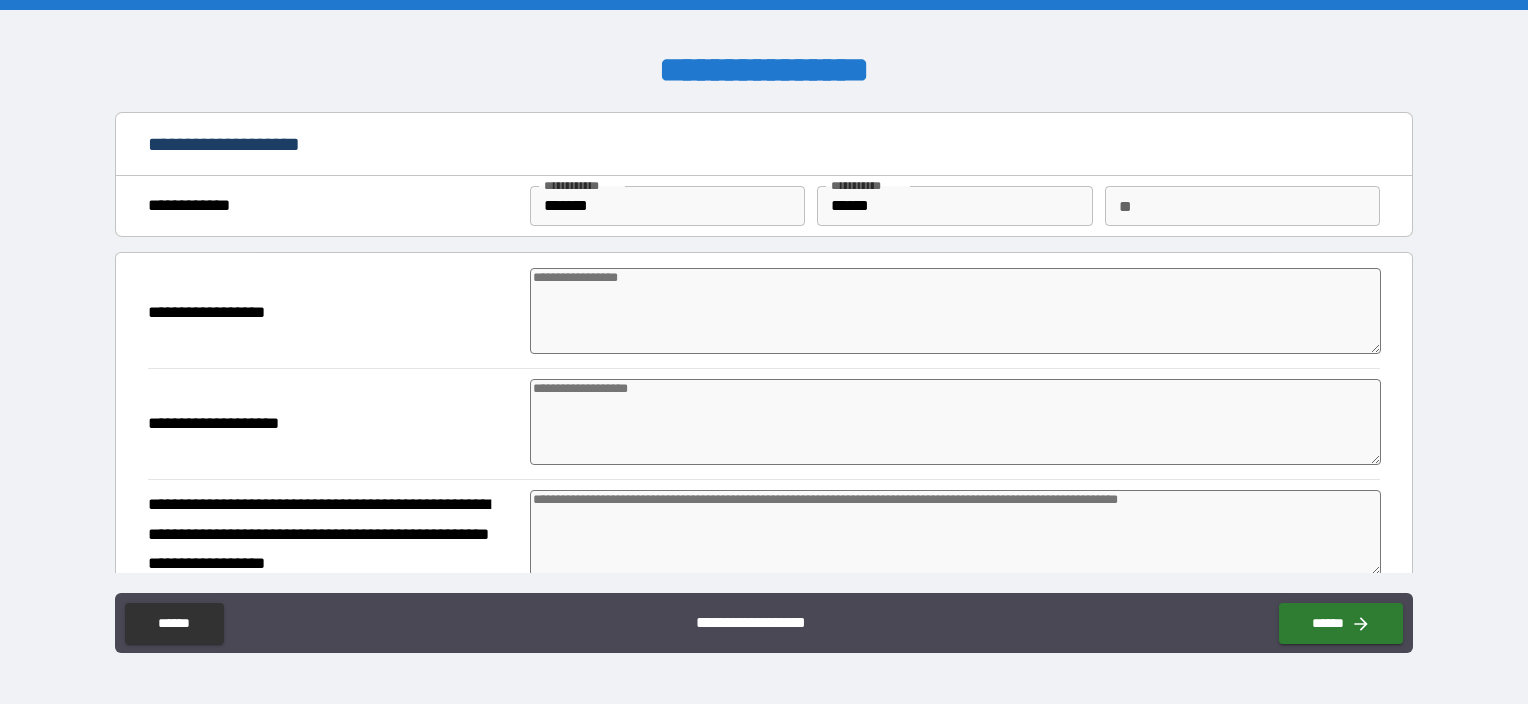 type on "*" 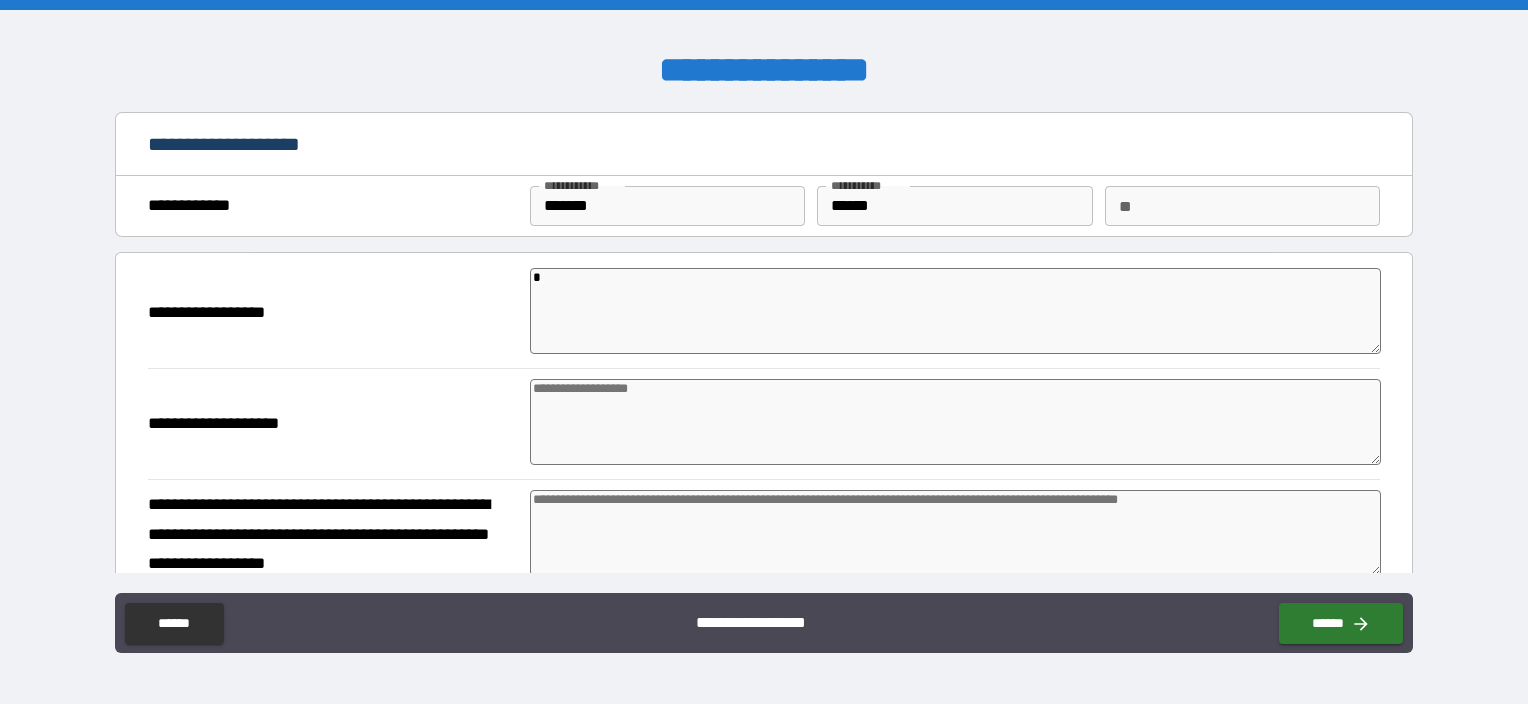 type on "**" 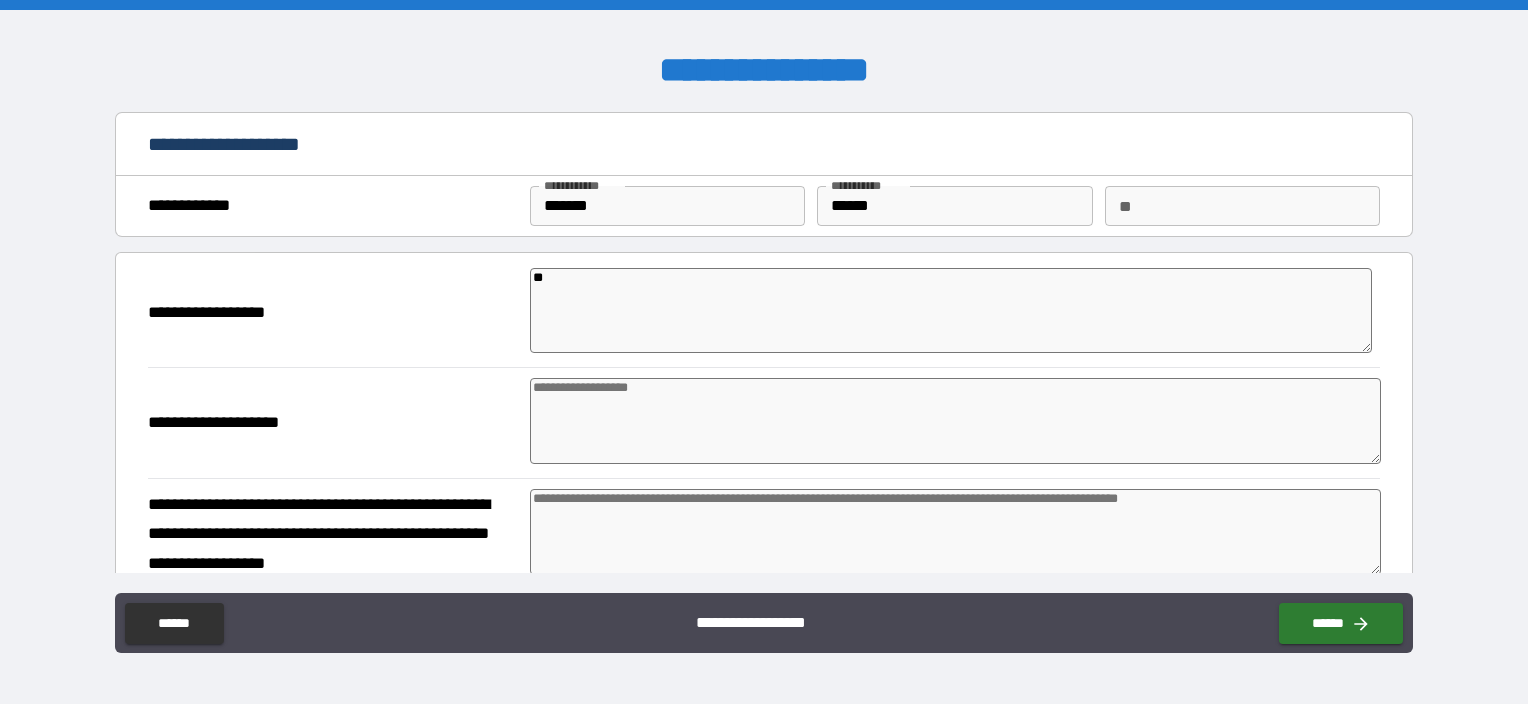type on "***" 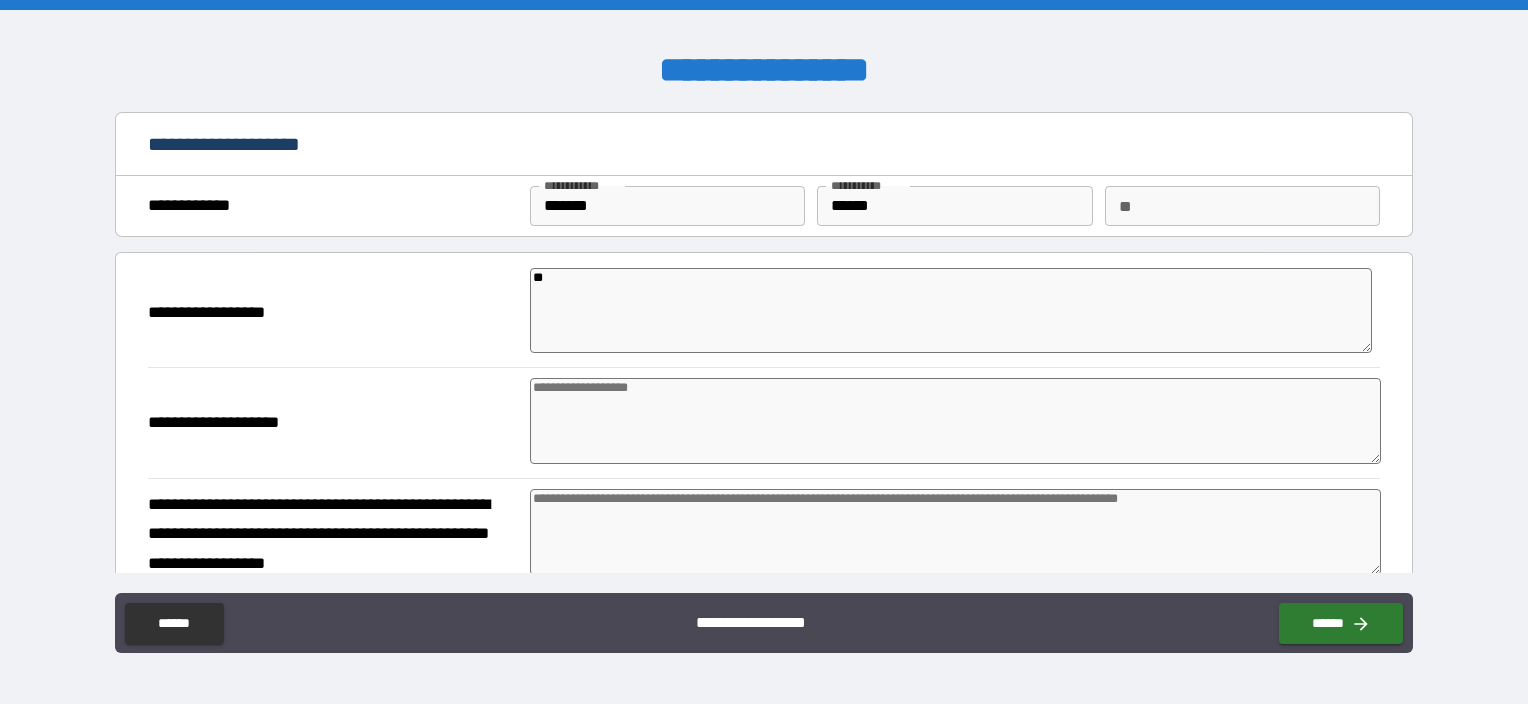 type on "*" 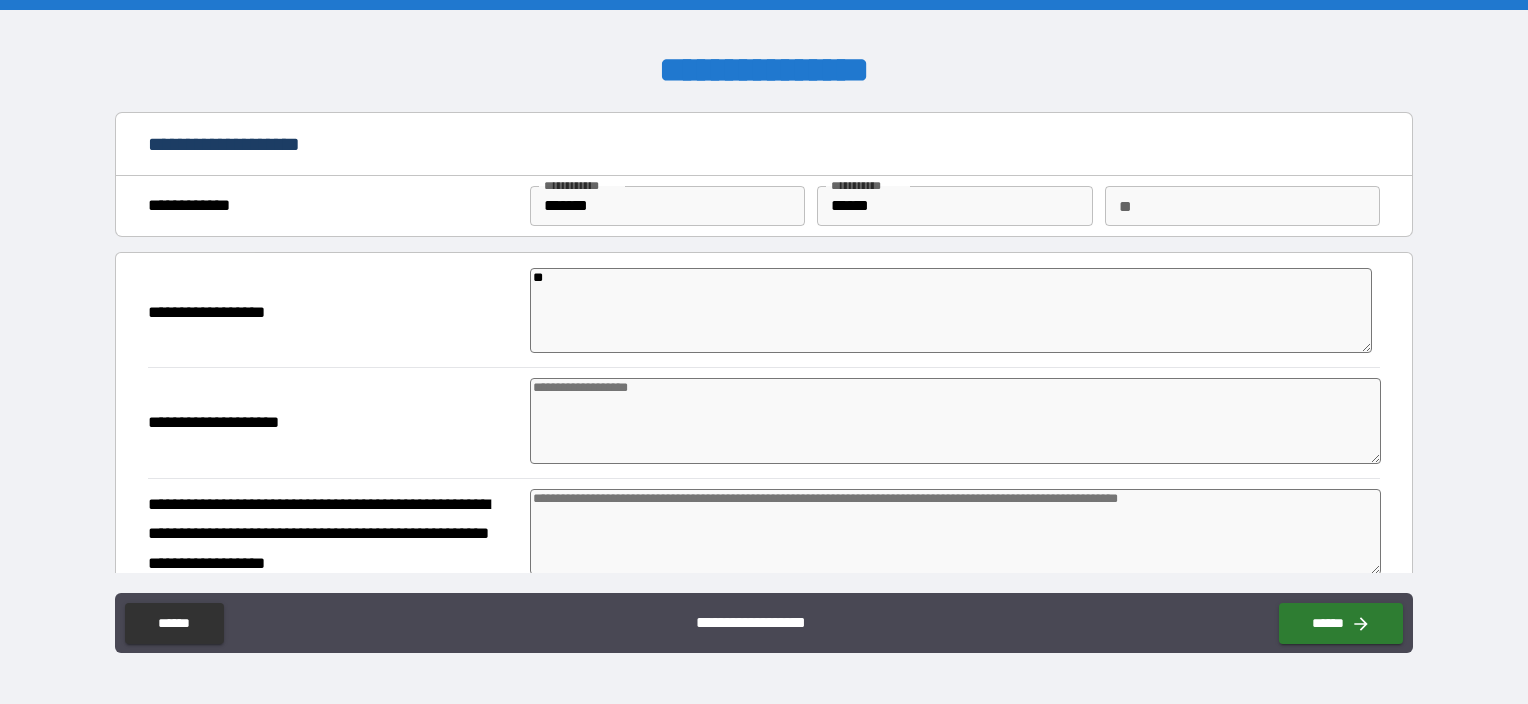 type on "*" 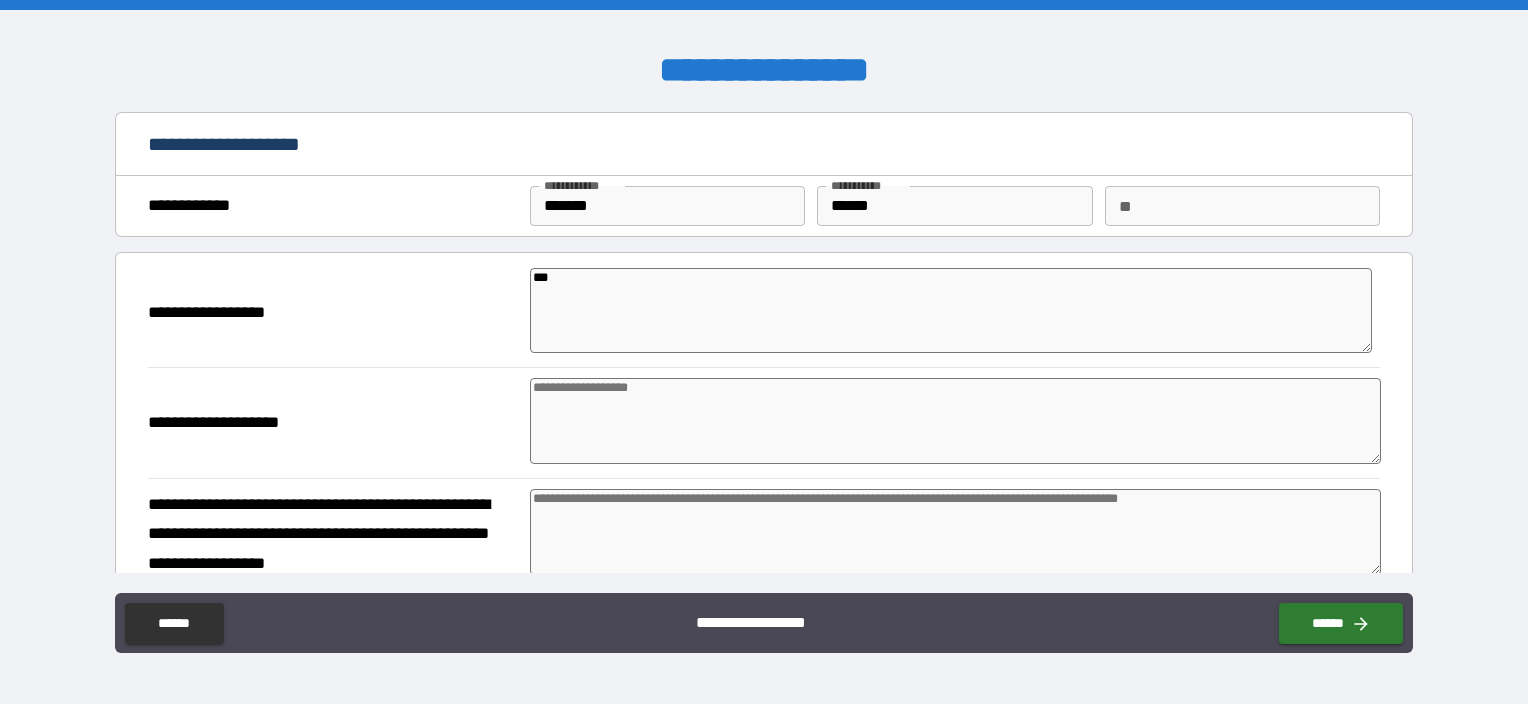 type on "****" 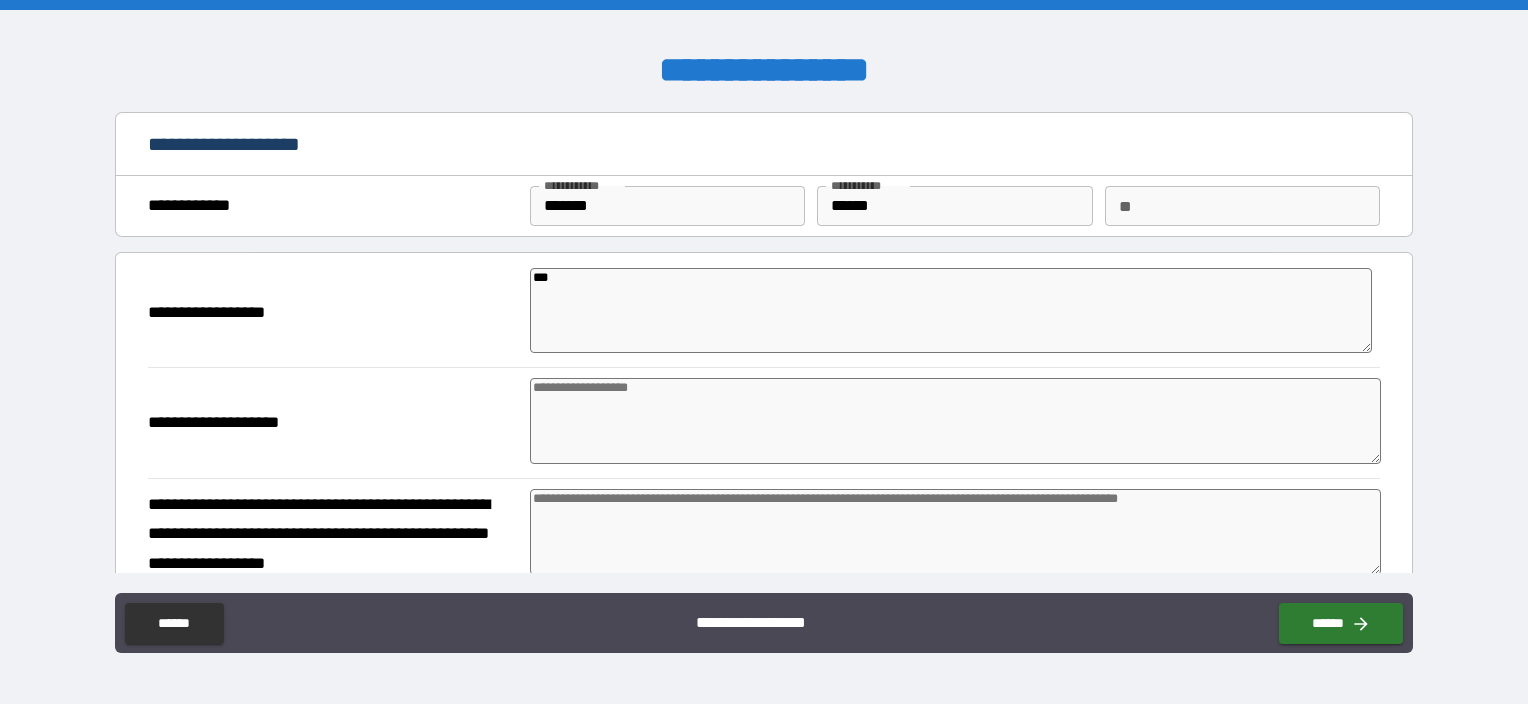 type on "*" 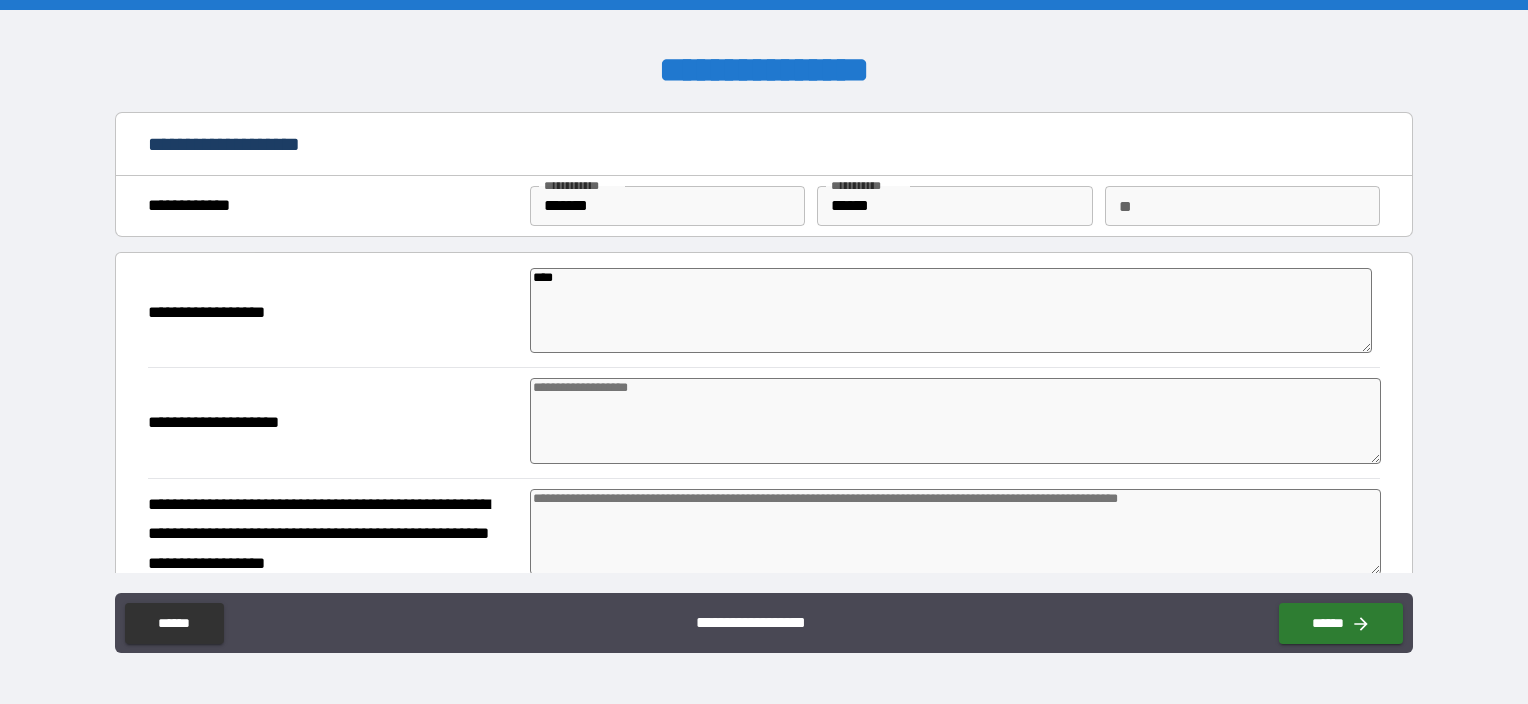 type on "*****" 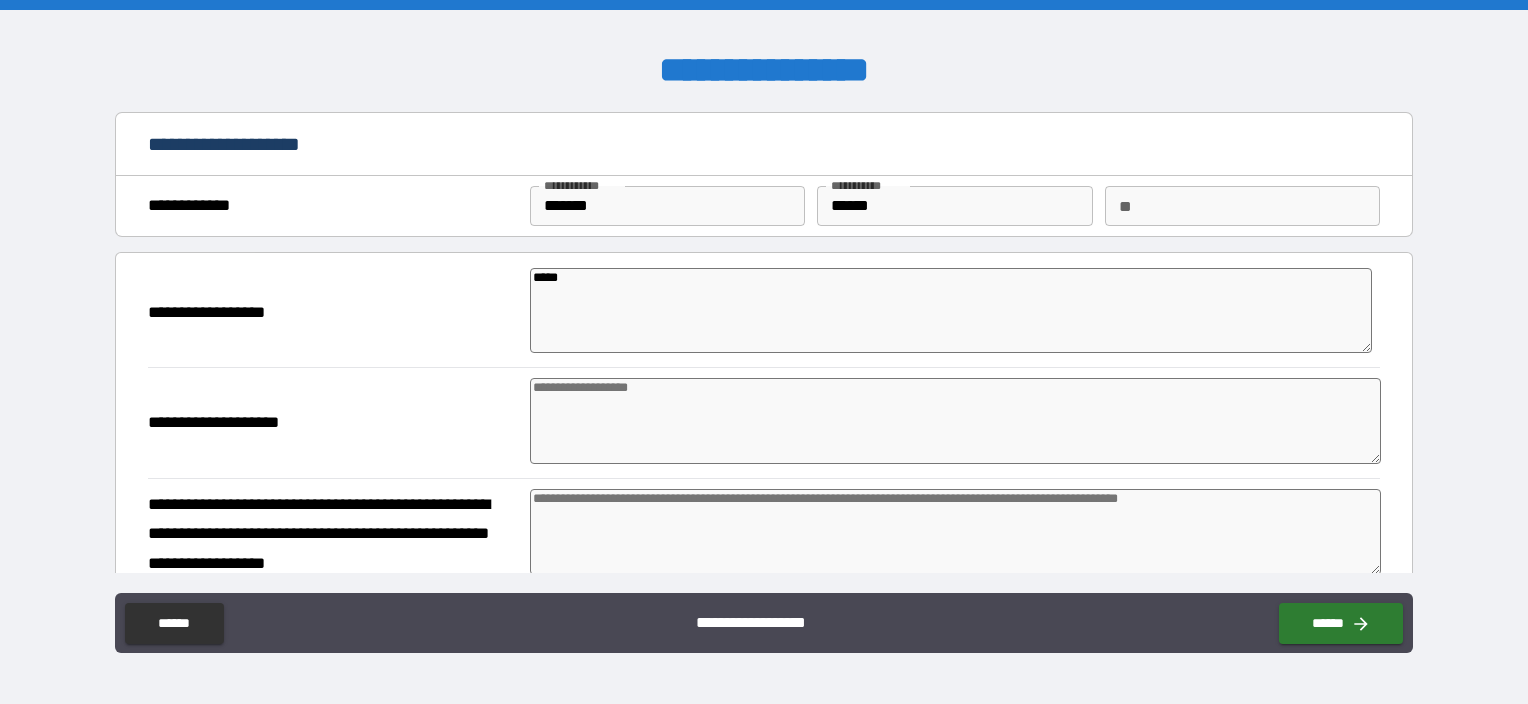 type on "*" 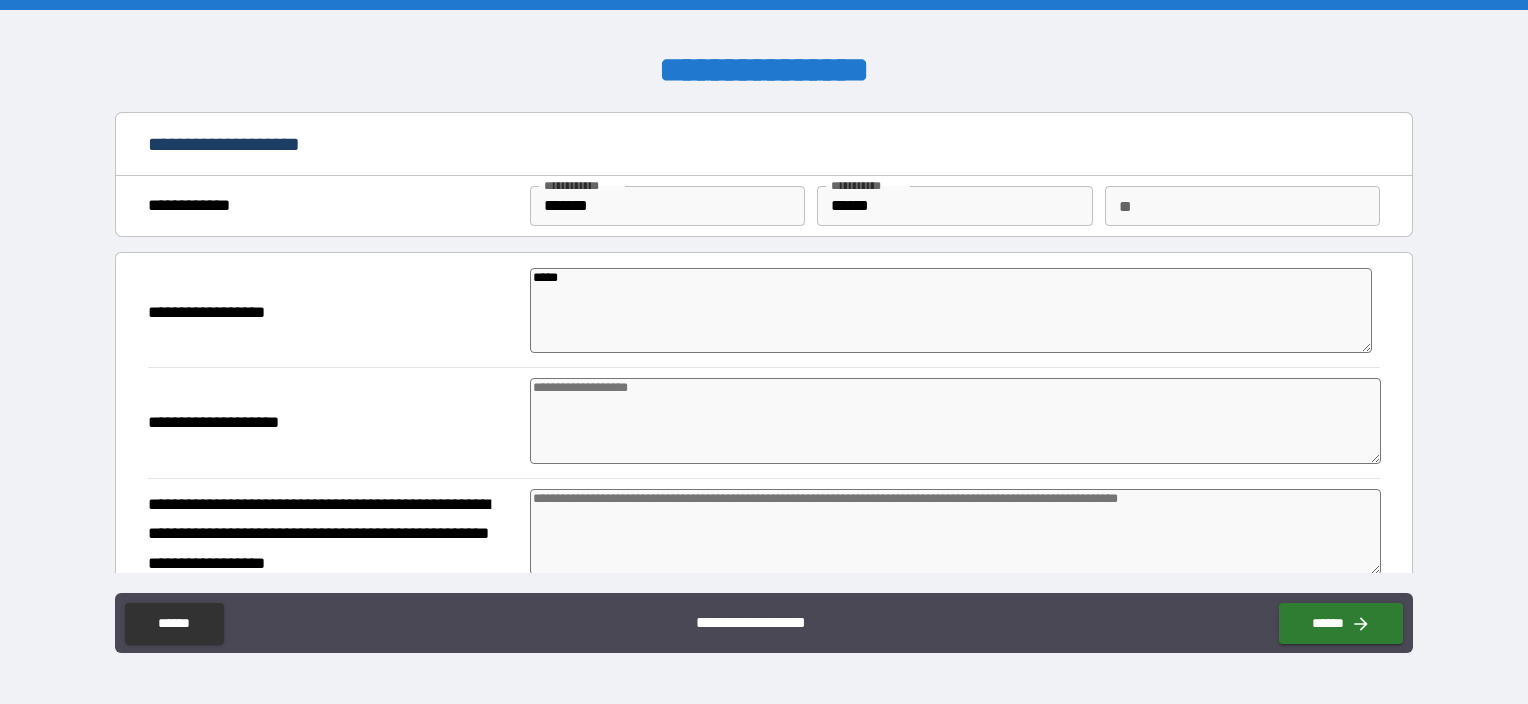 type on "*" 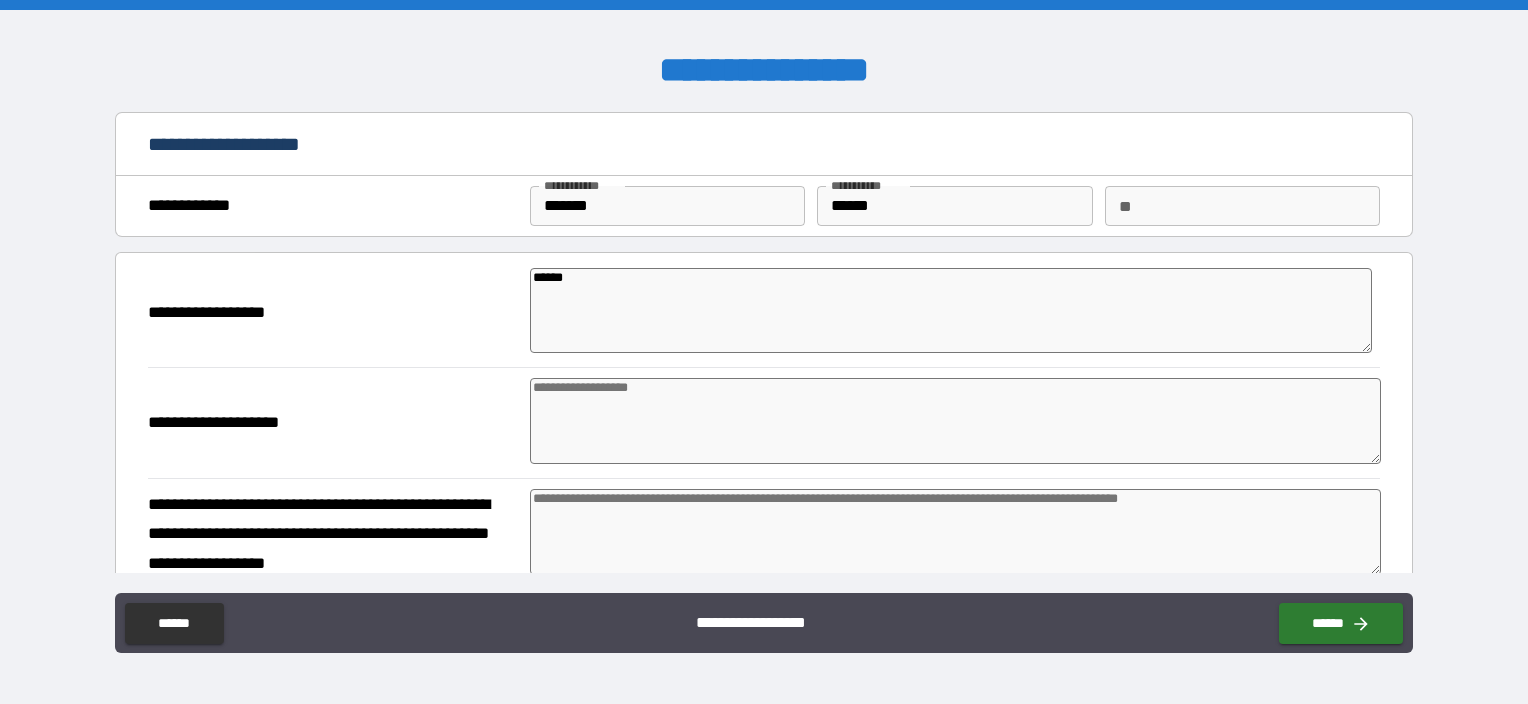 type on "*" 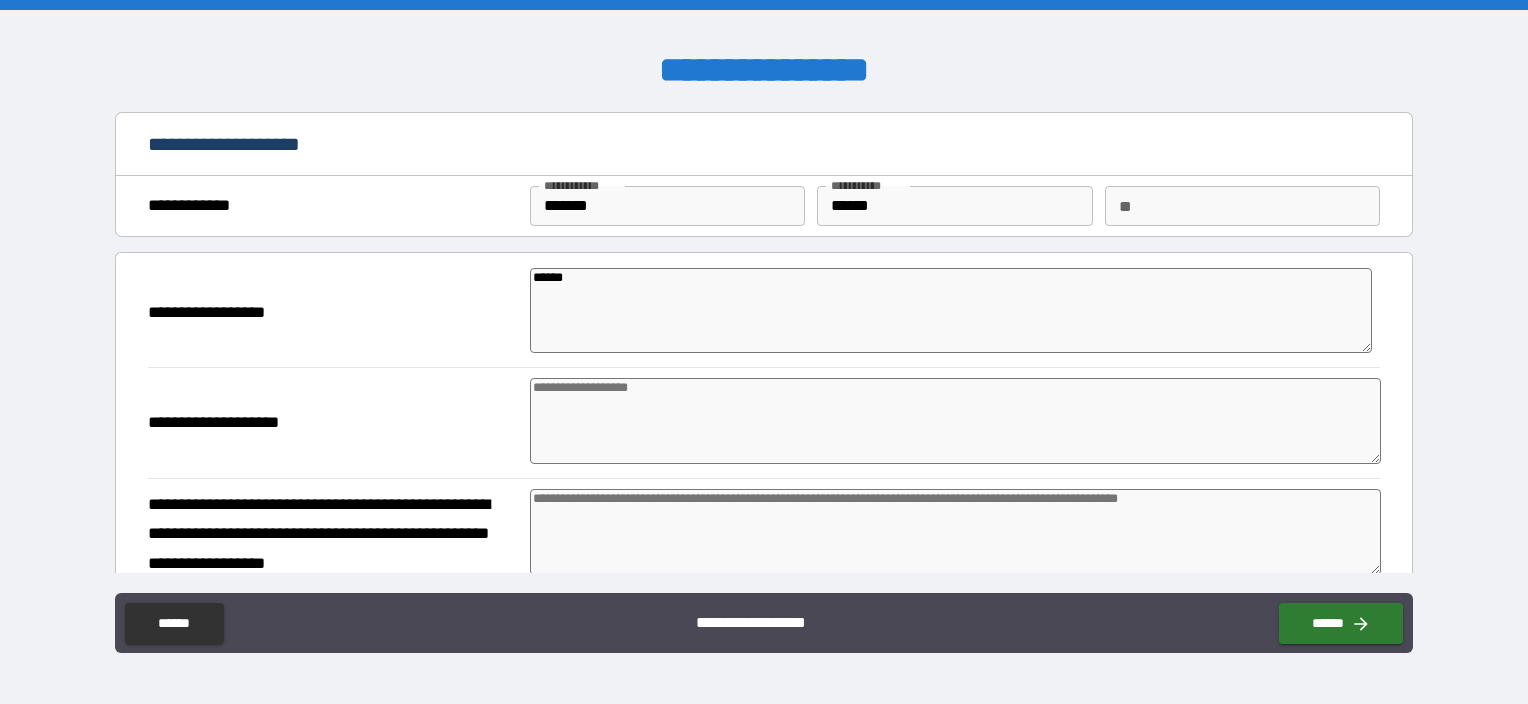type on "*" 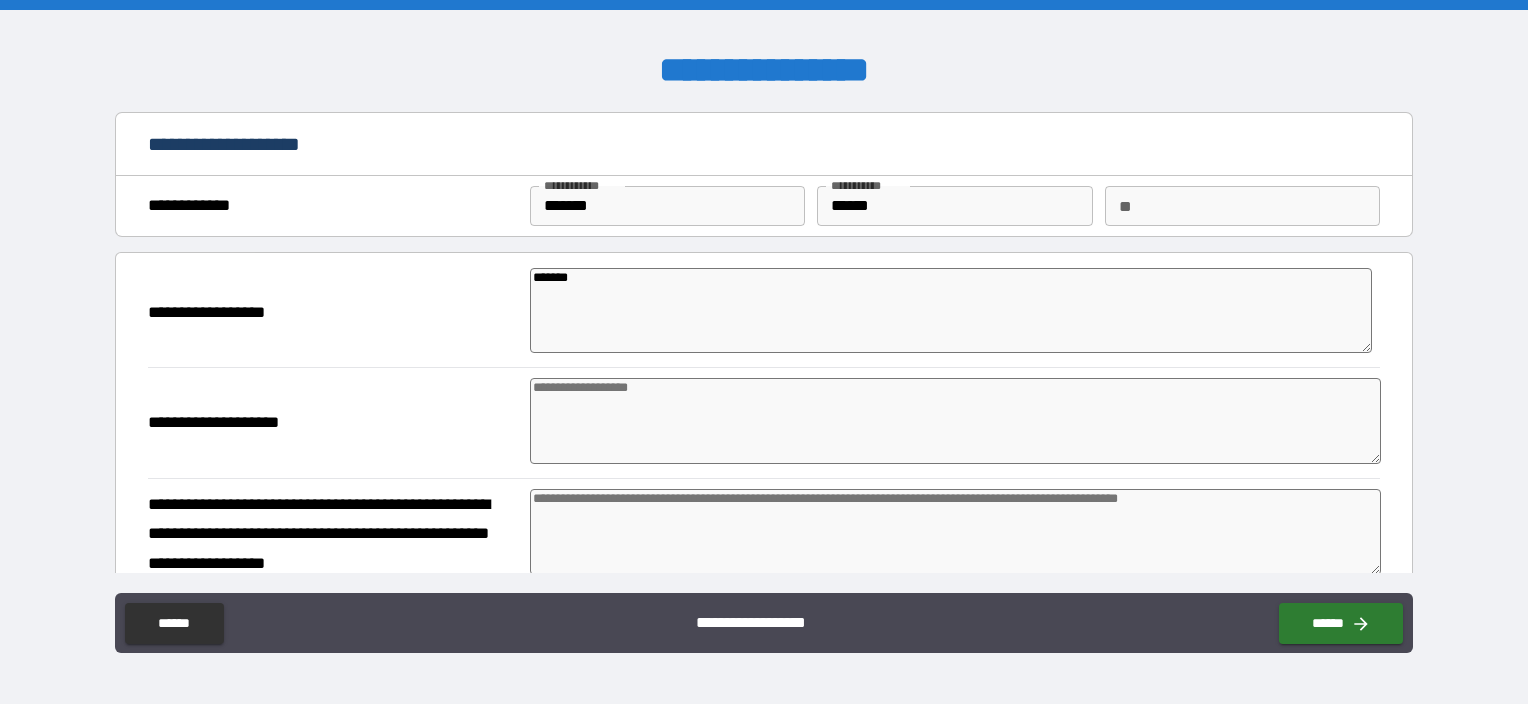 type on "*" 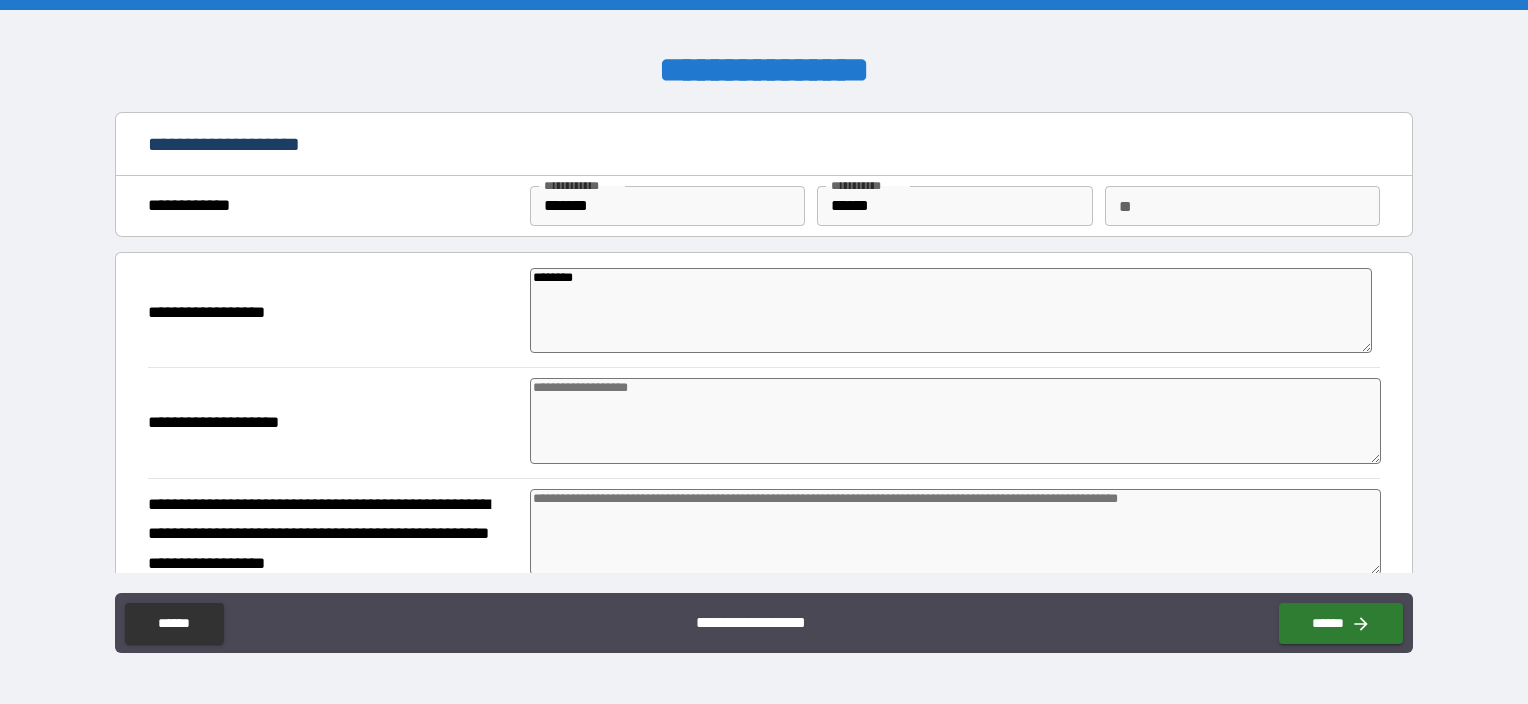 type on "*" 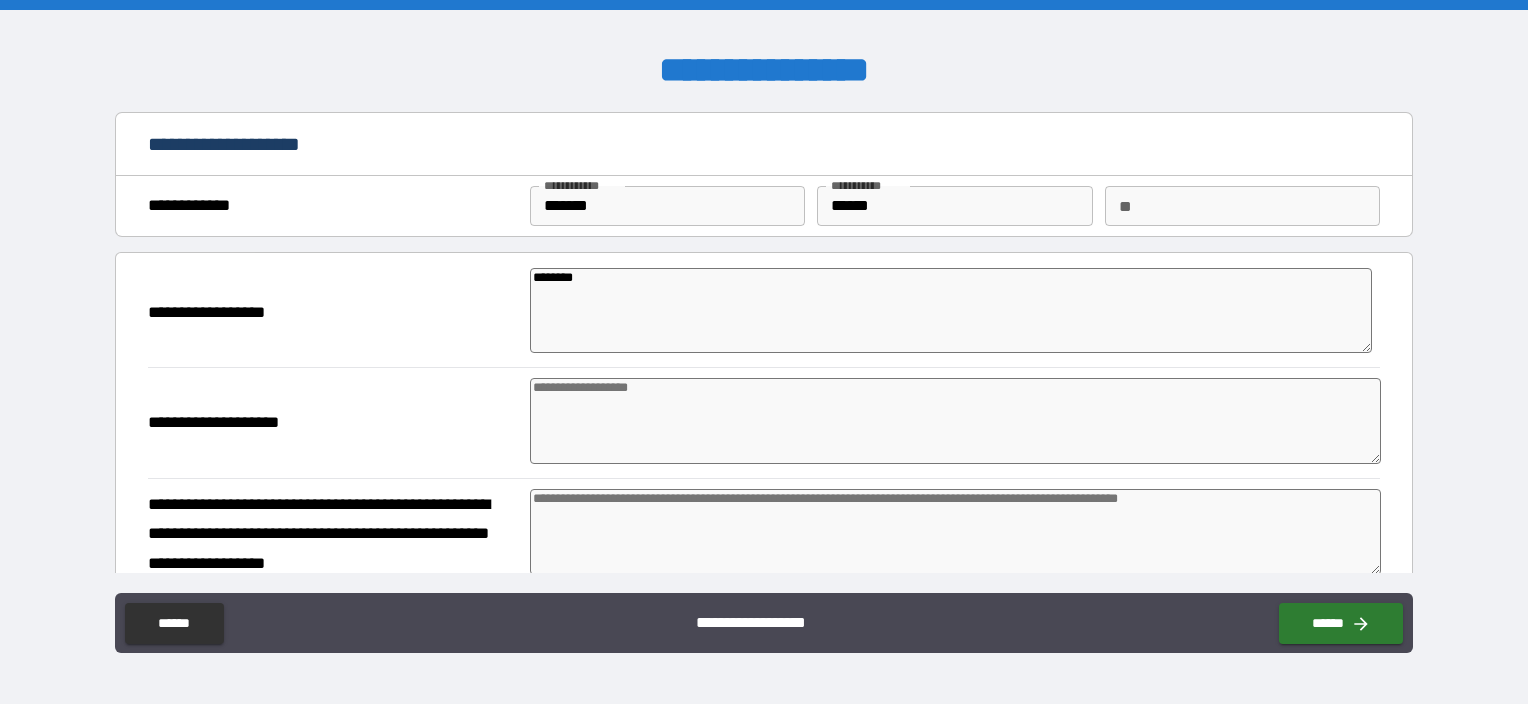 type on "*" 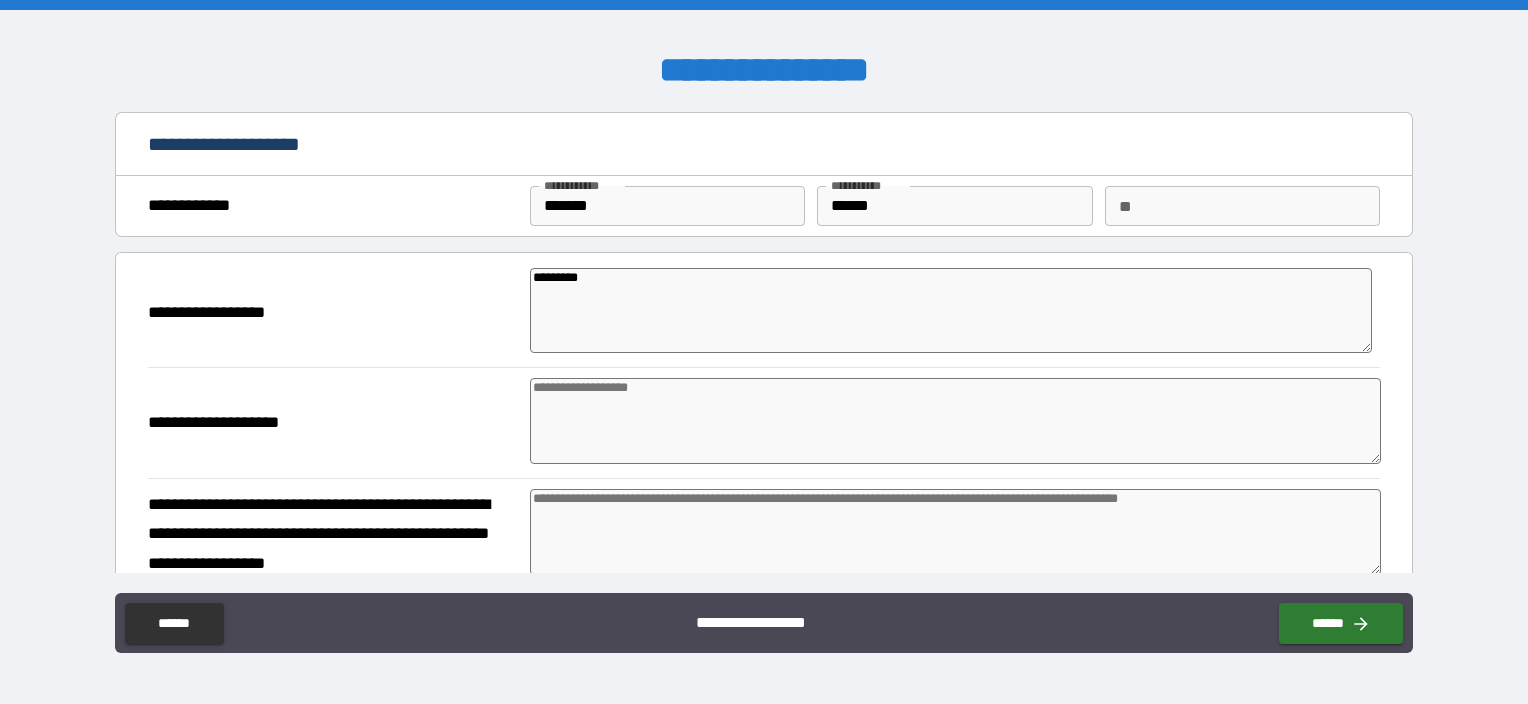 type on "**********" 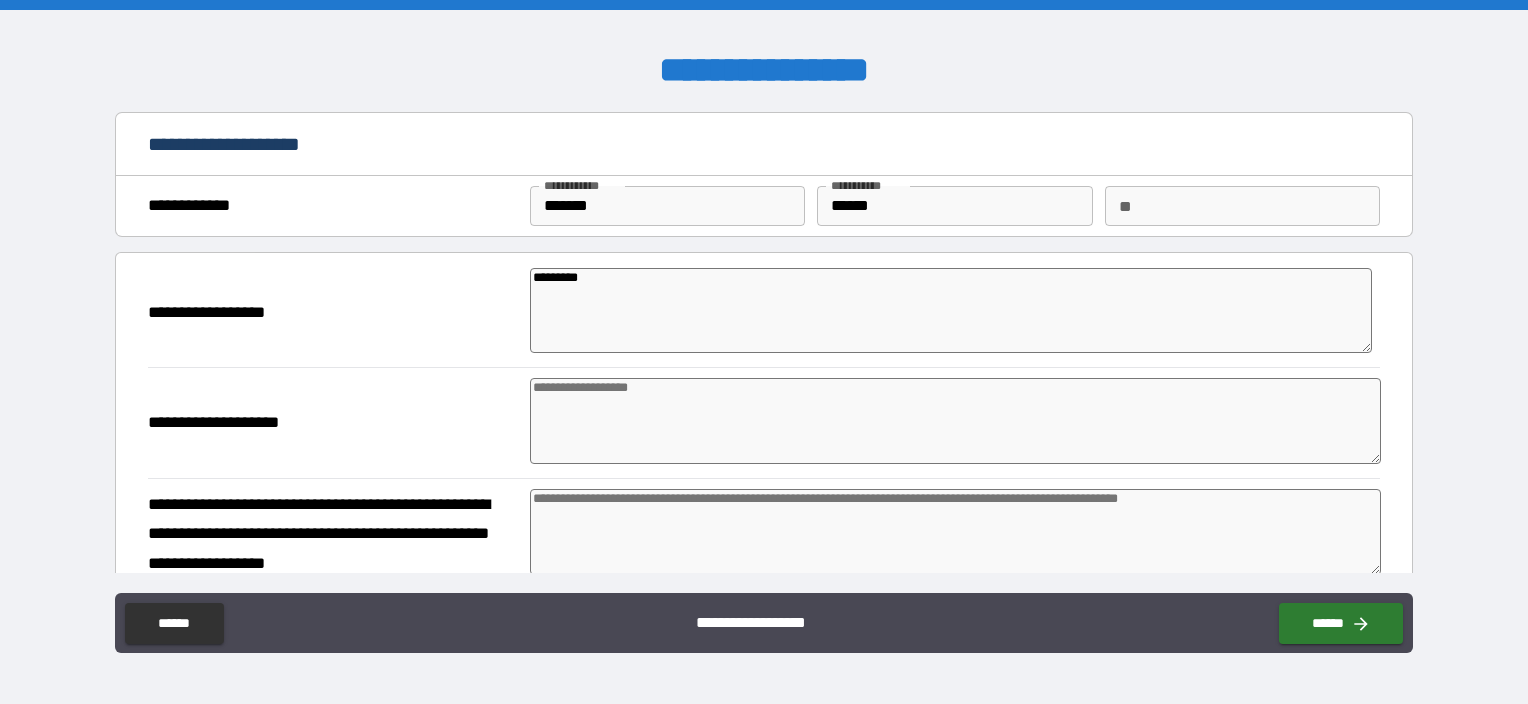 type on "*" 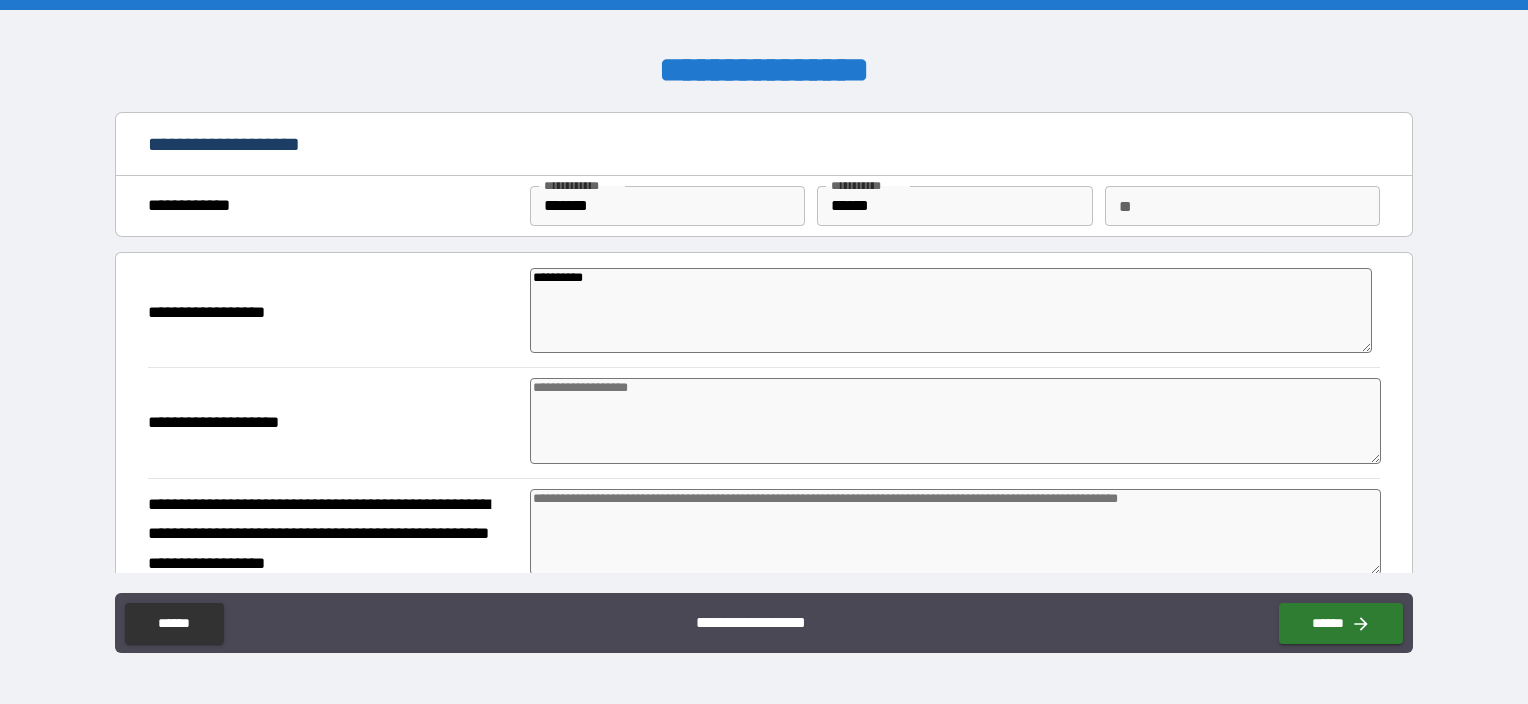 type on "**********" 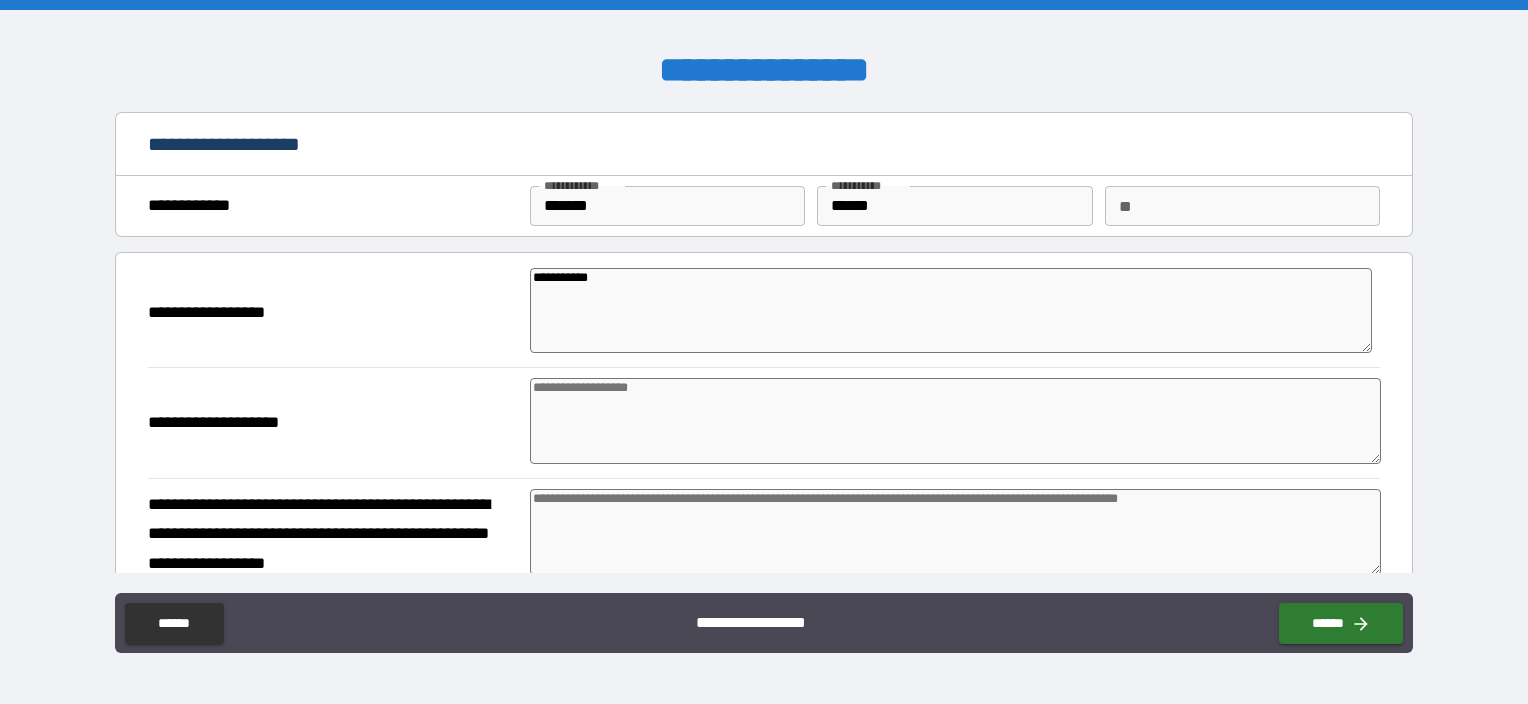 type on "*" 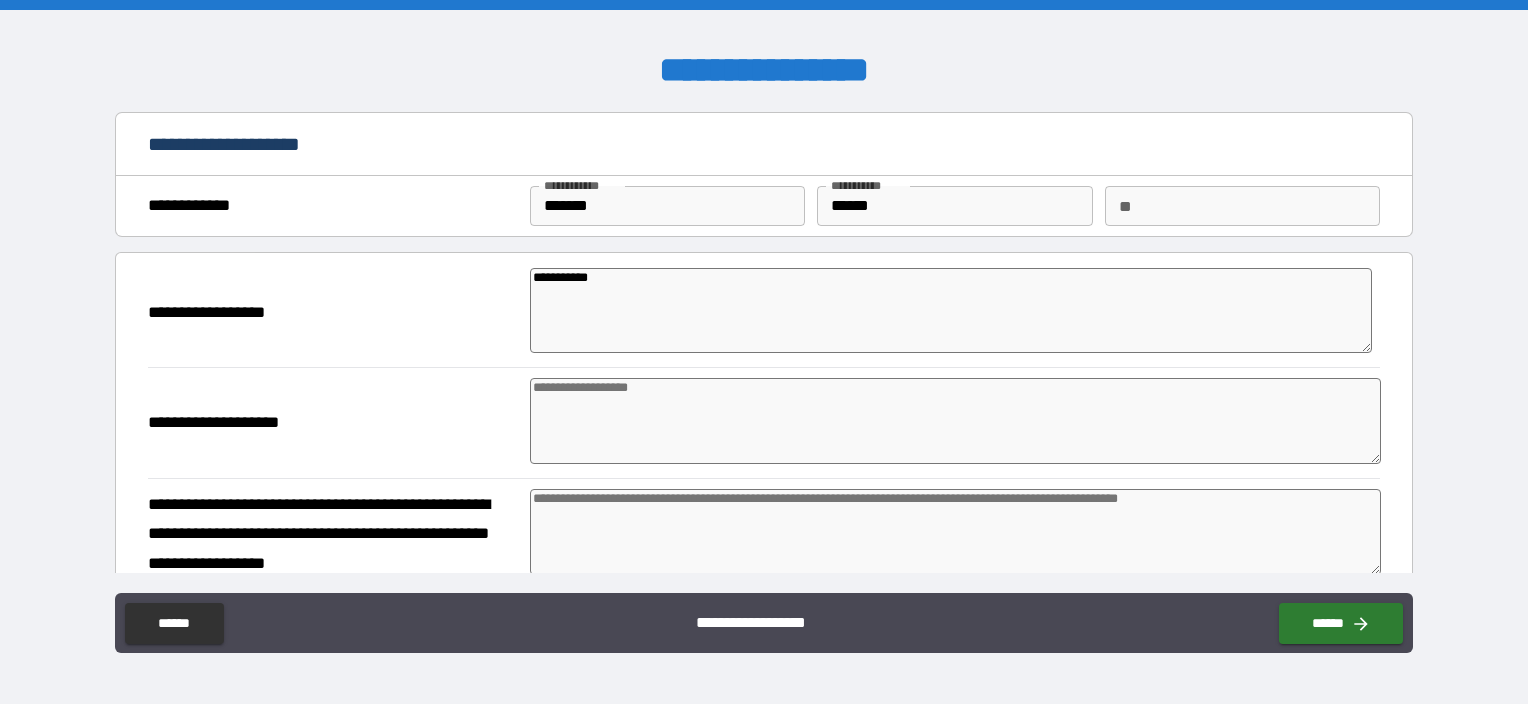 type on "*" 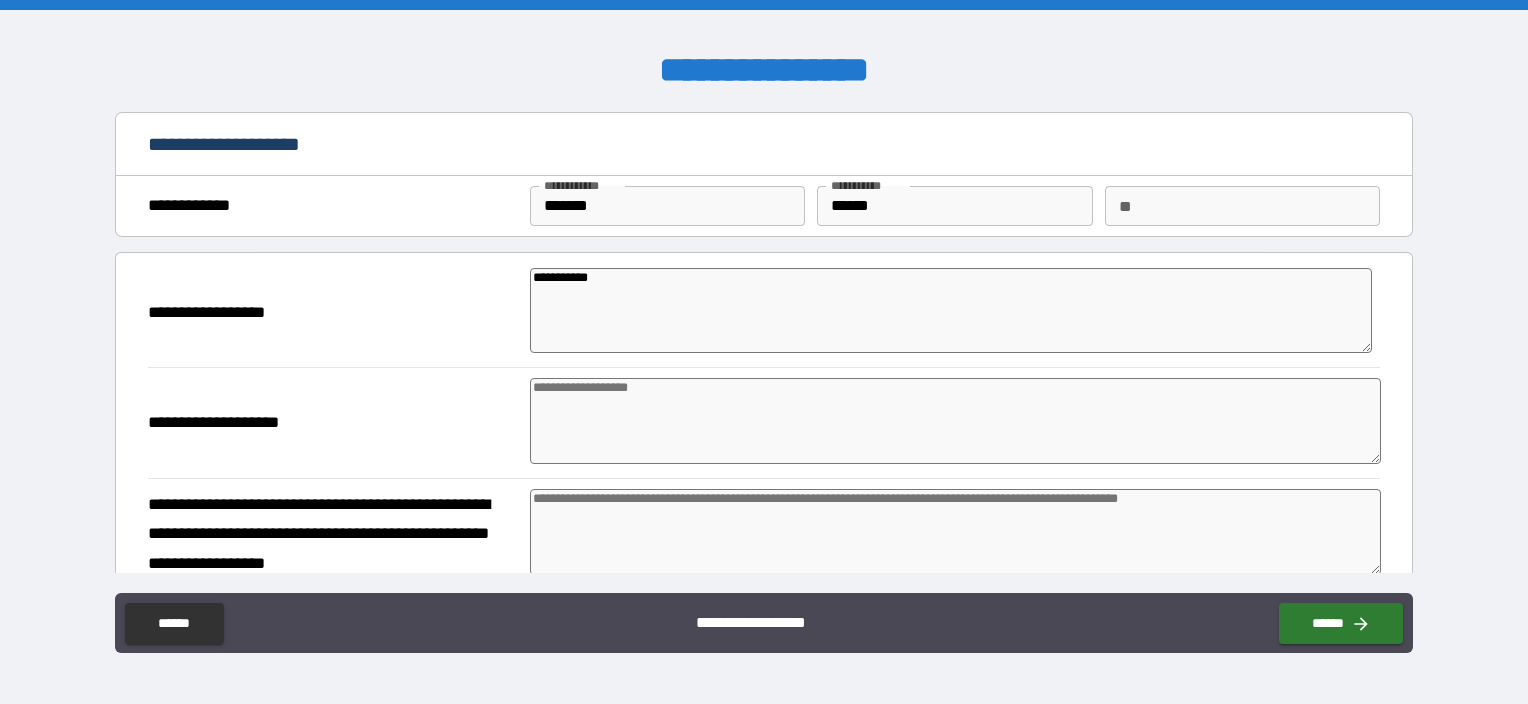 type on "**********" 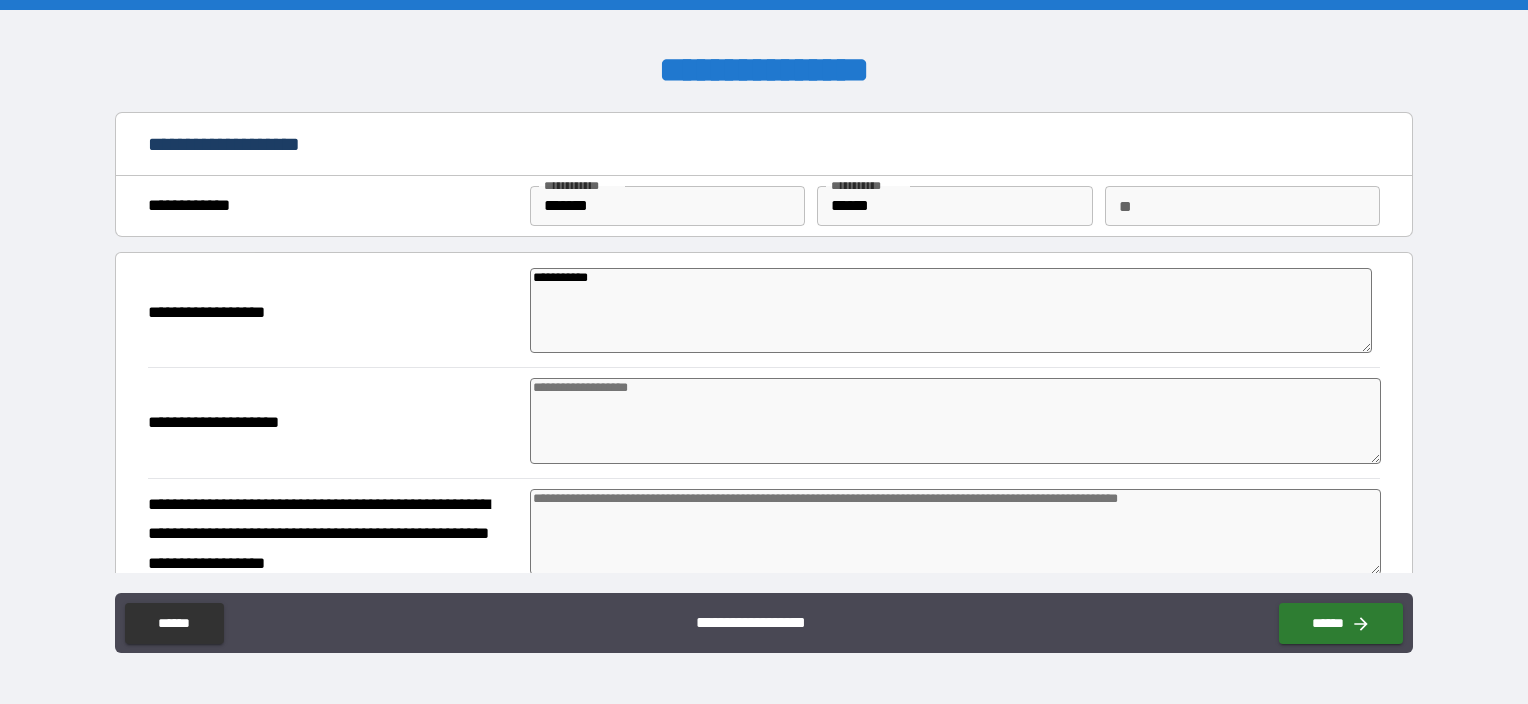 type on "*" 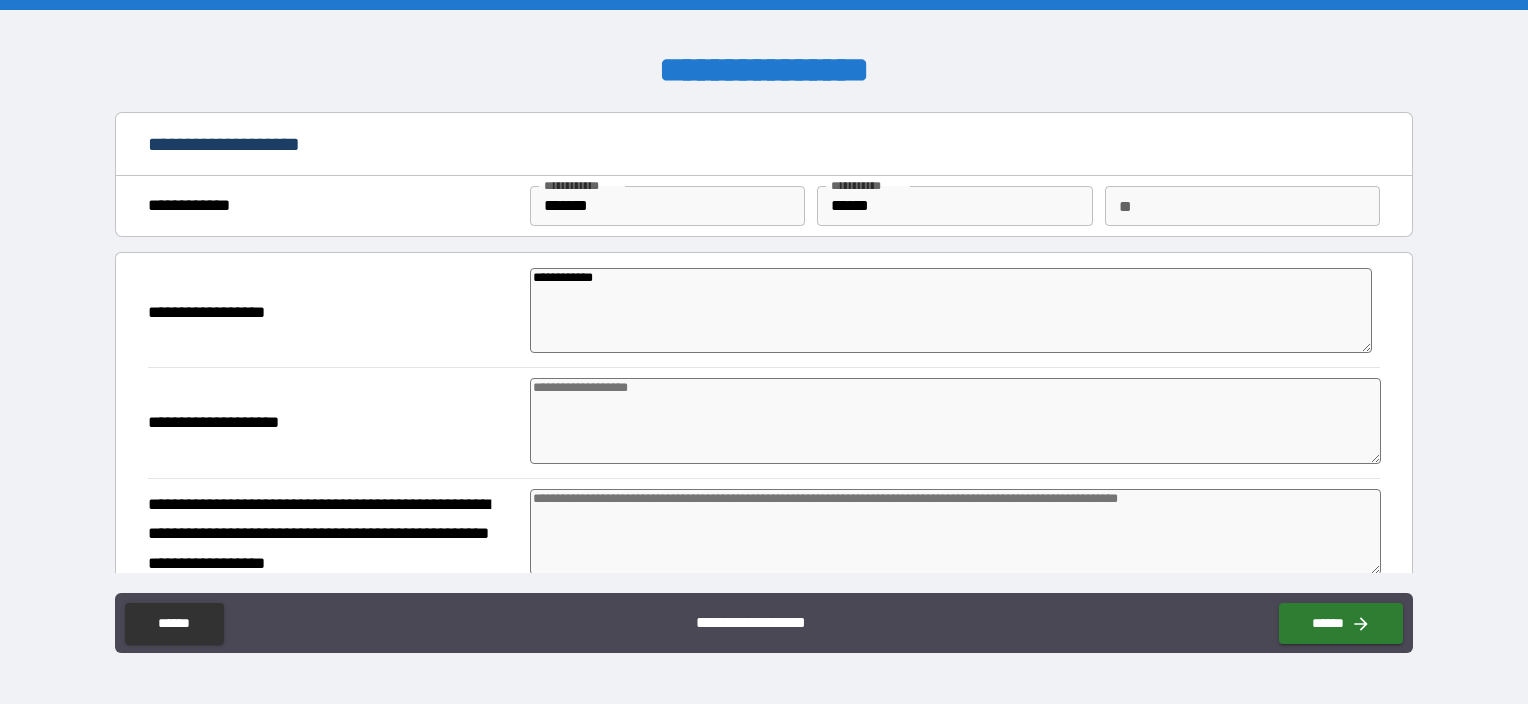 type on "*" 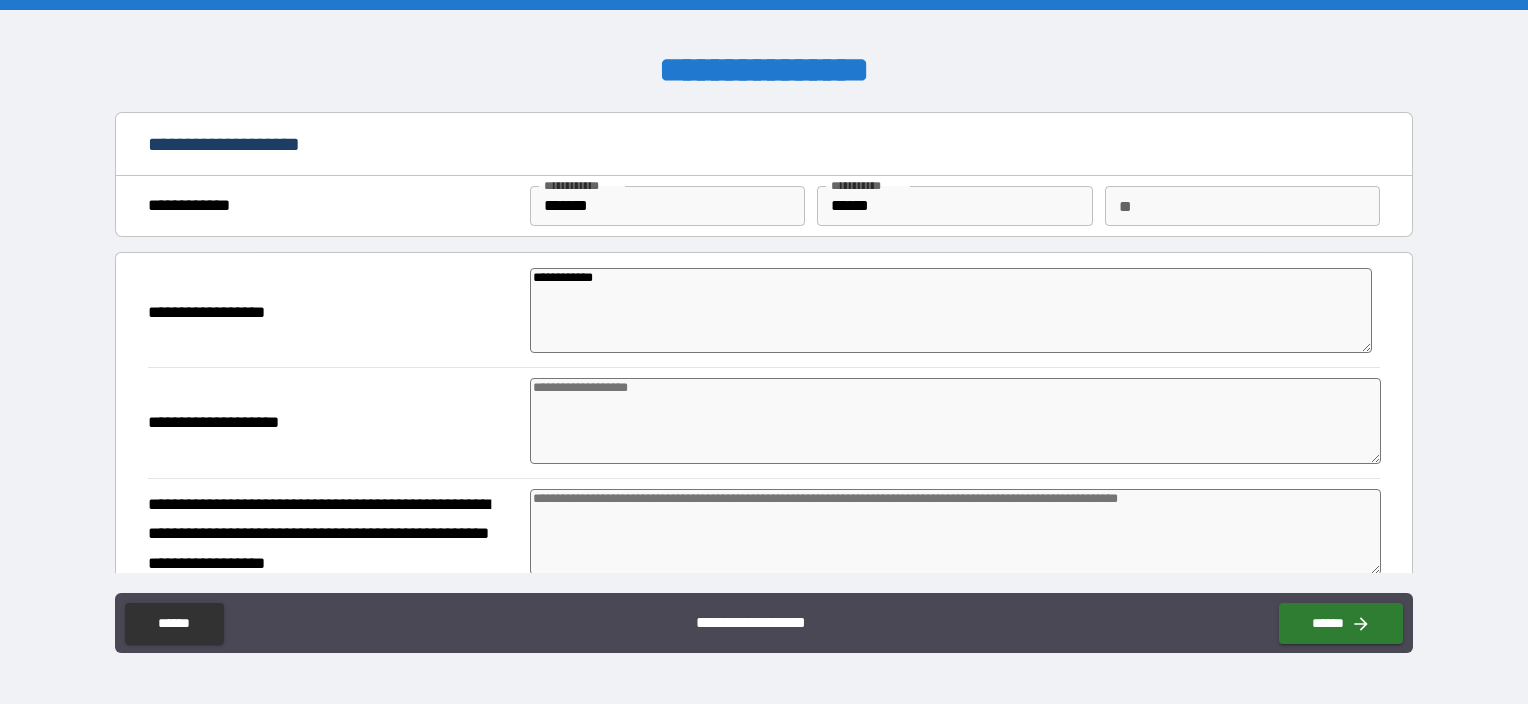 type on "**********" 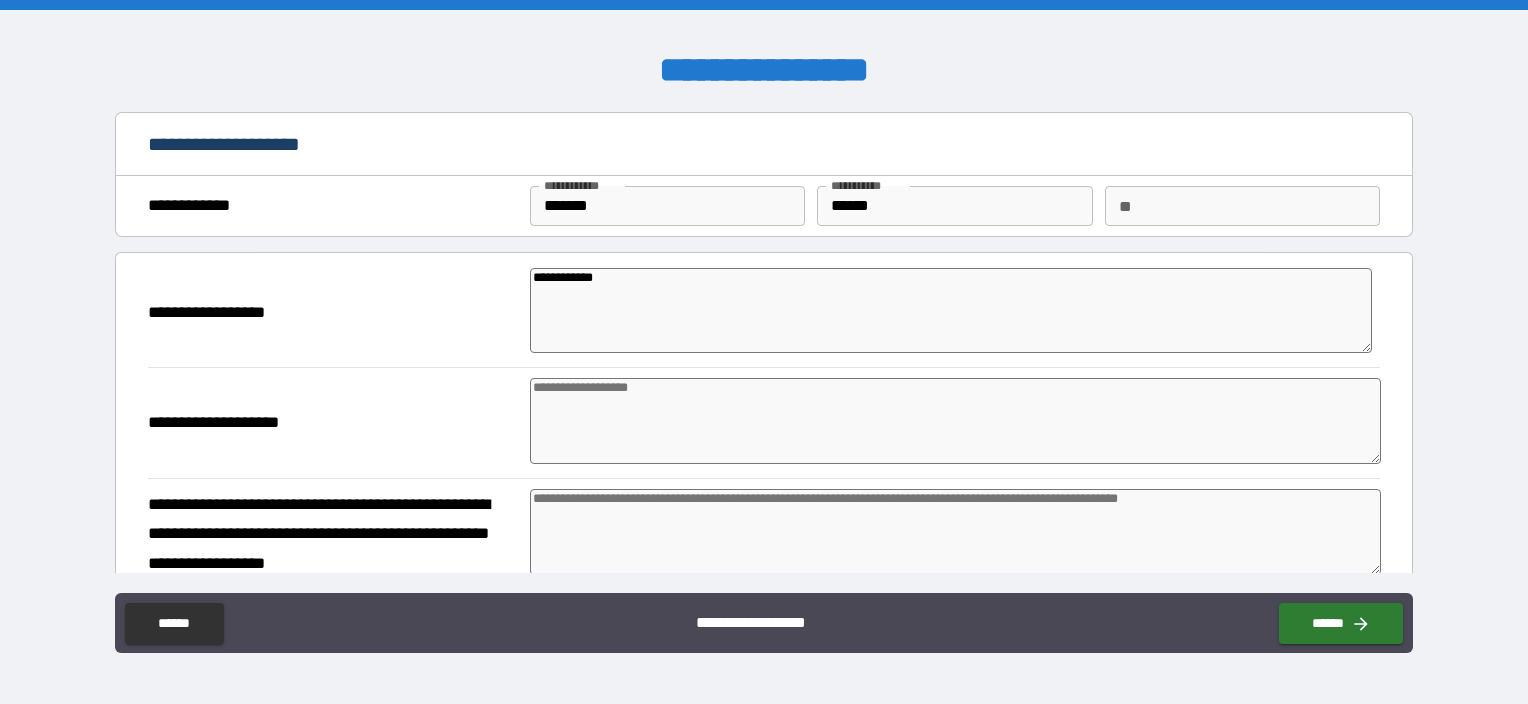 type on "*" 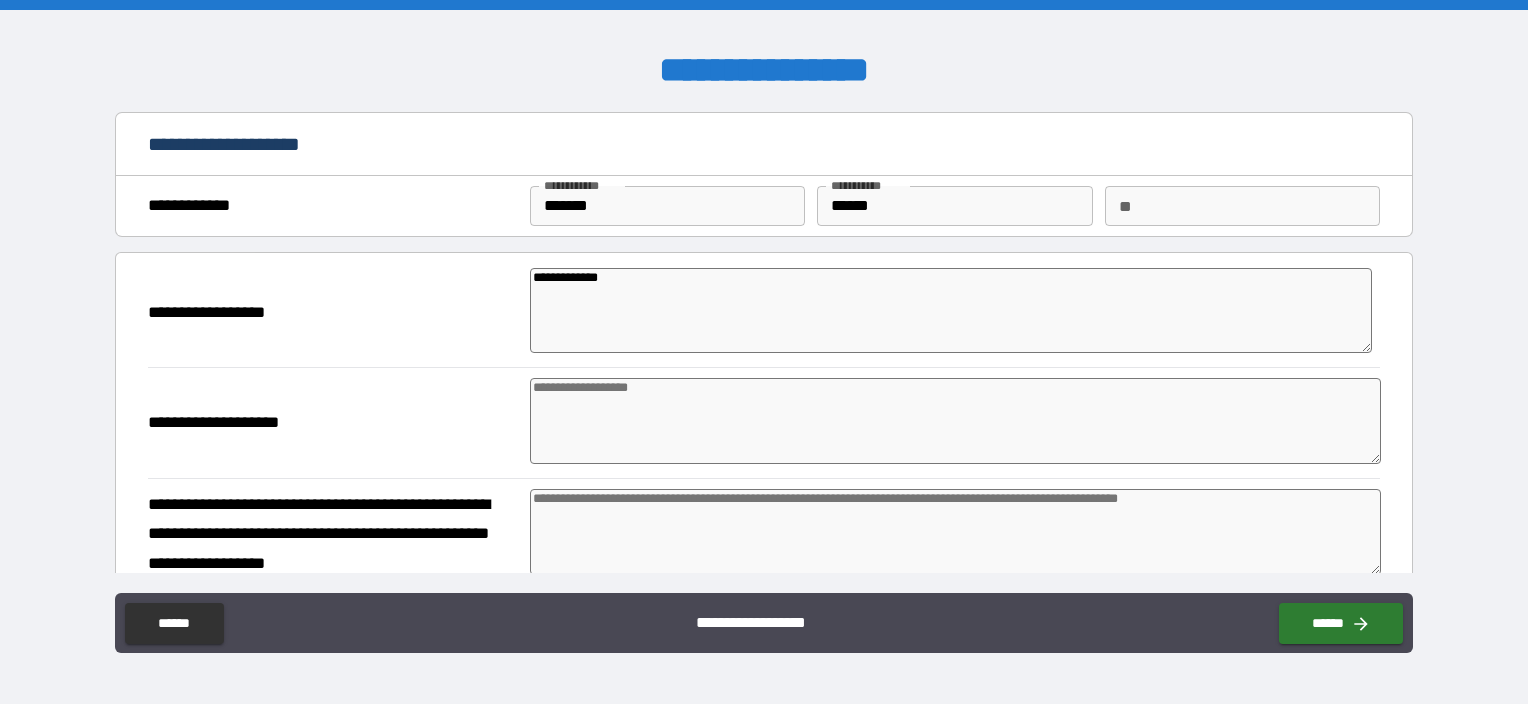 type on "**********" 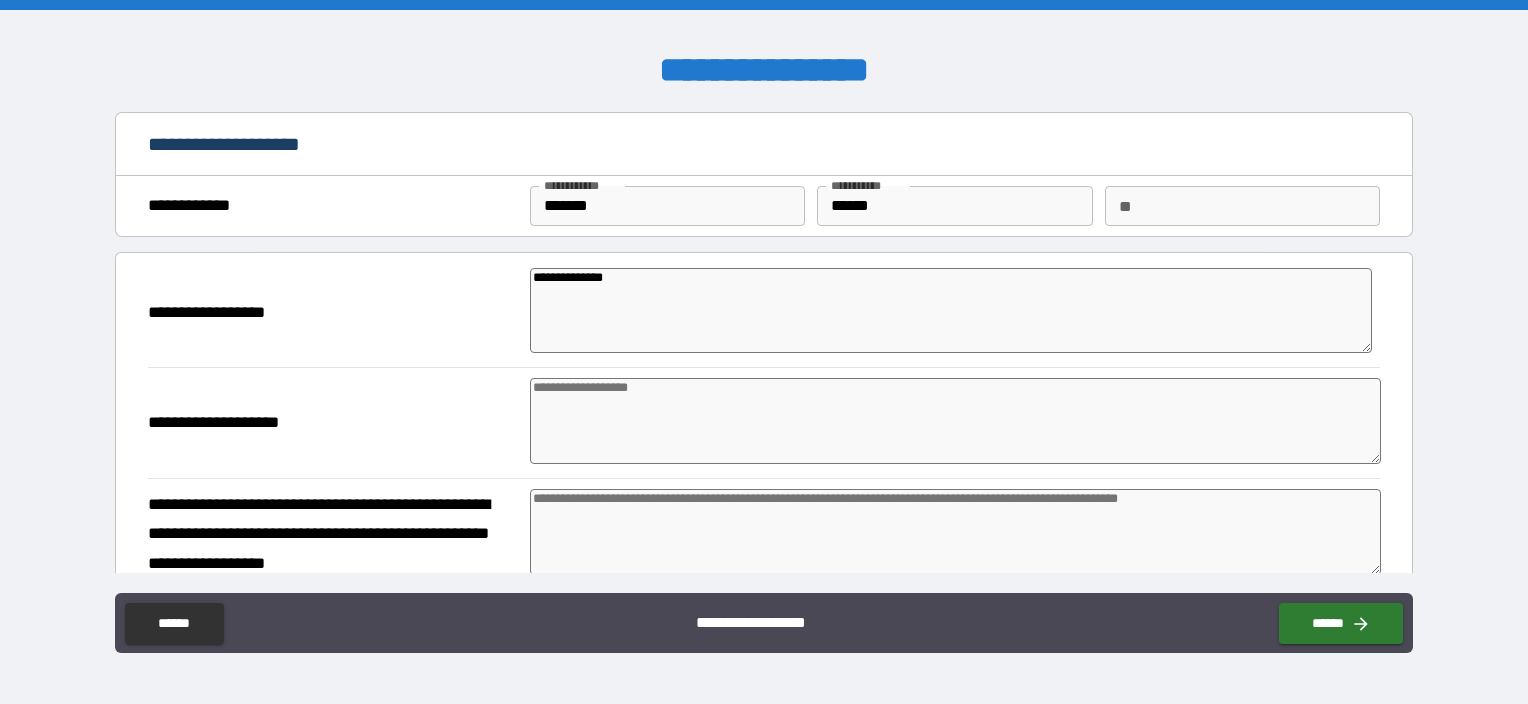 type on "**********" 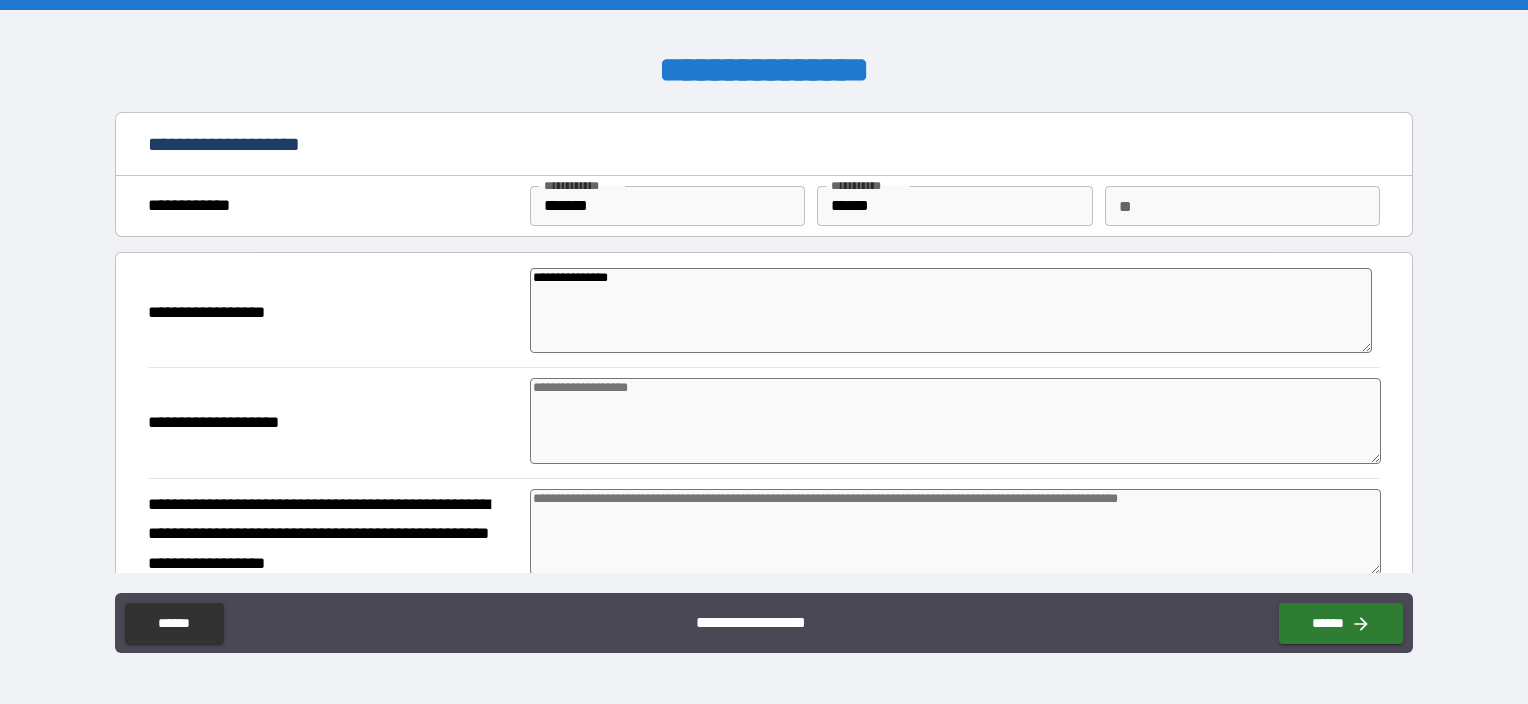 type on "*" 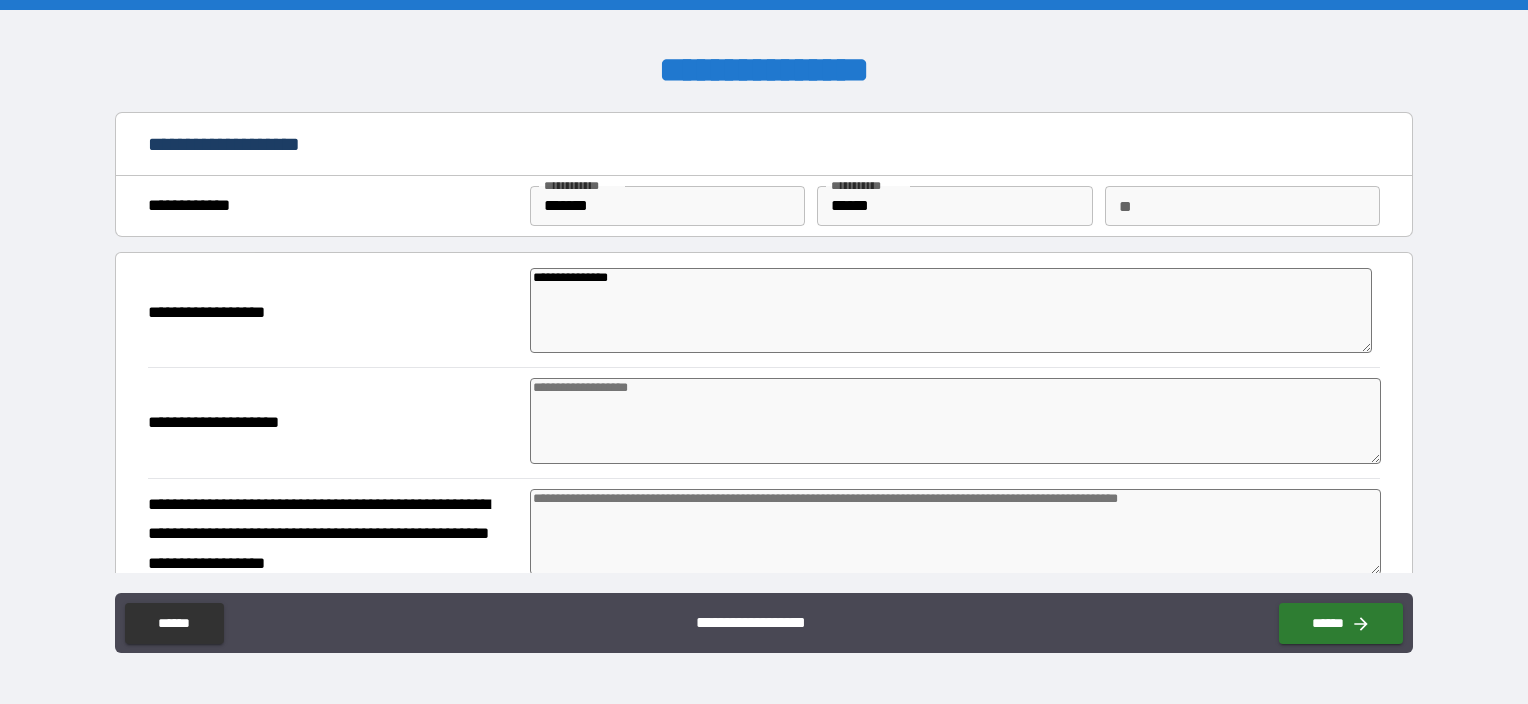 type on "*" 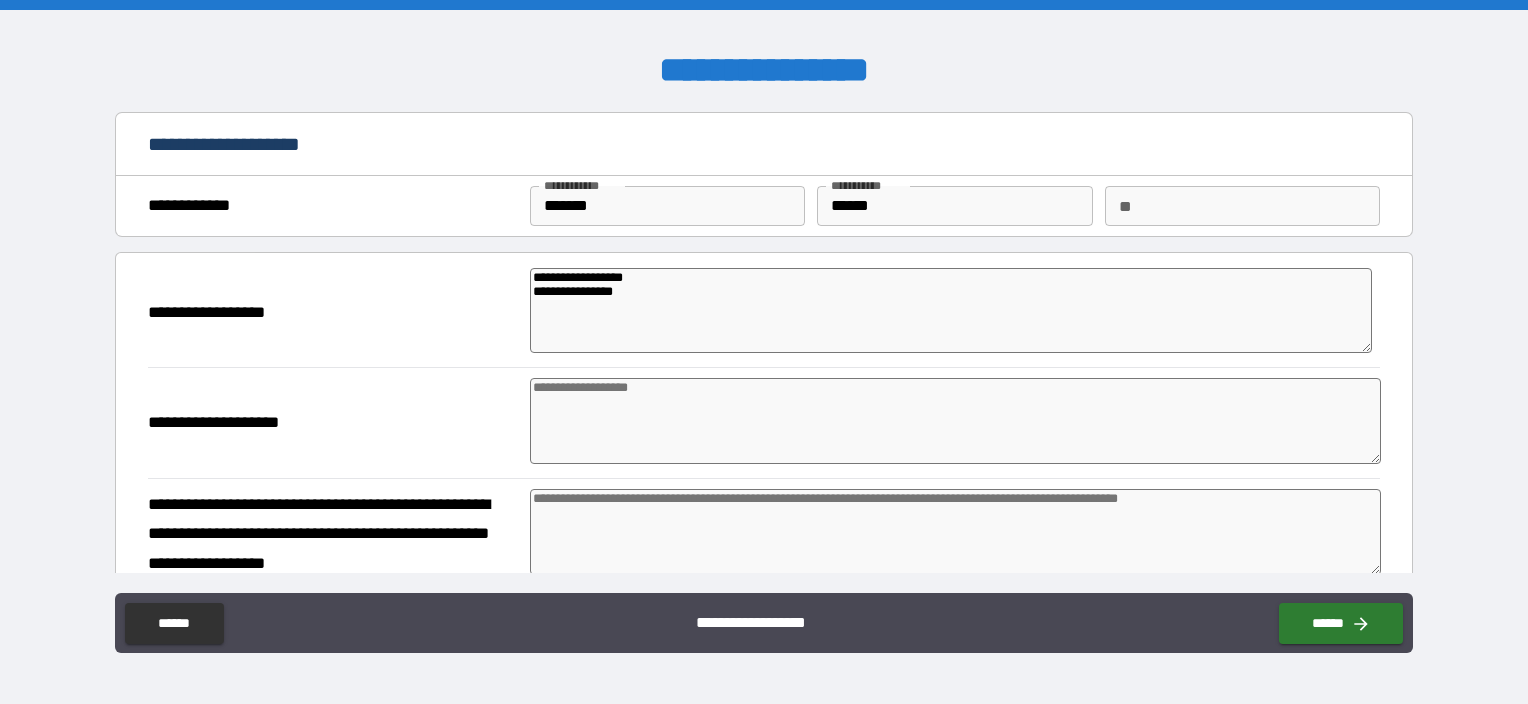 click at bounding box center [955, 421] 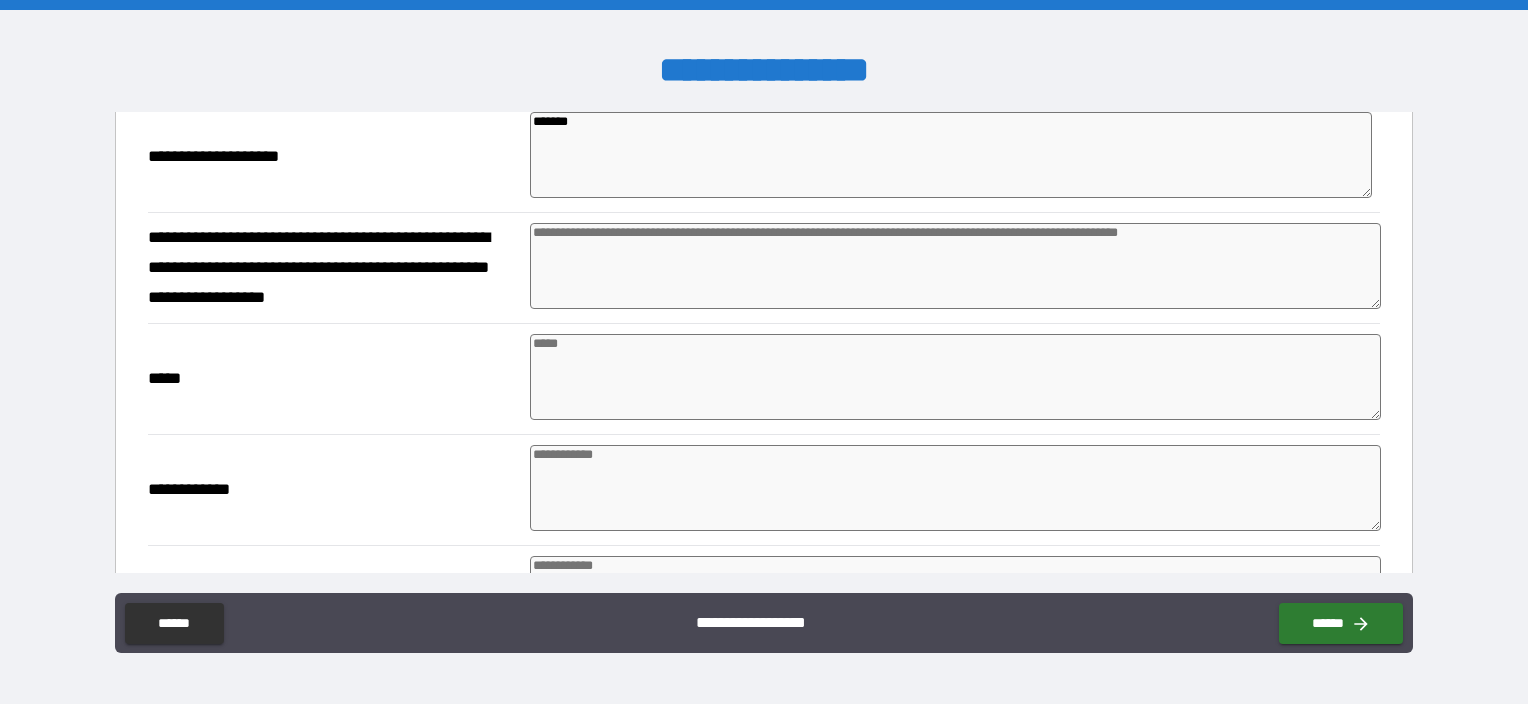 scroll, scrollTop: 300, scrollLeft: 0, axis: vertical 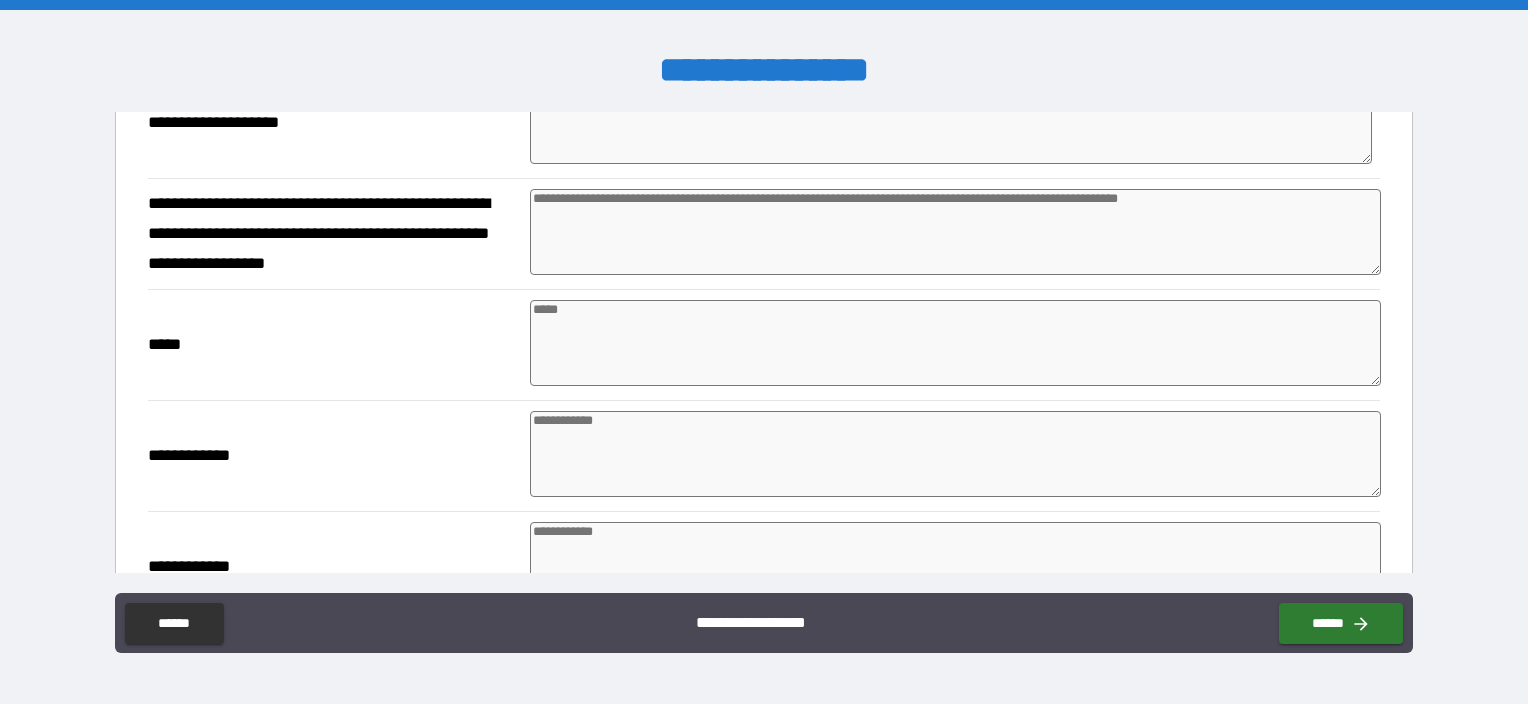 click at bounding box center (955, 232) 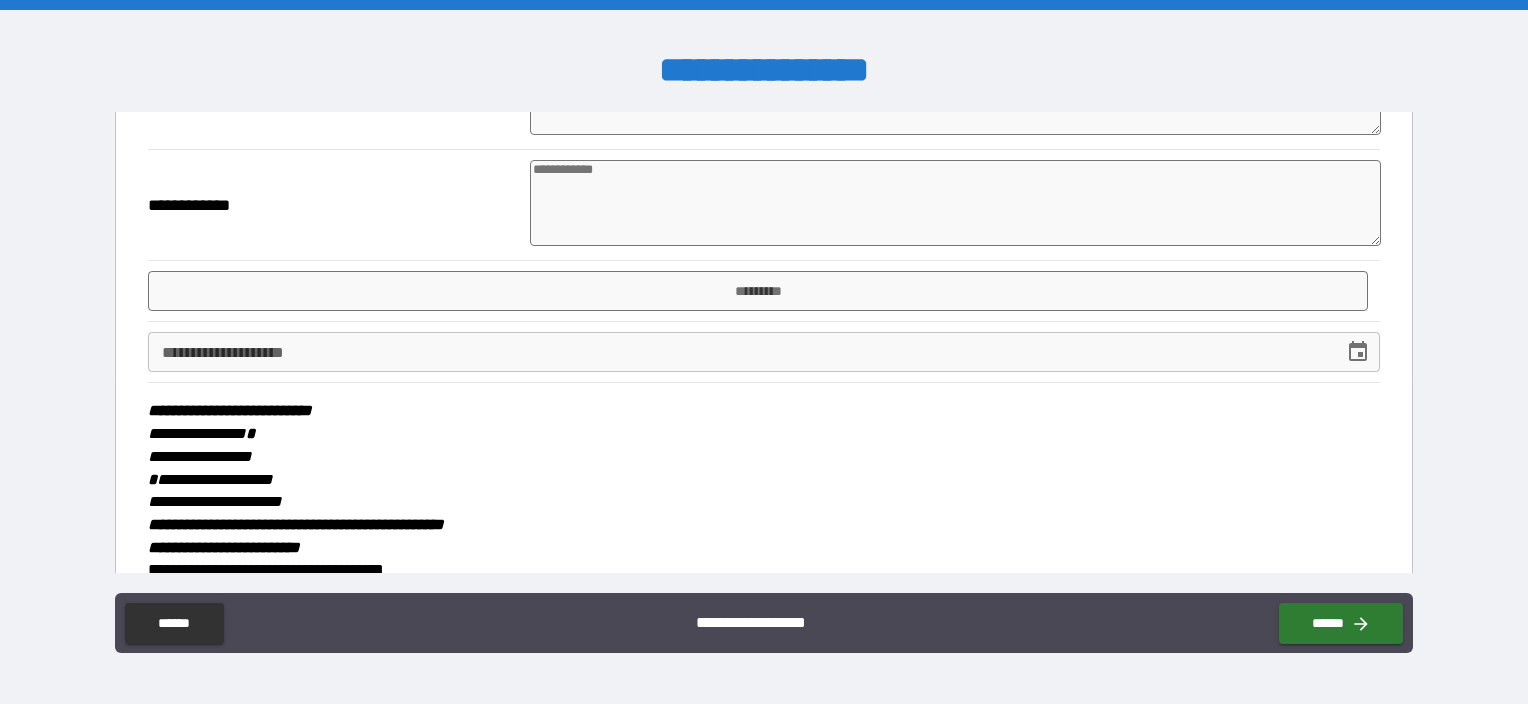 scroll, scrollTop: 700, scrollLeft: 0, axis: vertical 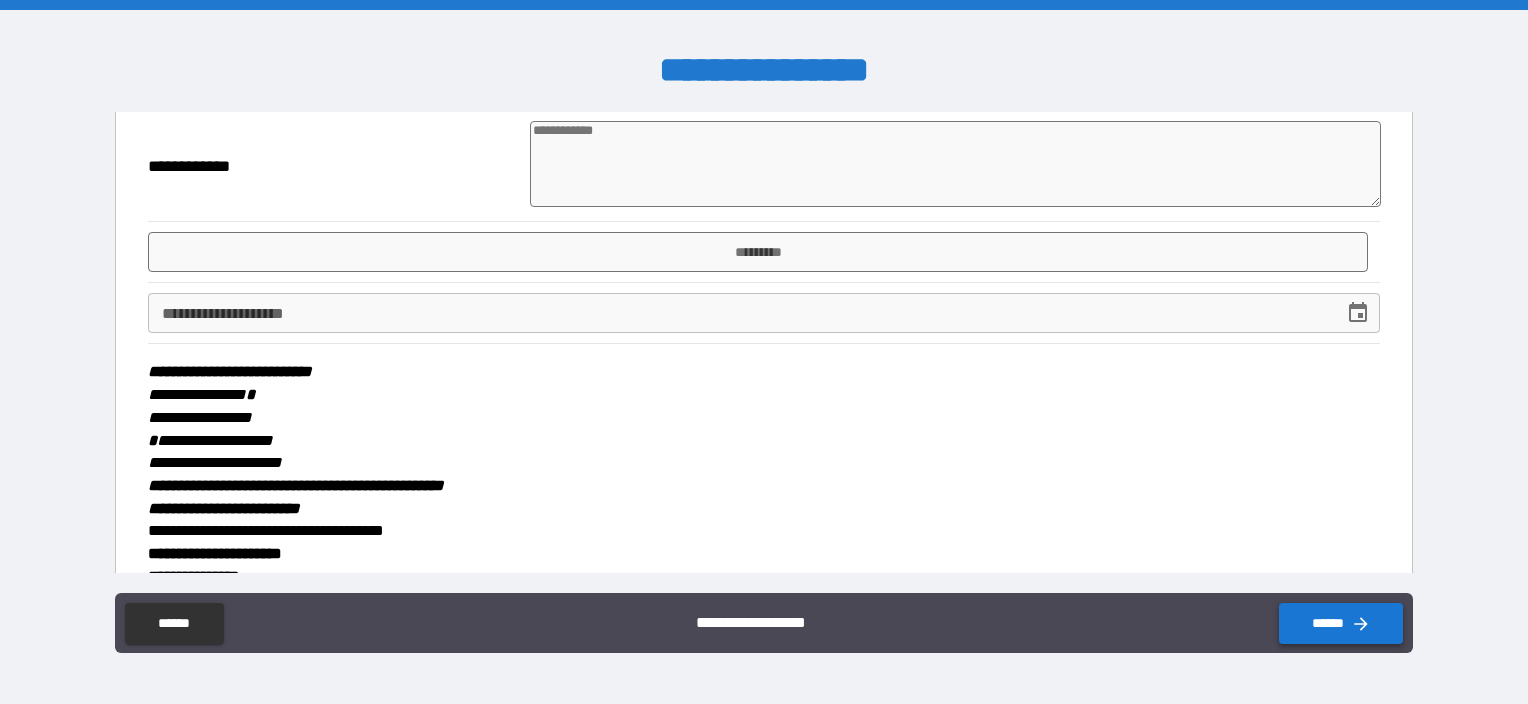 click on "******" at bounding box center [1341, 623] 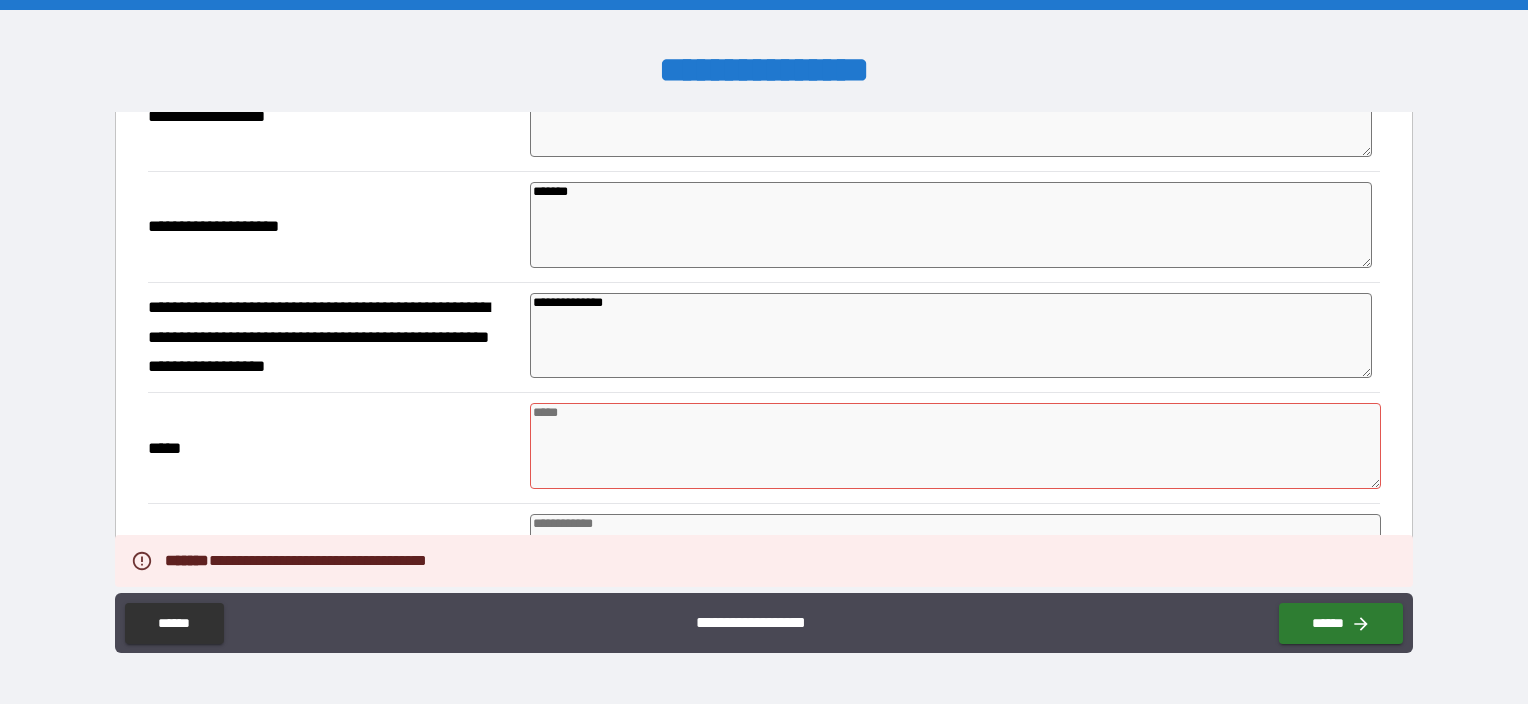 scroll, scrollTop: 300, scrollLeft: 0, axis: vertical 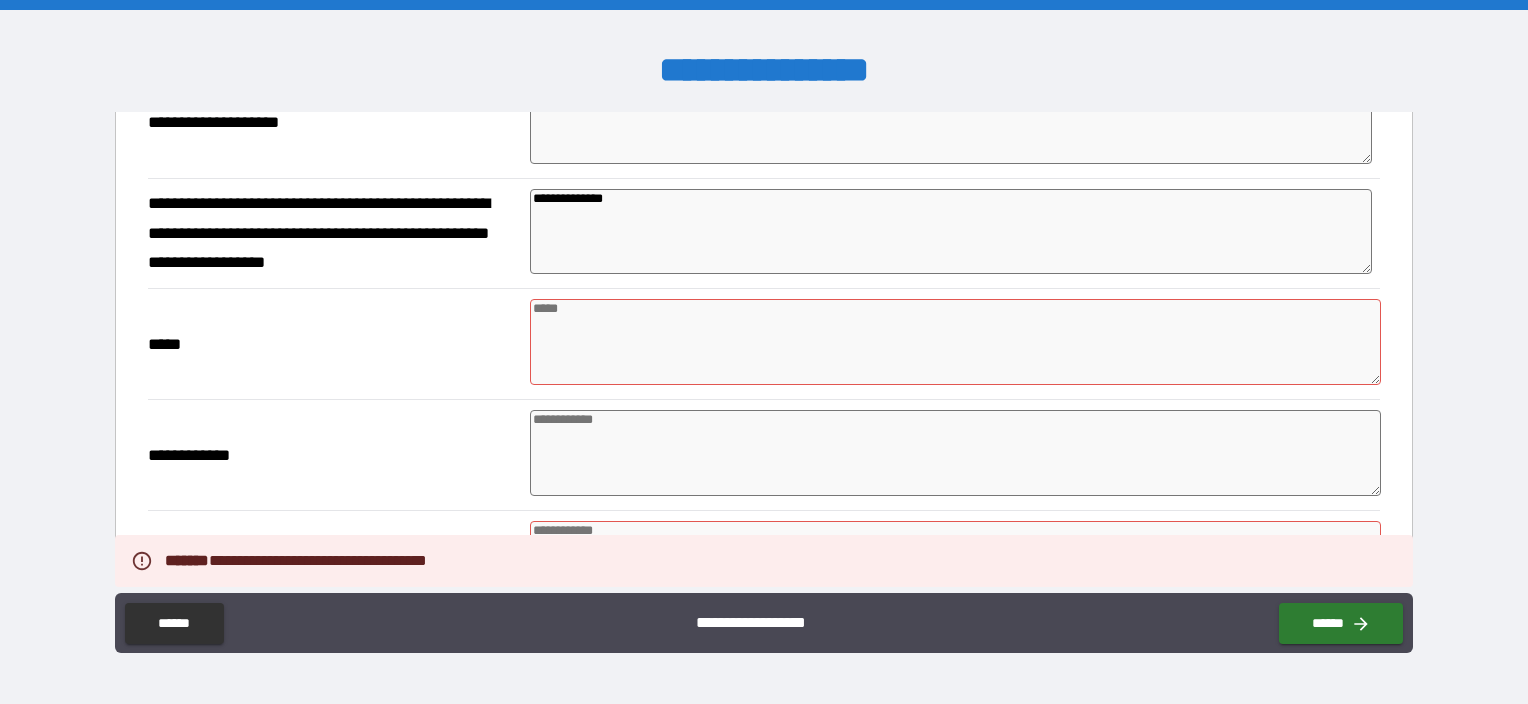 click at bounding box center [955, 342] 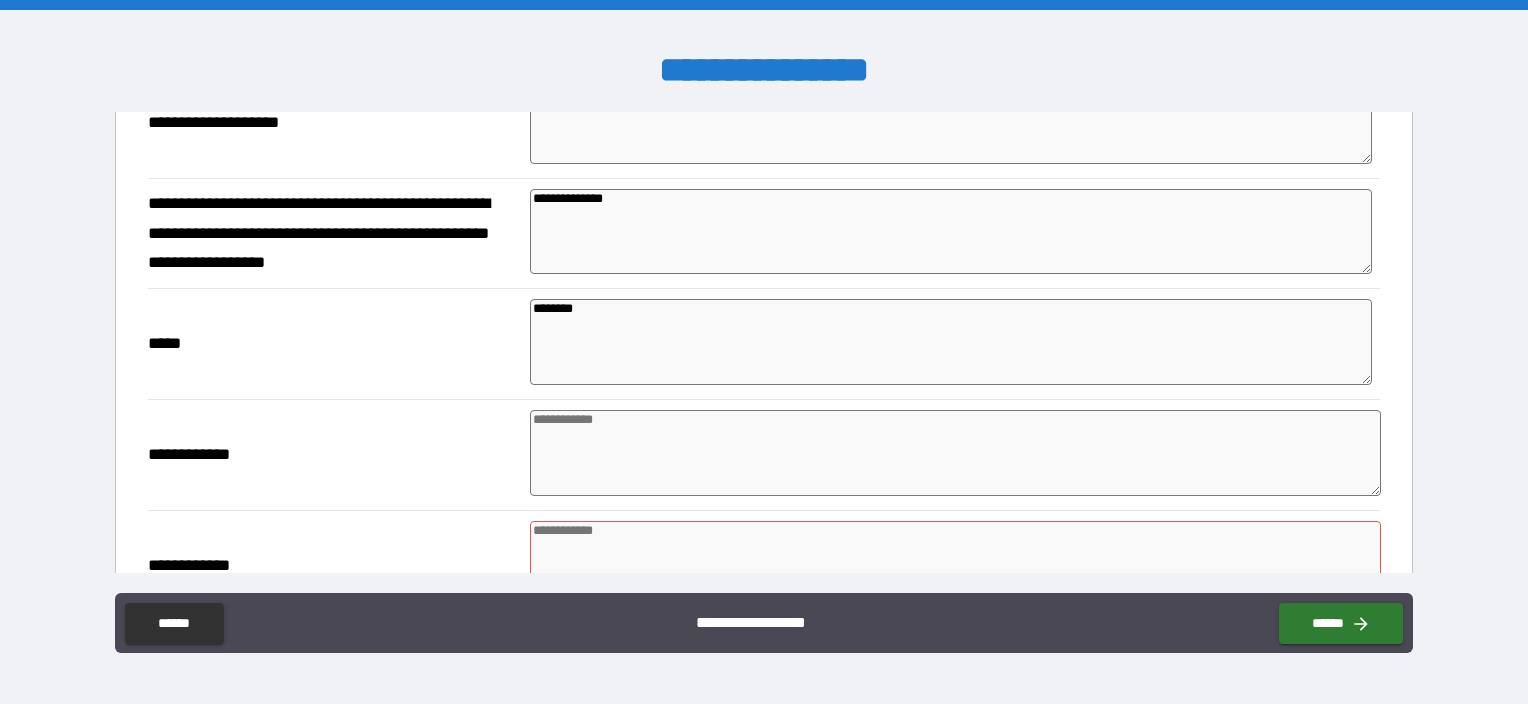 click at bounding box center (955, 453) 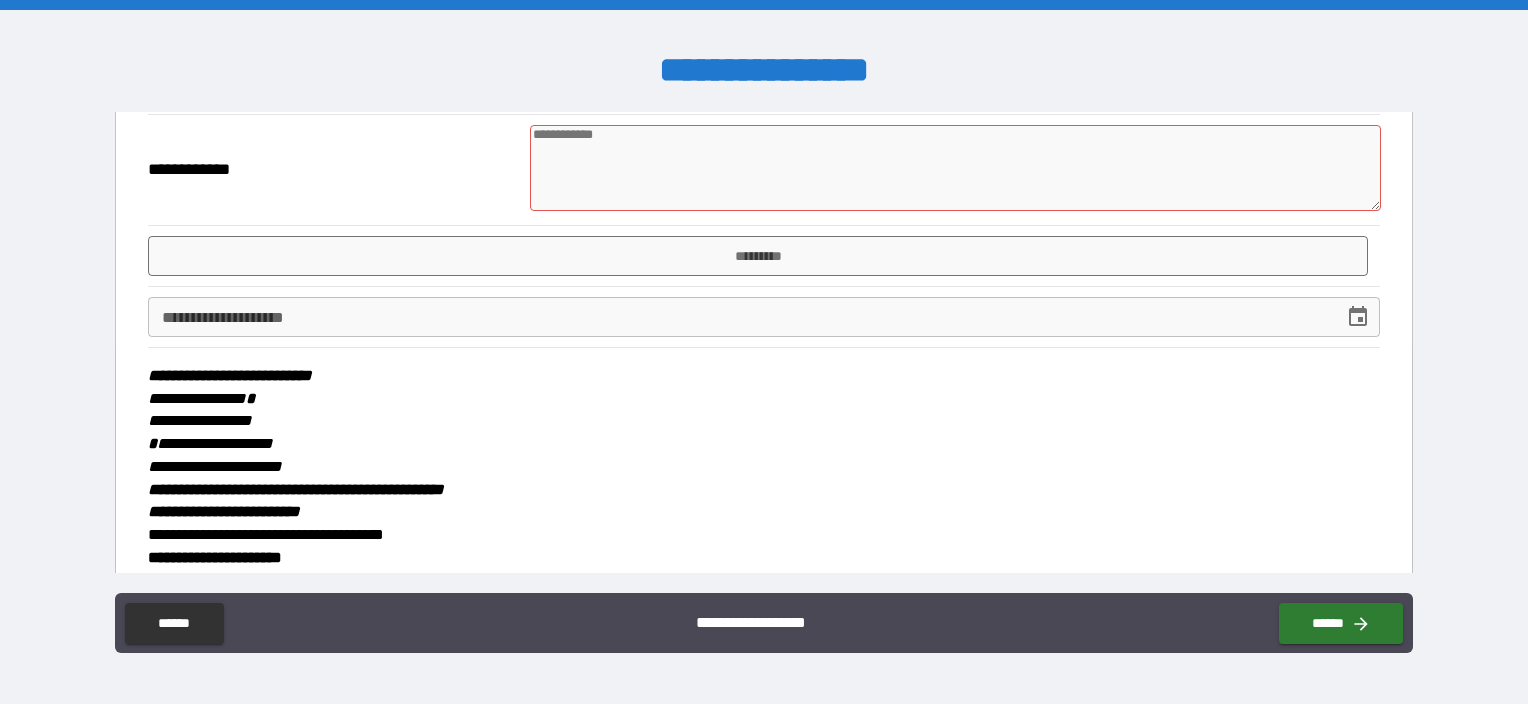 scroll, scrollTop: 700, scrollLeft: 0, axis: vertical 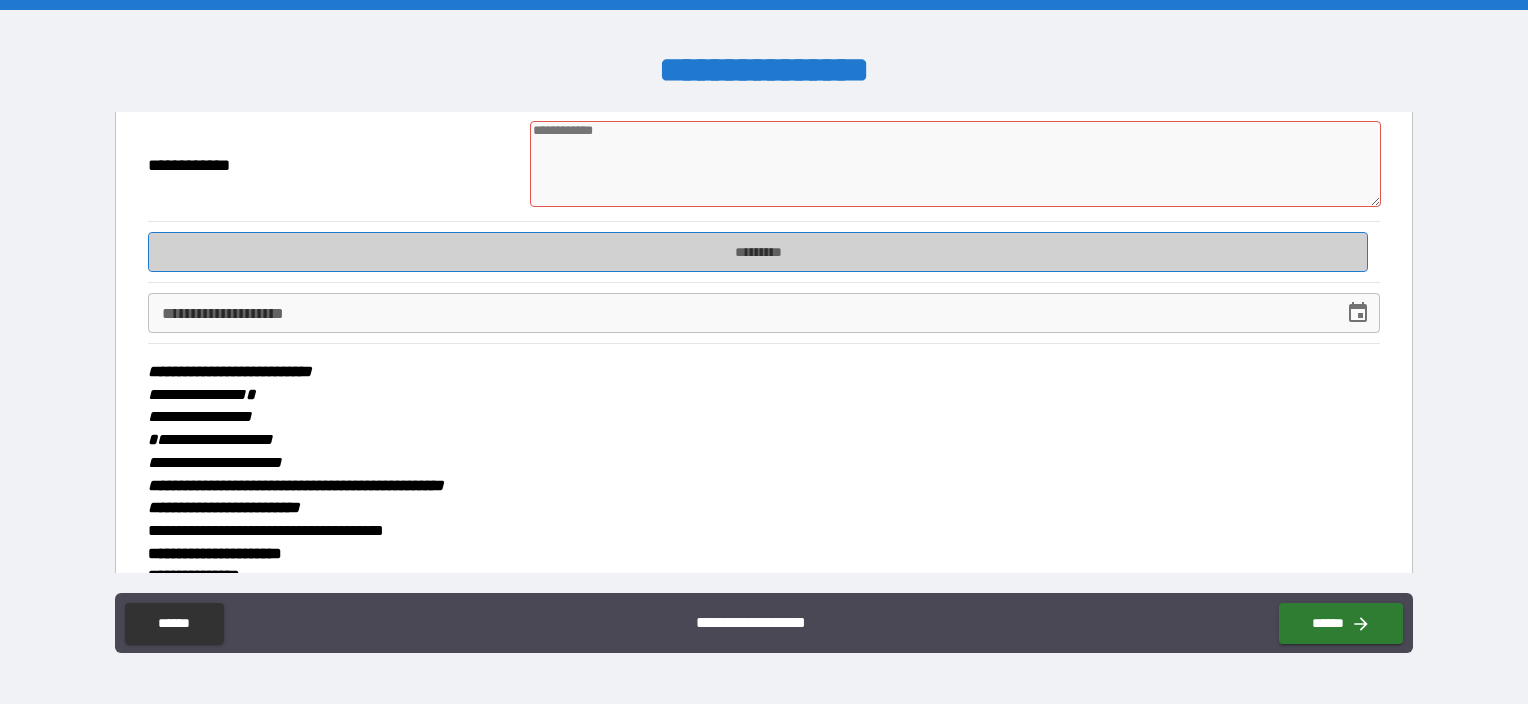 click on "*********" at bounding box center [758, 252] 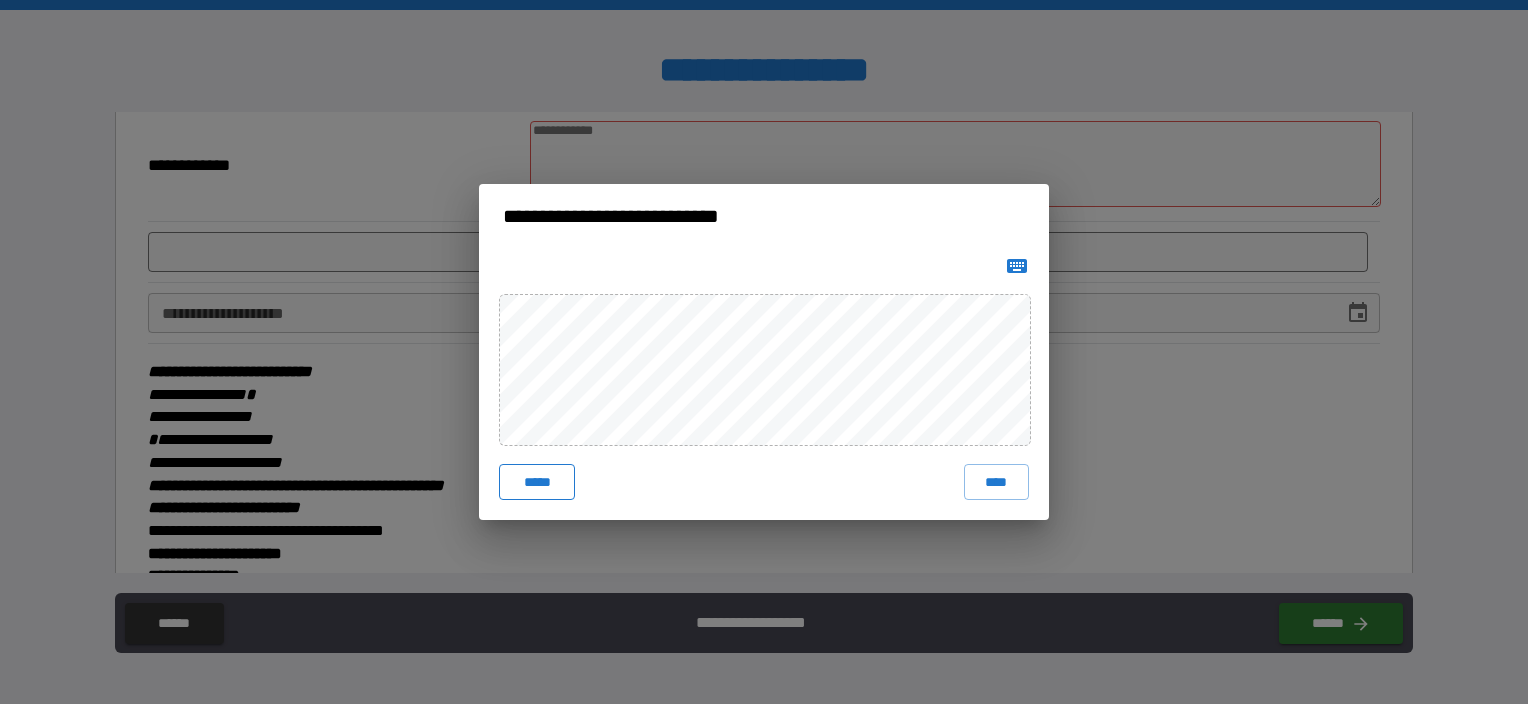click on "*****" at bounding box center (537, 482) 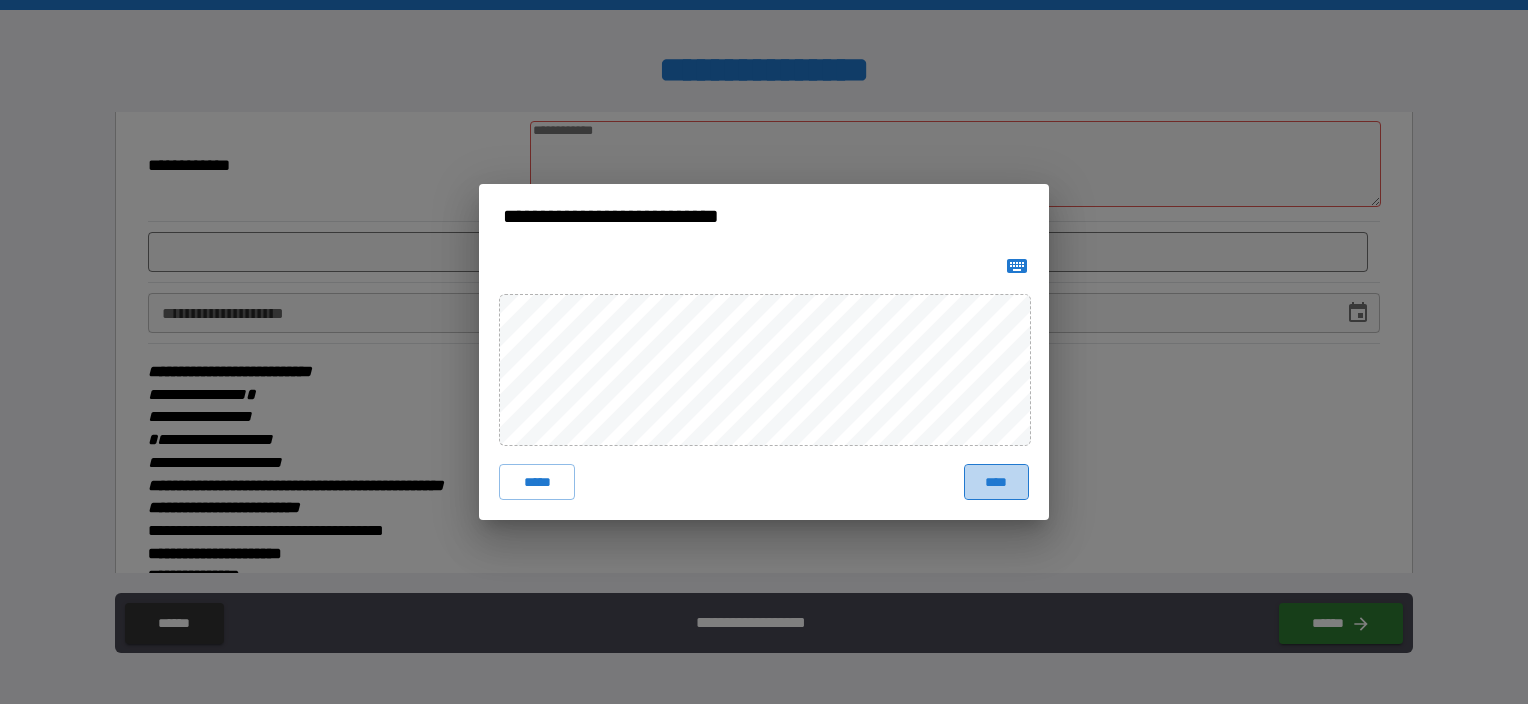 click on "****" at bounding box center [996, 482] 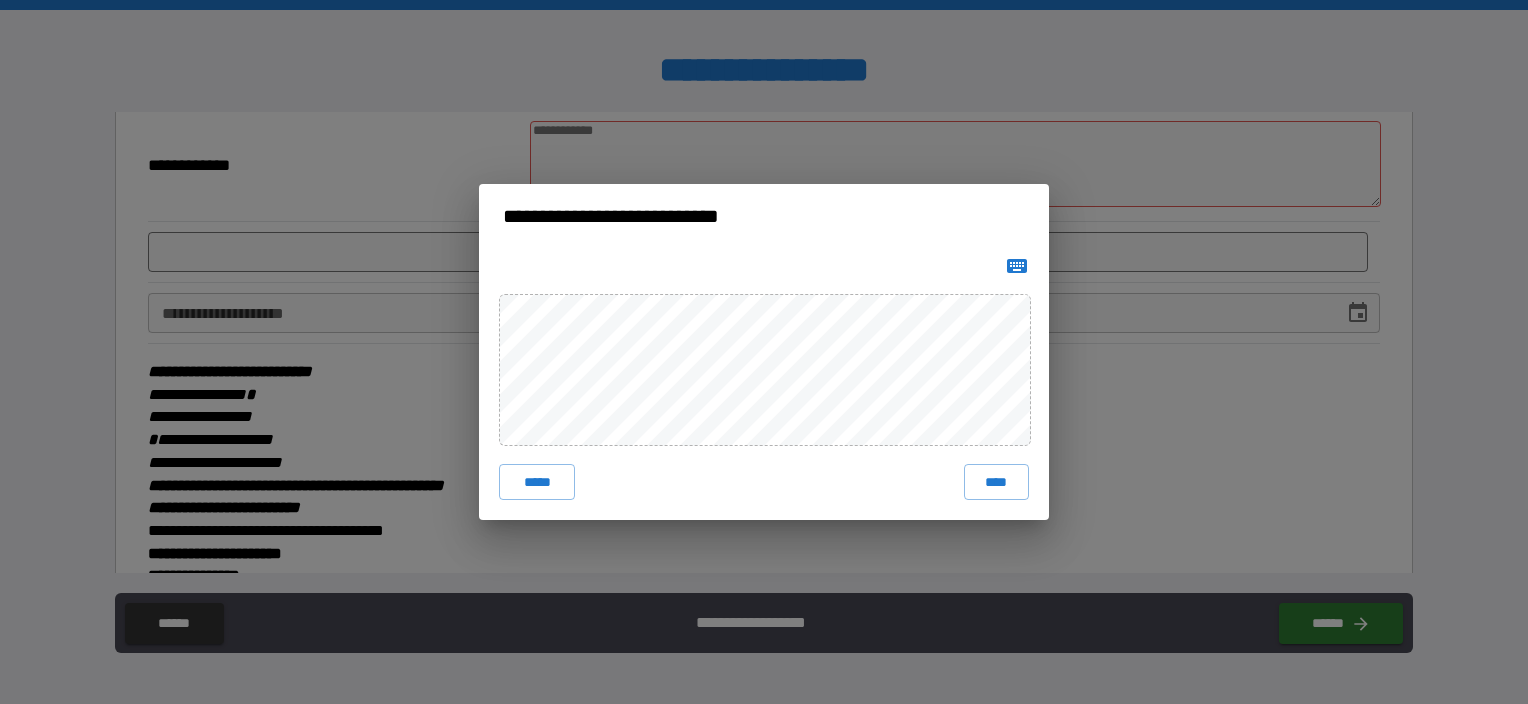 drag, startPoint x: 992, startPoint y: 484, endPoint x: 1011, endPoint y: 483, distance: 19.026299 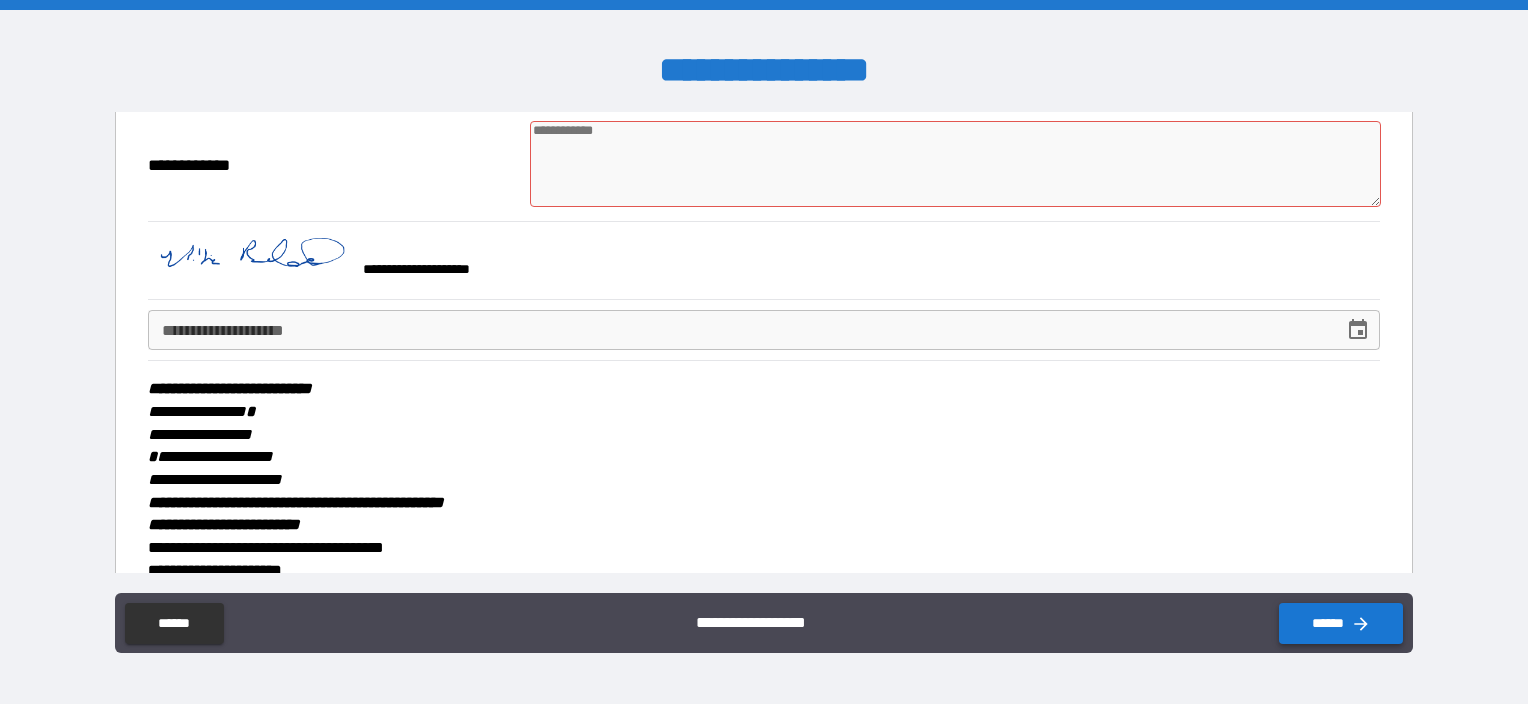 click on "******" at bounding box center [1341, 623] 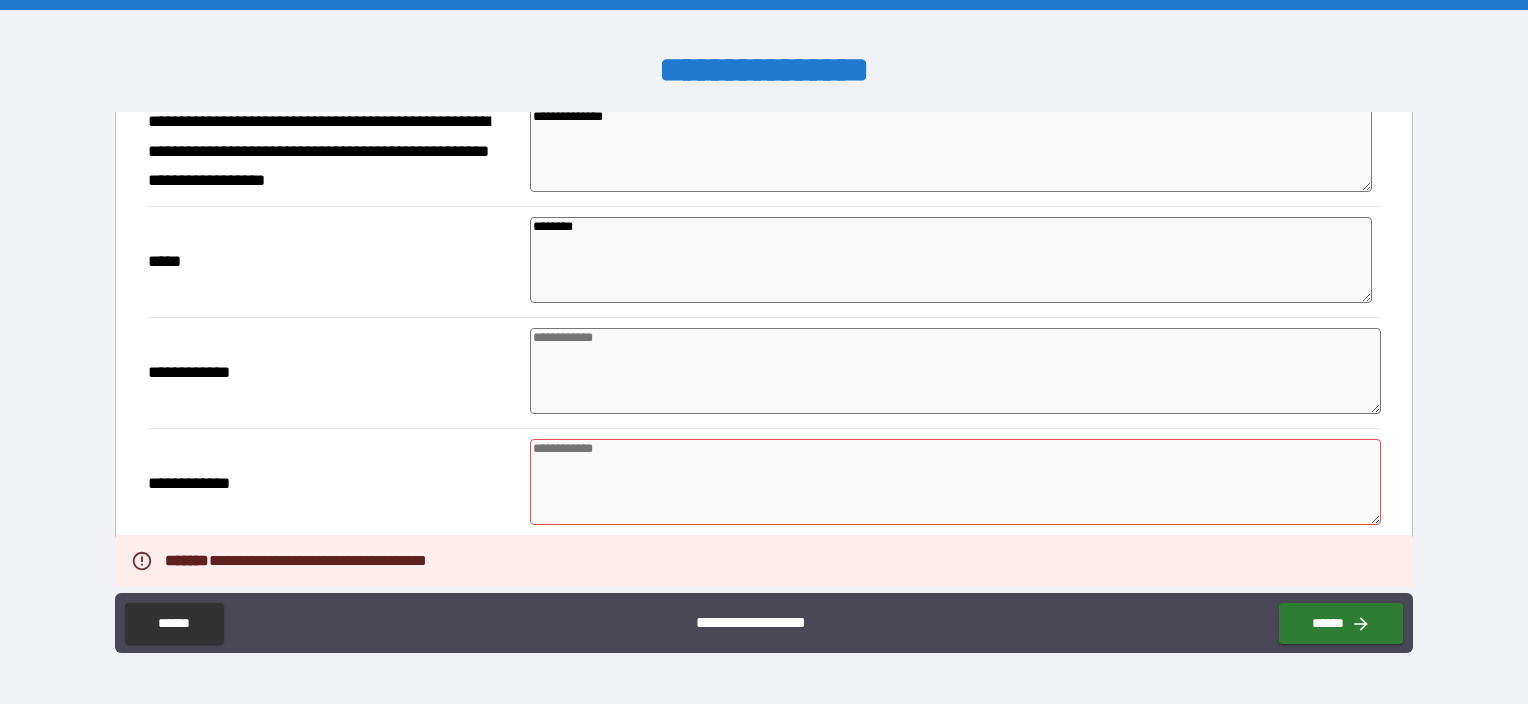 scroll, scrollTop: 500, scrollLeft: 0, axis: vertical 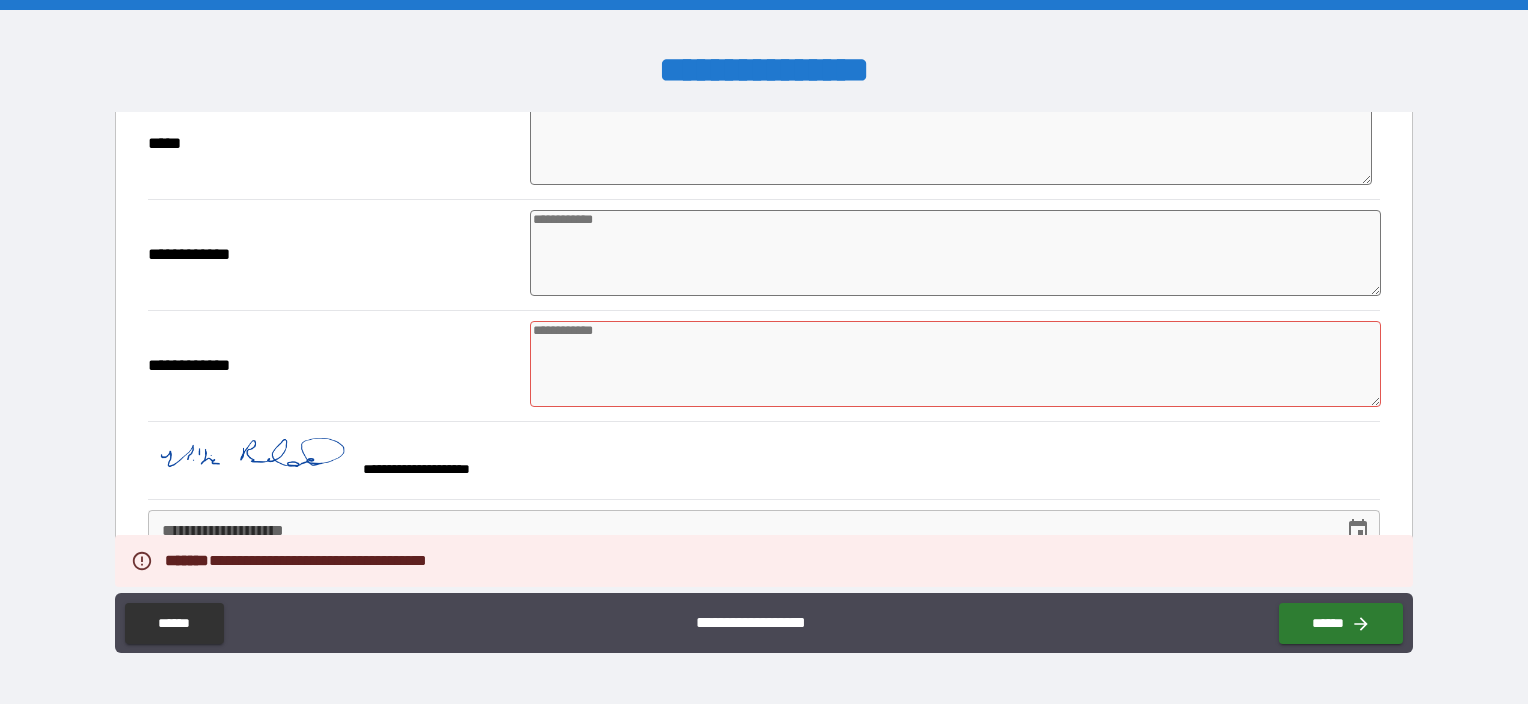 click at bounding box center [955, 364] 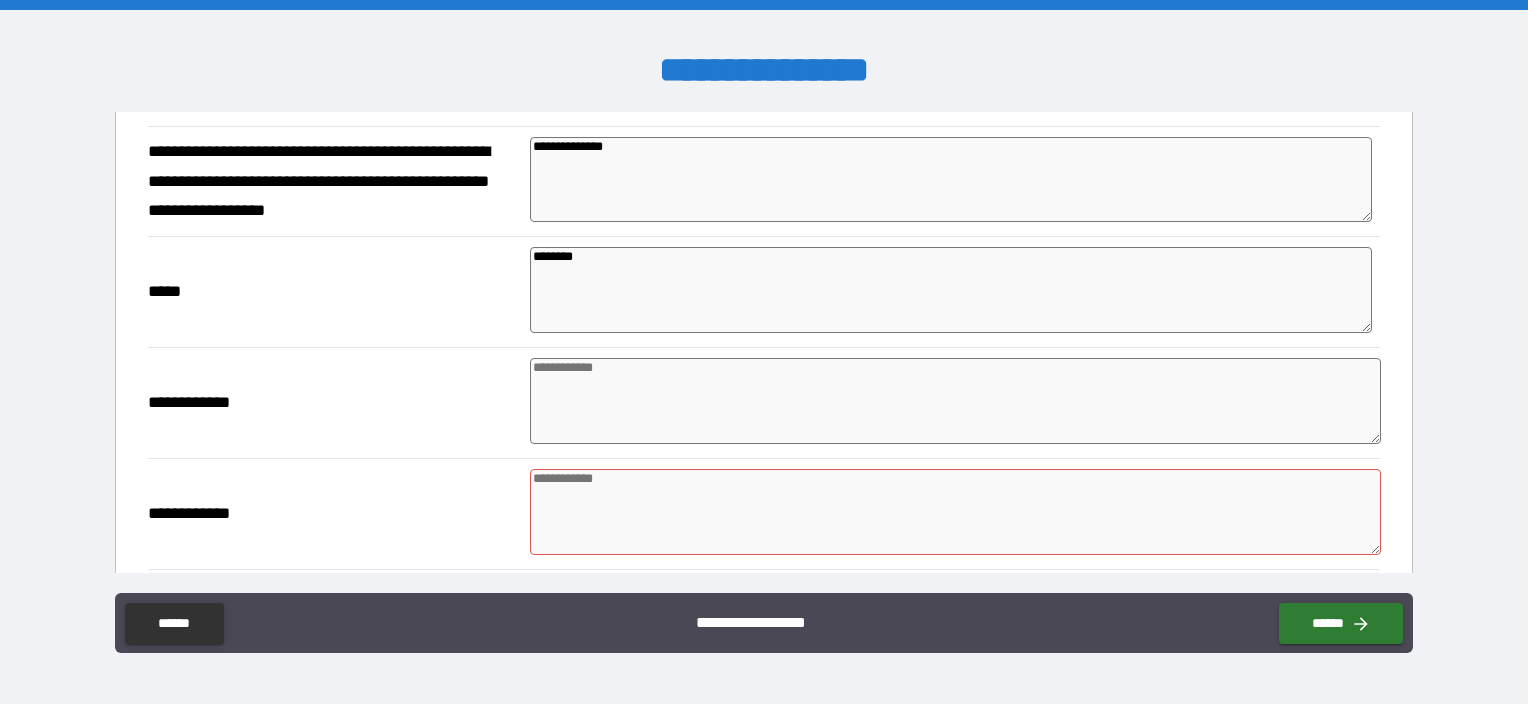scroll, scrollTop: 400, scrollLeft: 0, axis: vertical 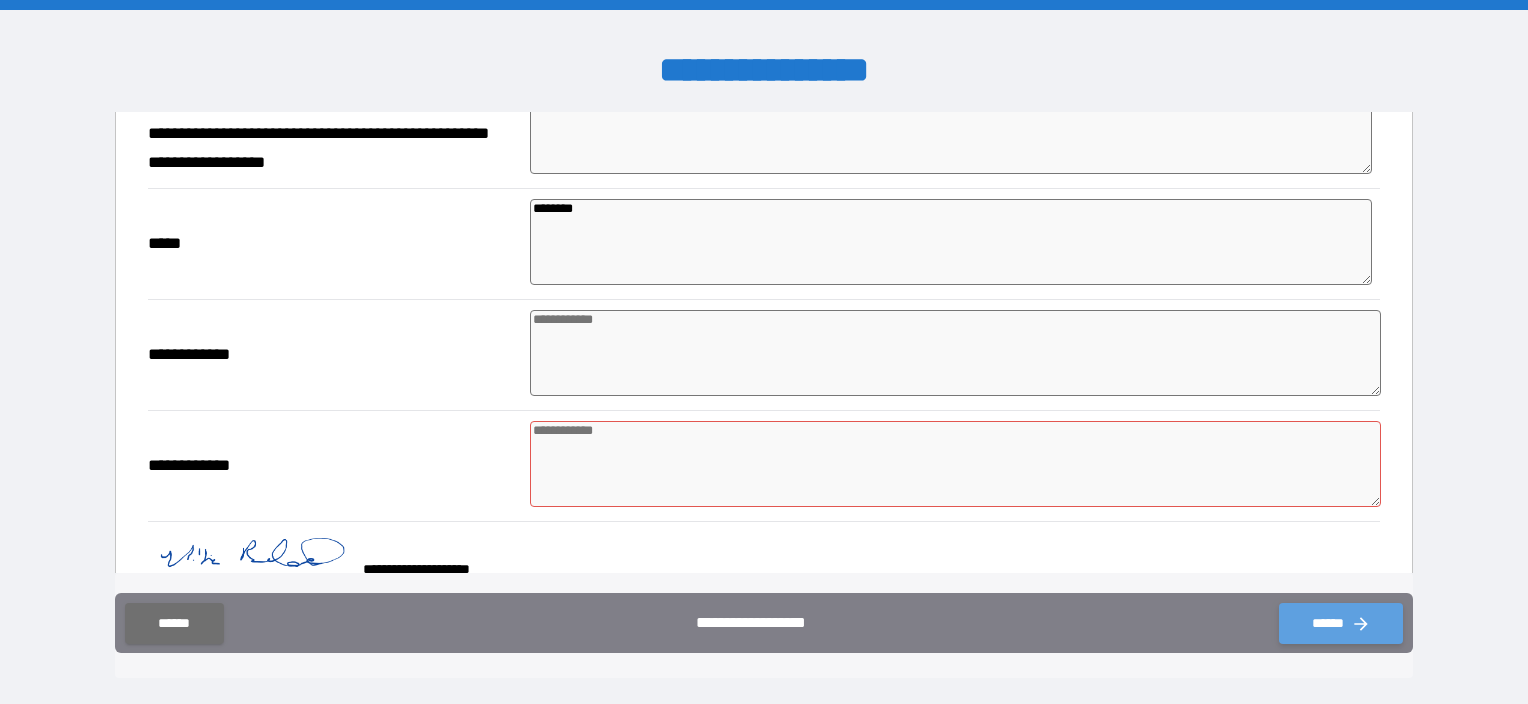 click 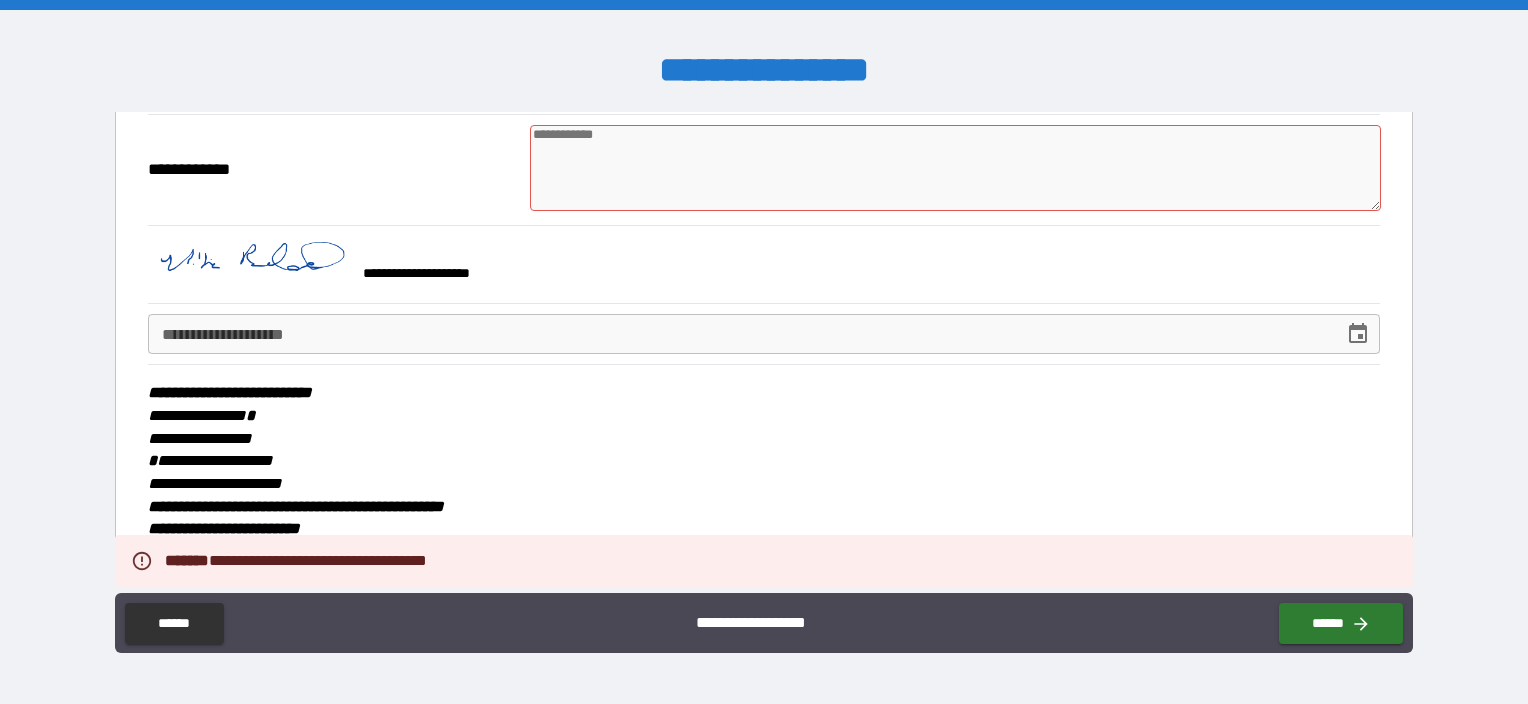 scroll, scrollTop: 700, scrollLeft: 0, axis: vertical 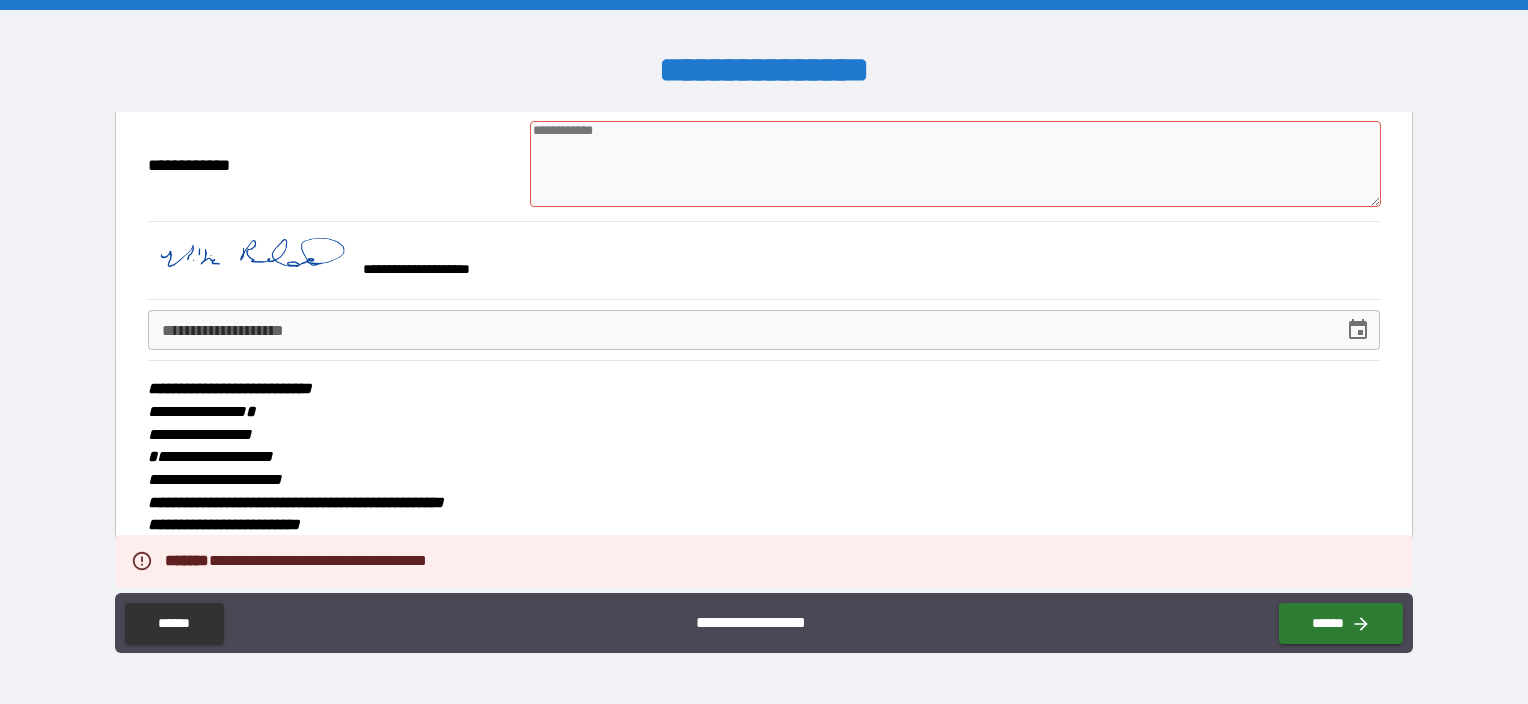 click at bounding box center (955, 164) 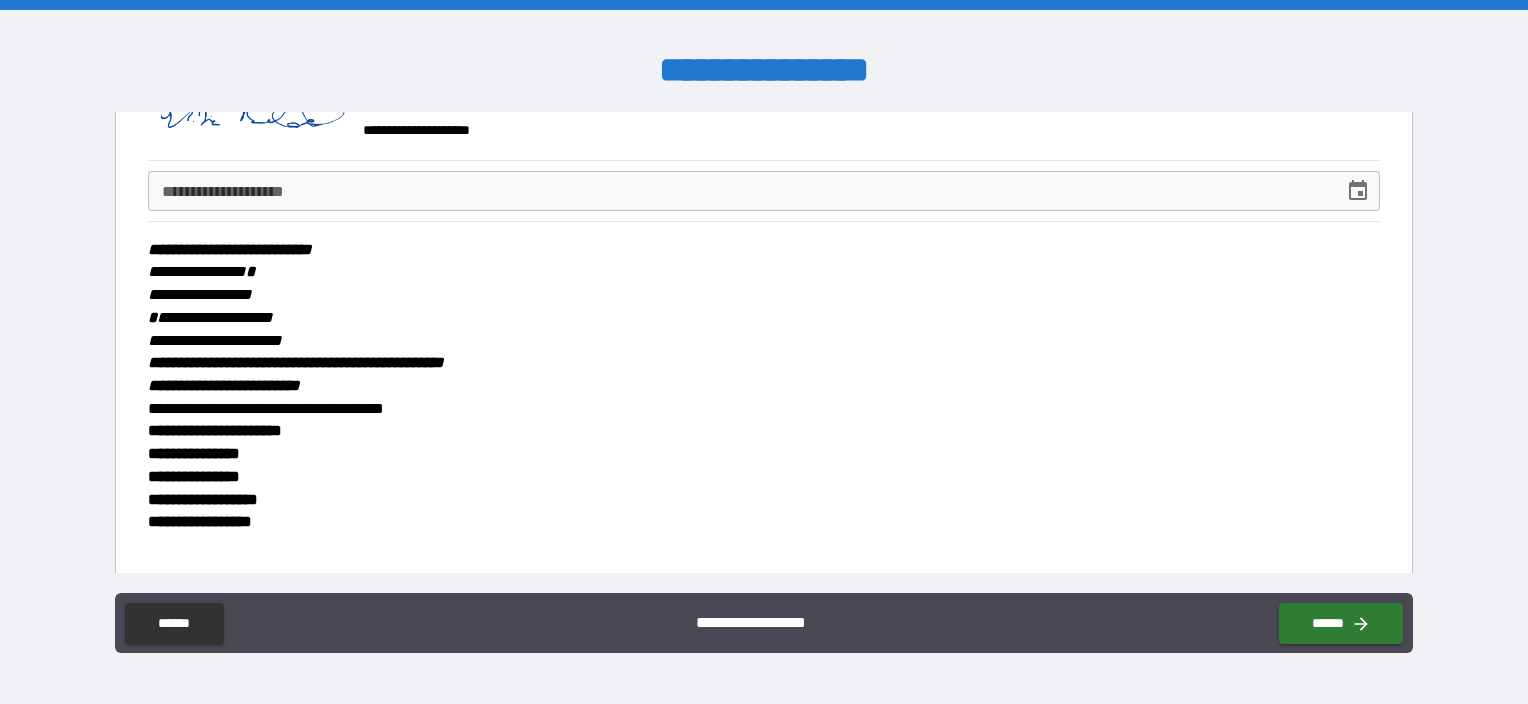 scroll, scrollTop: 850, scrollLeft: 0, axis: vertical 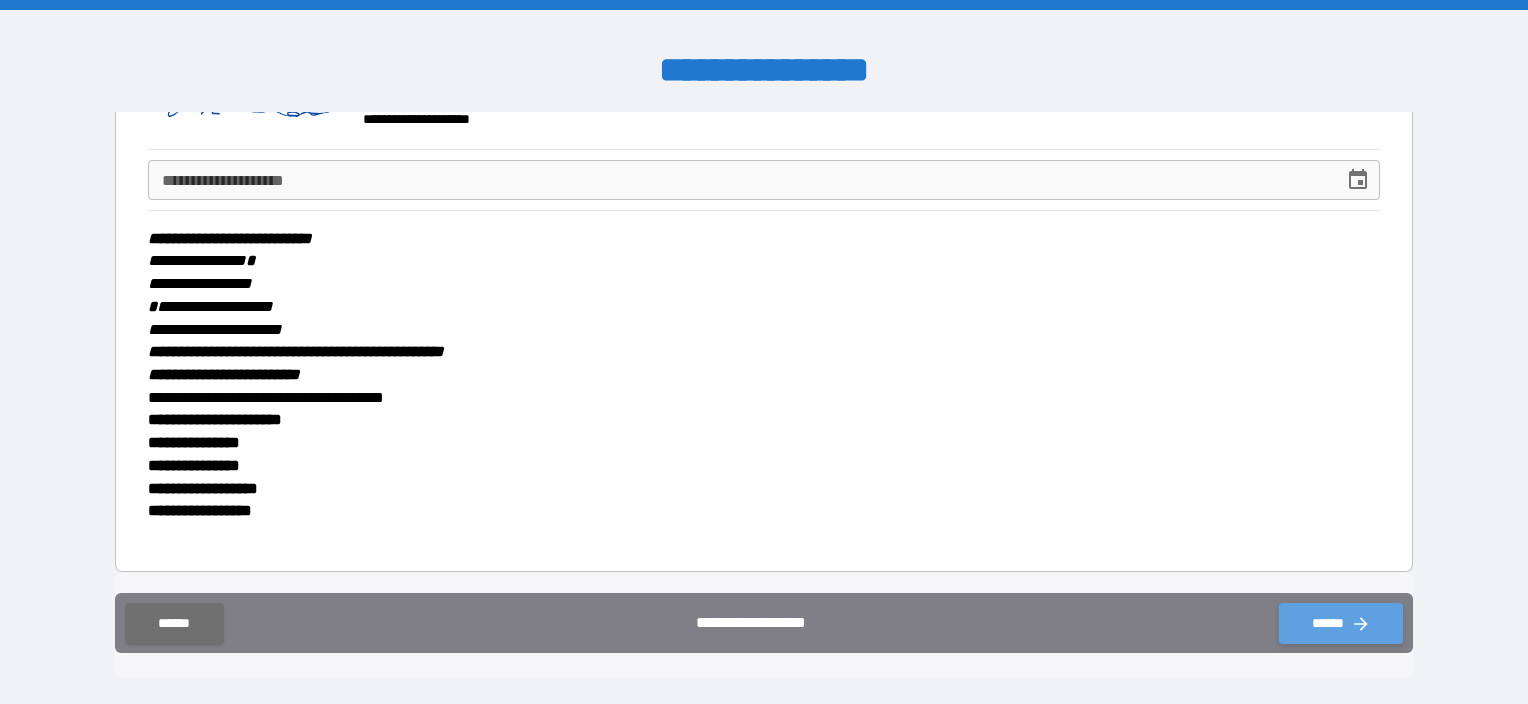 click on "******" at bounding box center (1341, 623) 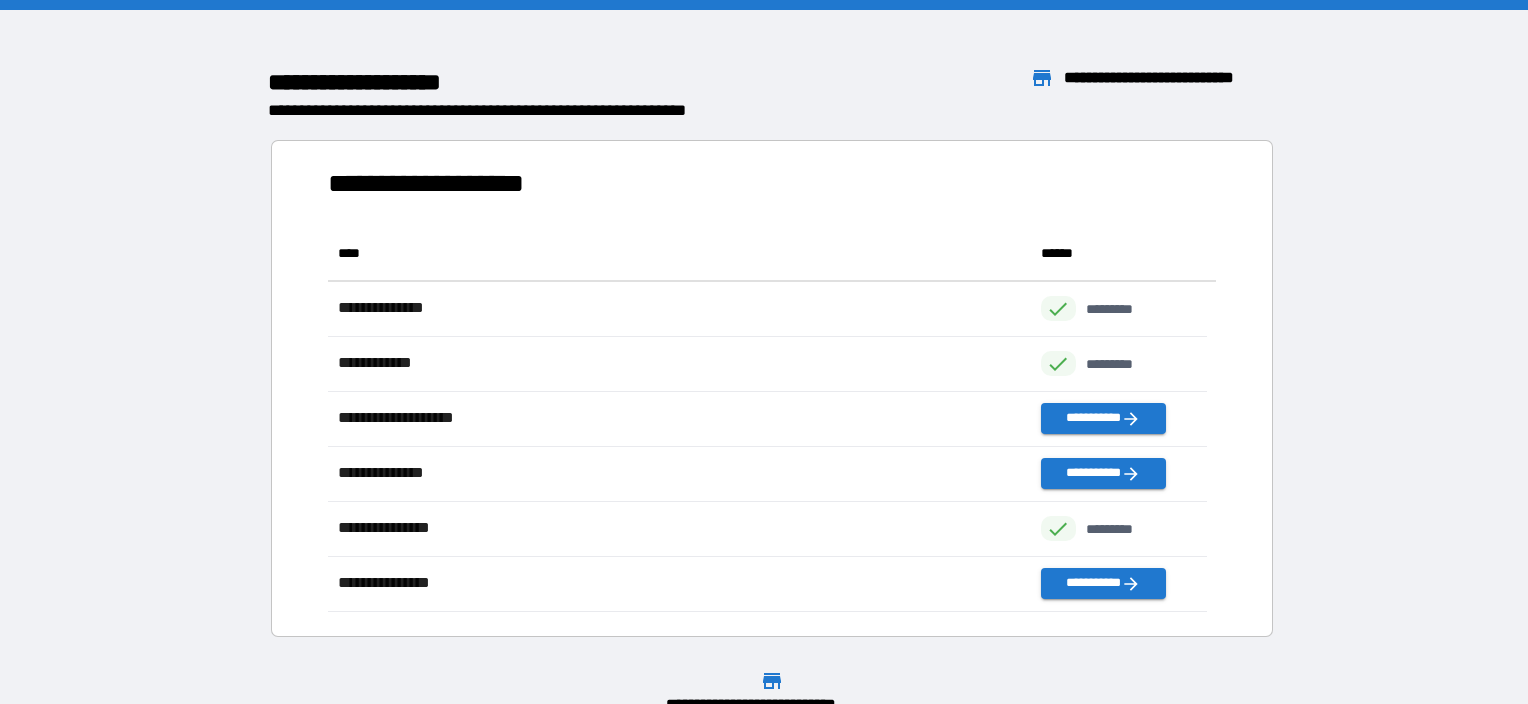 scroll, scrollTop: 16, scrollLeft: 16, axis: both 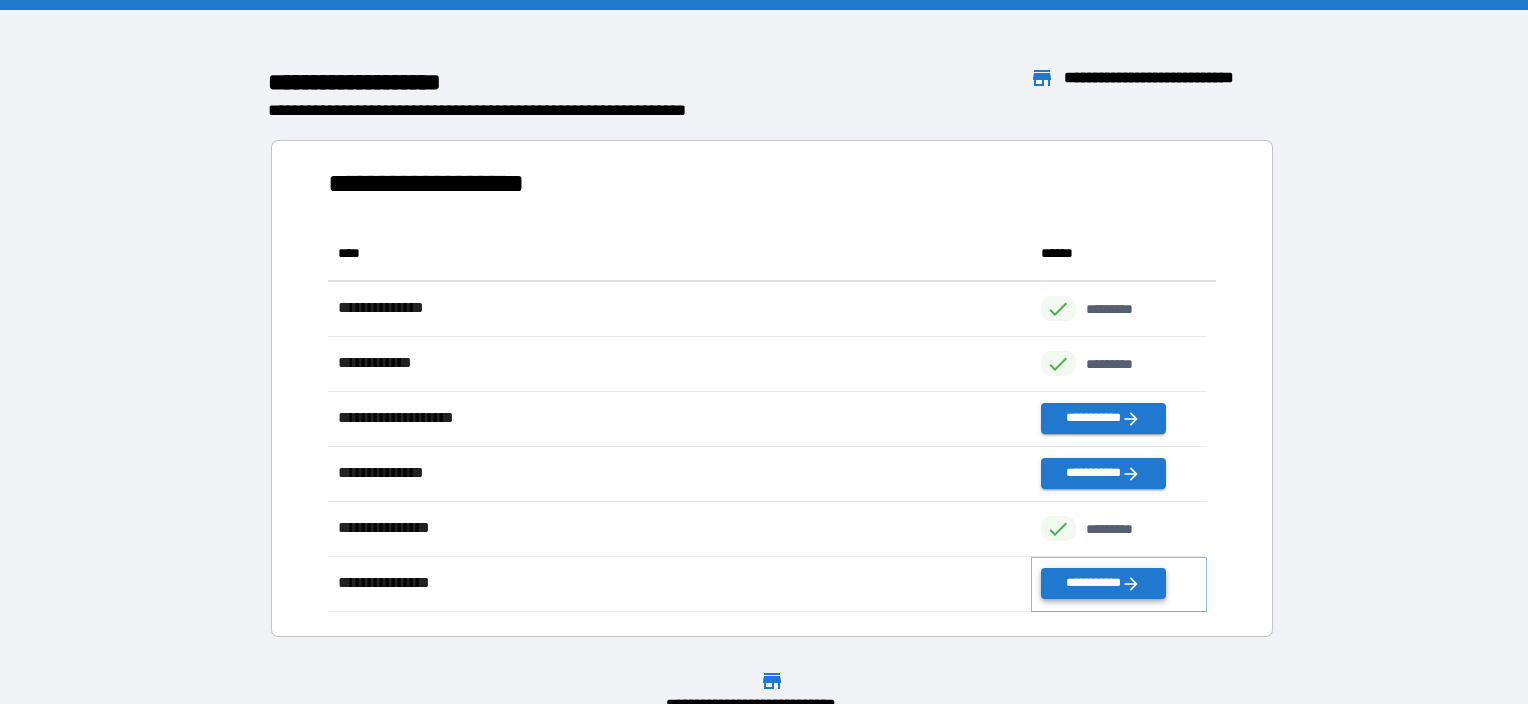 click on "**********" at bounding box center (1103, 583) 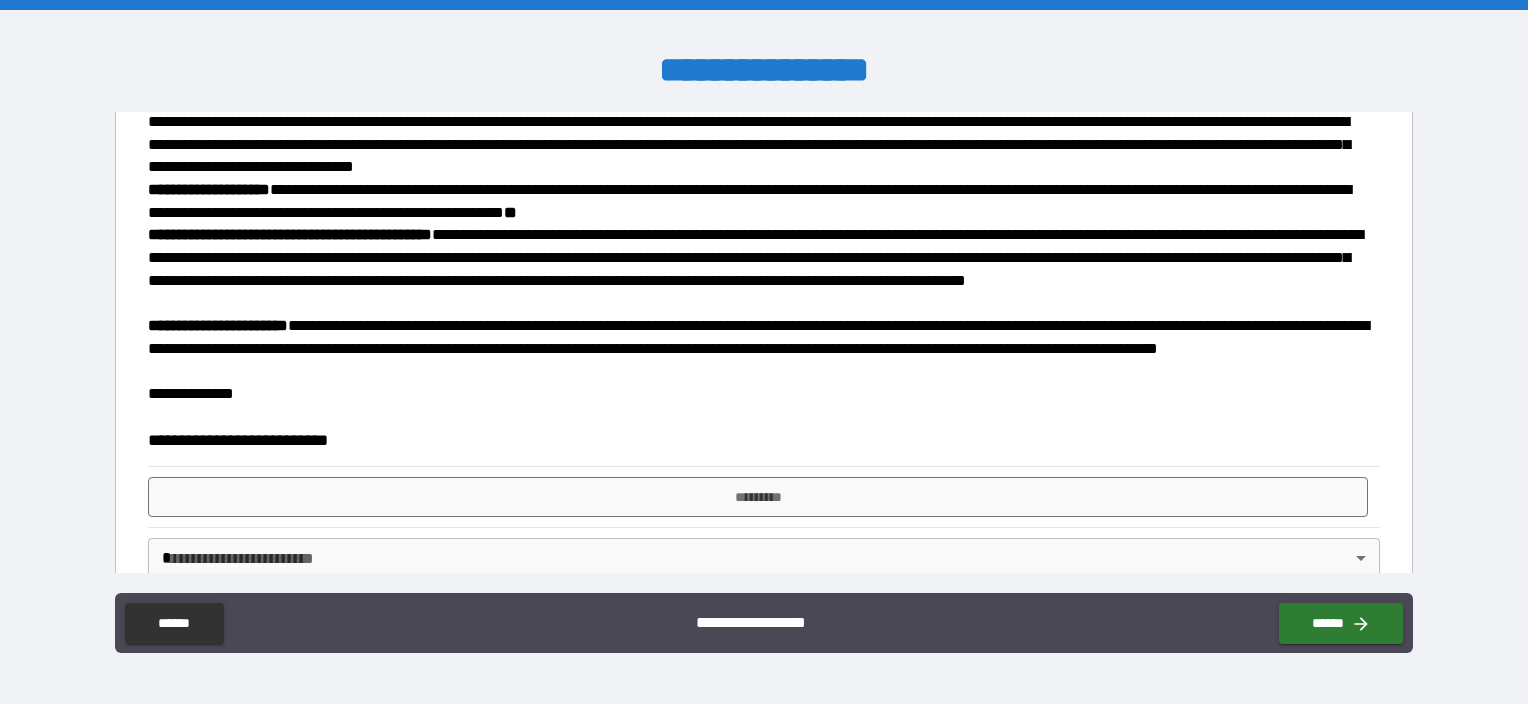 scroll, scrollTop: 470, scrollLeft: 0, axis: vertical 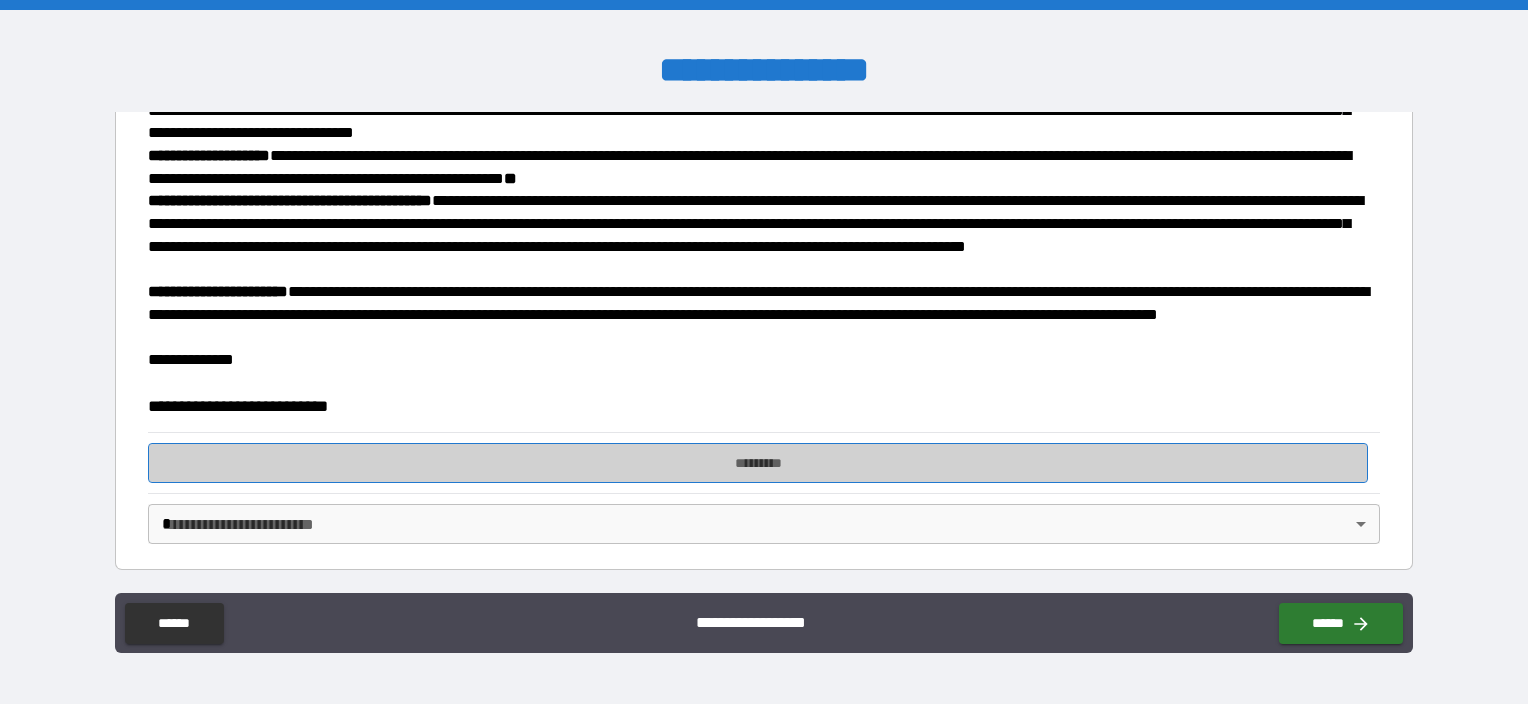 click on "*********" at bounding box center [758, 463] 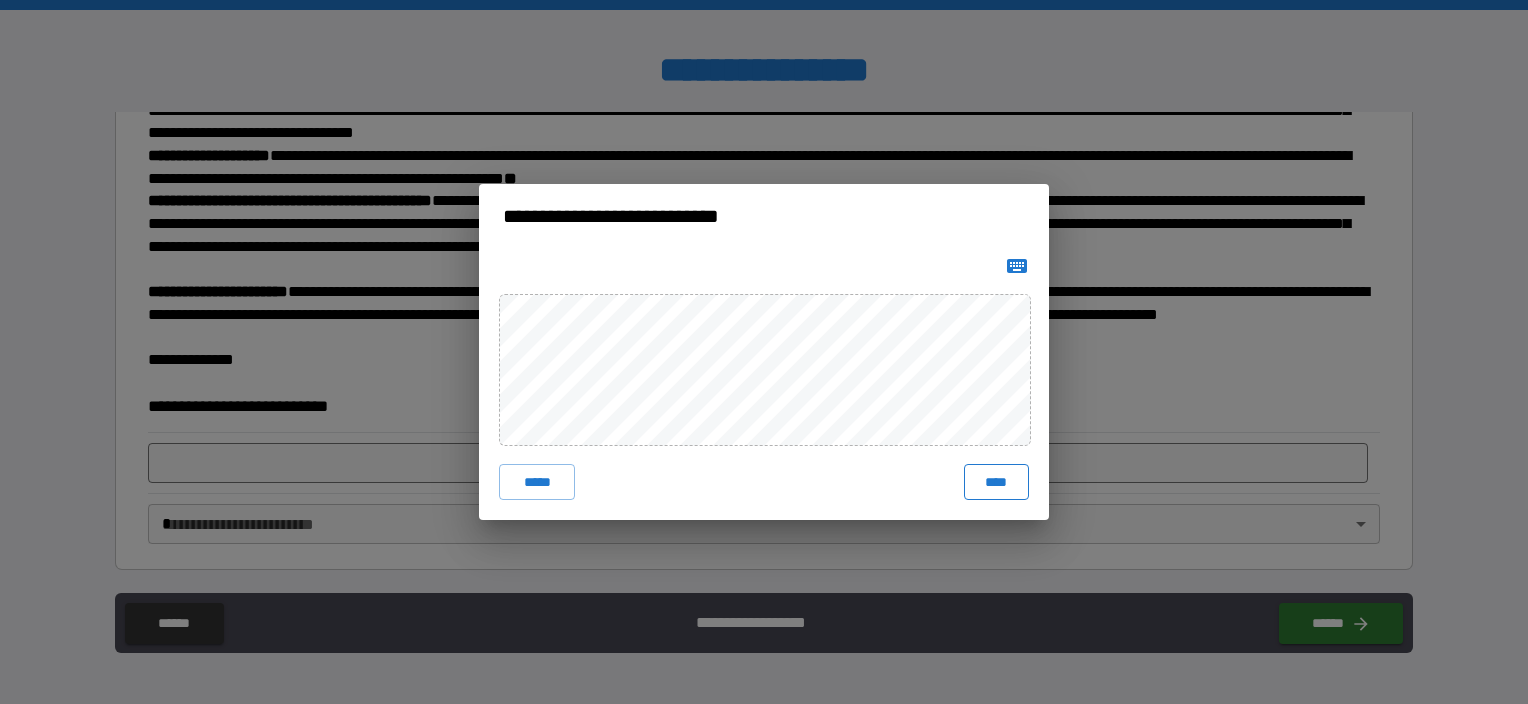 click on "****" at bounding box center [996, 482] 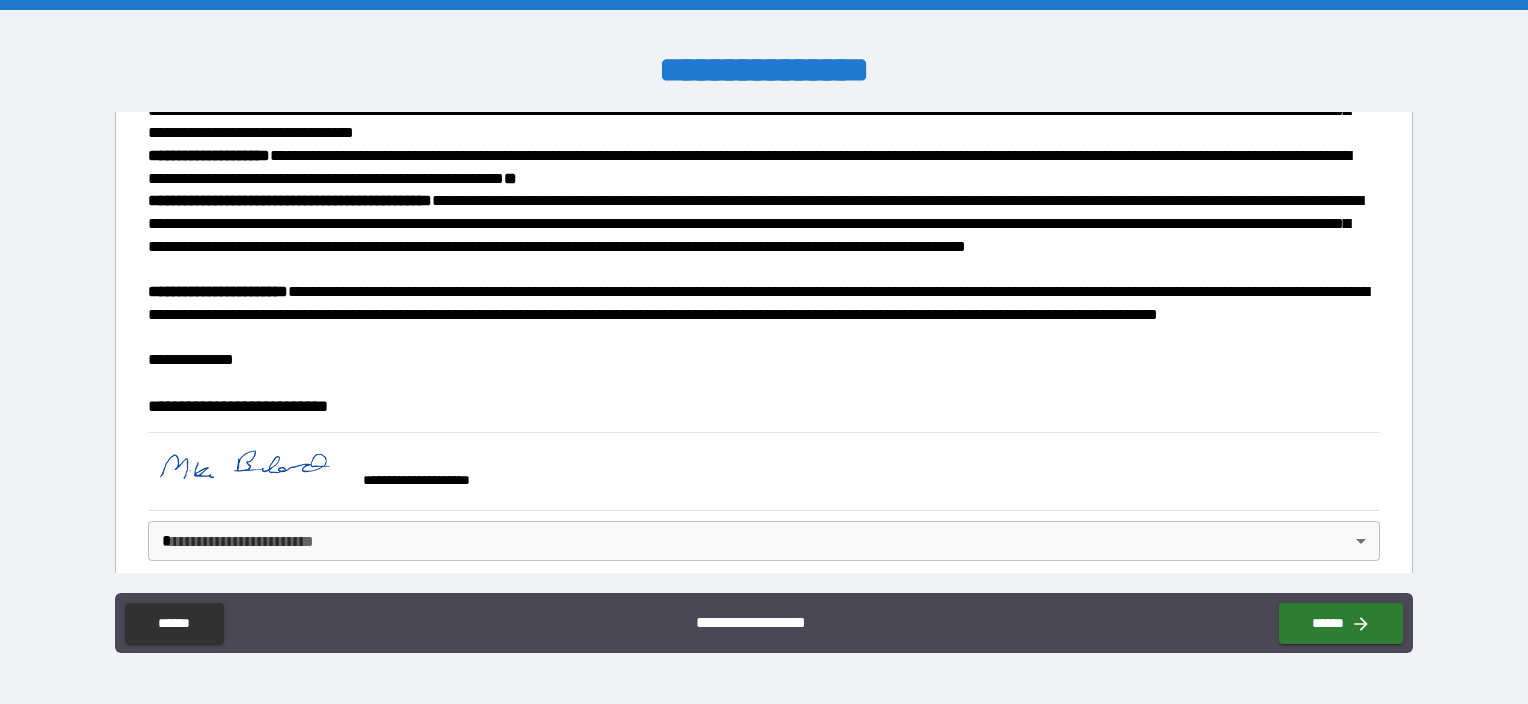 click on "**********" at bounding box center (764, 352) 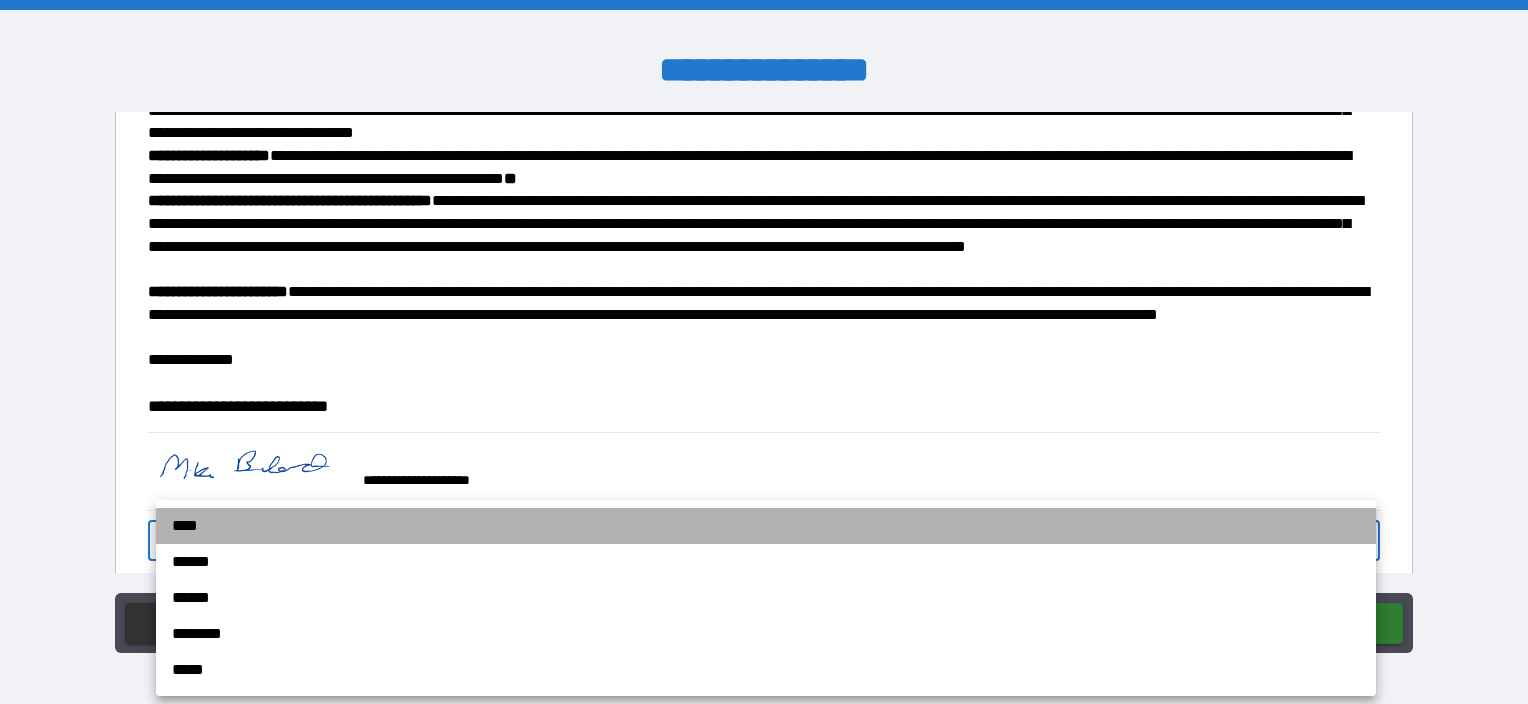 drag, startPoint x: 333, startPoint y: 526, endPoint x: 342, endPoint y: 520, distance: 10.816654 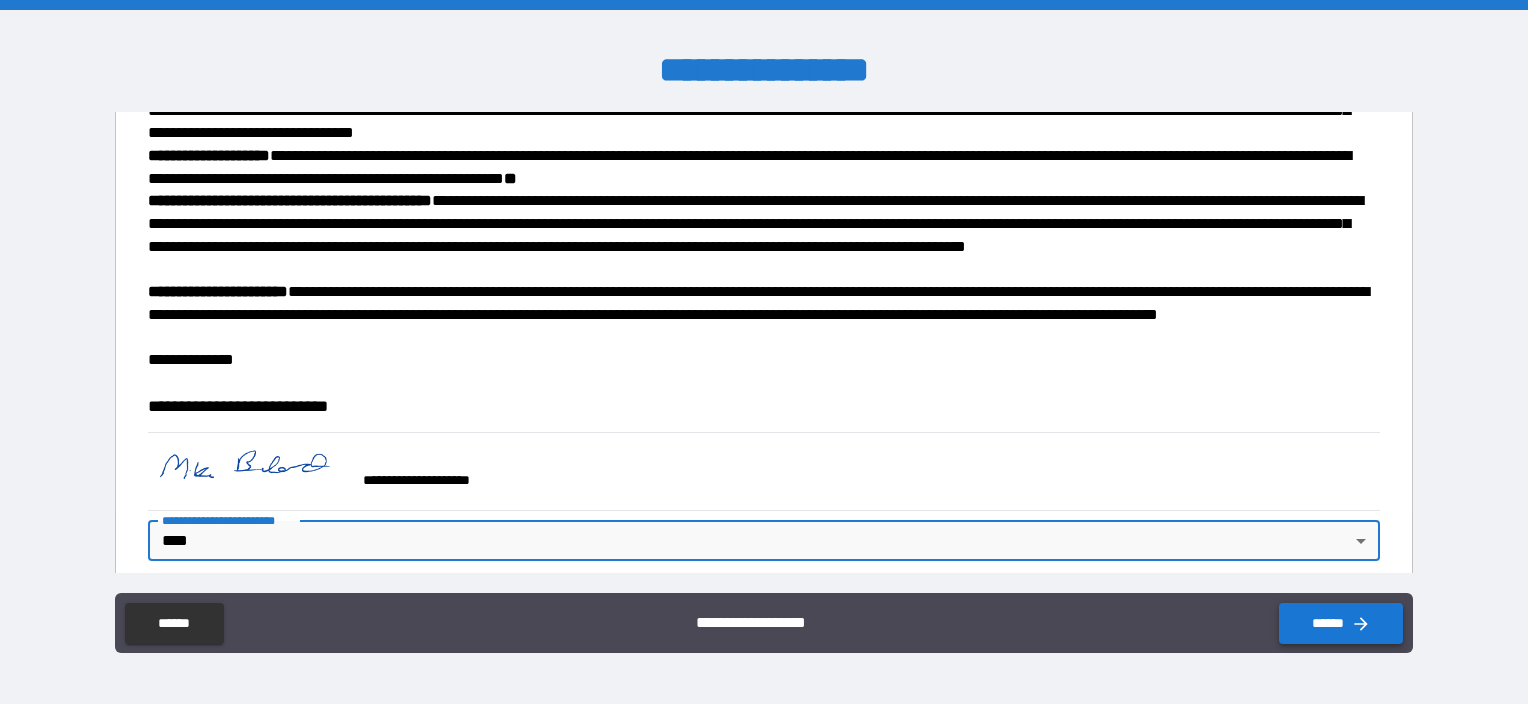 click on "******" at bounding box center [1341, 623] 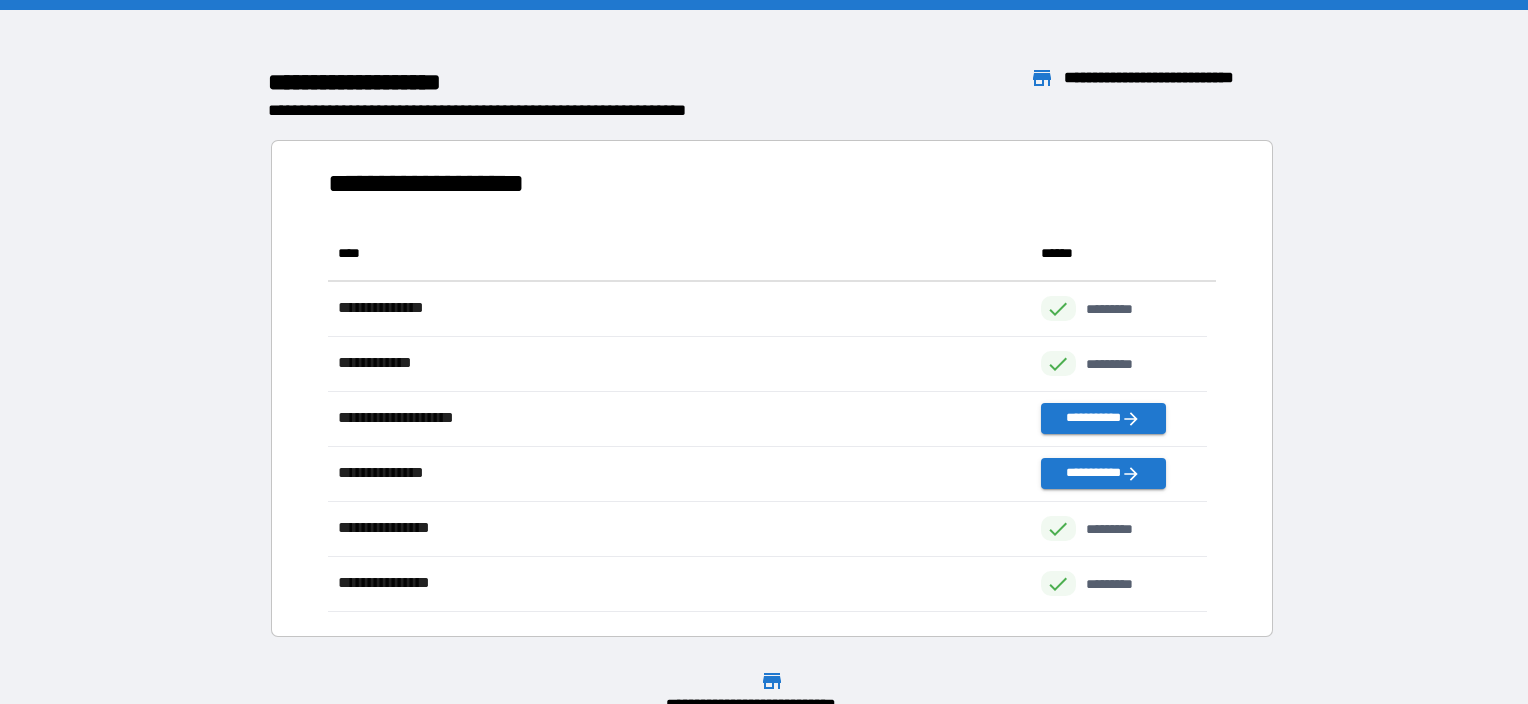 scroll, scrollTop: 16, scrollLeft: 16, axis: both 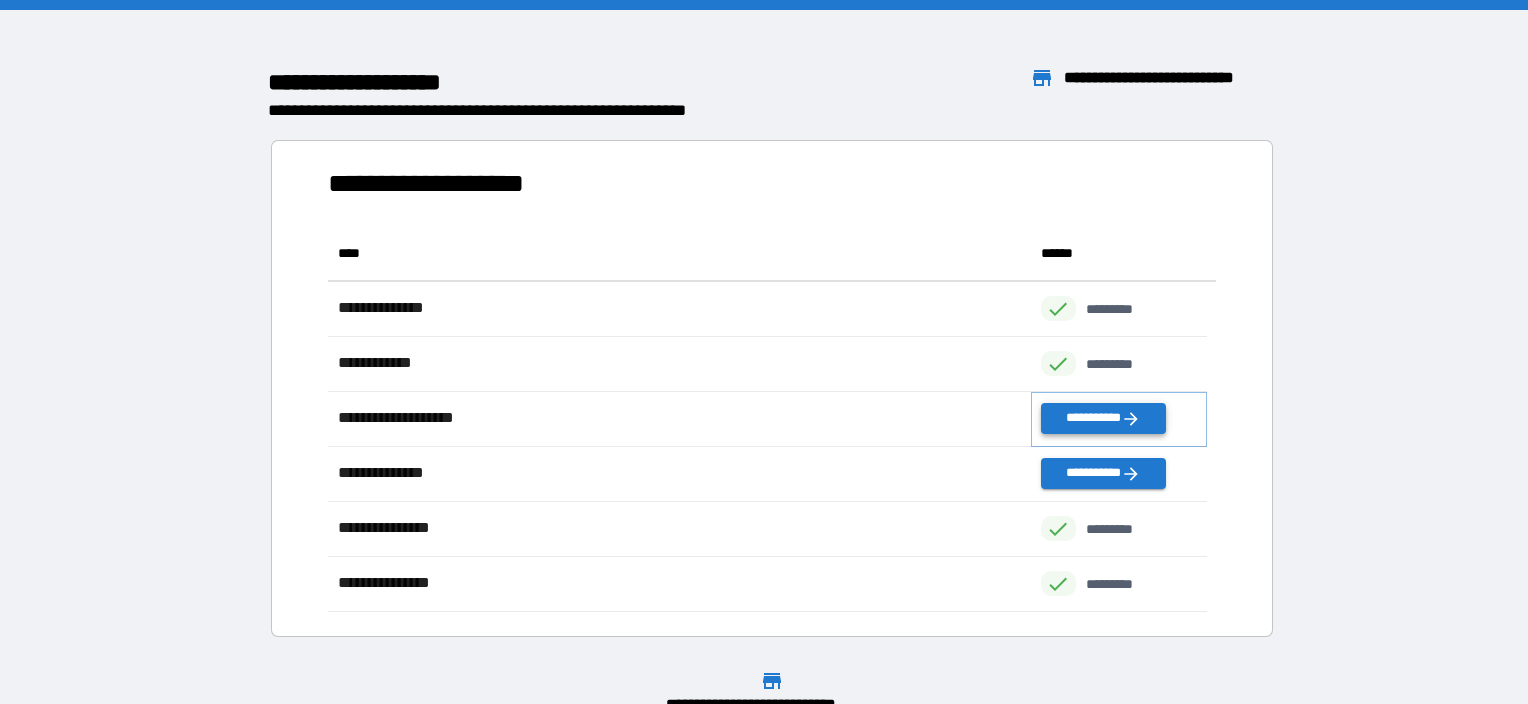 click on "**********" at bounding box center [1103, 418] 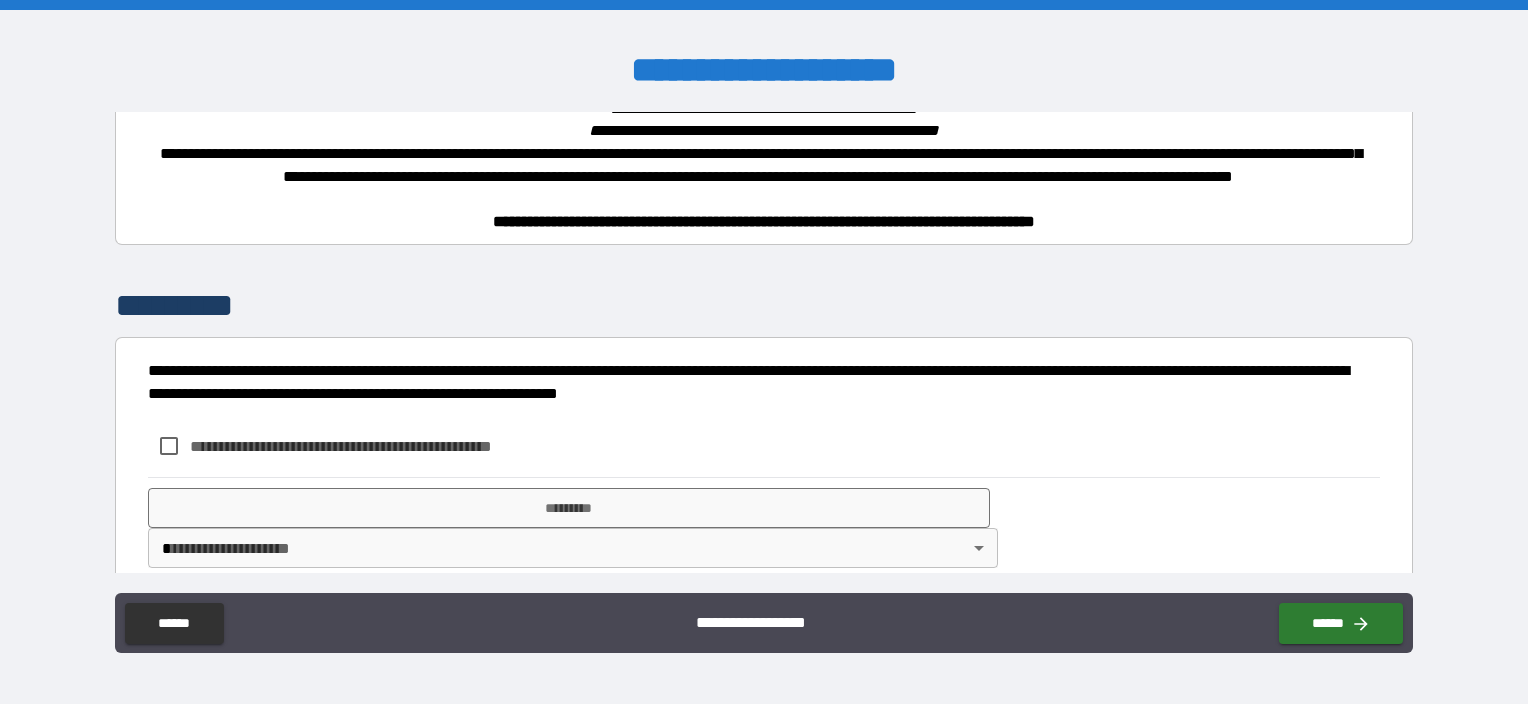 scroll, scrollTop: 678, scrollLeft: 0, axis: vertical 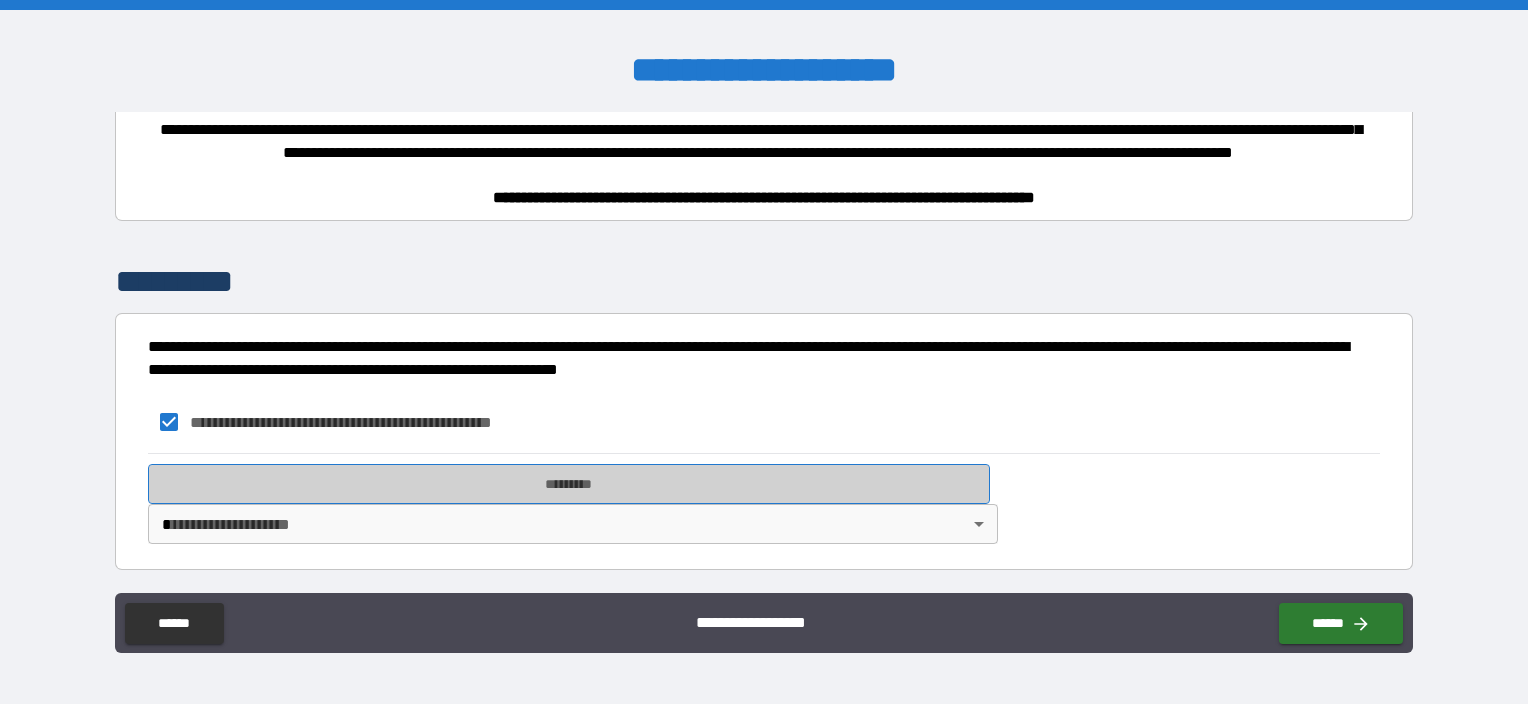 click on "*********" at bounding box center [569, 484] 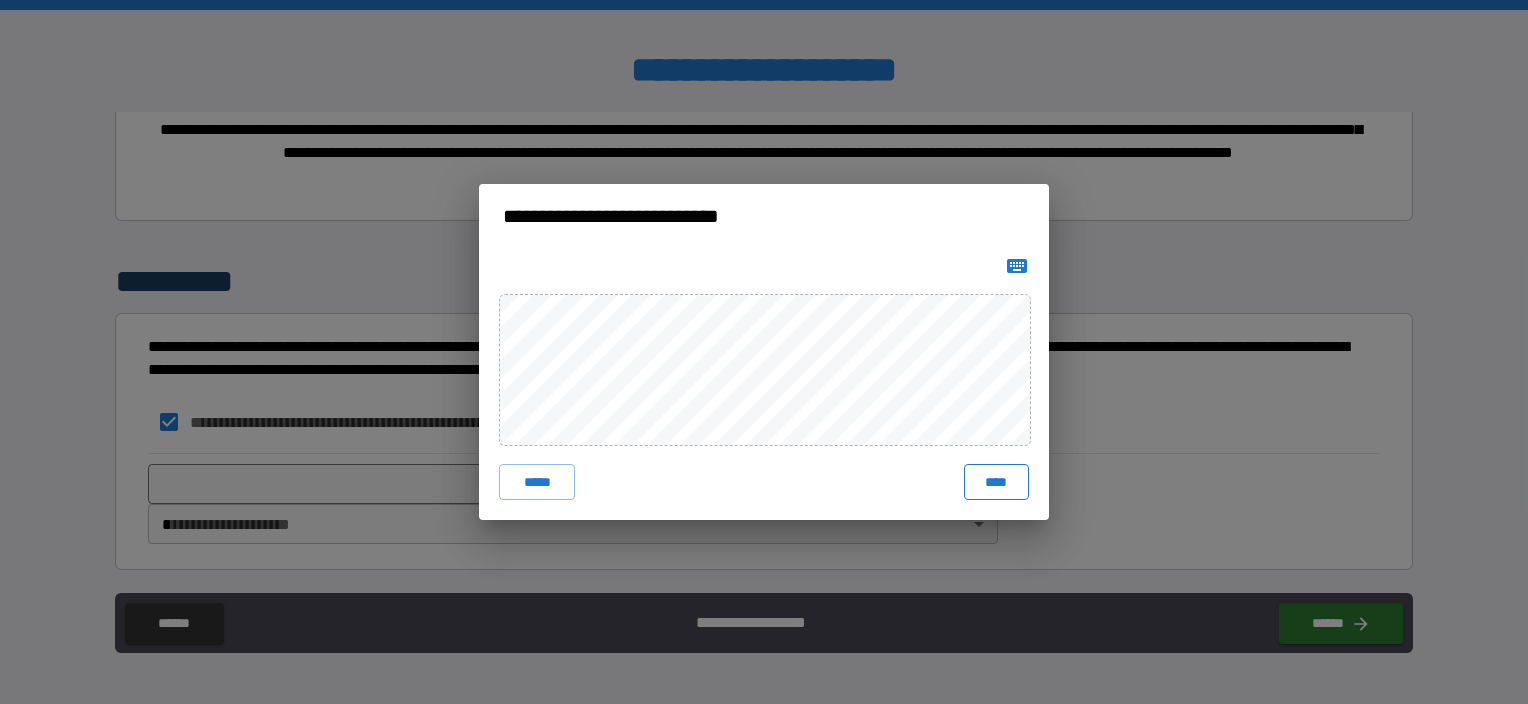 click on "****" at bounding box center [996, 482] 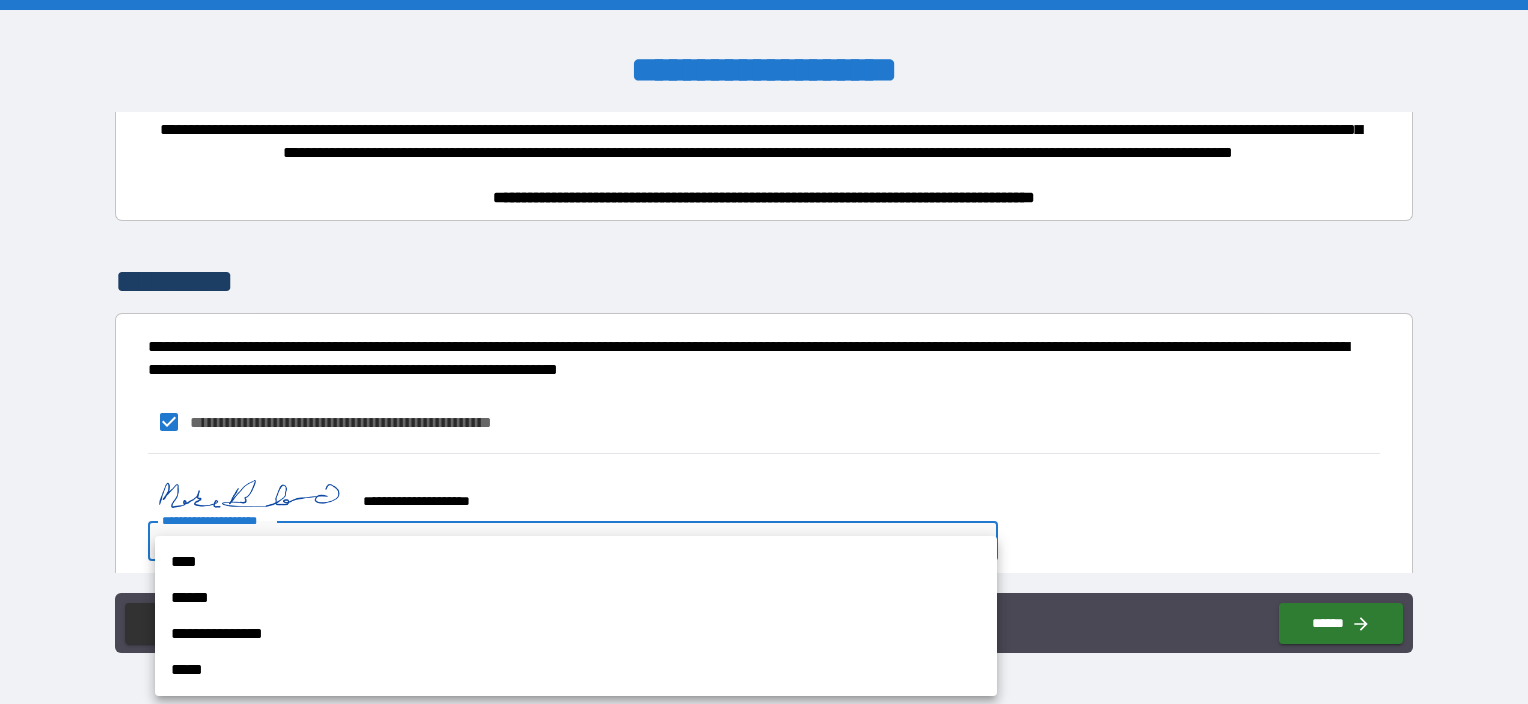 click on "**********" at bounding box center [764, 352] 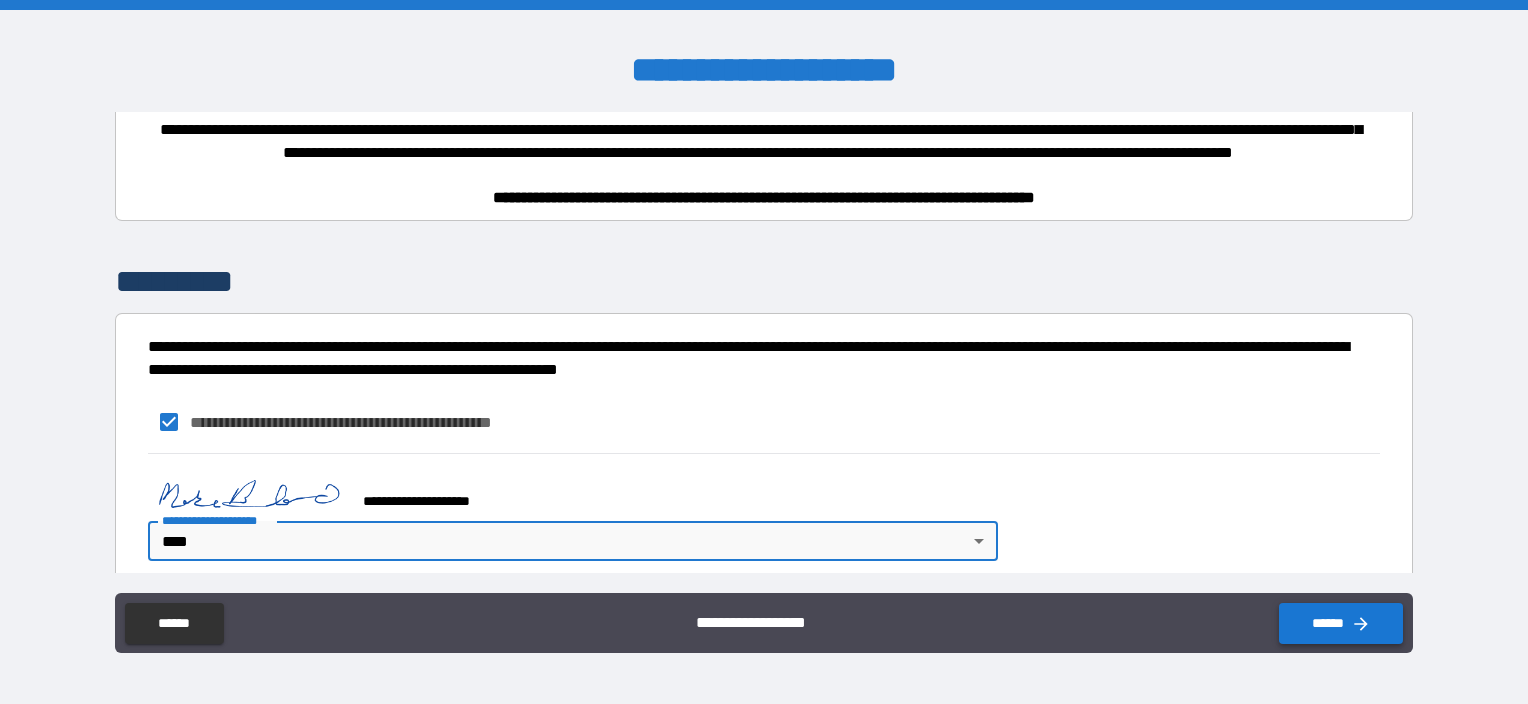 click on "******" at bounding box center [1341, 623] 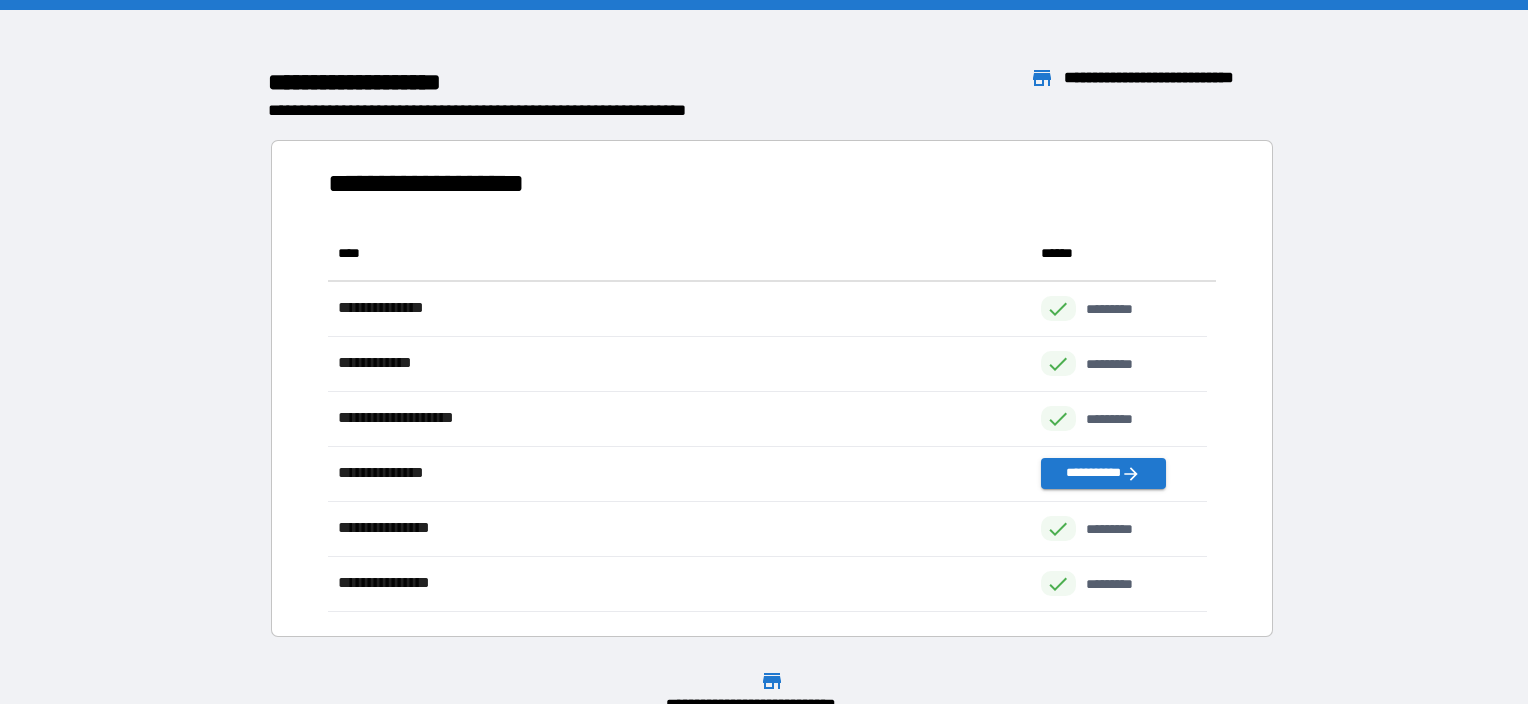 scroll, scrollTop: 16, scrollLeft: 16, axis: both 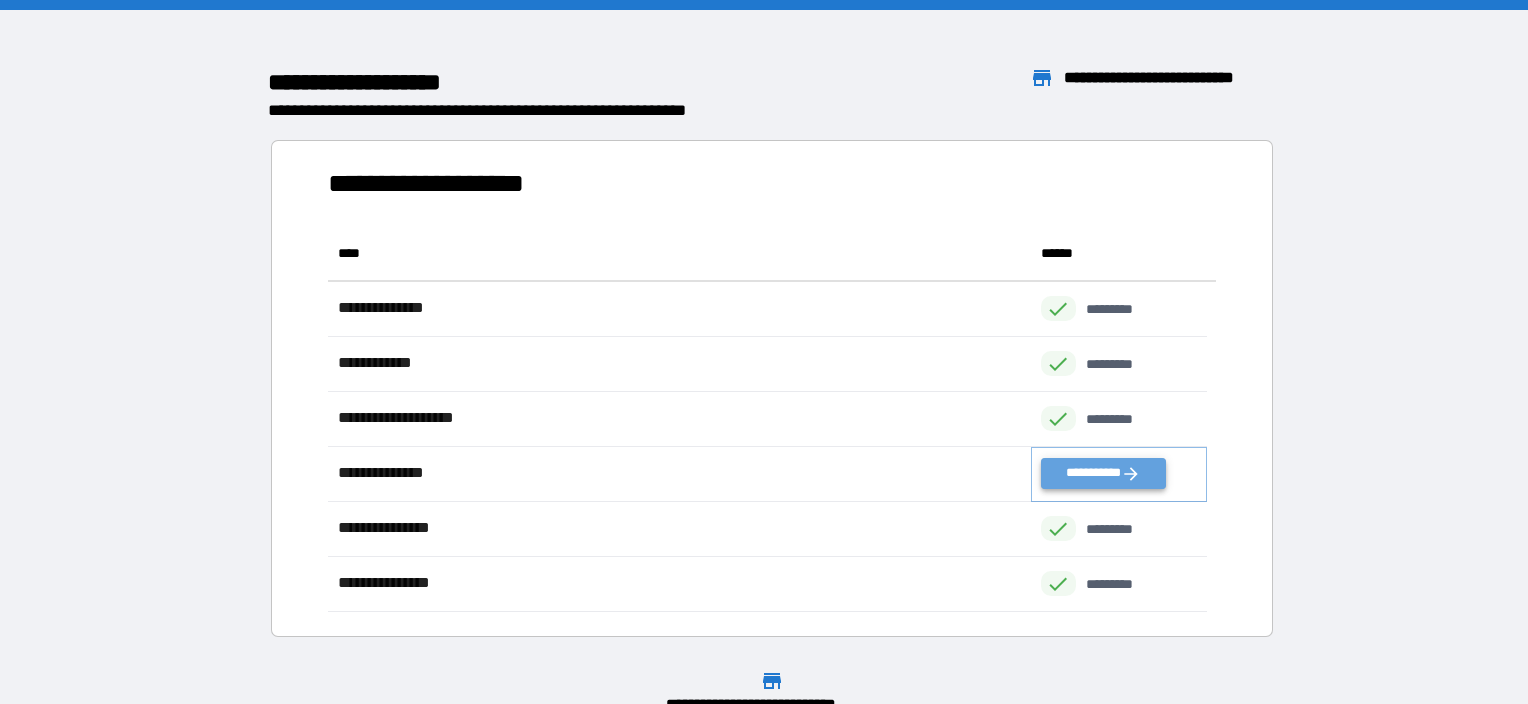 click on "**********" at bounding box center (1103, 473) 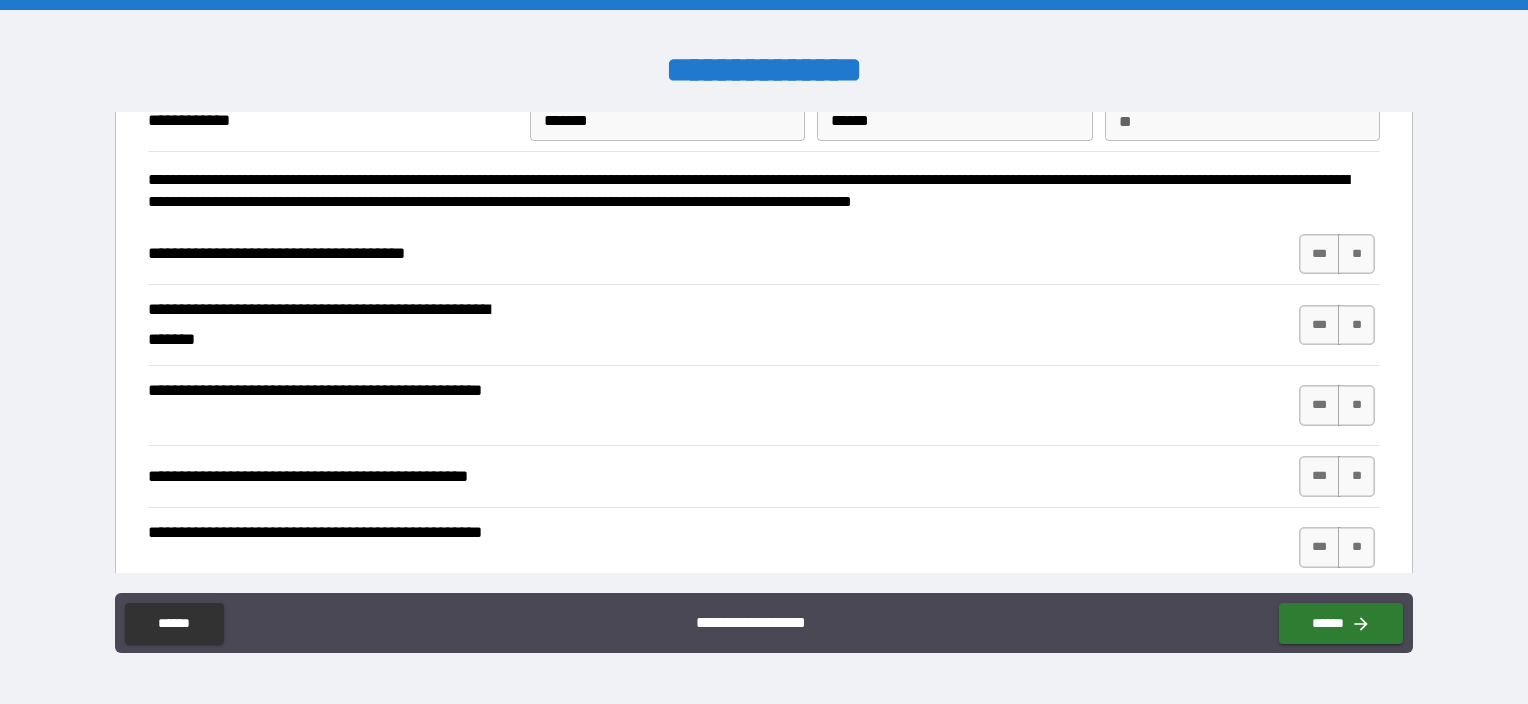 scroll, scrollTop: 0, scrollLeft: 0, axis: both 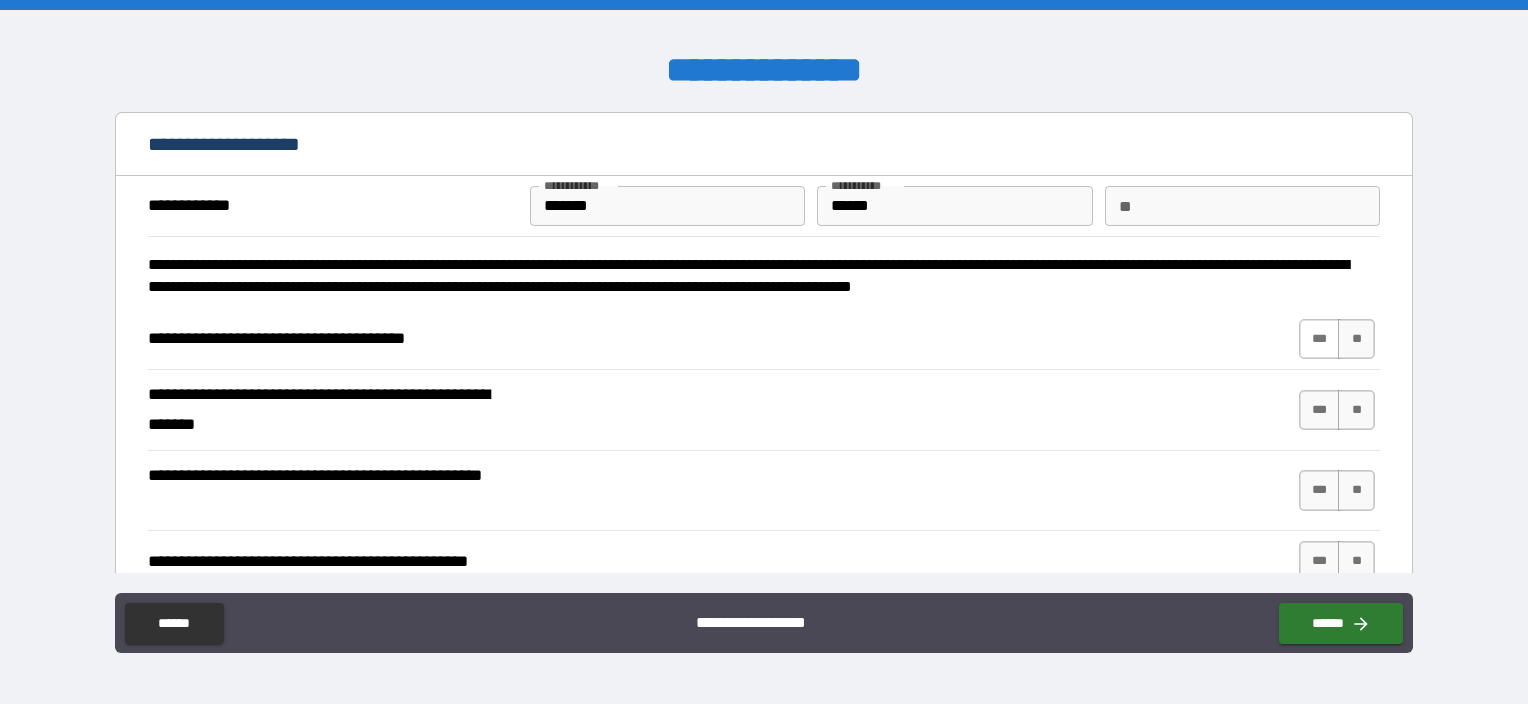click on "***" at bounding box center [1320, 339] 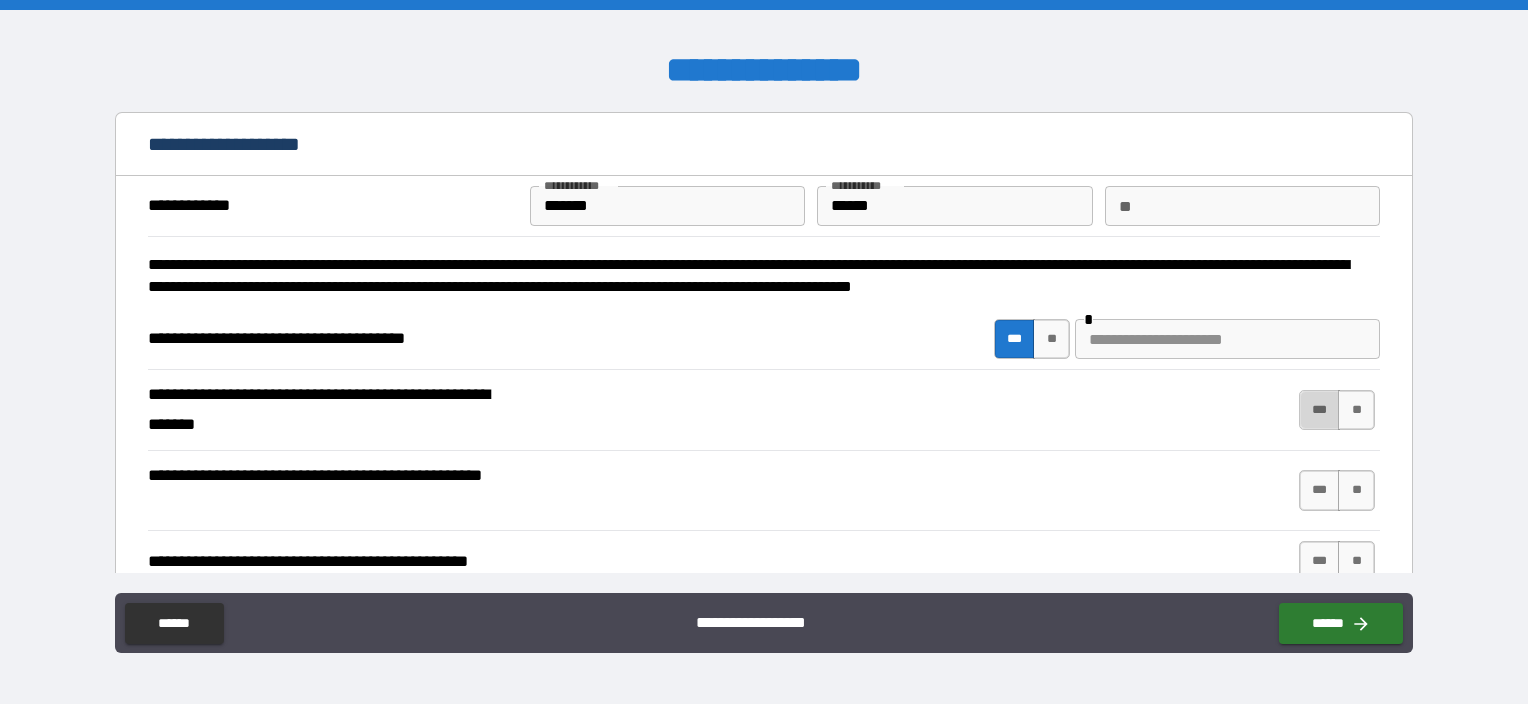 click on "***" at bounding box center (1320, 410) 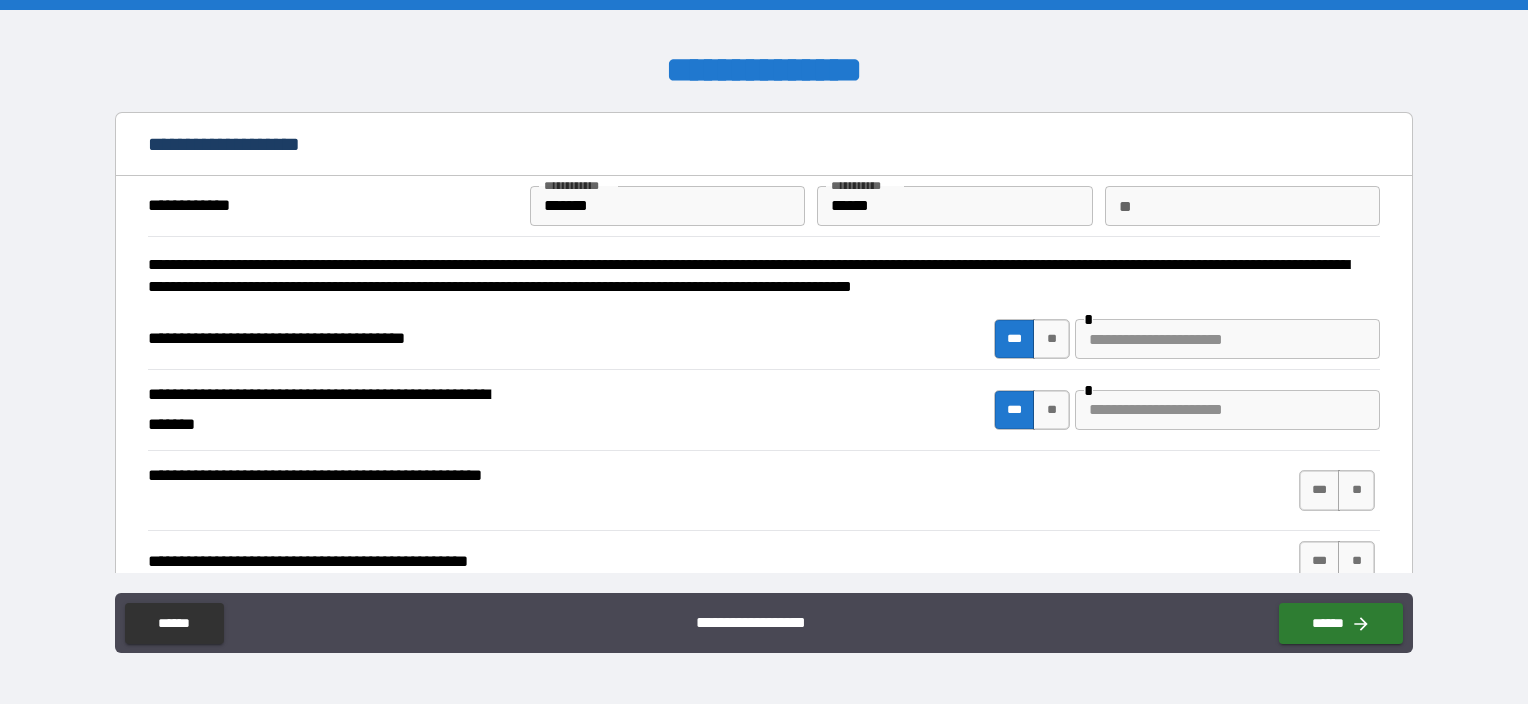 scroll, scrollTop: 100, scrollLeft: 0, axis: vertical 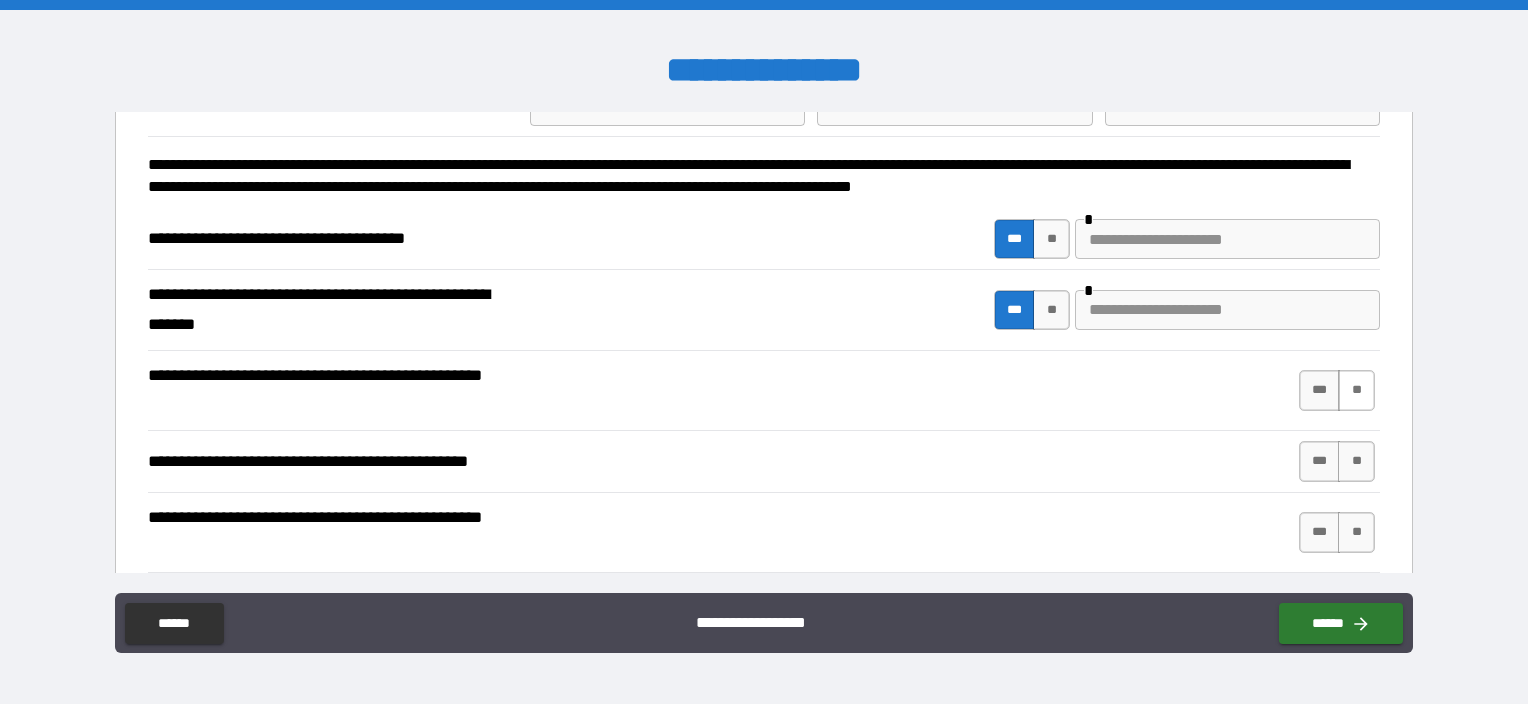 click on "**" at bounding box center [1356, 390] 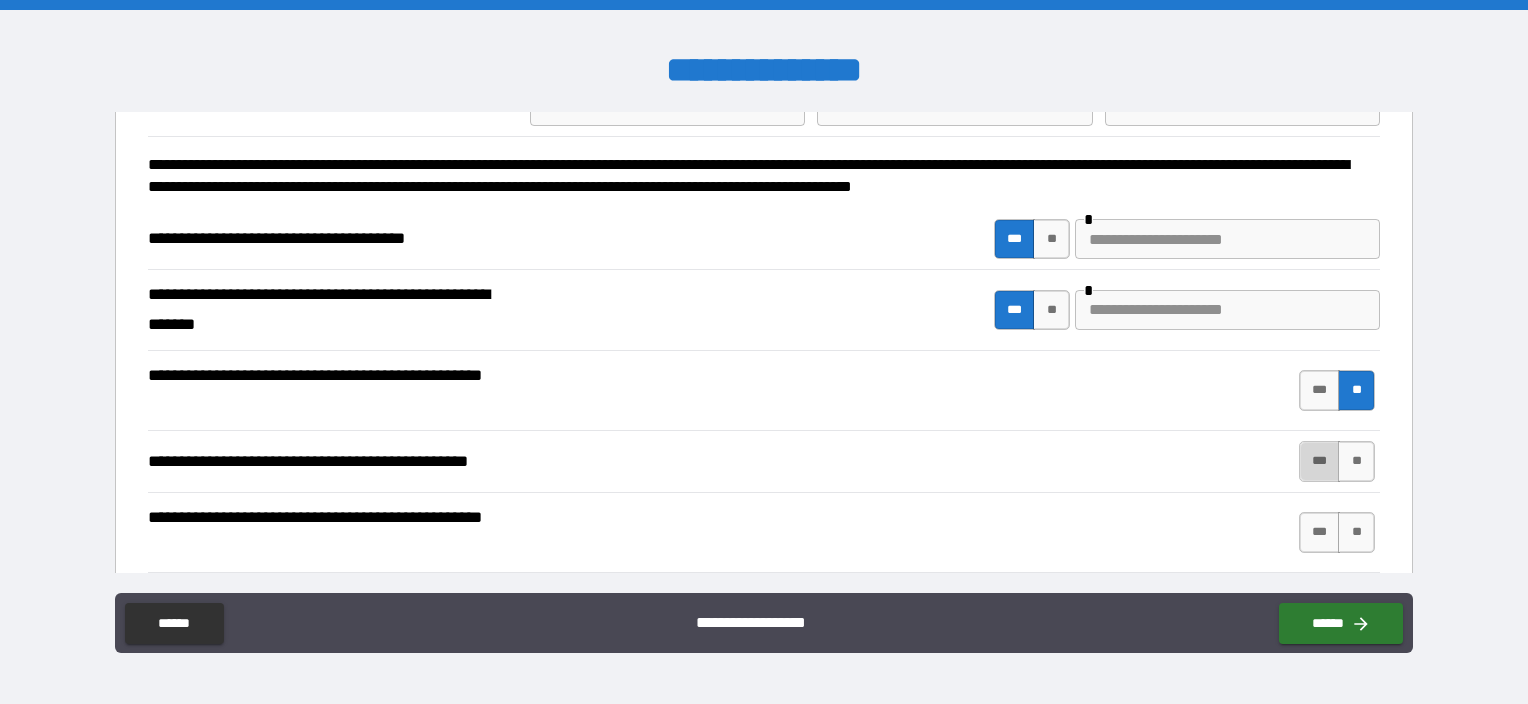 click on "***" at bounding box center [1320, 461] 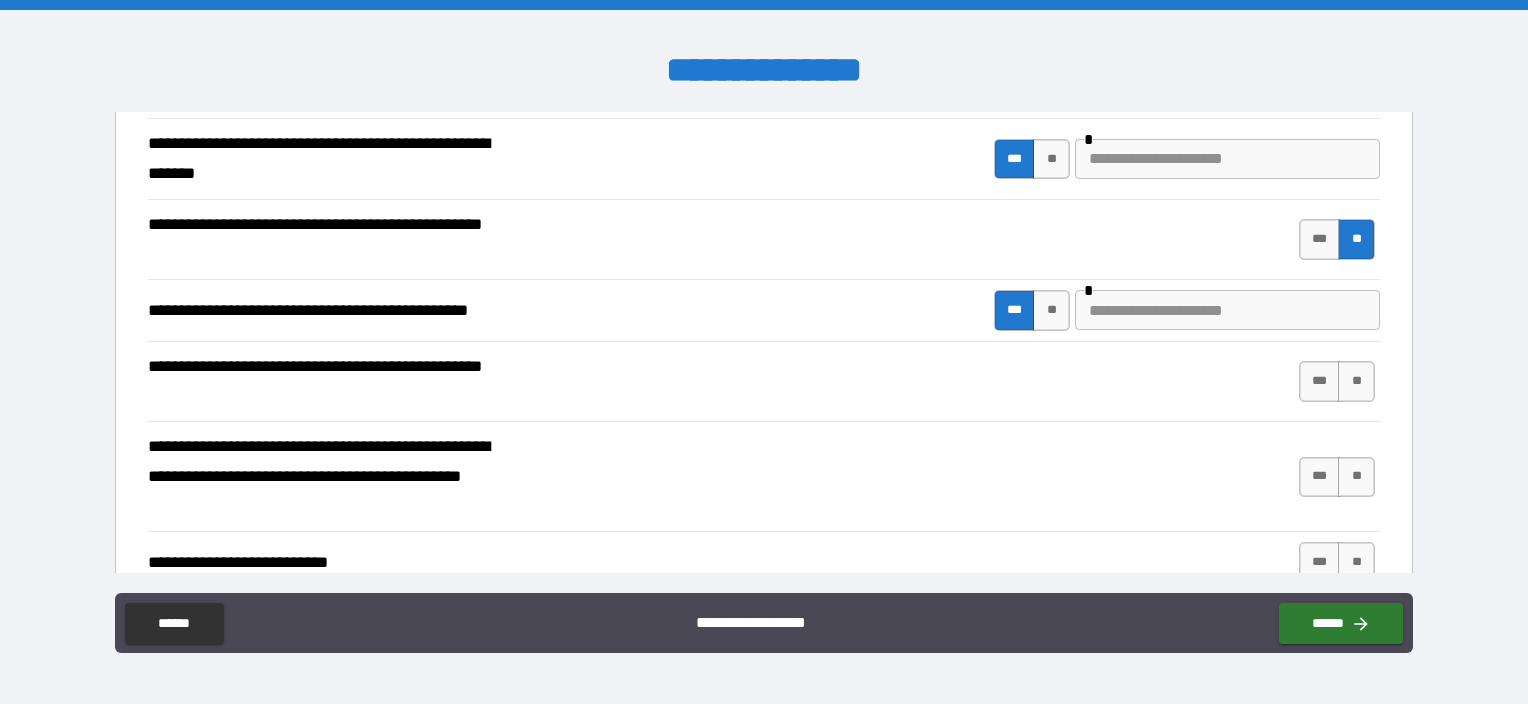 scroll, scrollTop: 300, scrollLeft: 0, axis: vertical 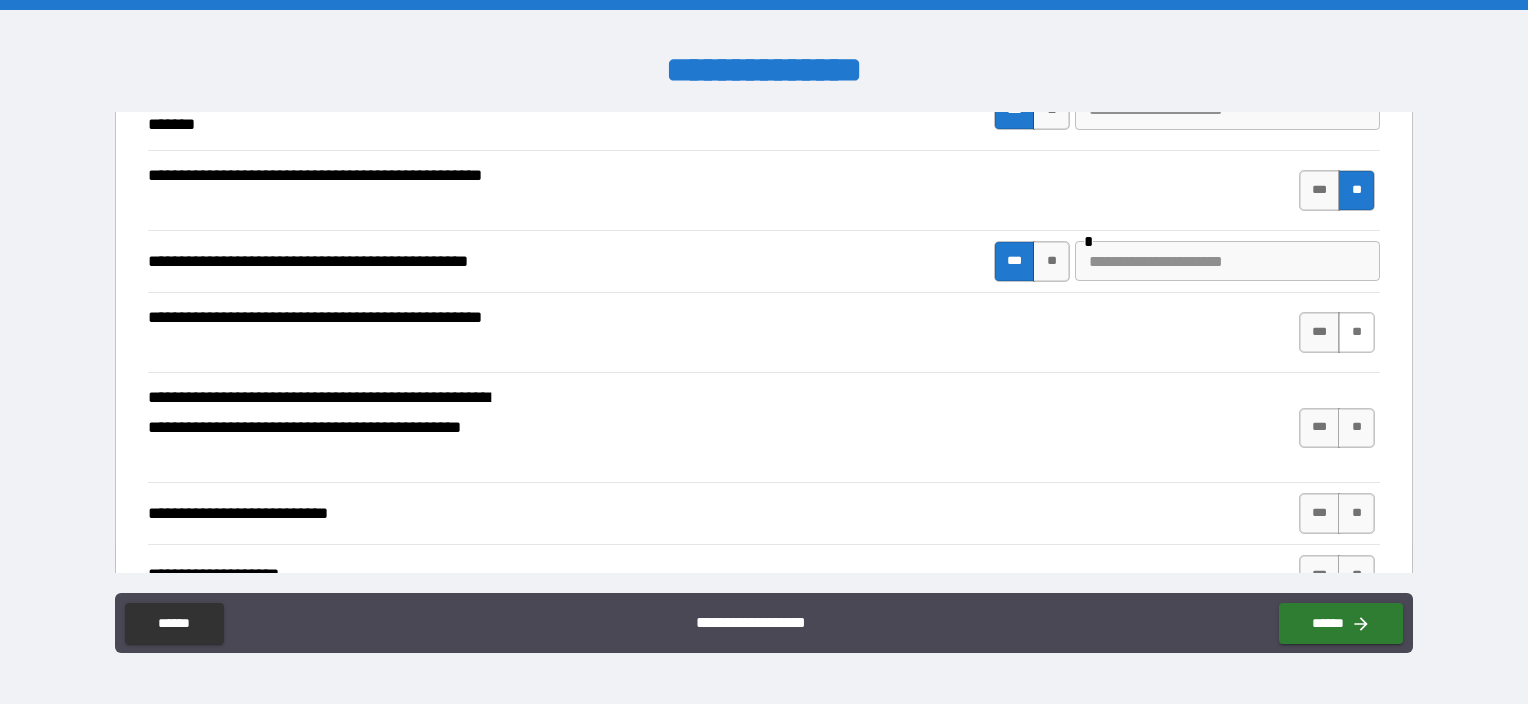 click on "**" at bounding box center [1356, 332] 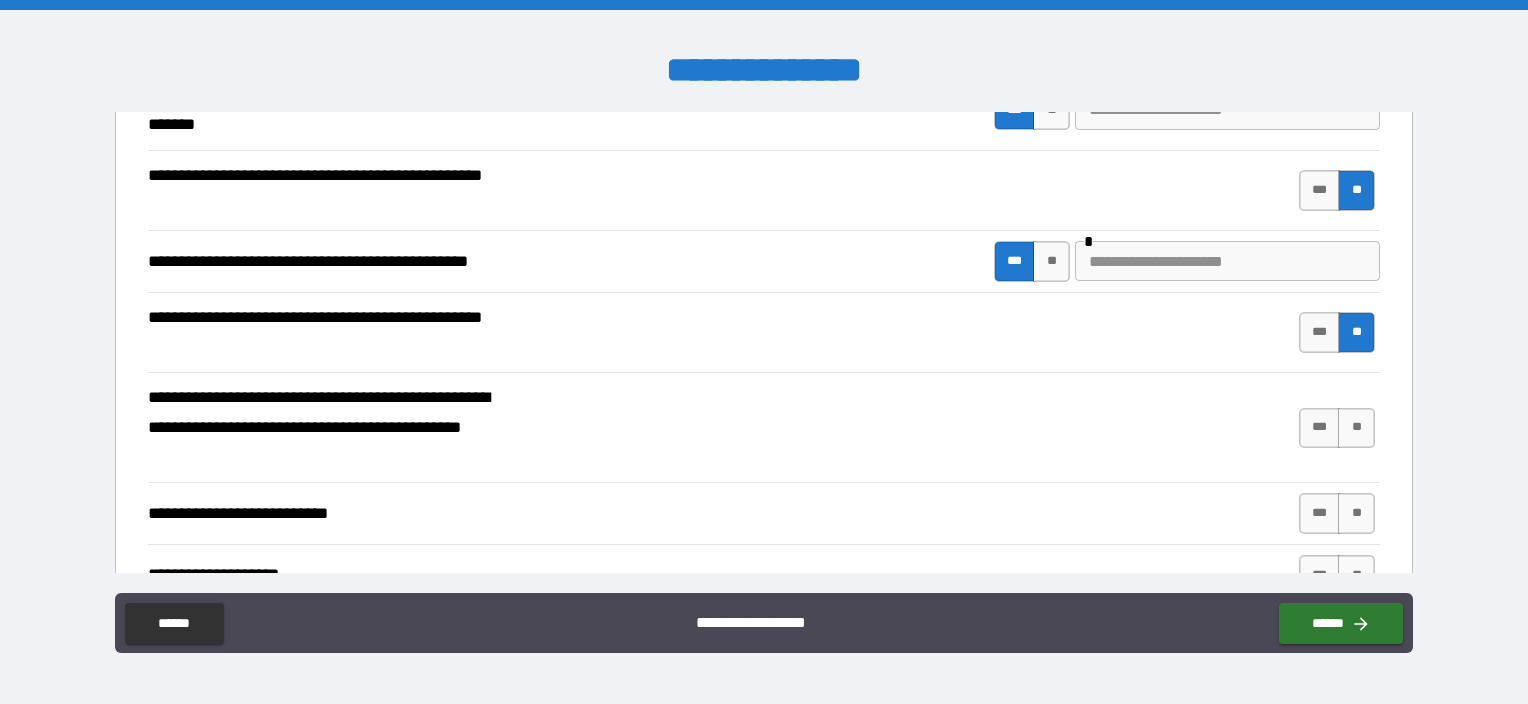 scroll, scrollTop: 400, scrollLeft: 0, axis: vertical 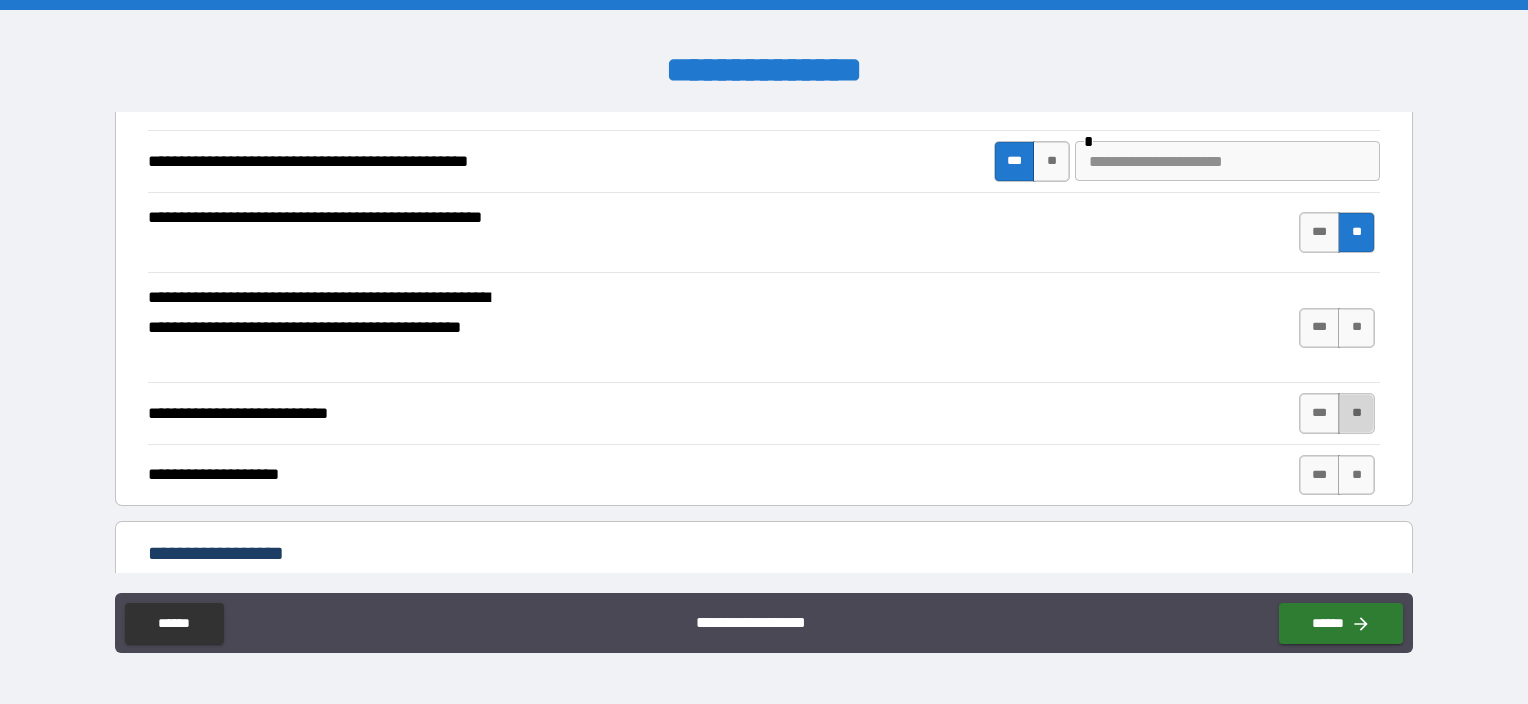 click on "**" at bounding box center [1356, 413] 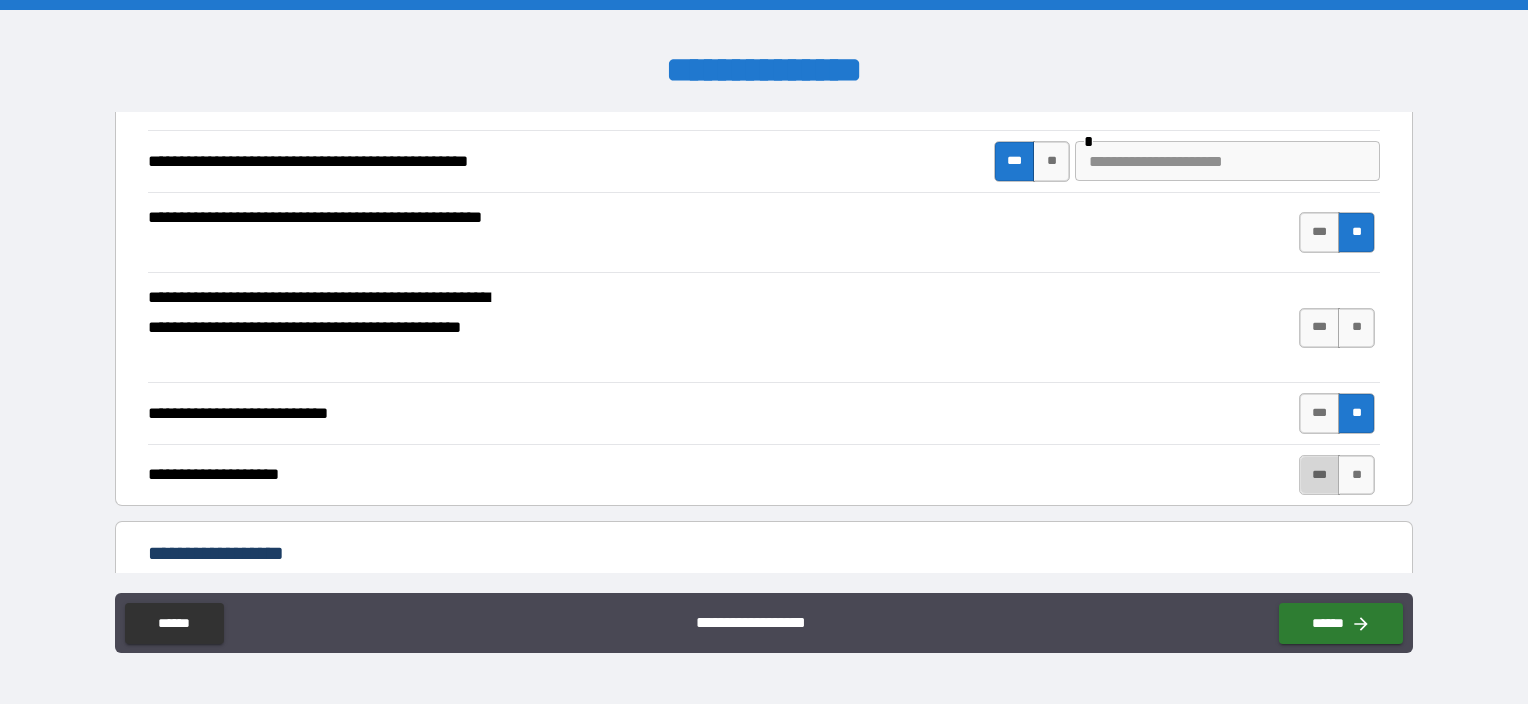 click on "***" at bounding box center [1320, 475] 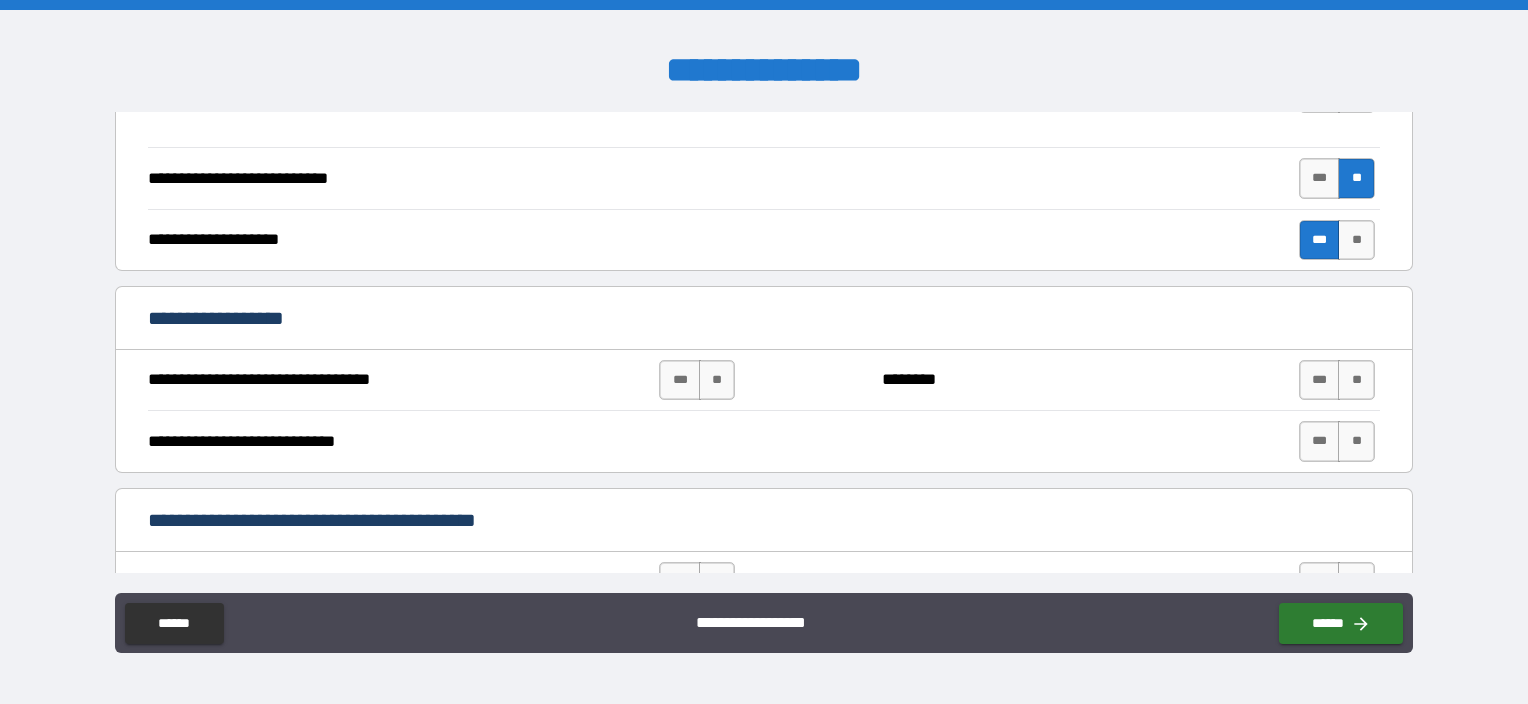 scroll, scrollTop: 700, scrollLeft: 0, axis: vertical 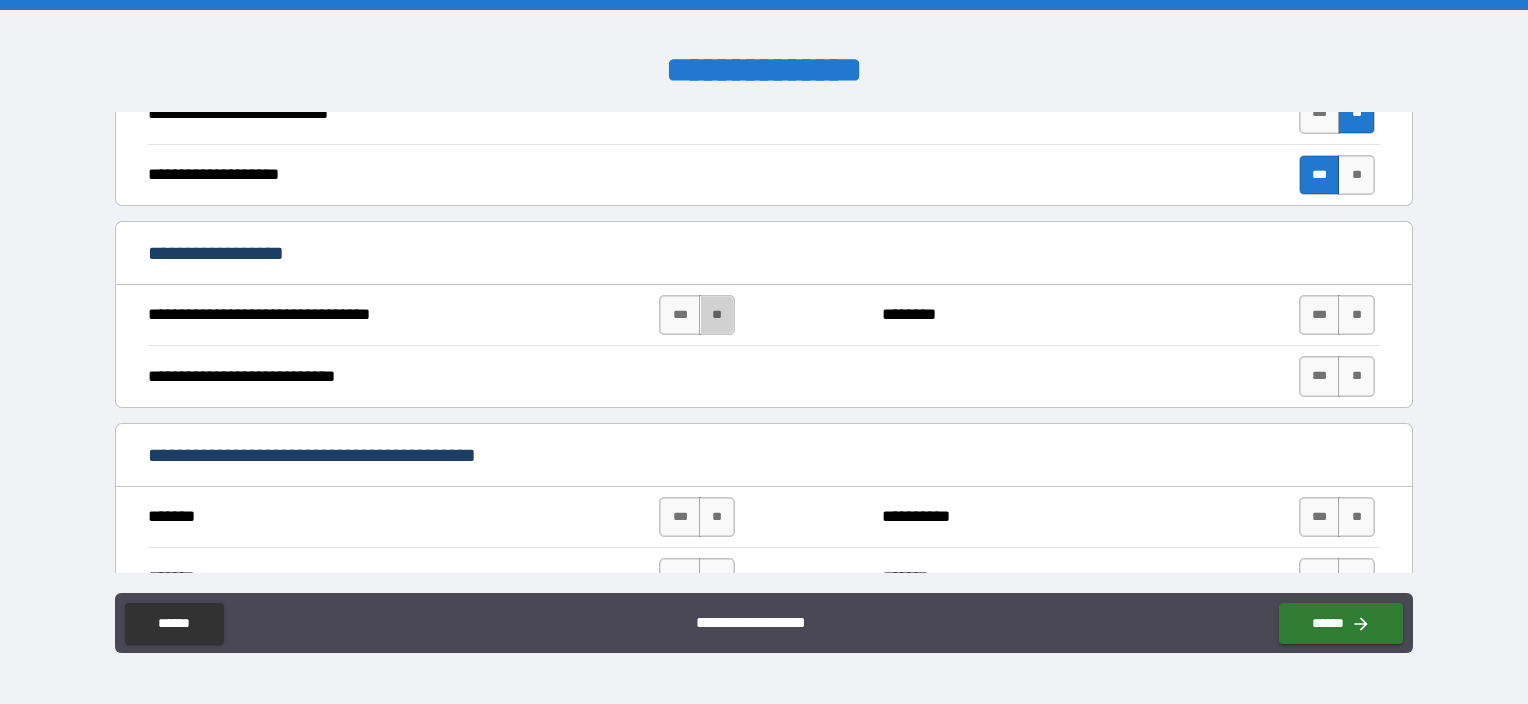 drag, startPoint x: 716, startPoint y: 316, endPoint x: 776, endPoint y: 308, distance: 60.530983 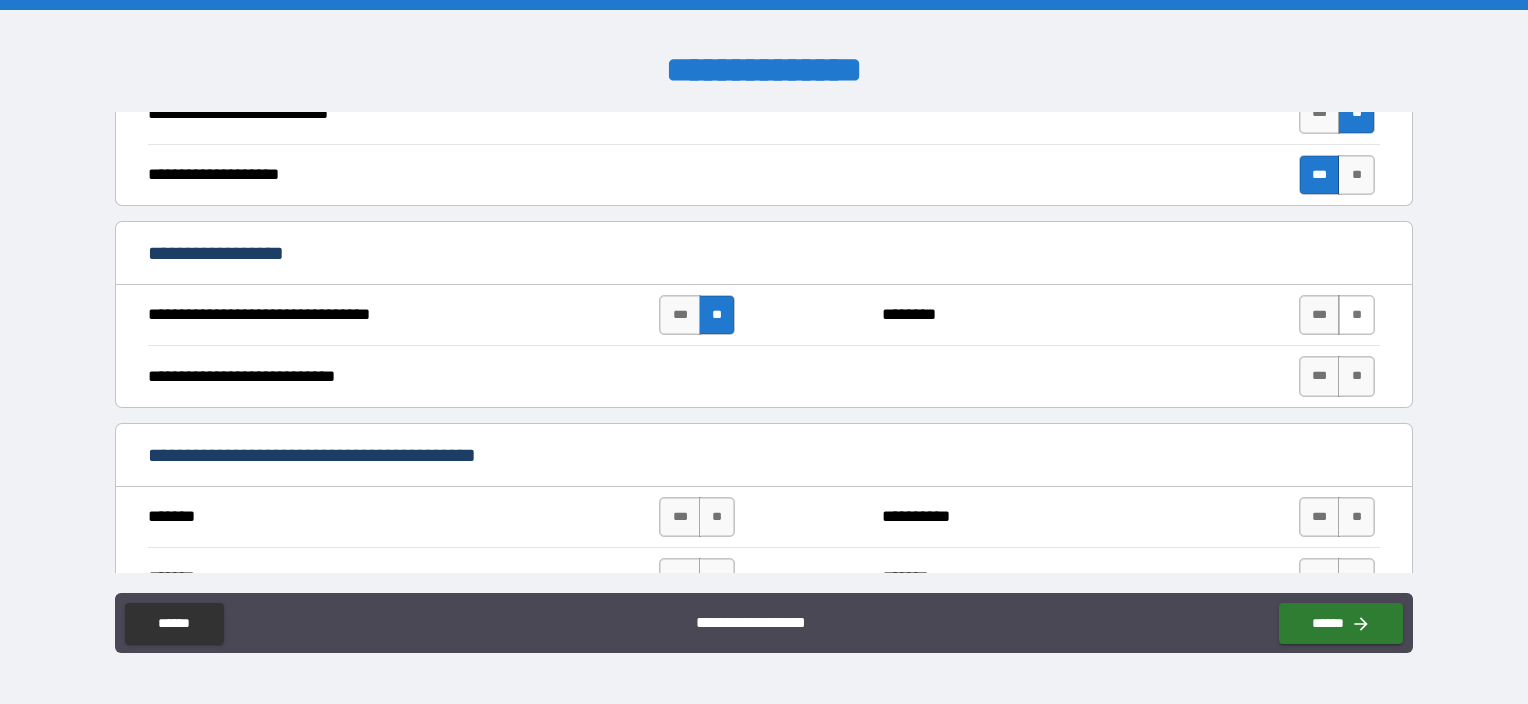 click on "**" at bounding box center (1356, 315) 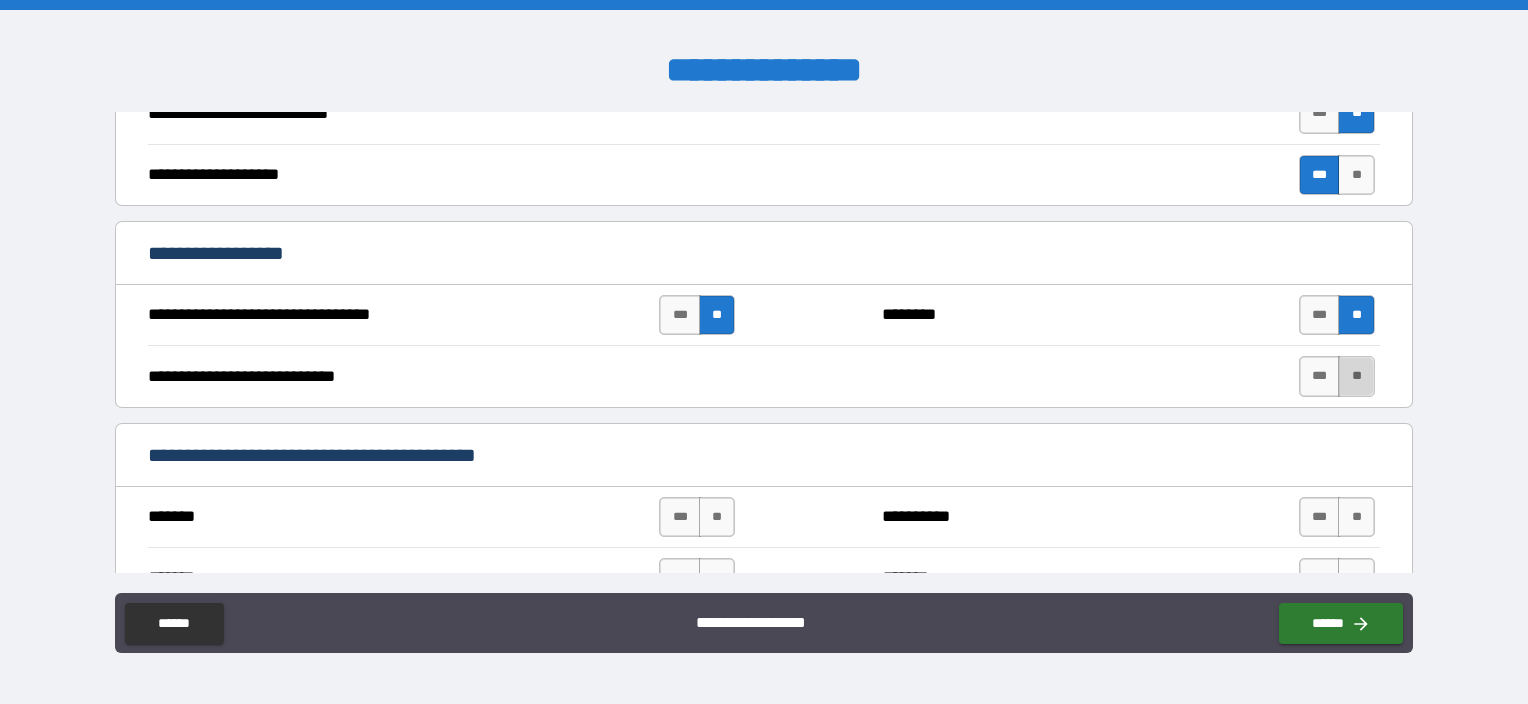 click on "**" at bounding box center (1356, 376) 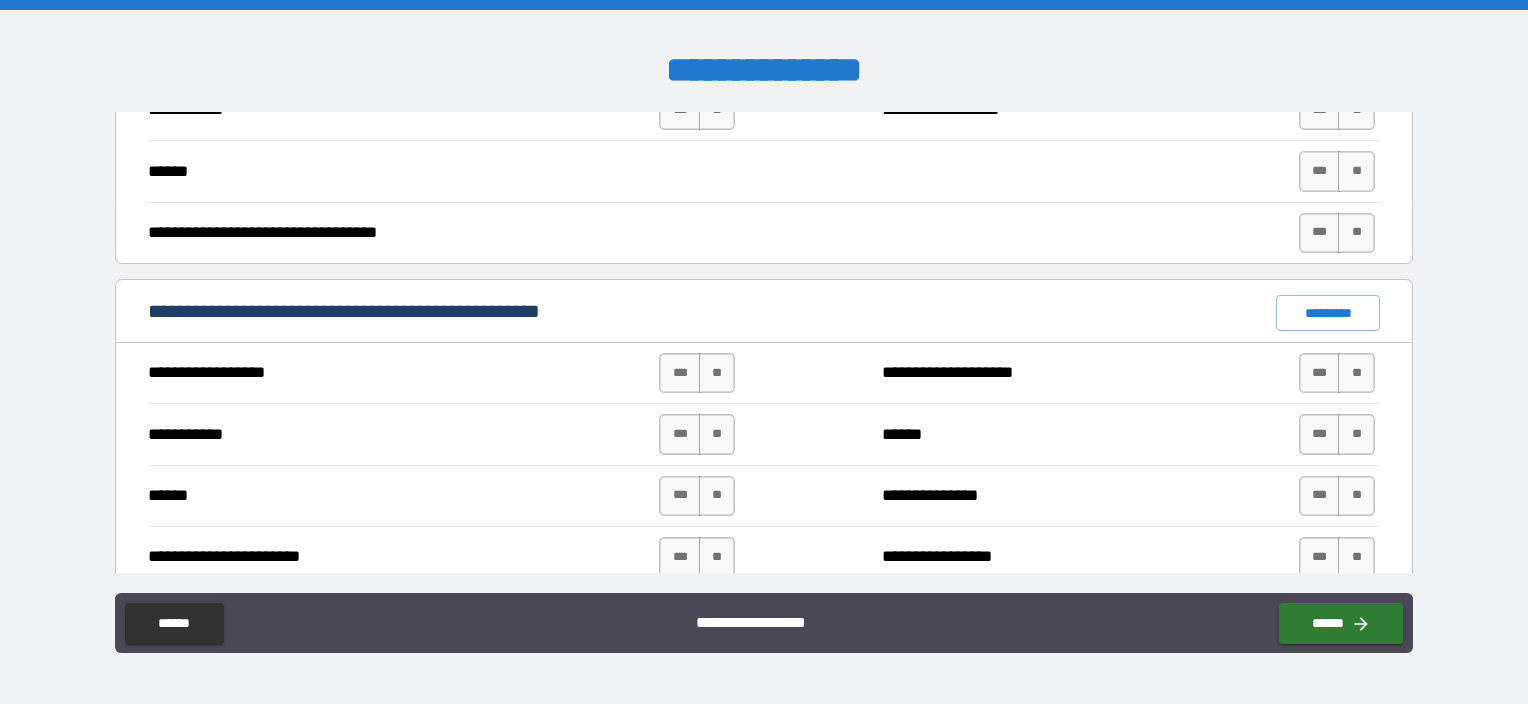 scroll, scrollTop: 1000, scrollLeft: 0, axis: vertical 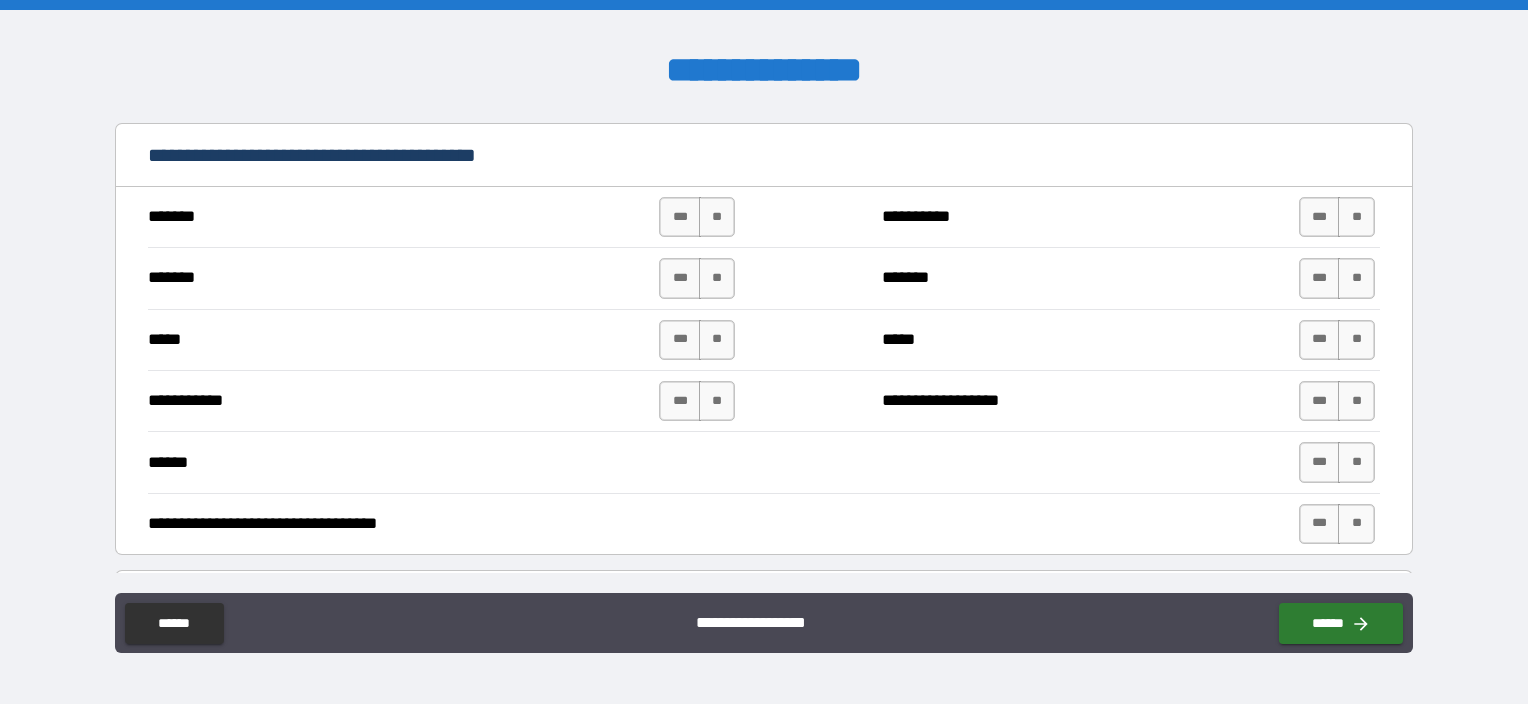 click on "******" at bounding box center [331, 463] 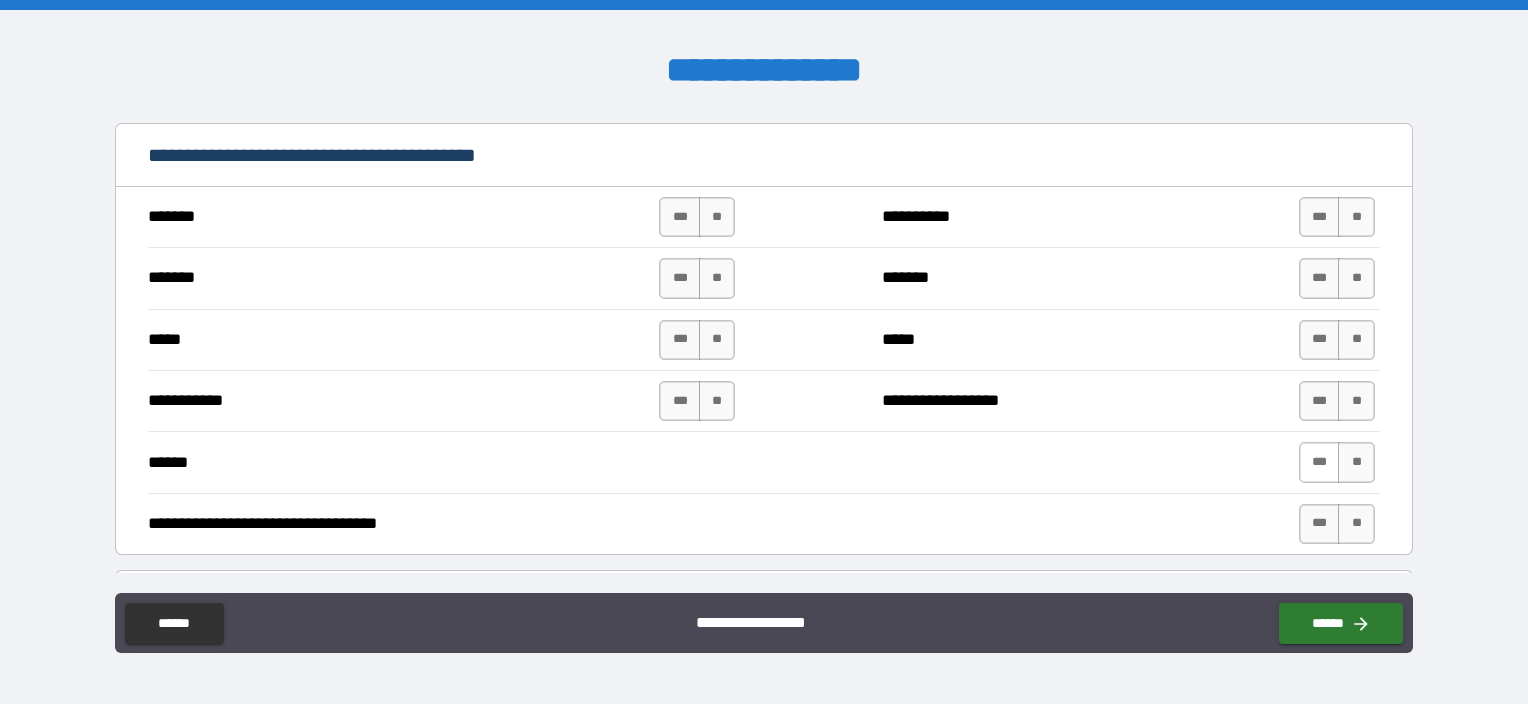 click on "***" at bounding box center [1320, 462] 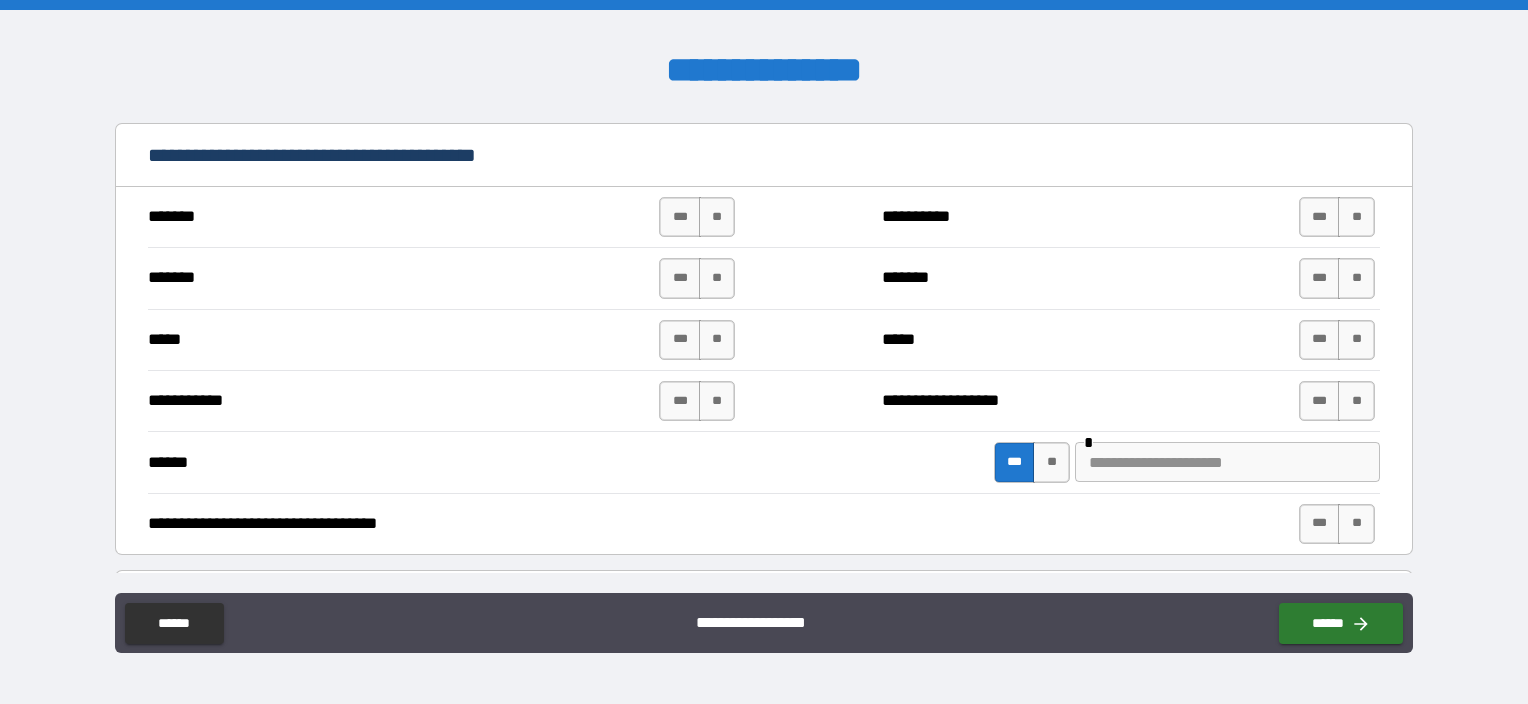 click at bounding box center [1227, 462] 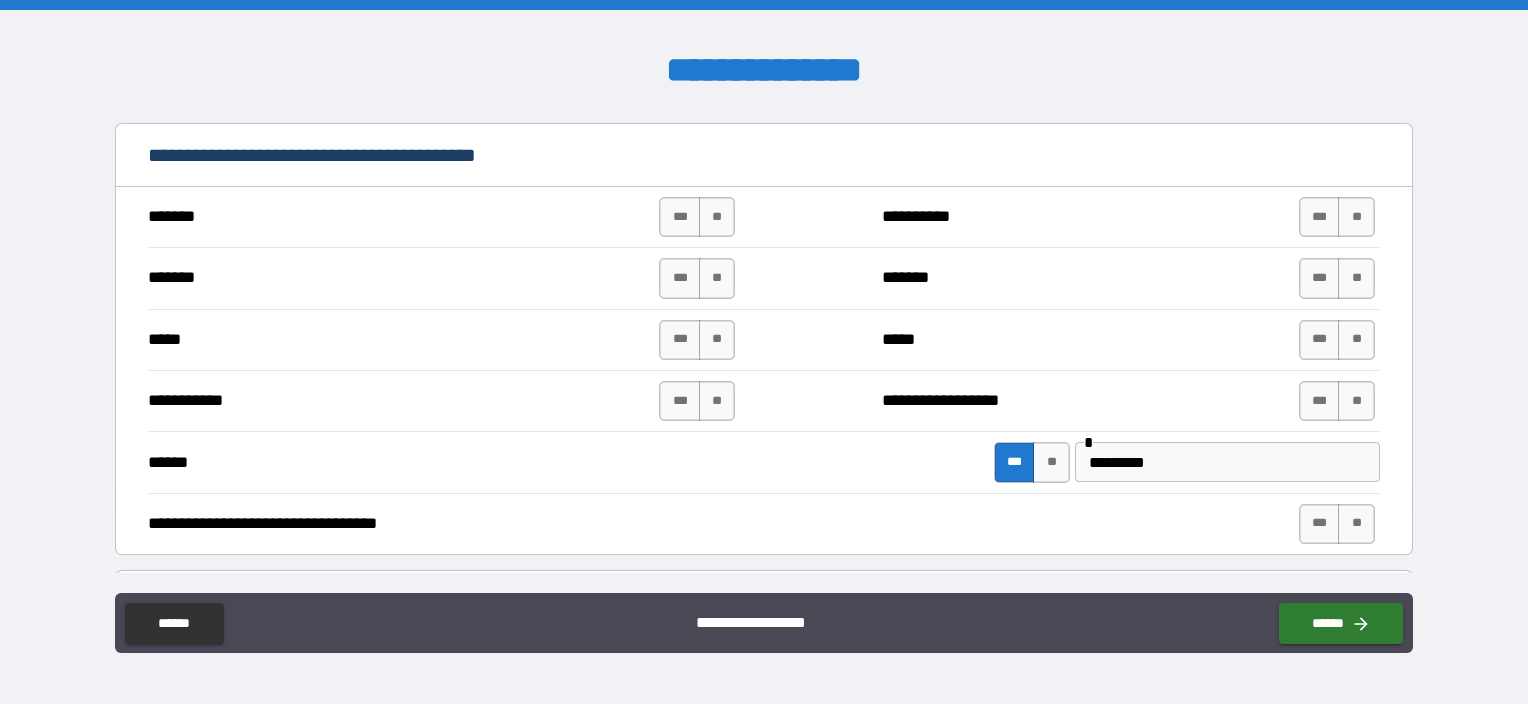 click on "****** *** ** ********* *" at bounding box center (764, 462) 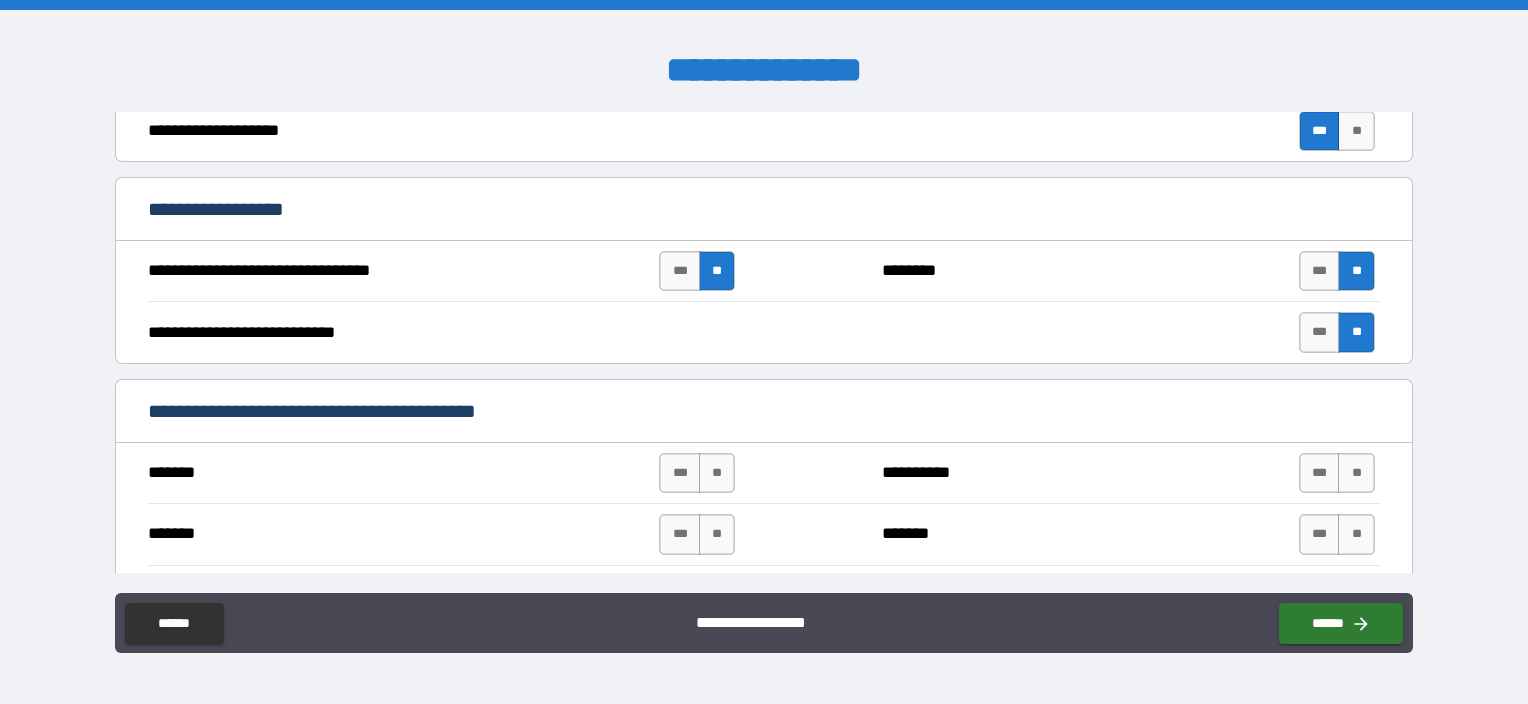 scroll, scrollTop: 900, scrollLeft: 0, axis: vertical 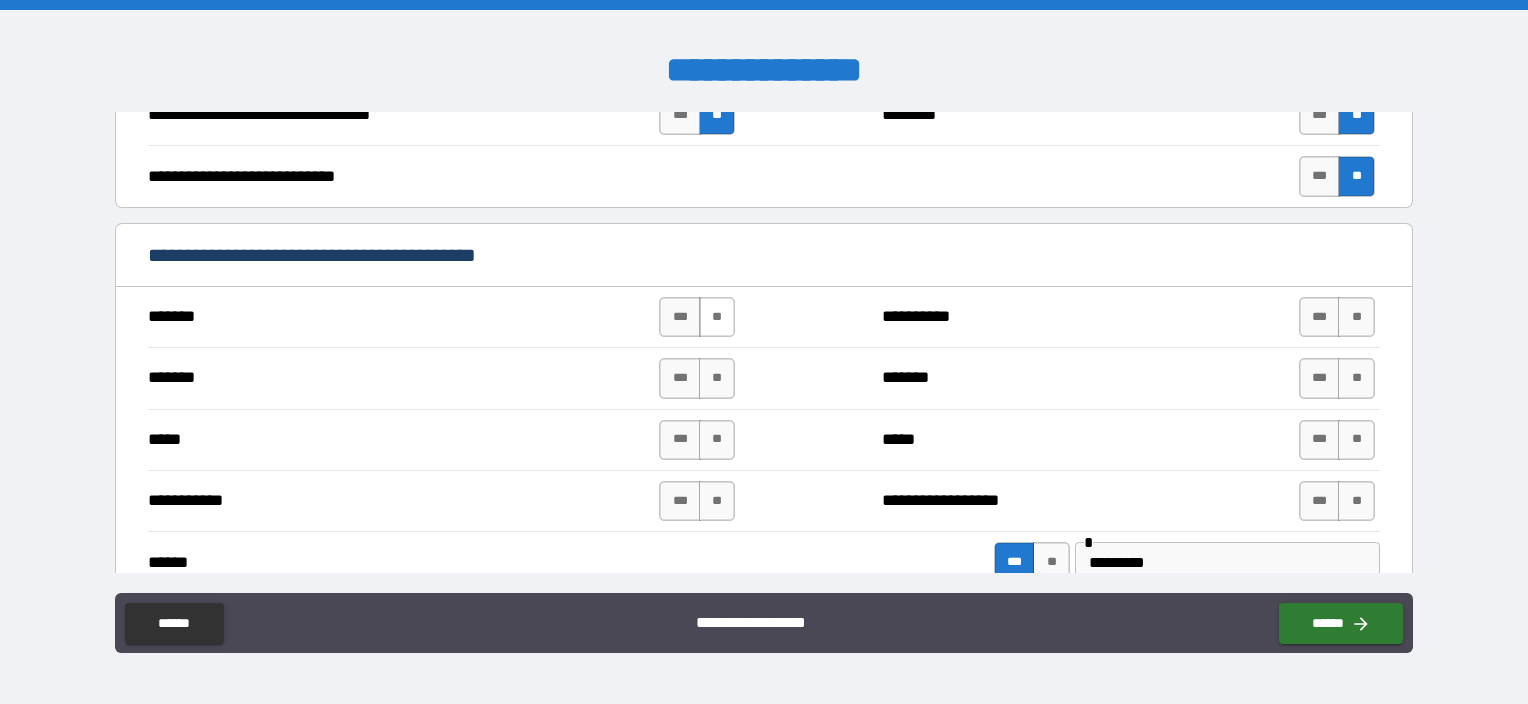 click on "**" at bounding box center (717, 317) 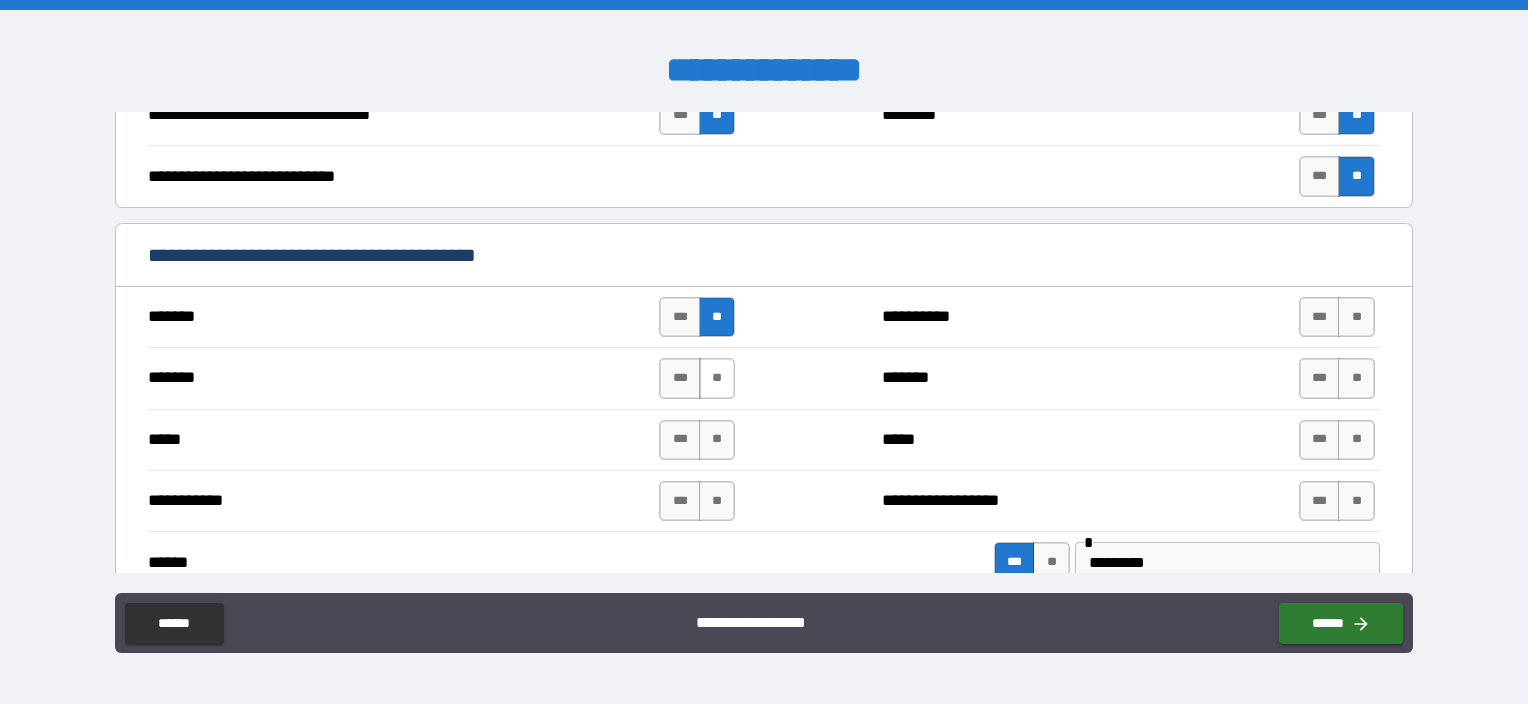 click on "**" at bounding box center [717, 378] 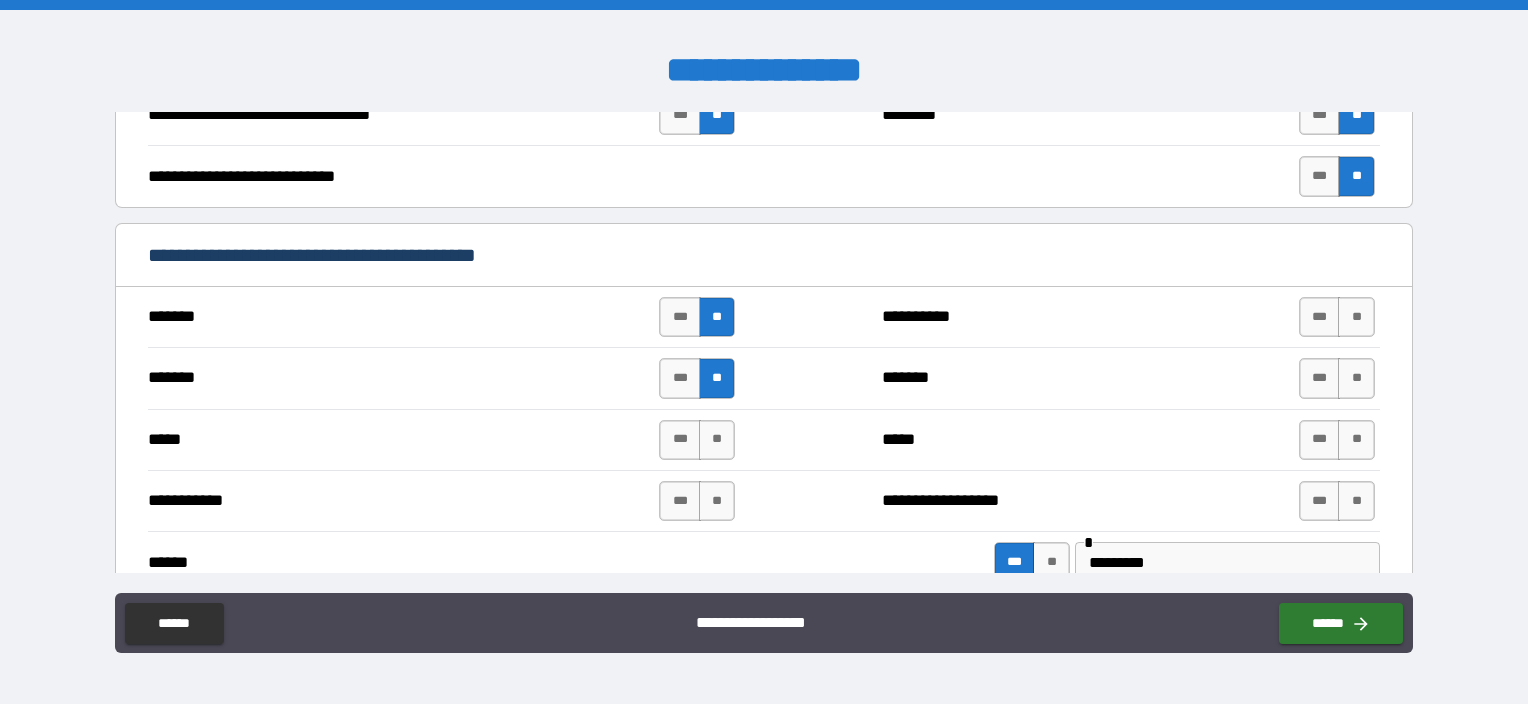drag, startPoint x: 764, startPoint y: 314, endPoint x: 777, endPoint y: 311, distance: 13.341664 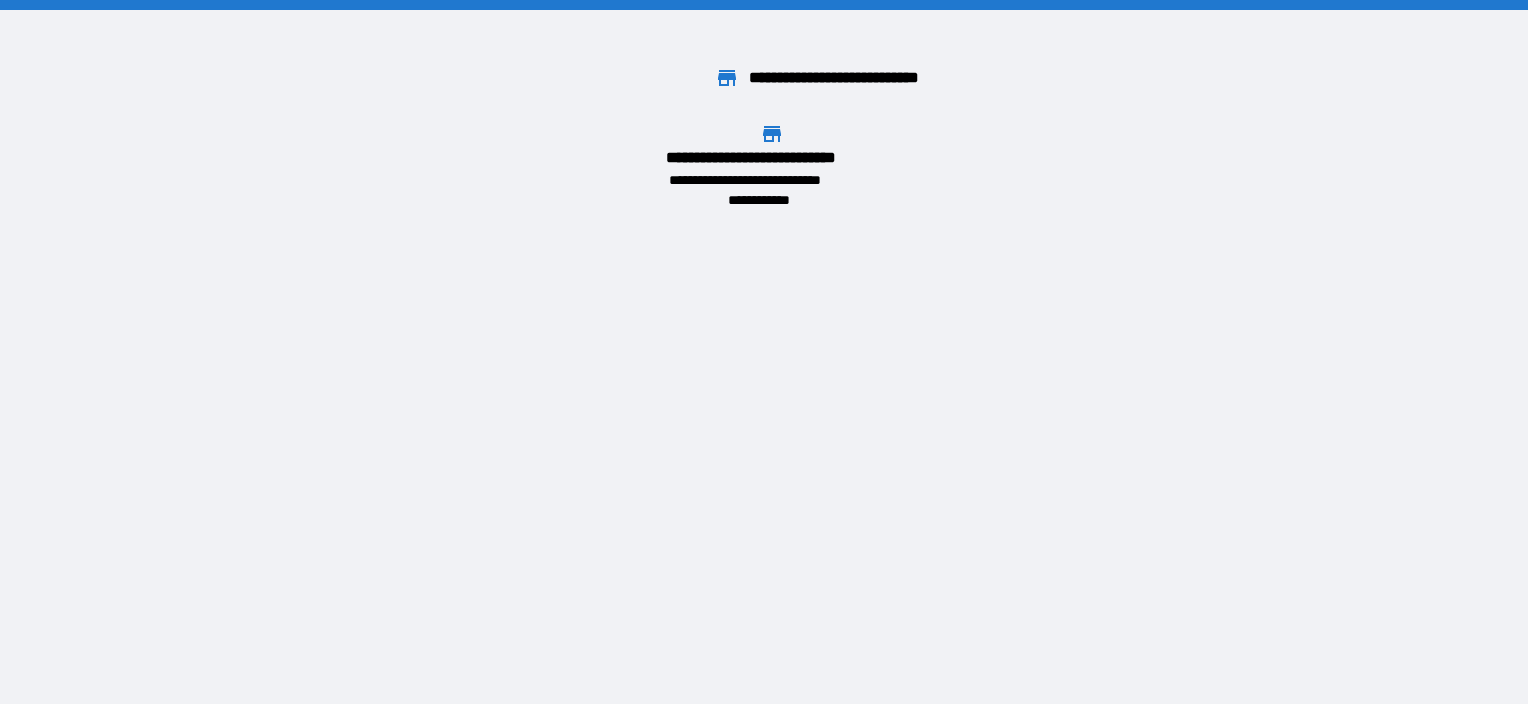 click on "**********" at bounding box center [764, 352] 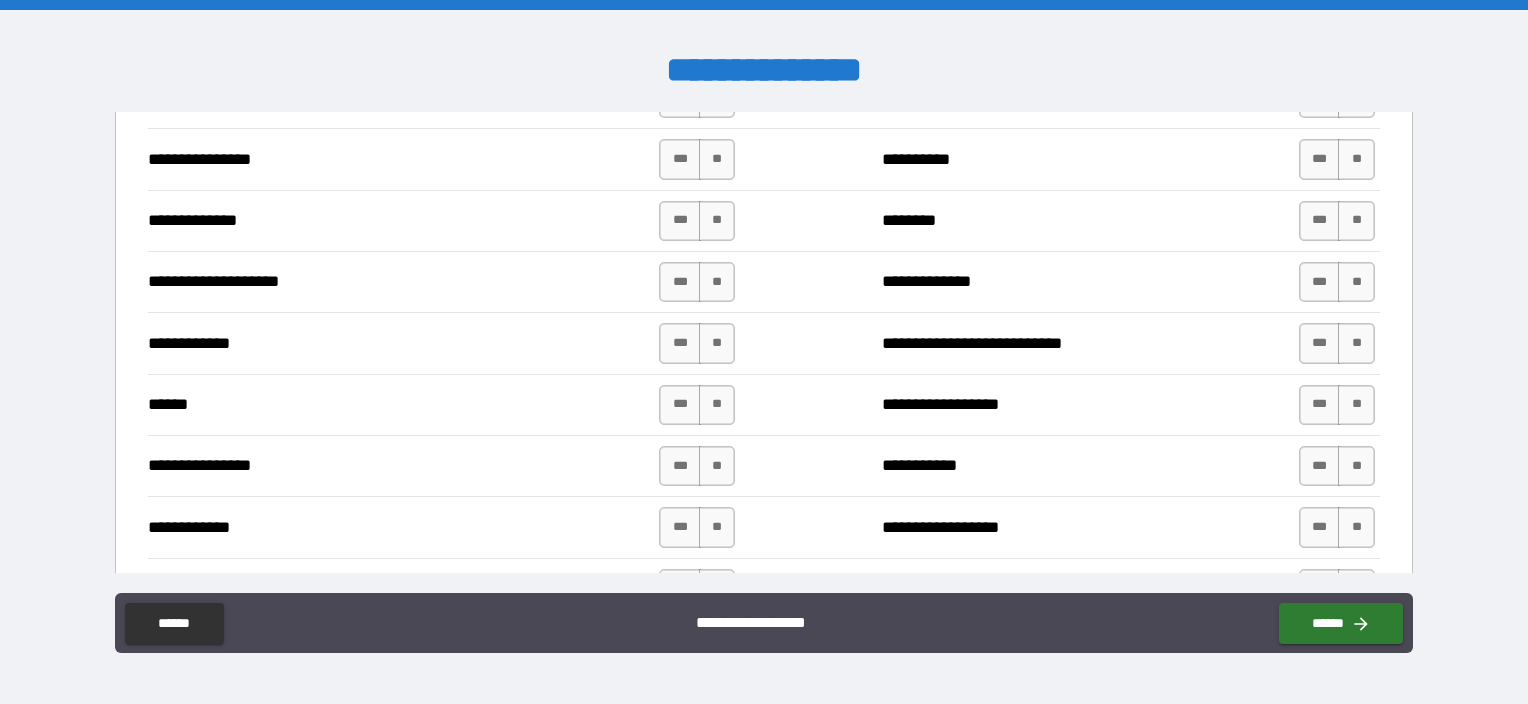 scroll, scrollTop: 3400, scrollLeft: 0, axis: vertical 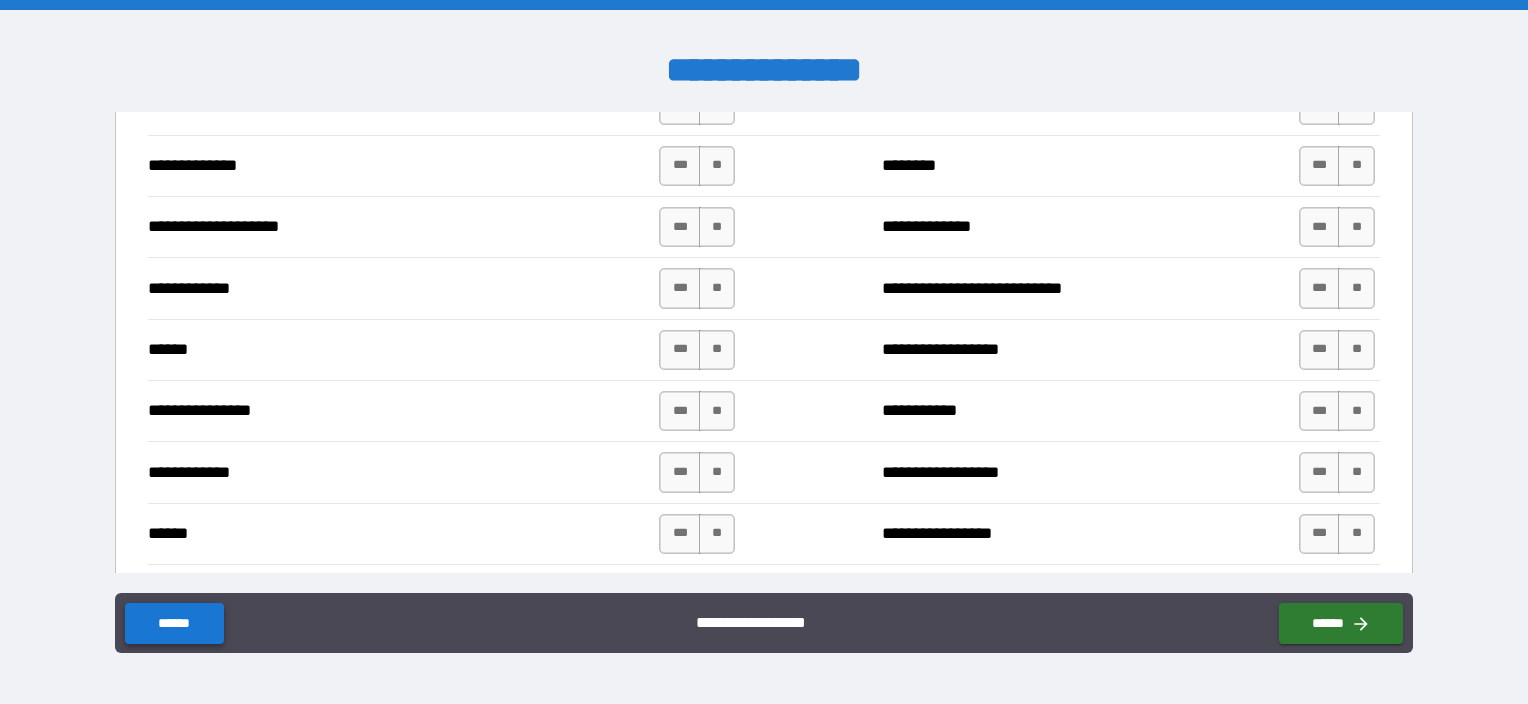 click on "******" at bounding box center (174, 623) 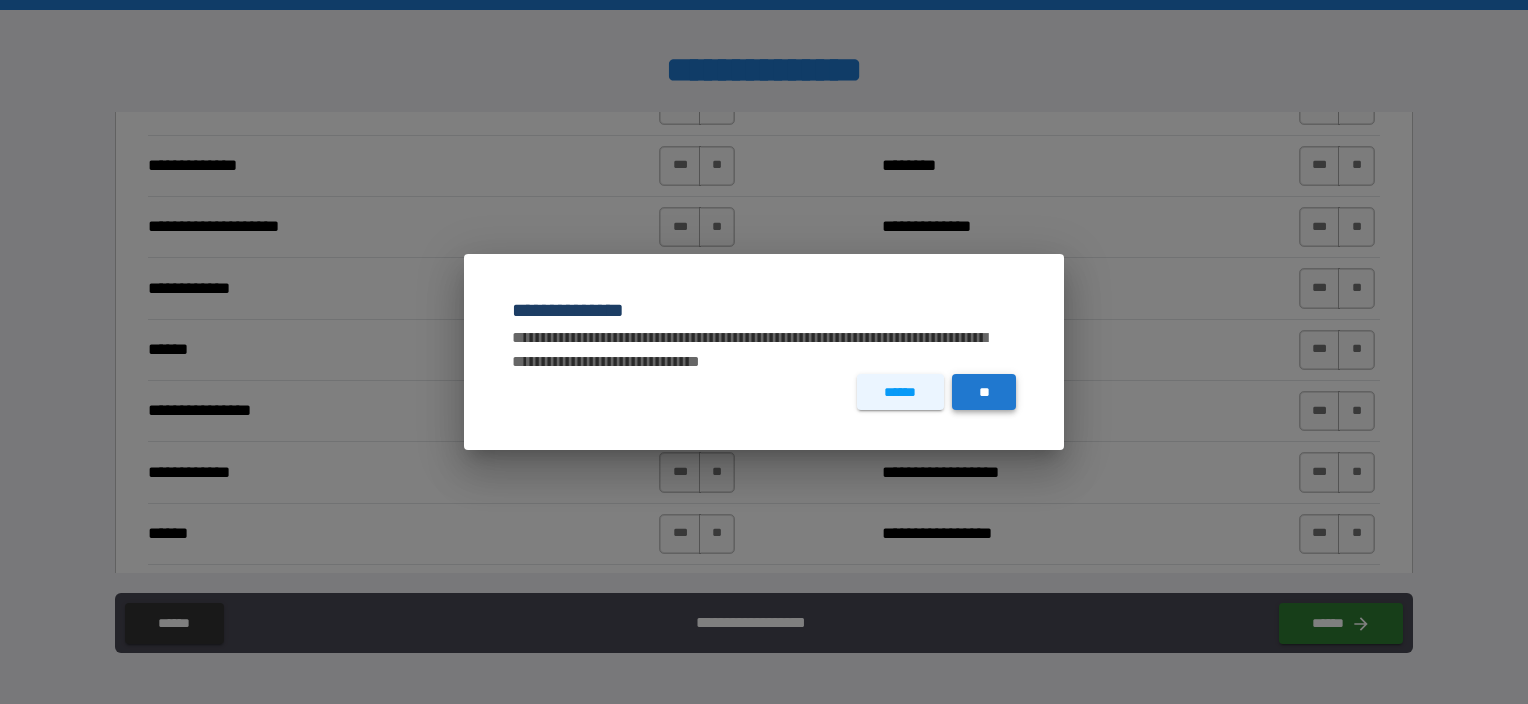 click on "**" at bounding box center [984, 392] 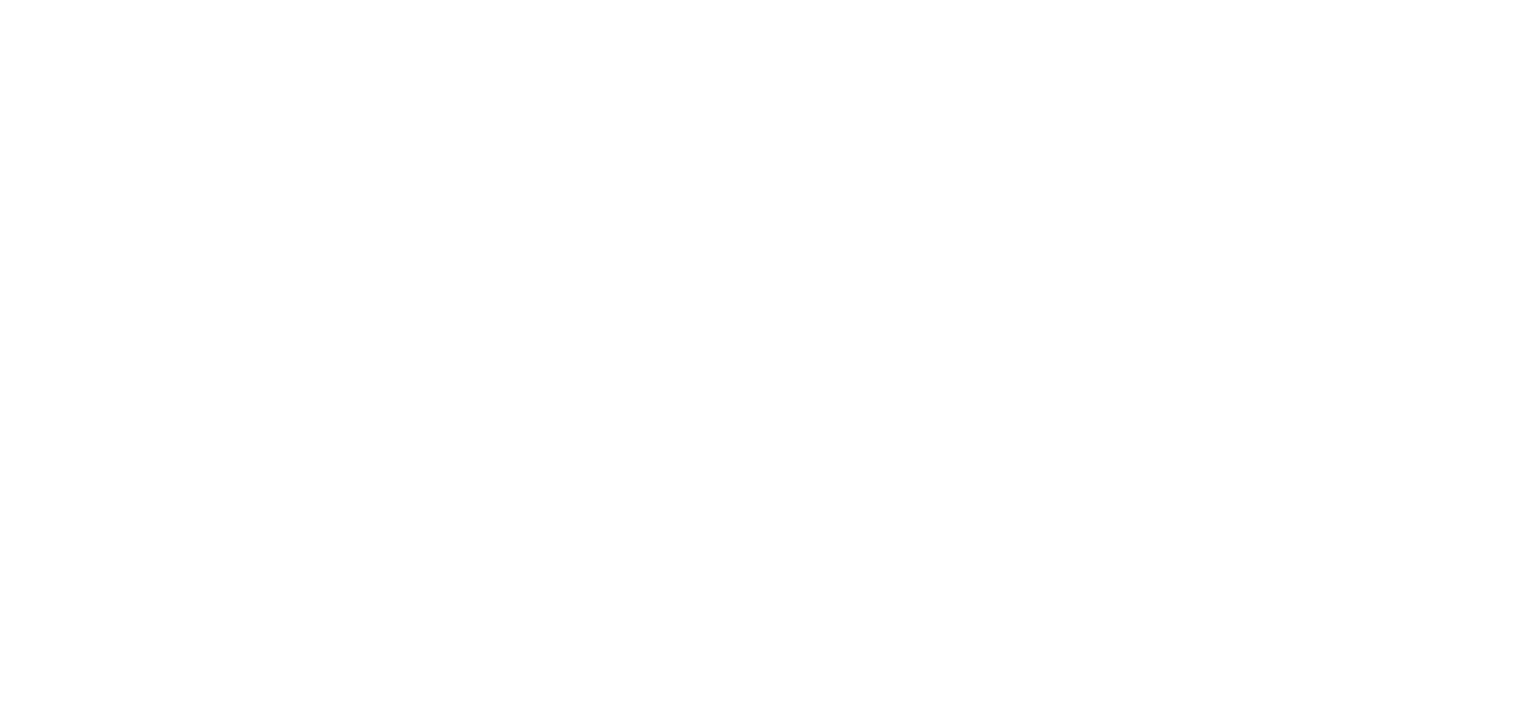 scroll, scrollTop: 0, scrollLeft: 0, axis: both 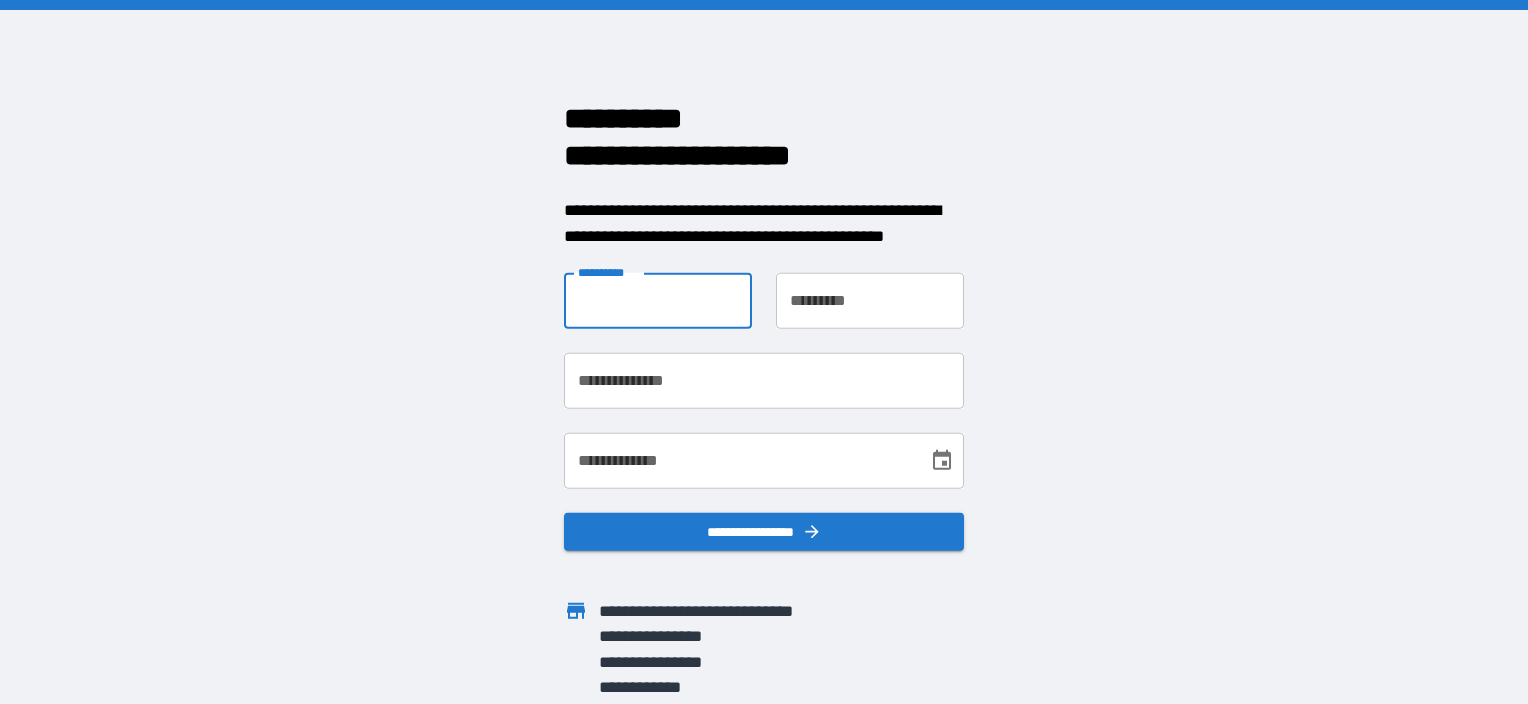 click on "**********" at bounding box center [658, 301] 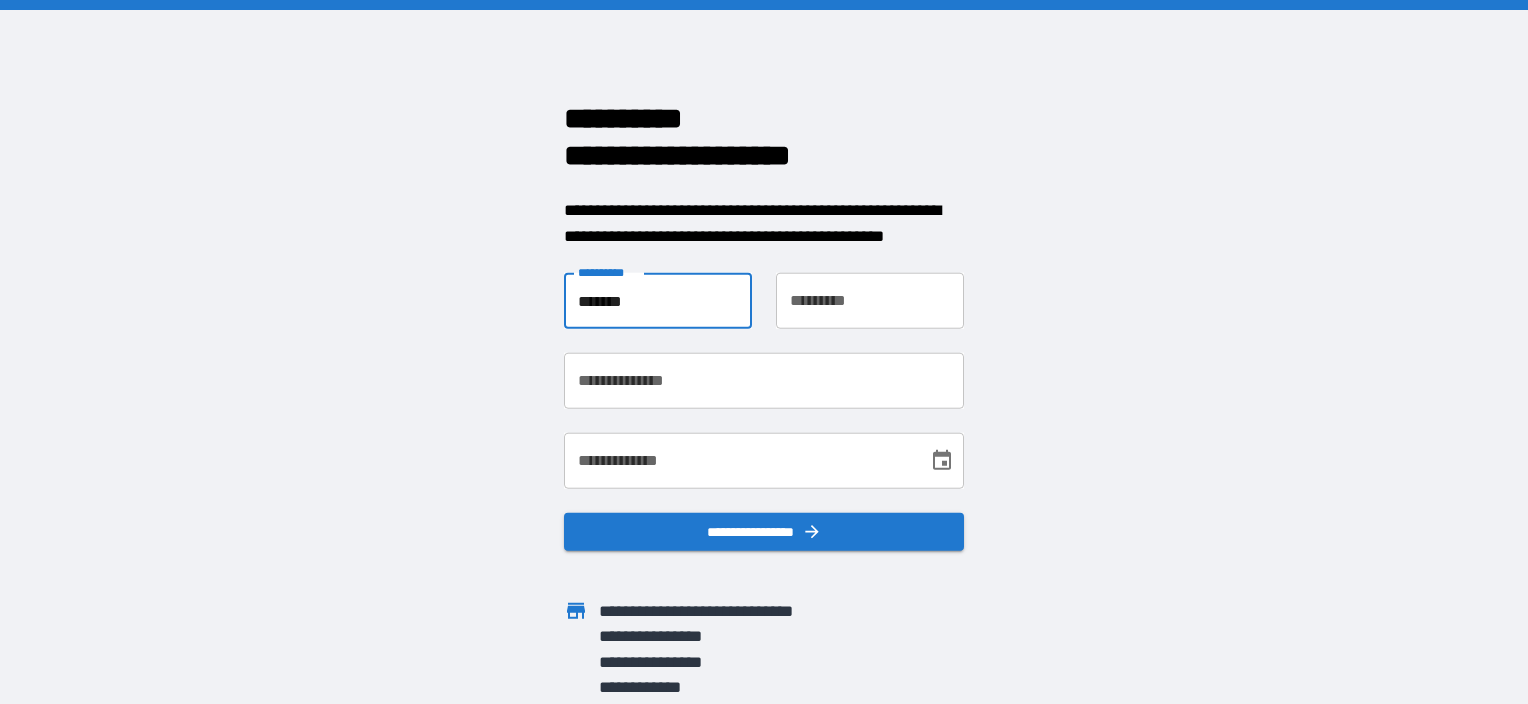 type on "******" 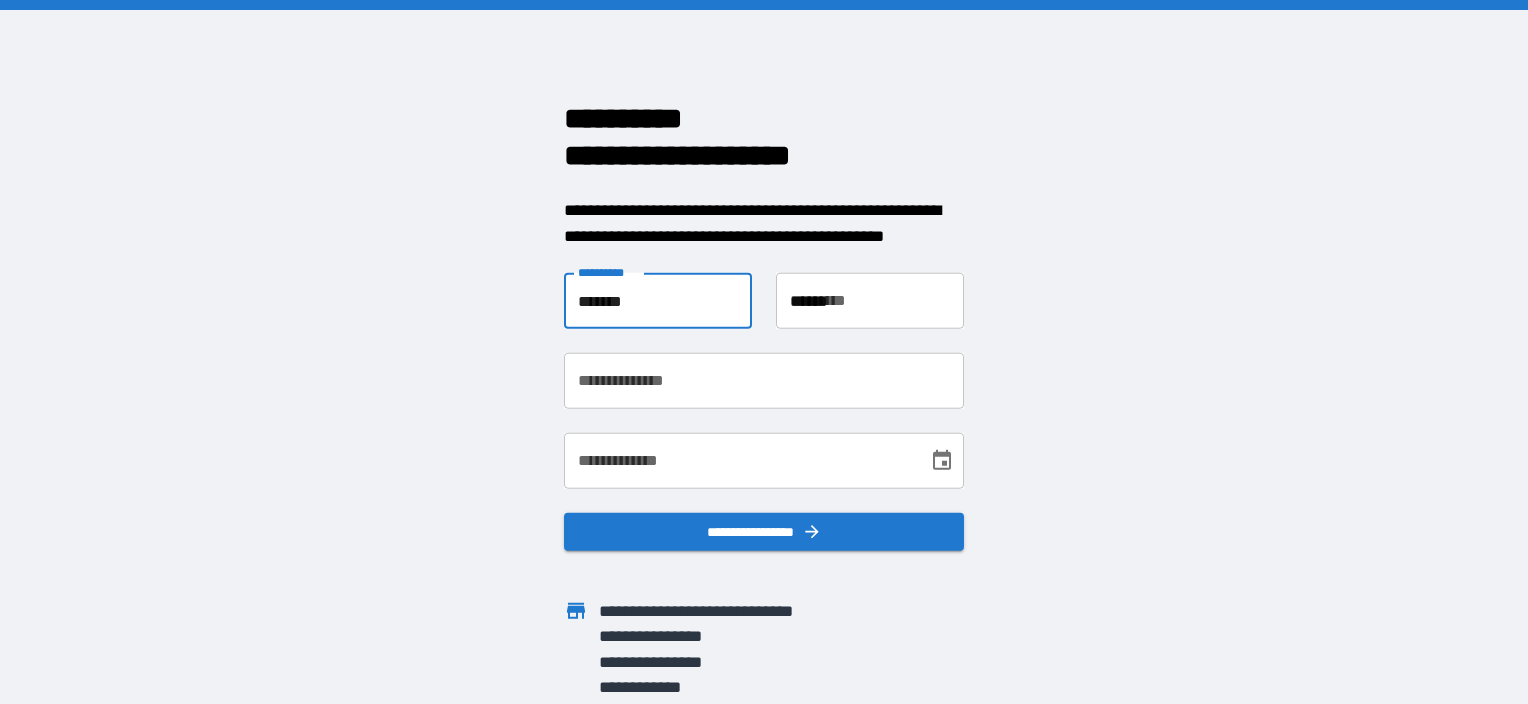 type on "**********" 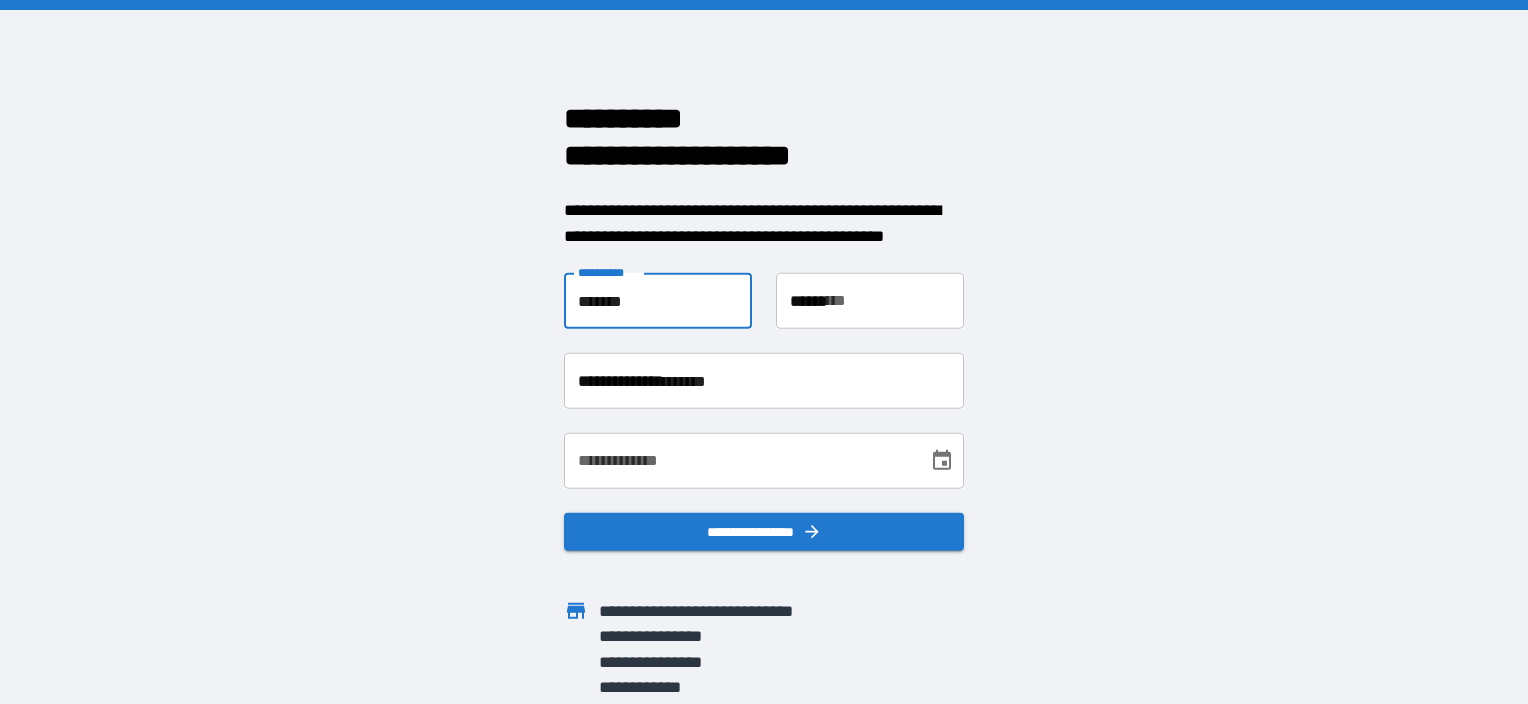 type on "**********" 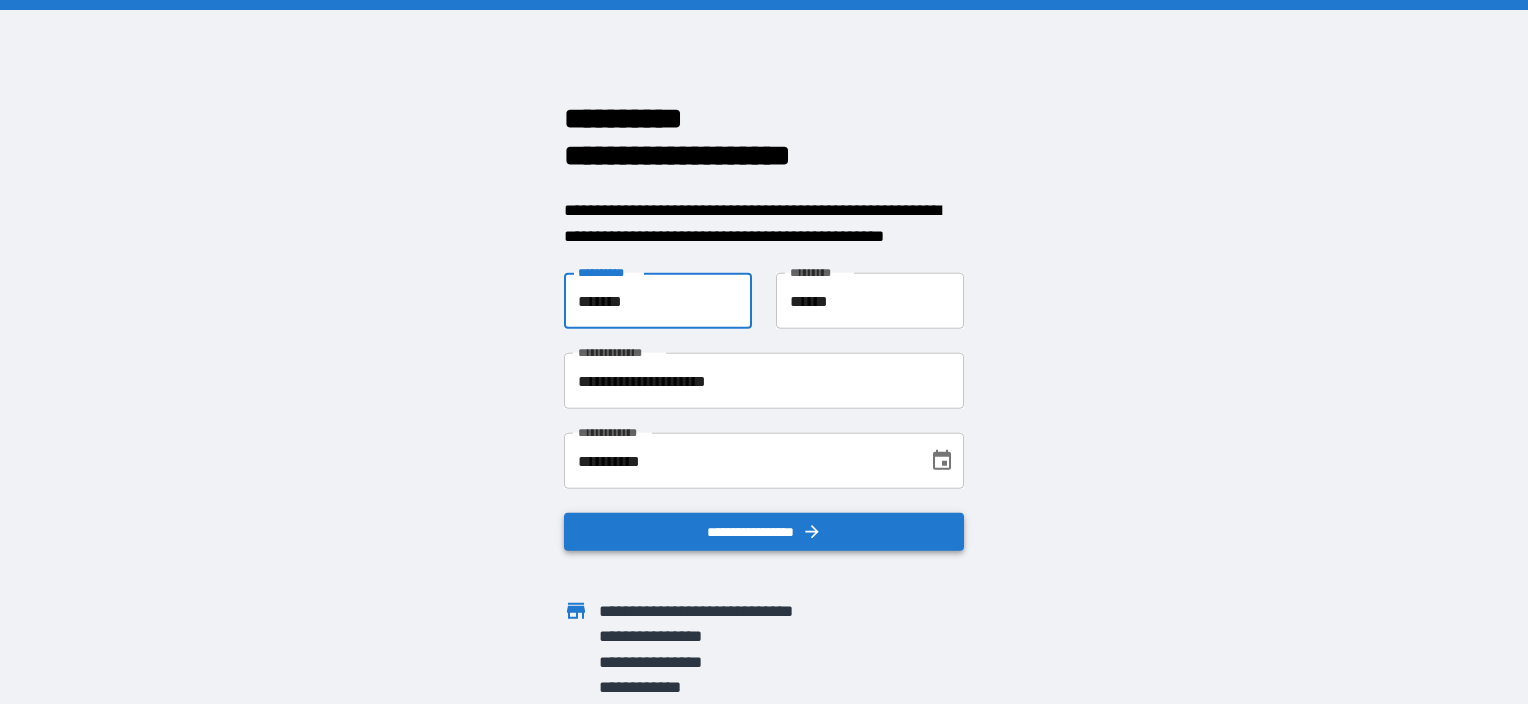click 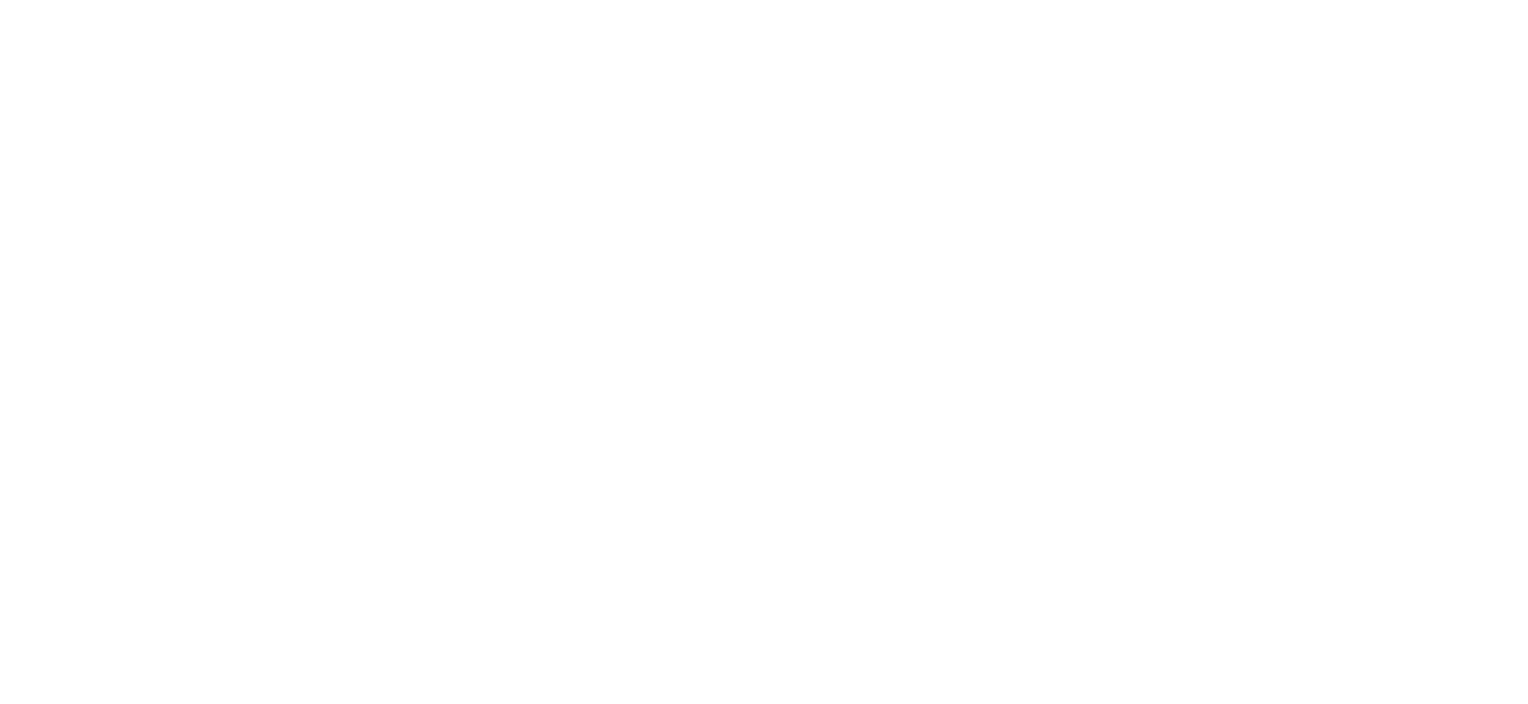 scroll, scrollTop: 0, scrollLeft: 0, axis: both 